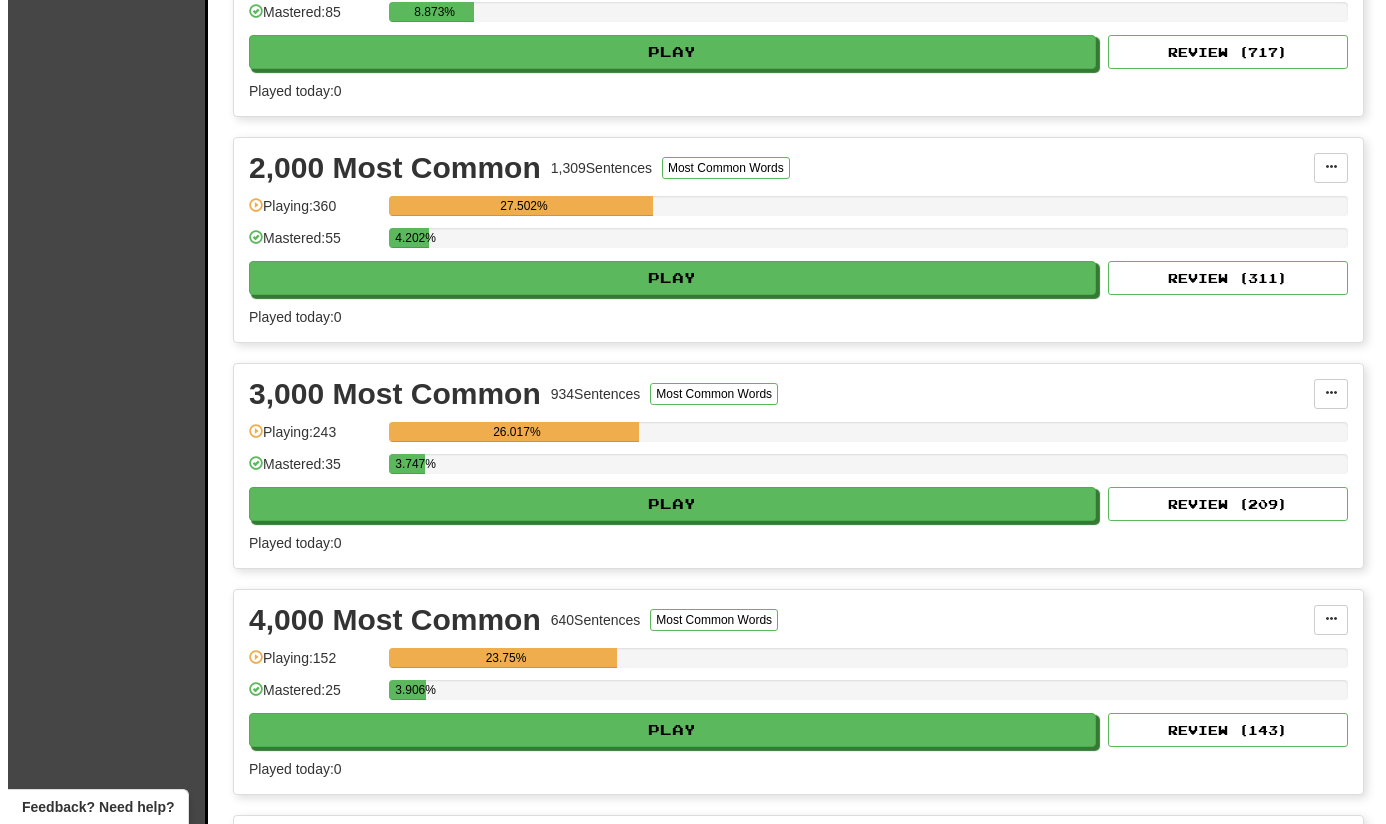 scroll, scrollTop: 553, scrollLeft: 0, axis: vertical 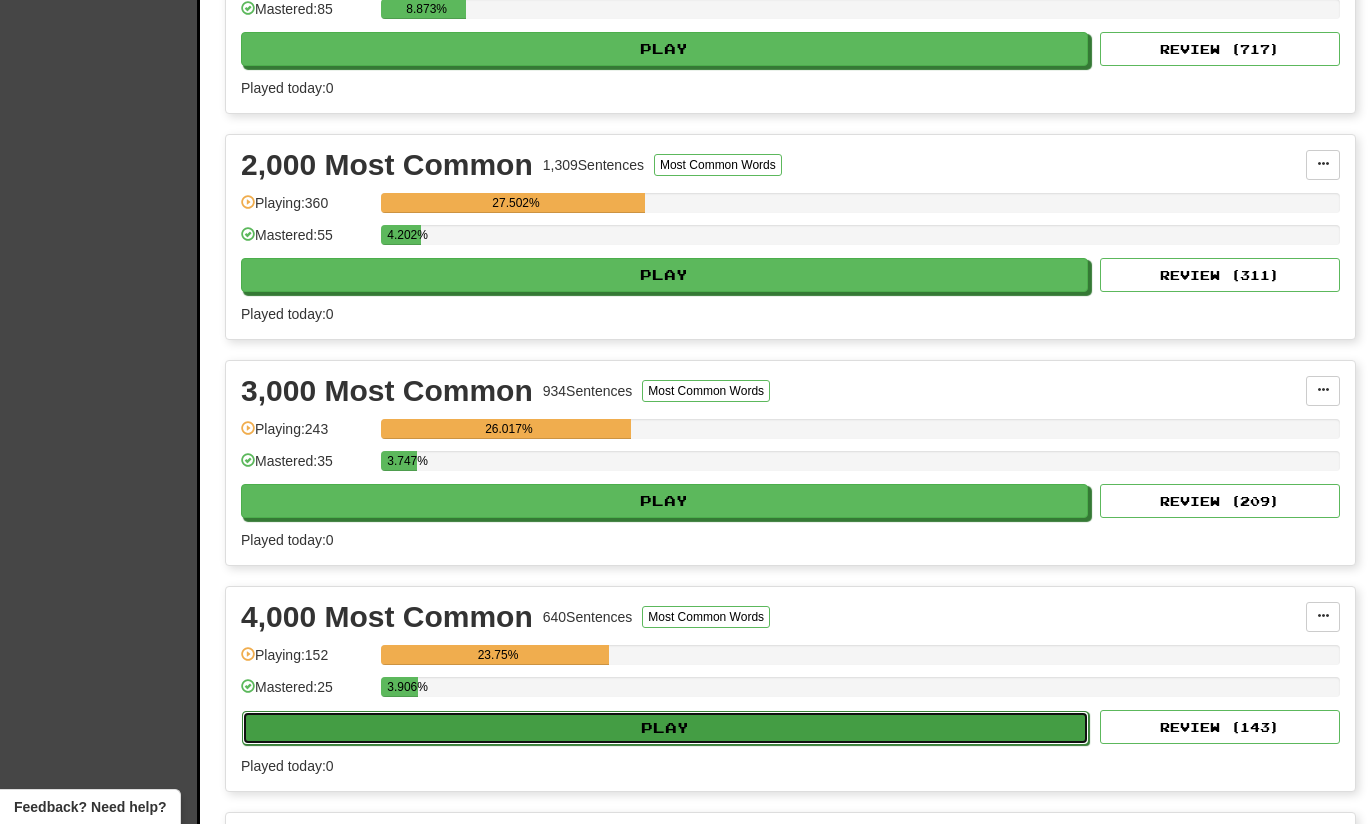 click on "Play" at bounding box center (665, 728) 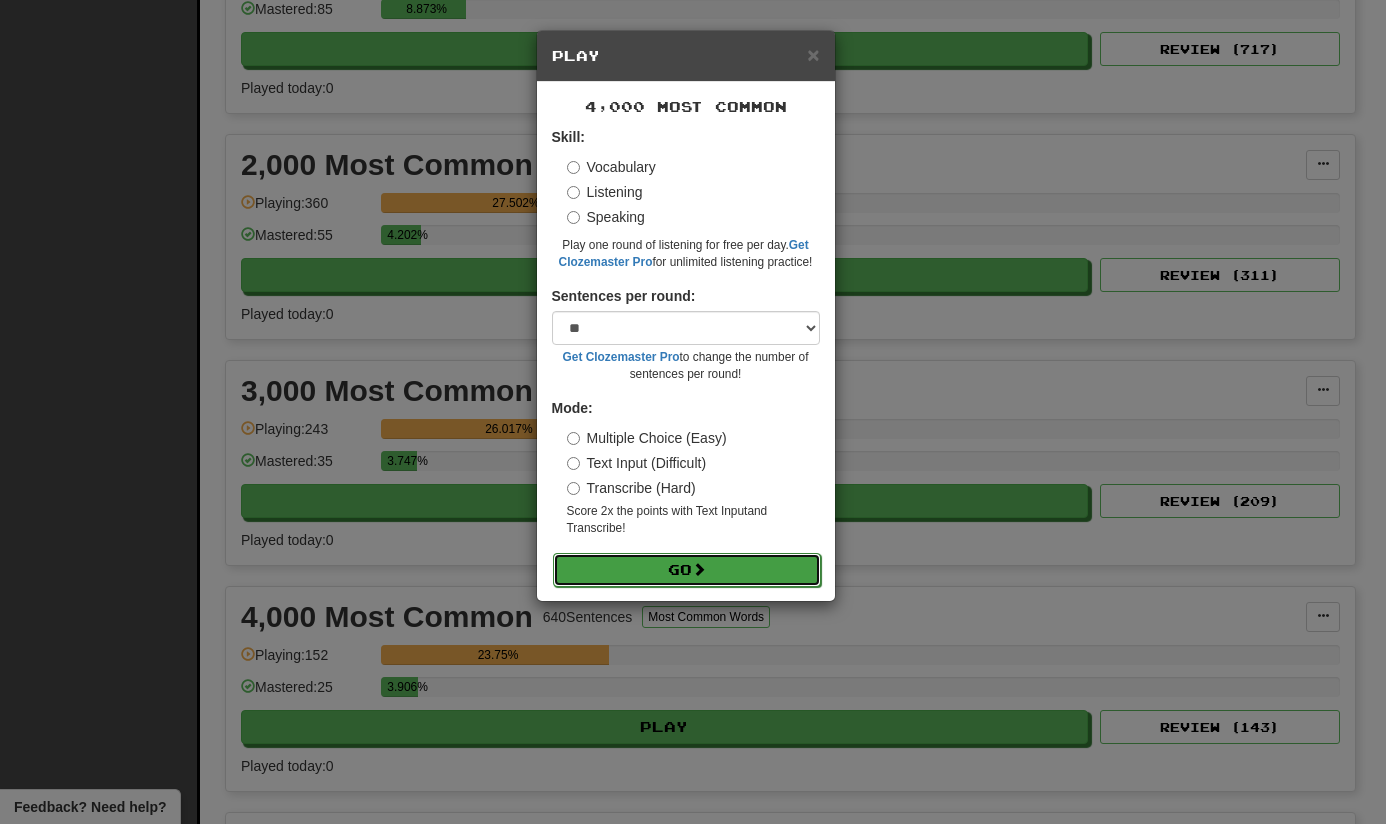 click on "Go" at bounding box center (687, 570) 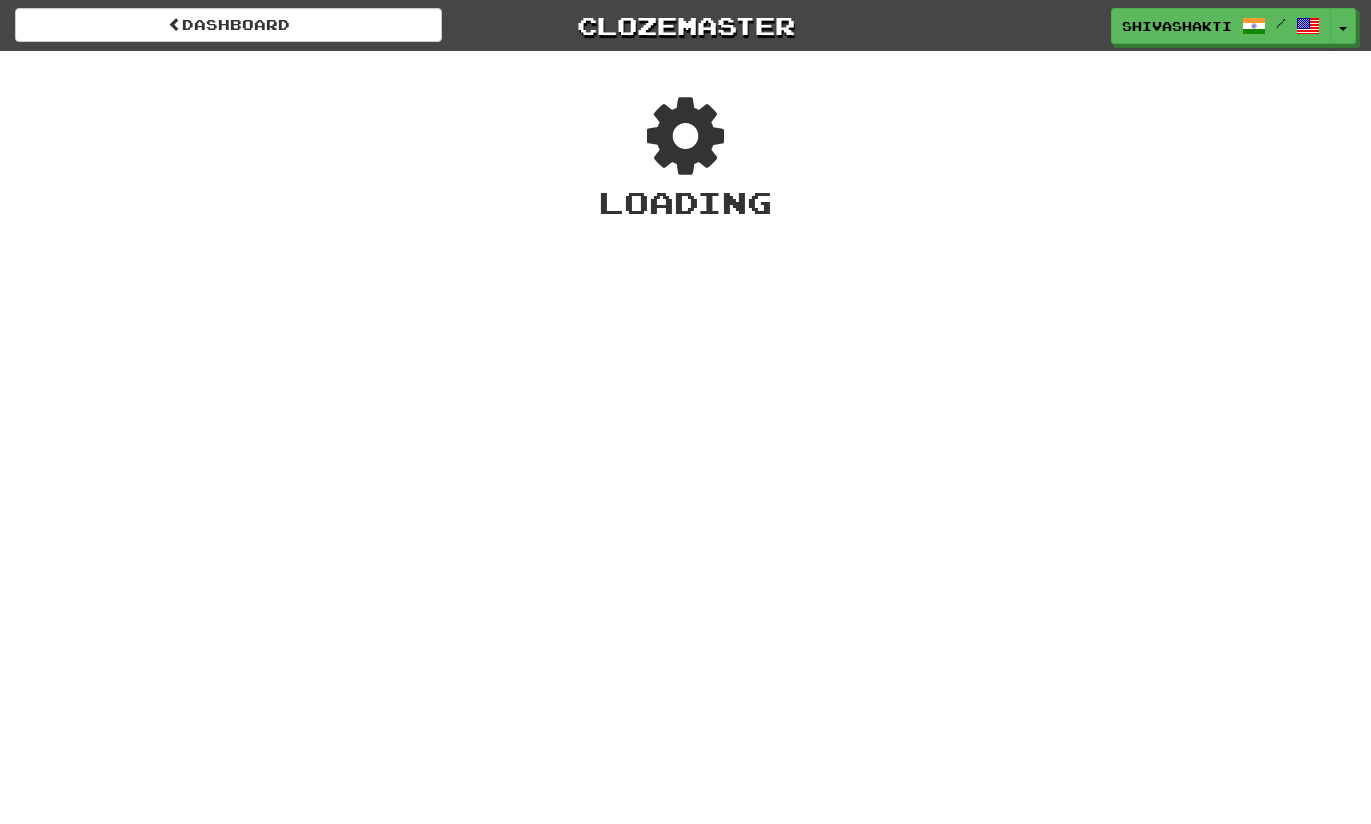 scroll, scrollTop: 0, scrollLeft: 0, axis: both 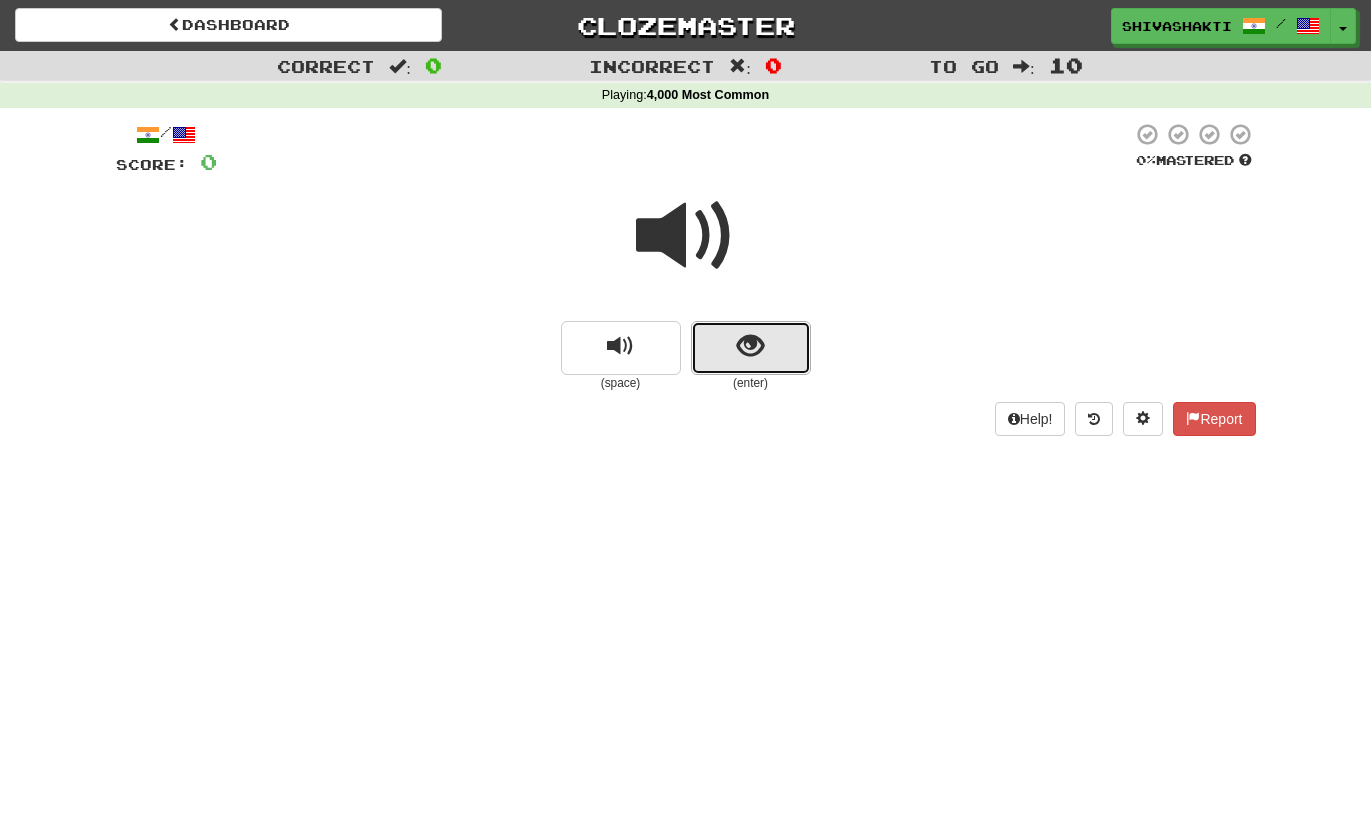 click at bounding box center (750, 346) 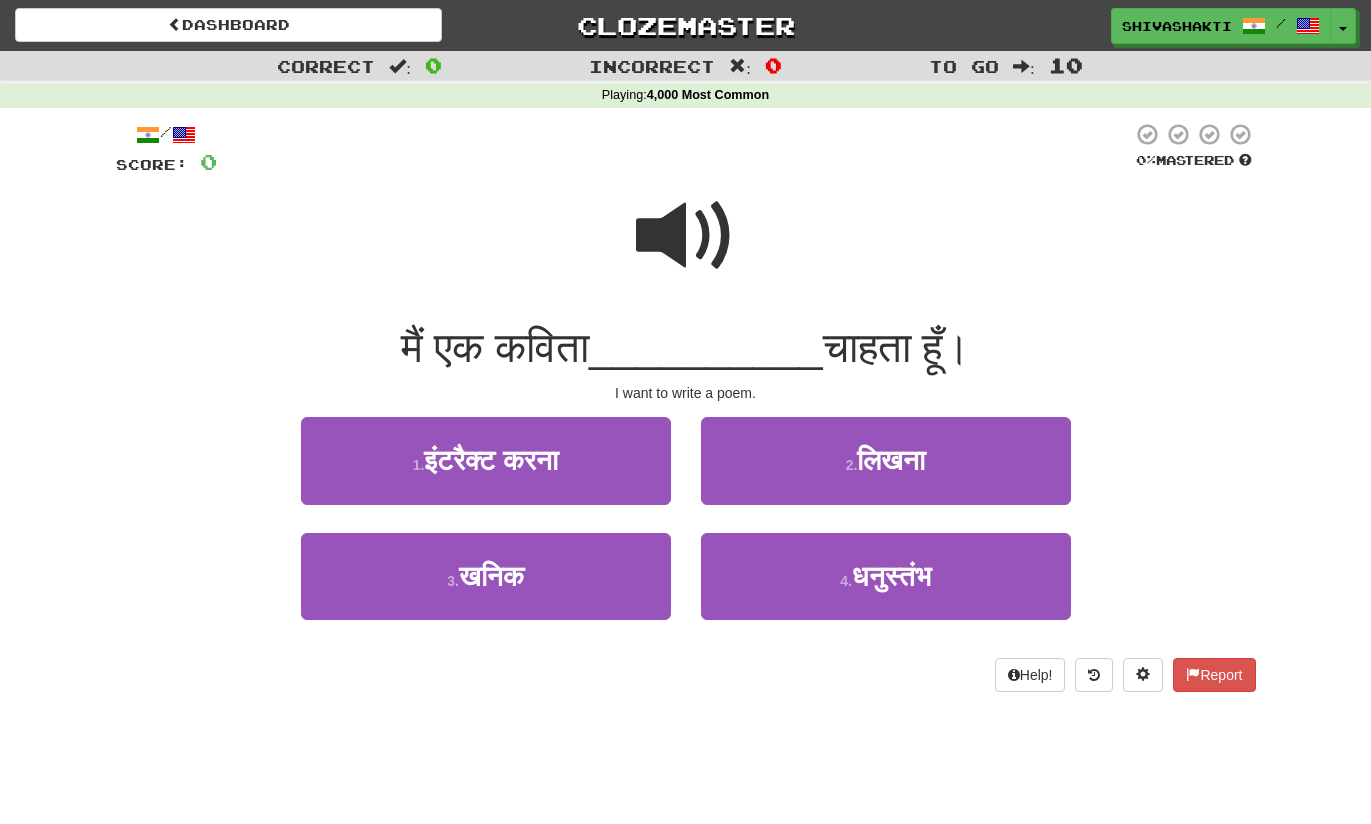 click at bounding box center [686, 236] 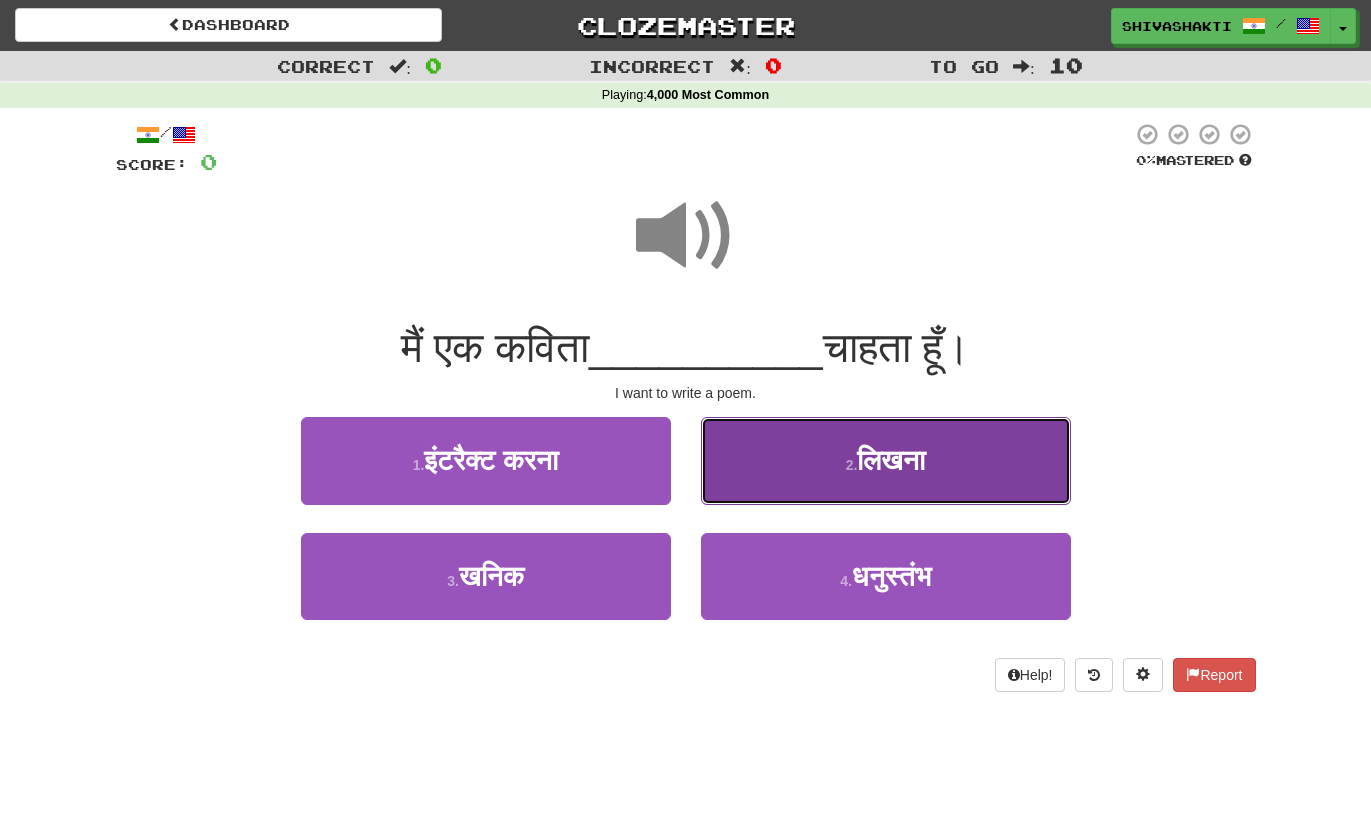 click on "2 .  लिखना" at bounding box center (886, 460) 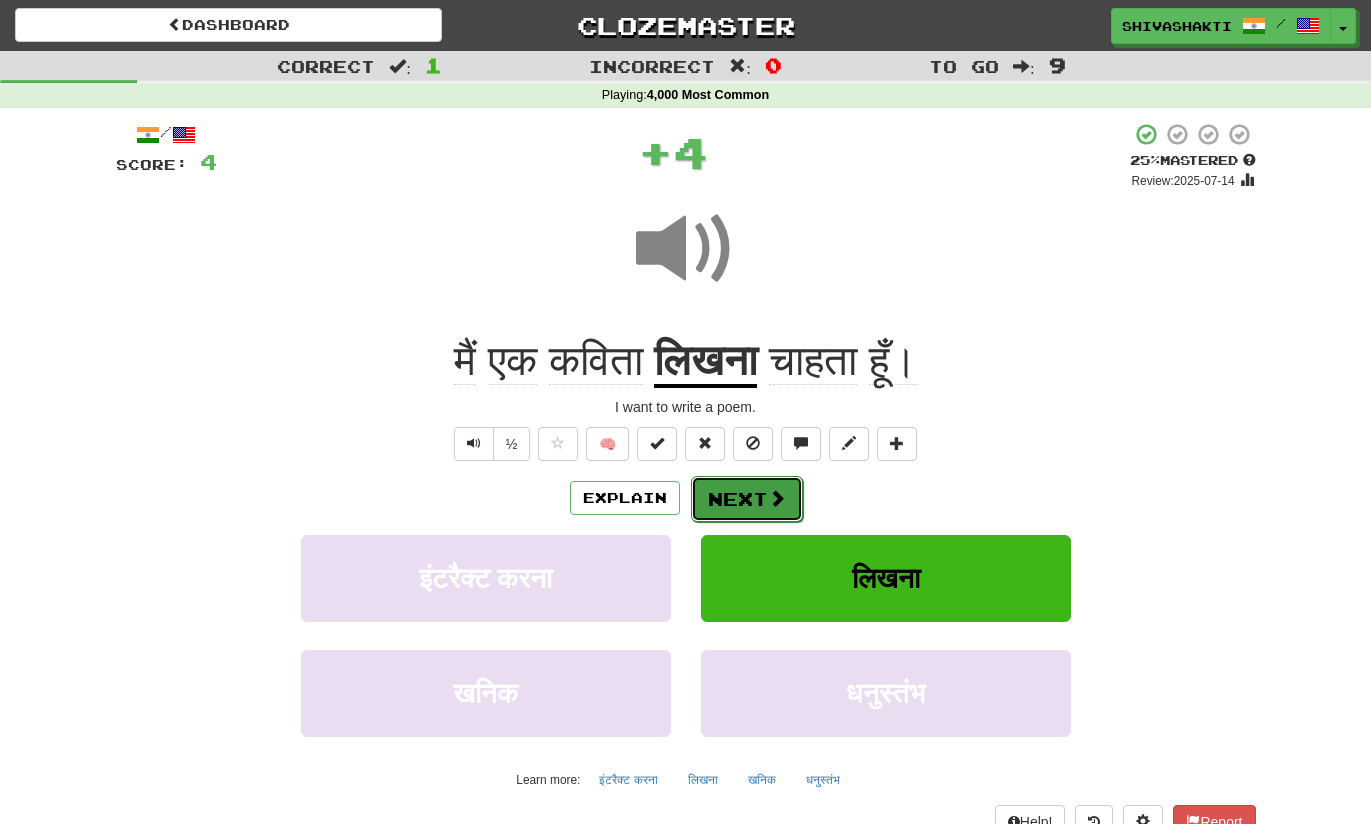 click on "Next" at bounding box center (747, 499) 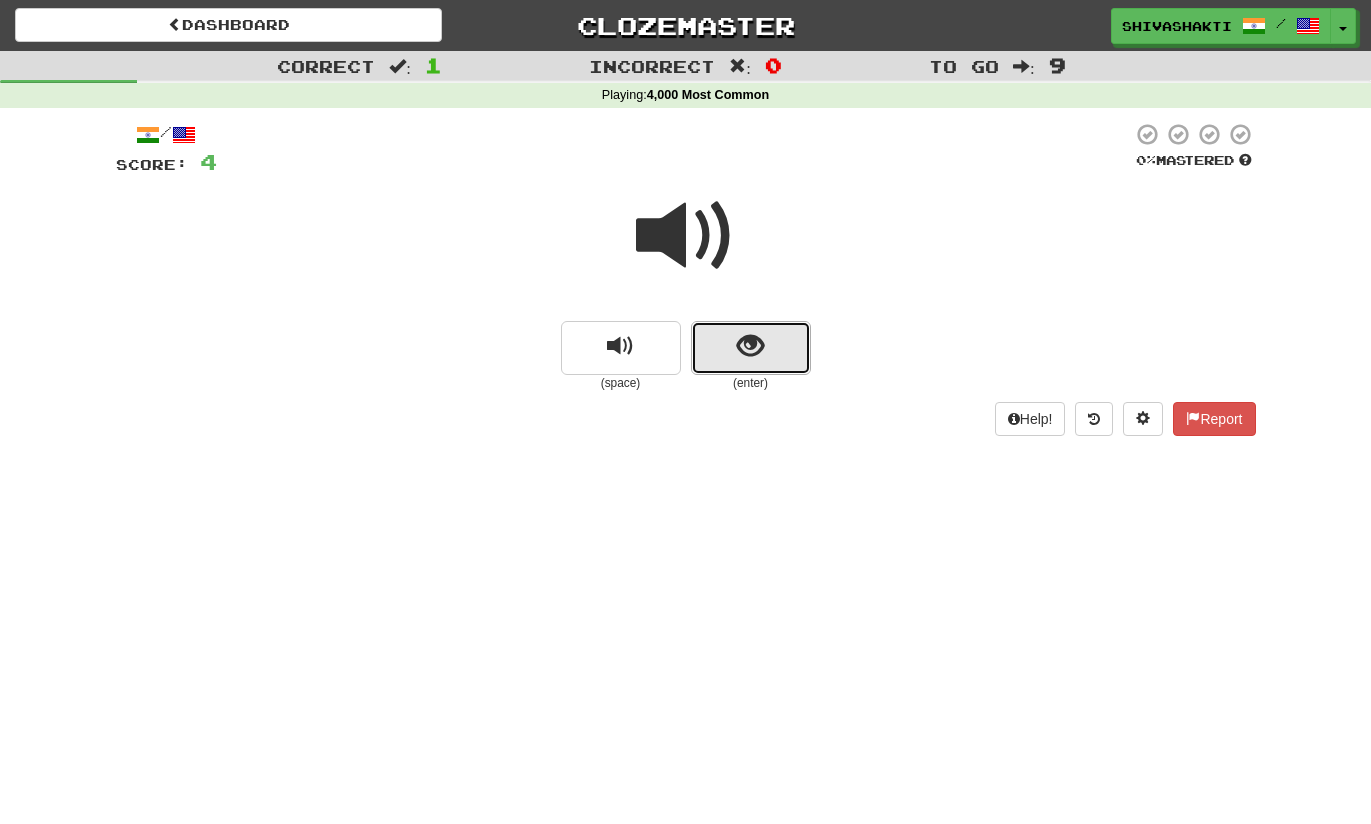 click at bounding box center [750, 346] 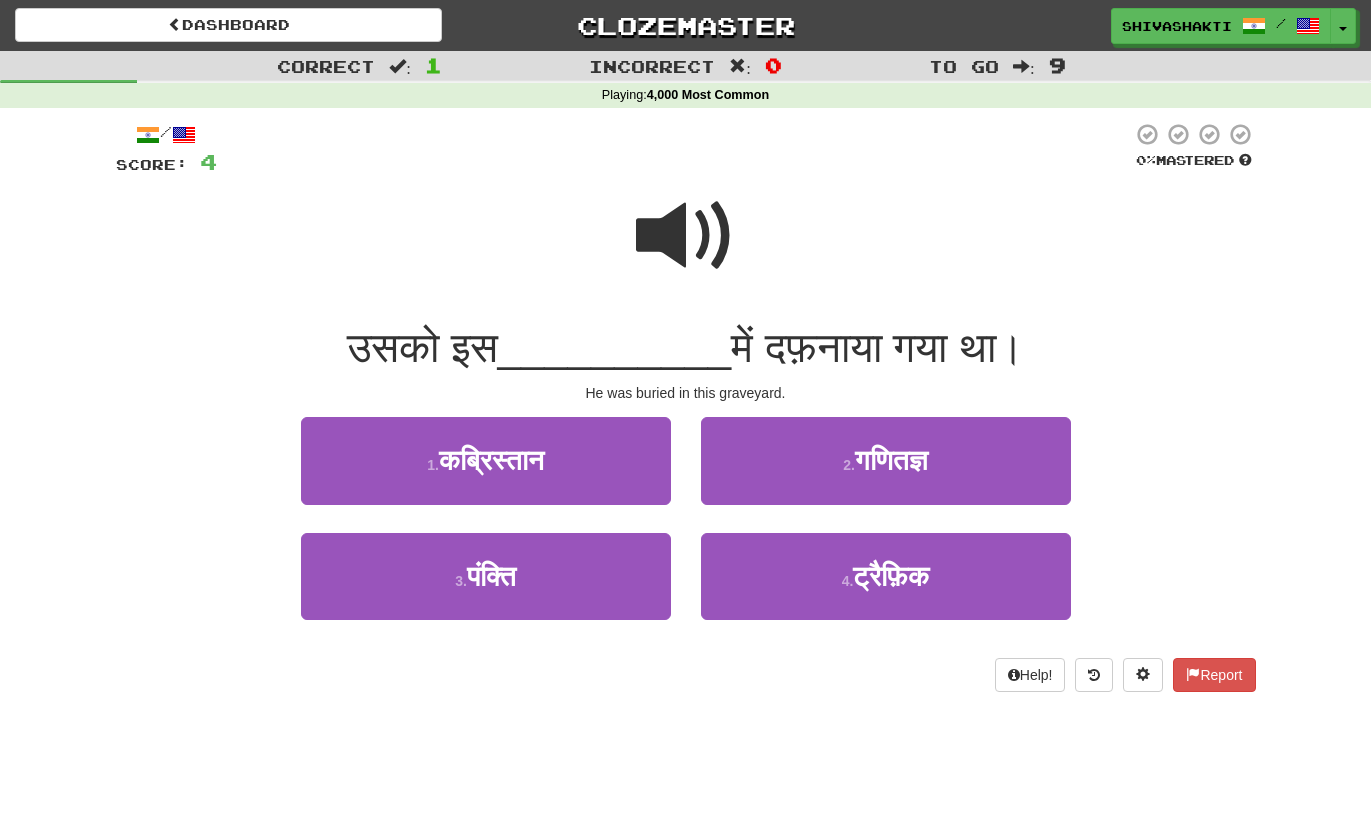 click at bounding box center [686, 236] 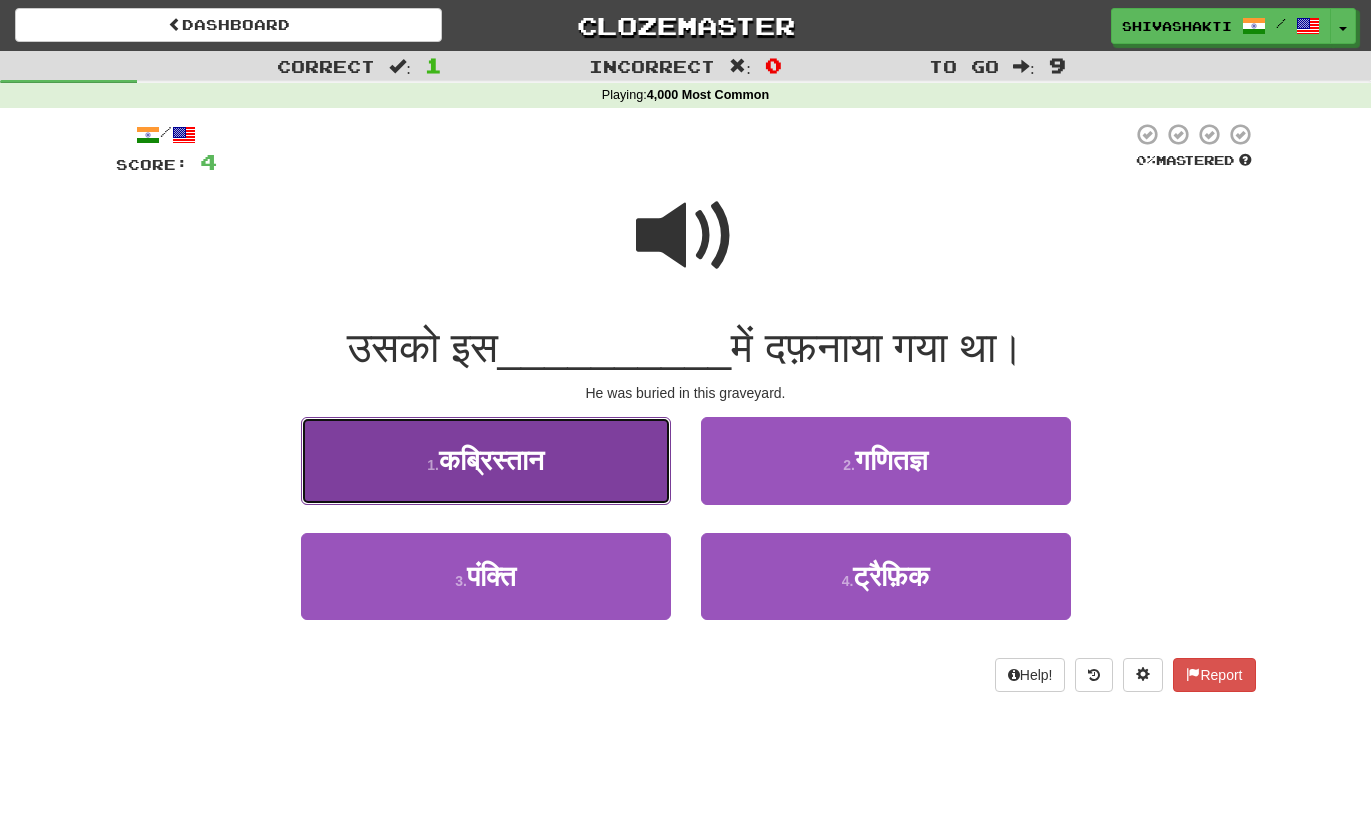 click on "कब्रिस्तान" at bounding box center (491, 460) 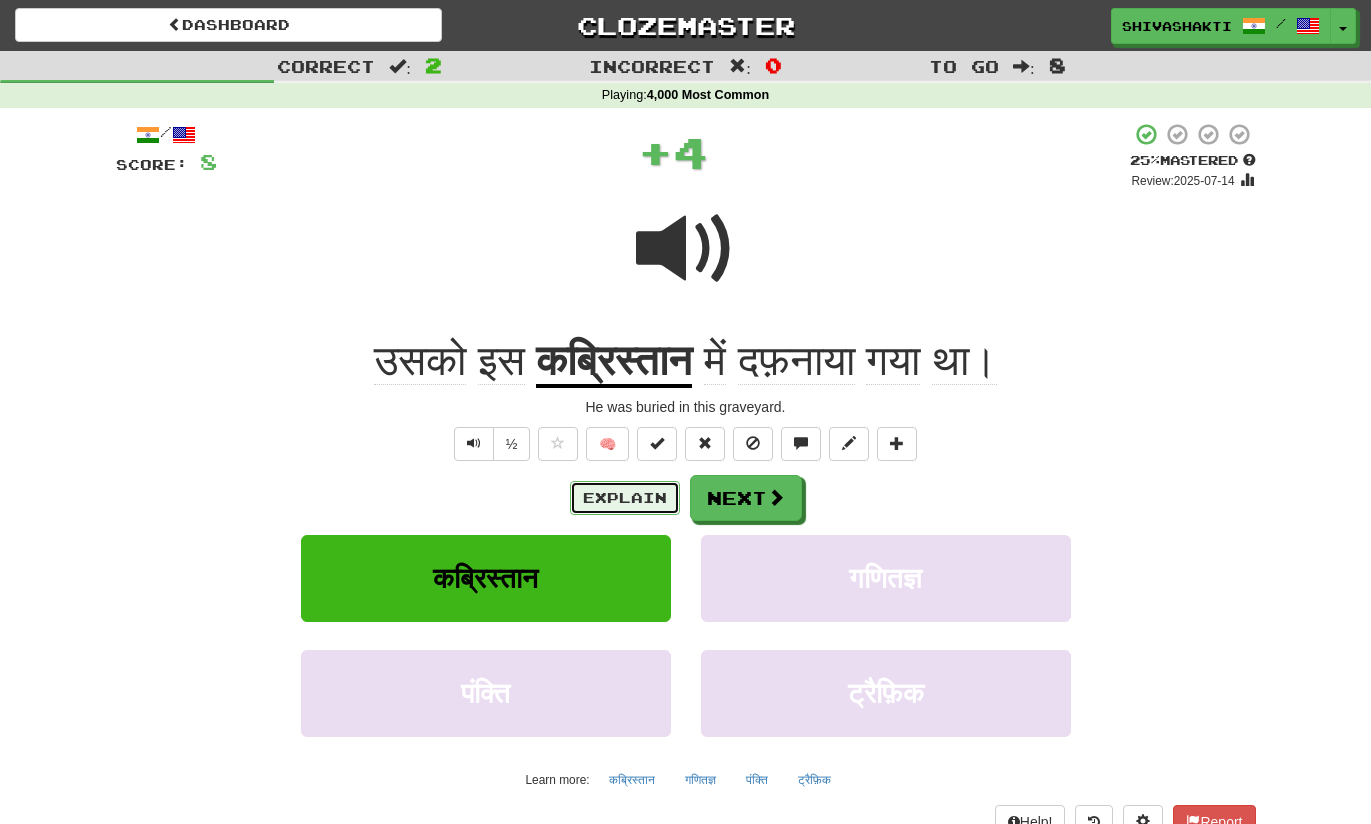 click on "Explain" at bounding box center (625, 498) 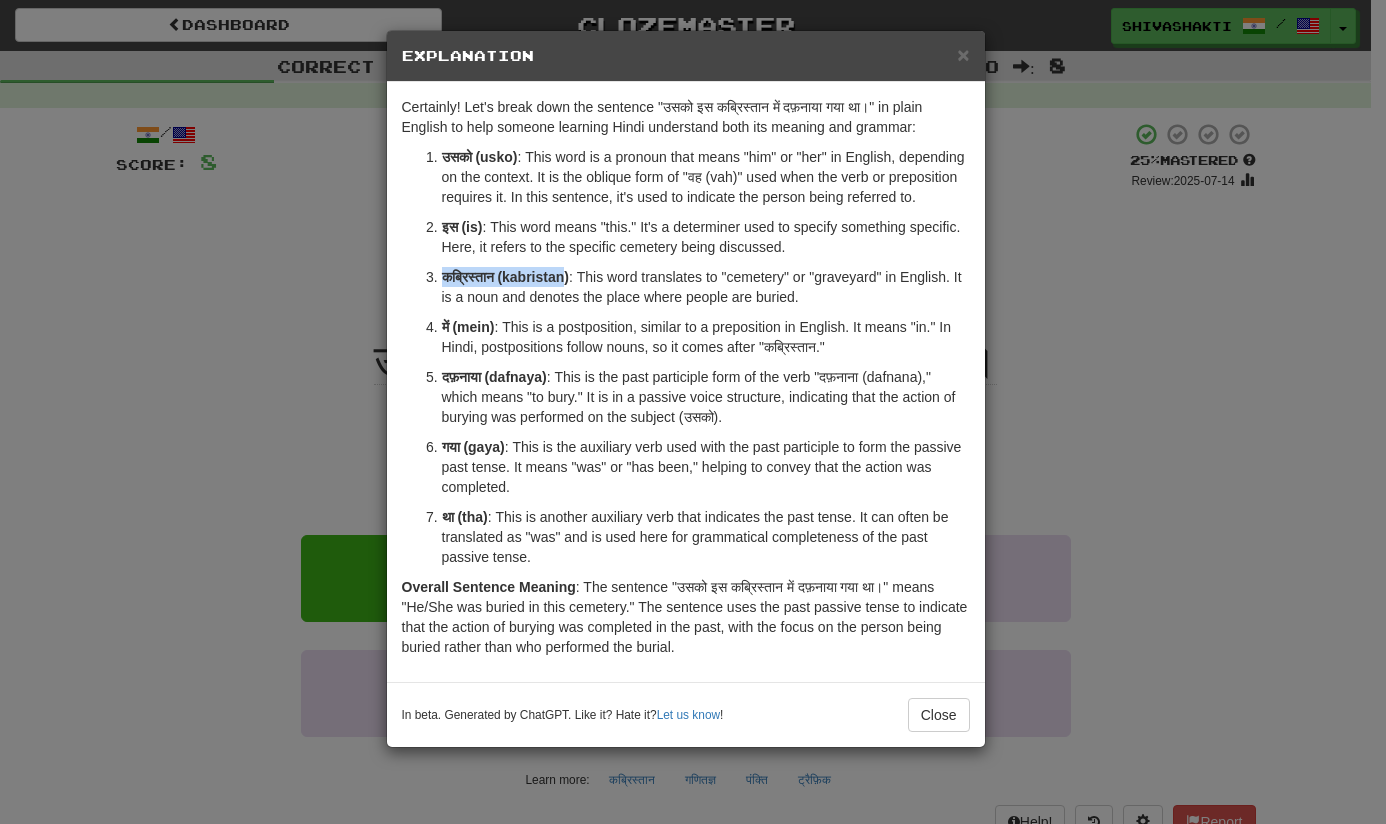 drag, startPoint x: 563, startPoint y: 299, endPoint x: 438, endPoint y: 295, distance: 125.06398 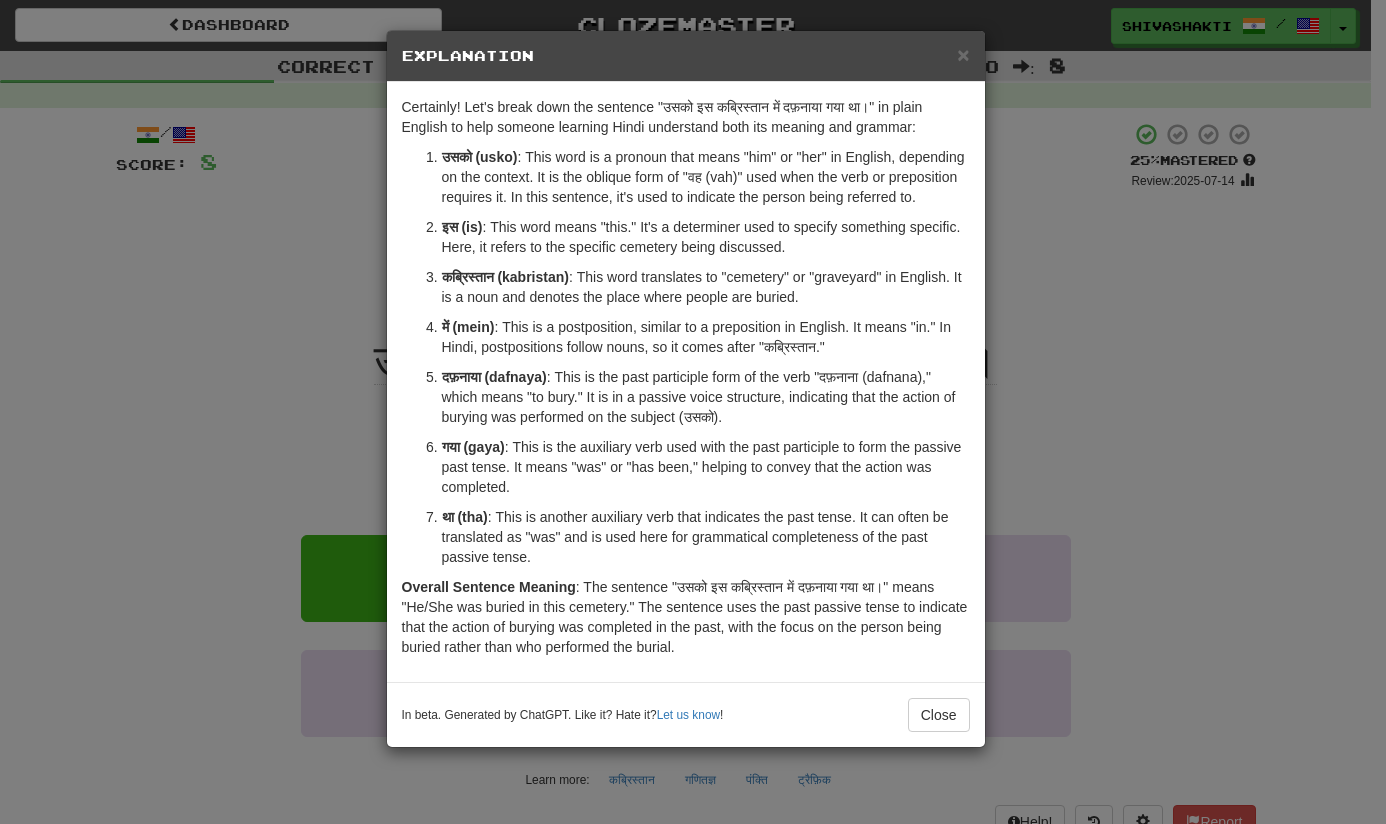 click on "दफ़नाया (dafnaya) : This is the past participle form of the verb "दफ़नाना (dafnana)," which means "to bury." It is in a passive voice structure, indicating that the action of burying was performed on the subject (उसको)." at bounding box center [706, 397] 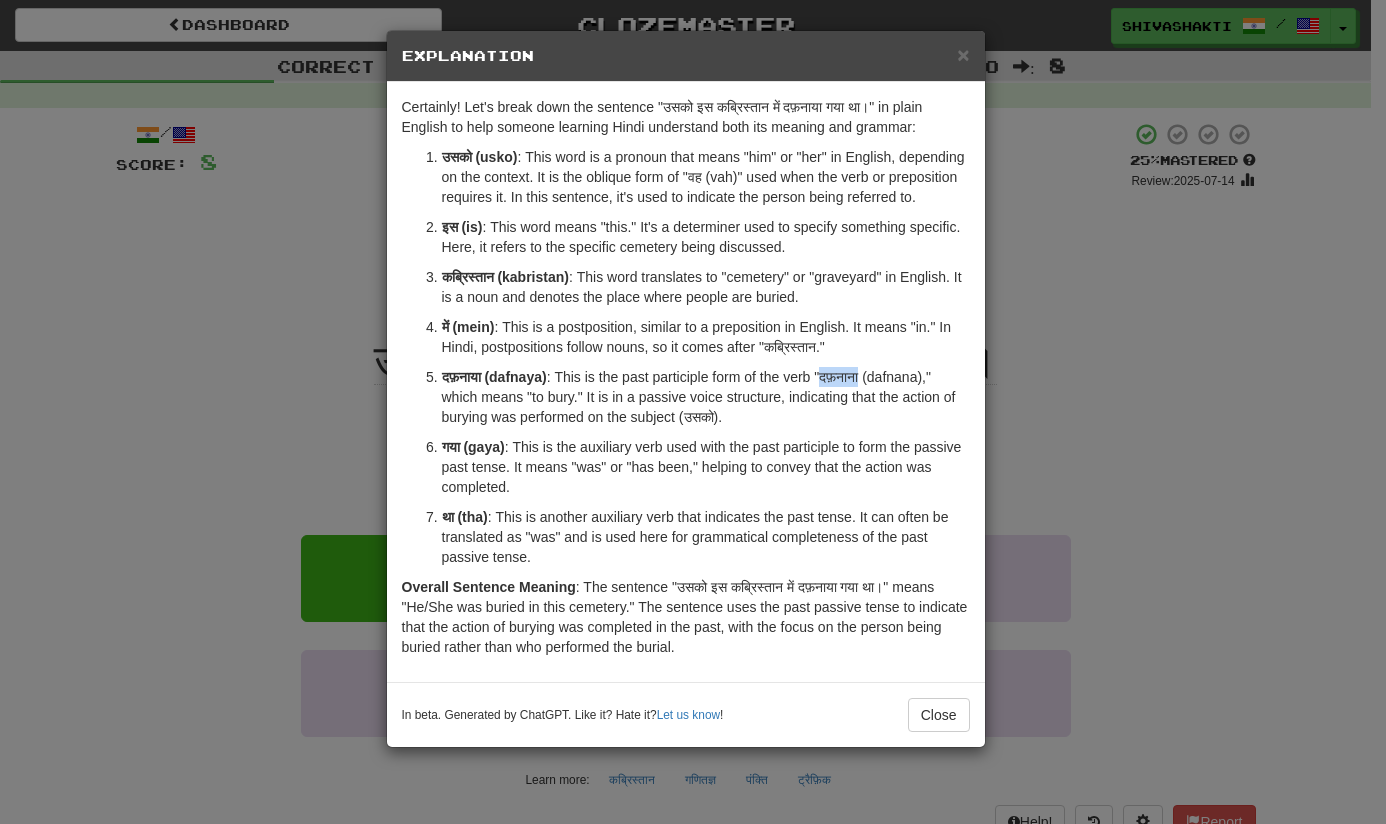 copy on "दफ़नाना" 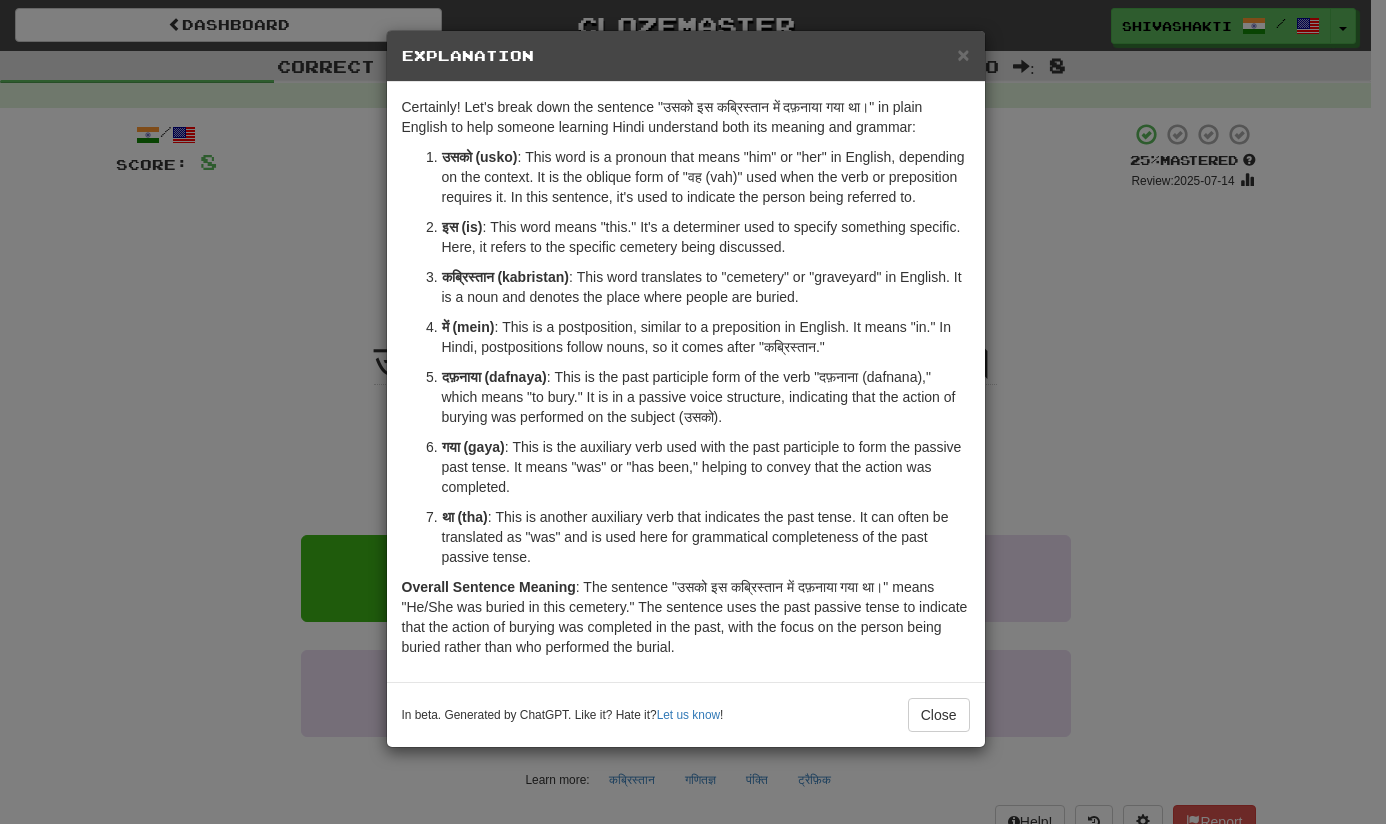 click on "× Explanation Certainly! Let's break down the sentence "उसको इस कब्रिस्तान में दफ़नाया गया था।" in plain English to help someone learning Hindi understand both its meaning and grammar:
उसको (usko) : This word is a pronoun that means "him" or "her" in English, depending on the context. It is the oblique form of "वह (vah)" used when the verb or preposition requires it. In this sentence, it's used to indicate the person being referred to.
इस (is) : This word means "this." It's a determiner used to specify something specific. Here, it refers to the specific cemetery being discussed.
कब्रिस्तान (kabristan) : This word translates to "cemetery" or "graveyard" in English. It is a noun and denotes the place where people are buried.
में (mein)
दफ़नाया (dafnaya)
गया (gaya)
था (tha)
Overall Sentence Meaning Let us know ! Close" at bounding box center [693, 412] 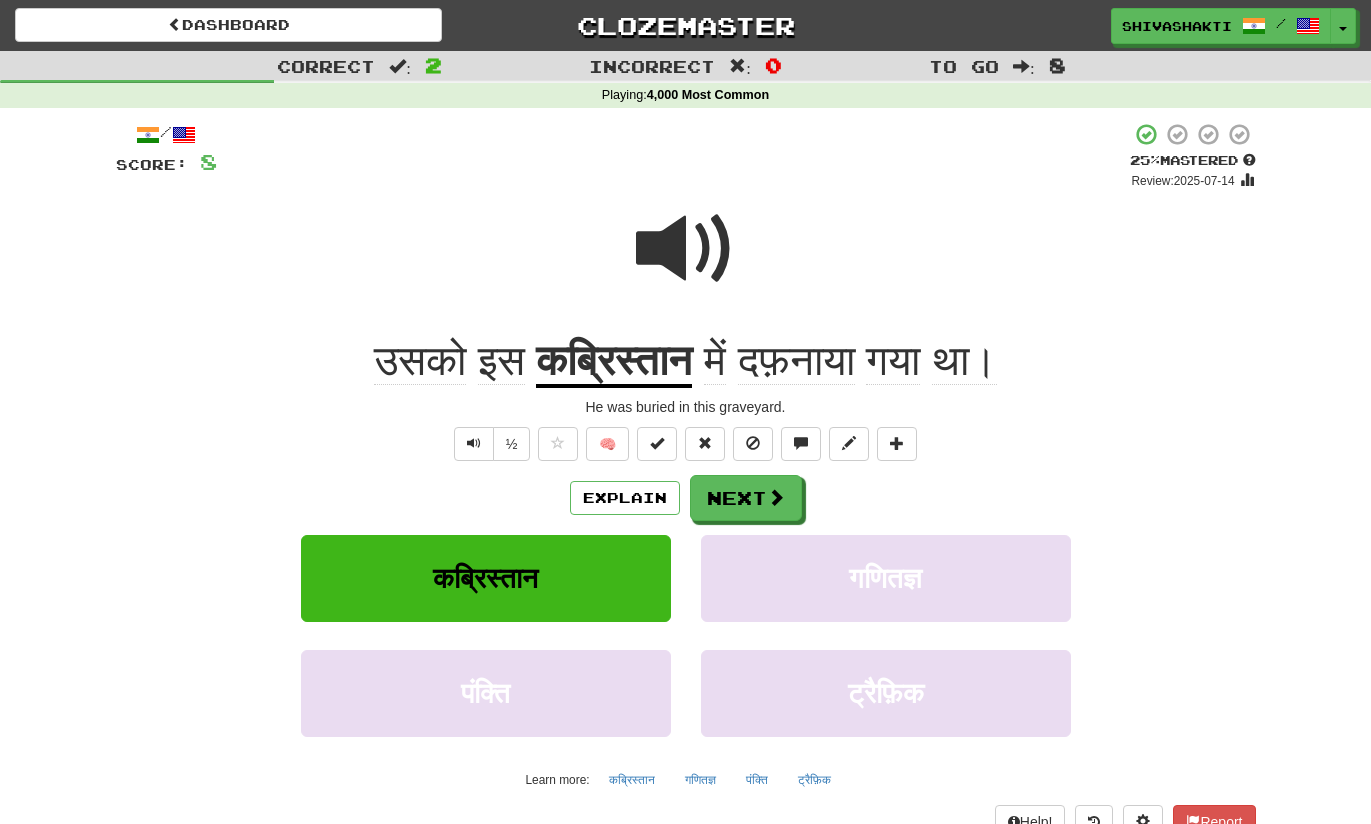 click at bounding box center [686, 249] 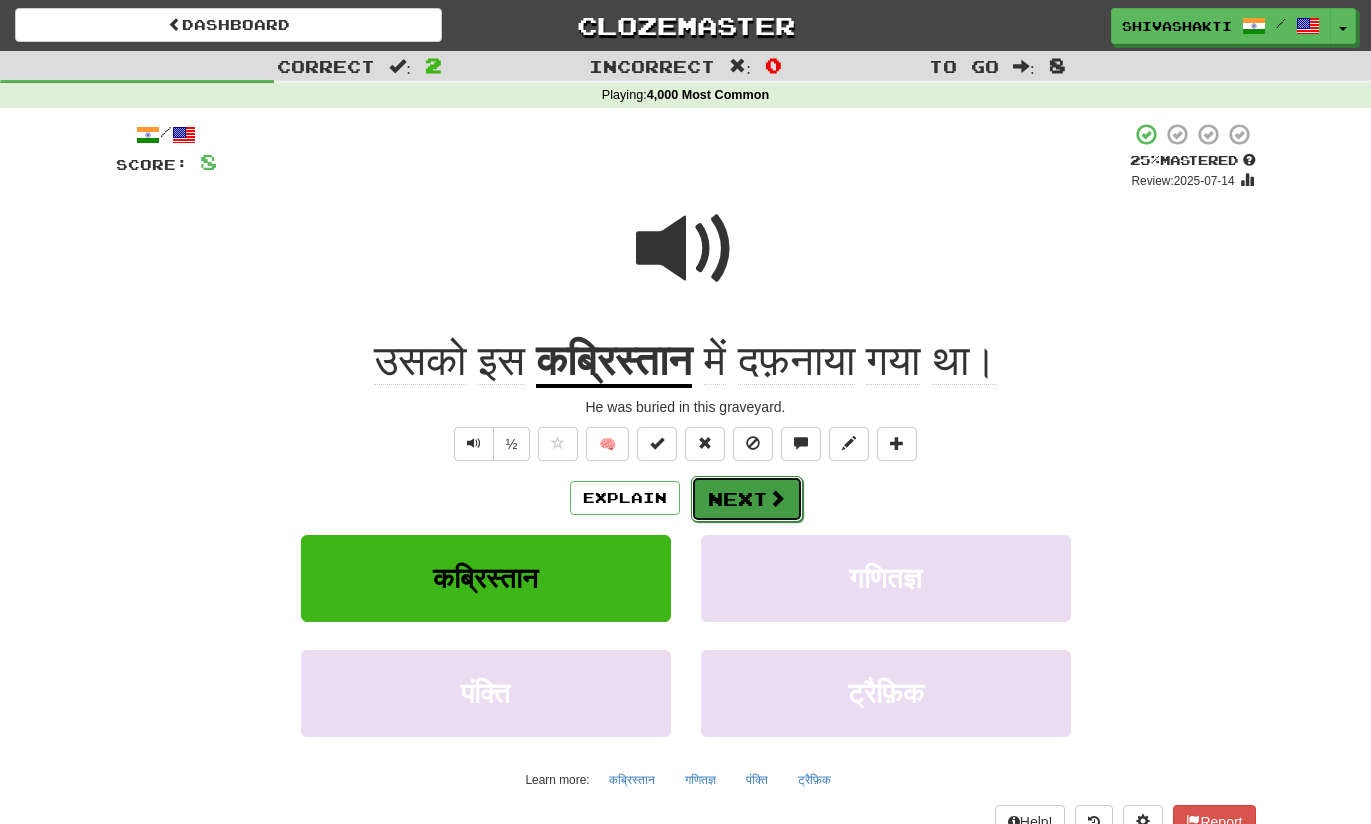 click at bounding box center (777, 498) 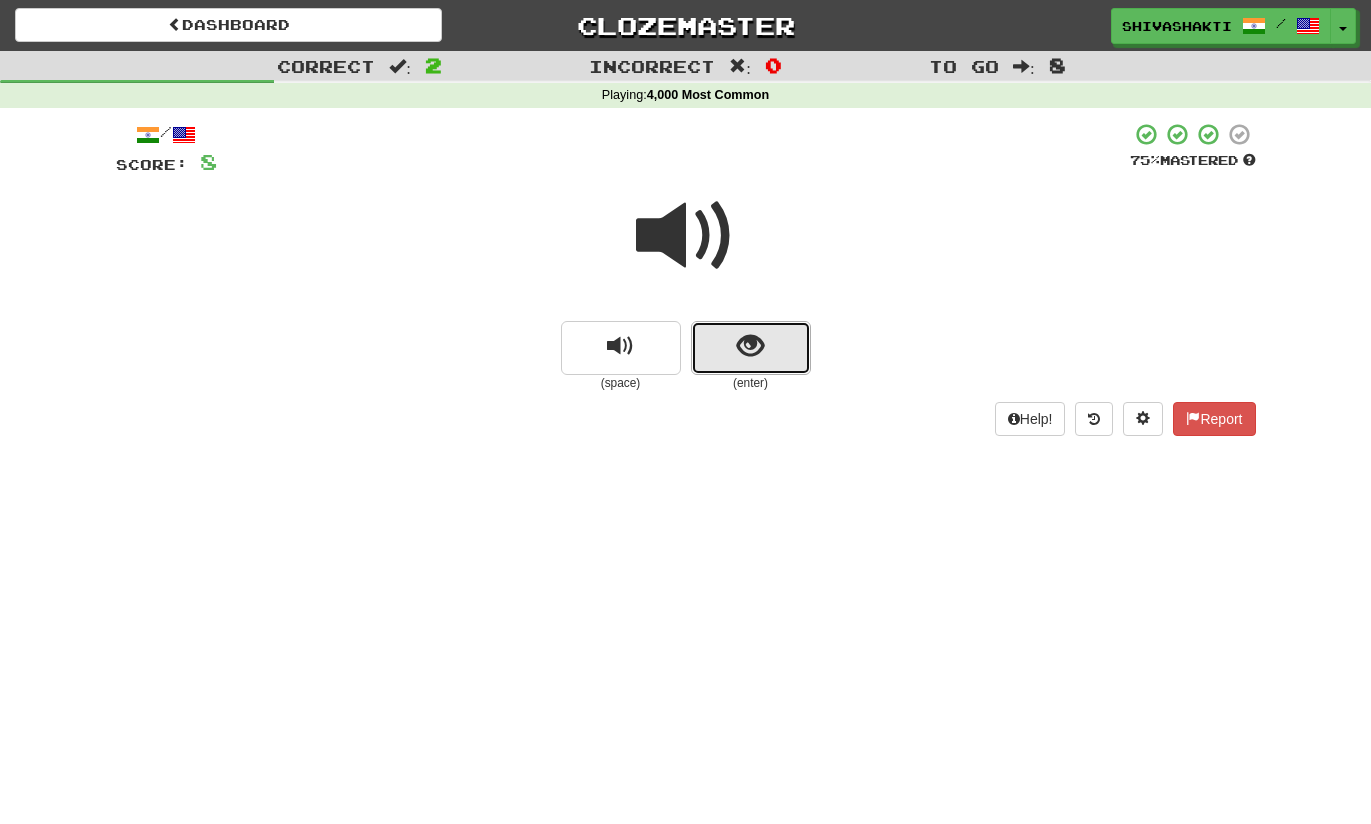 click at bounding box center [750, 346] 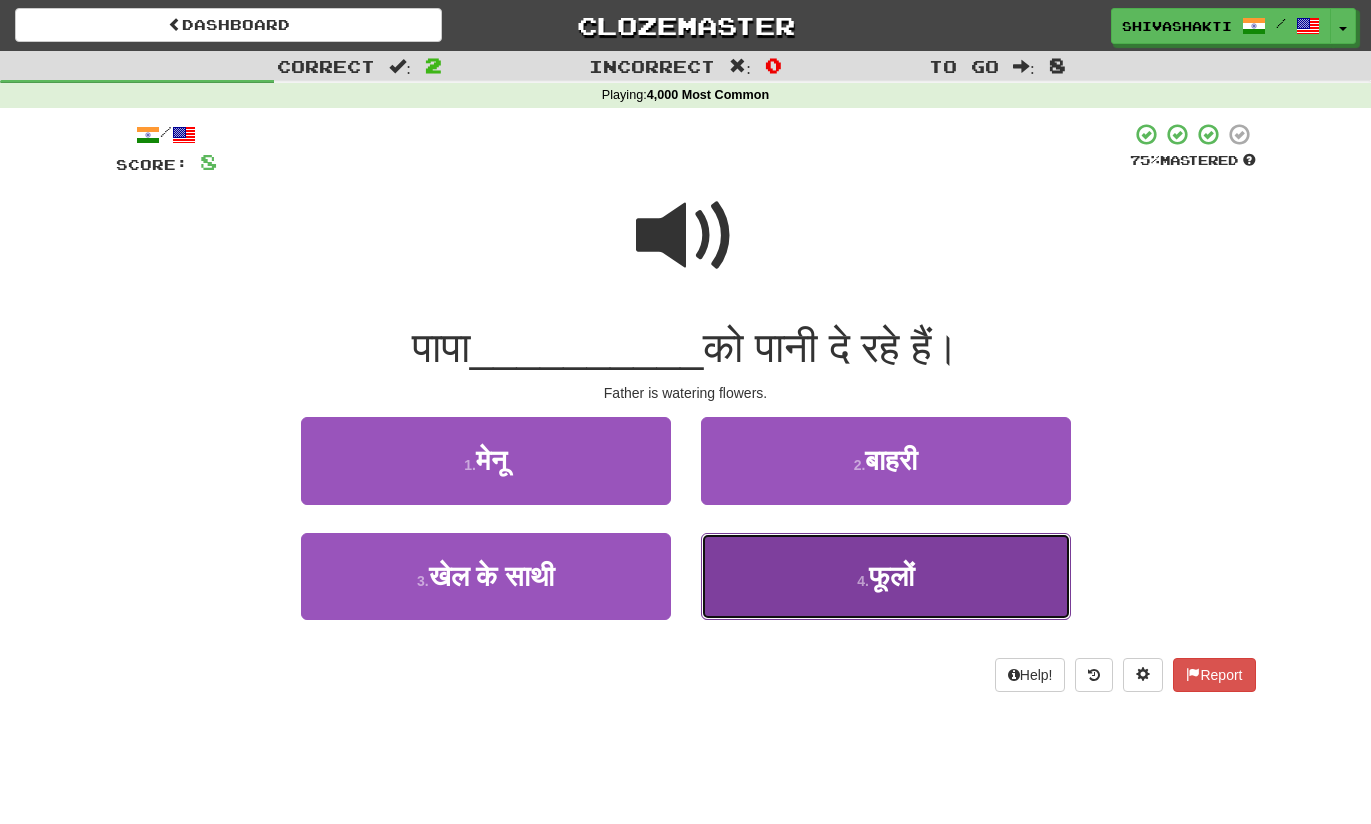 click on "फूलों" at bounding box center (891, 576) 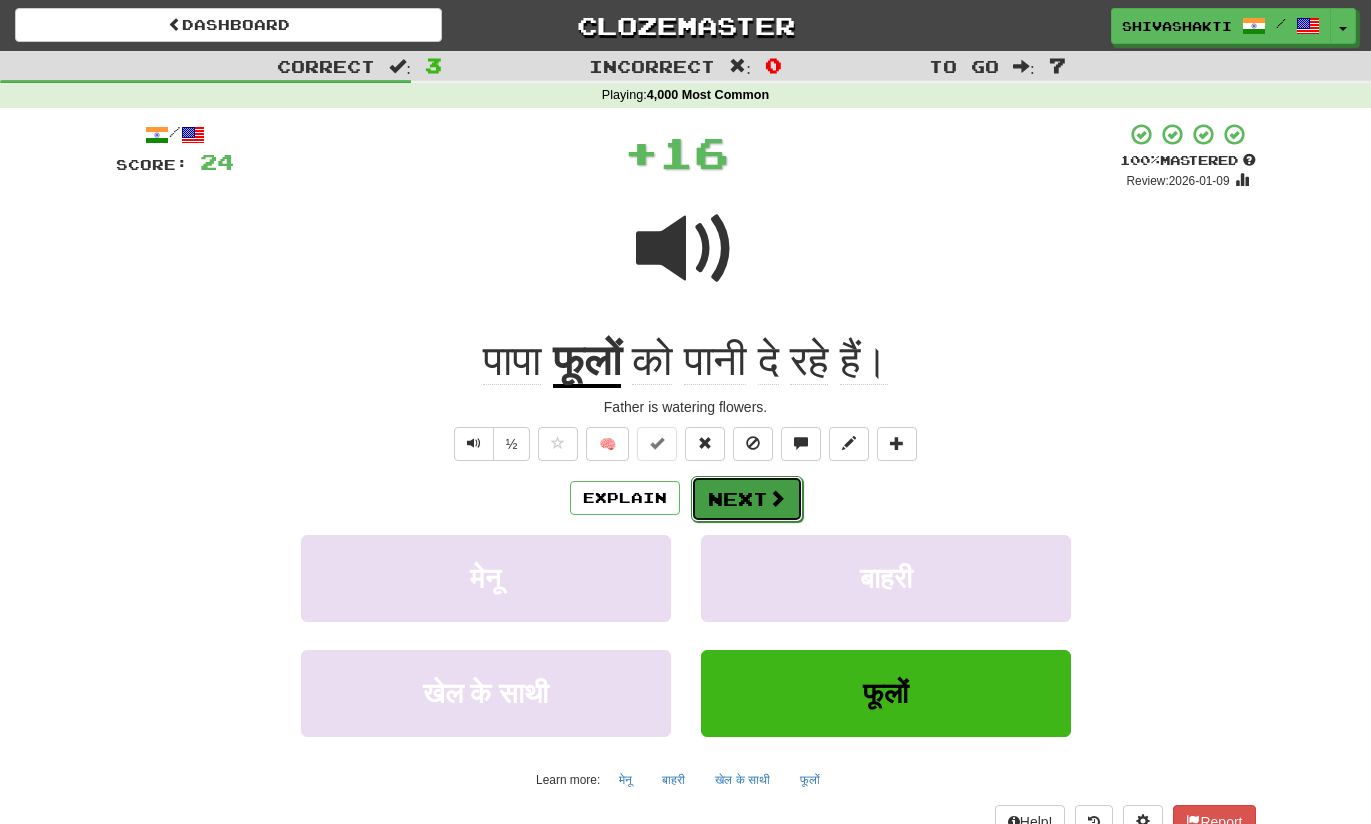 click at bounding box center [777, 498] 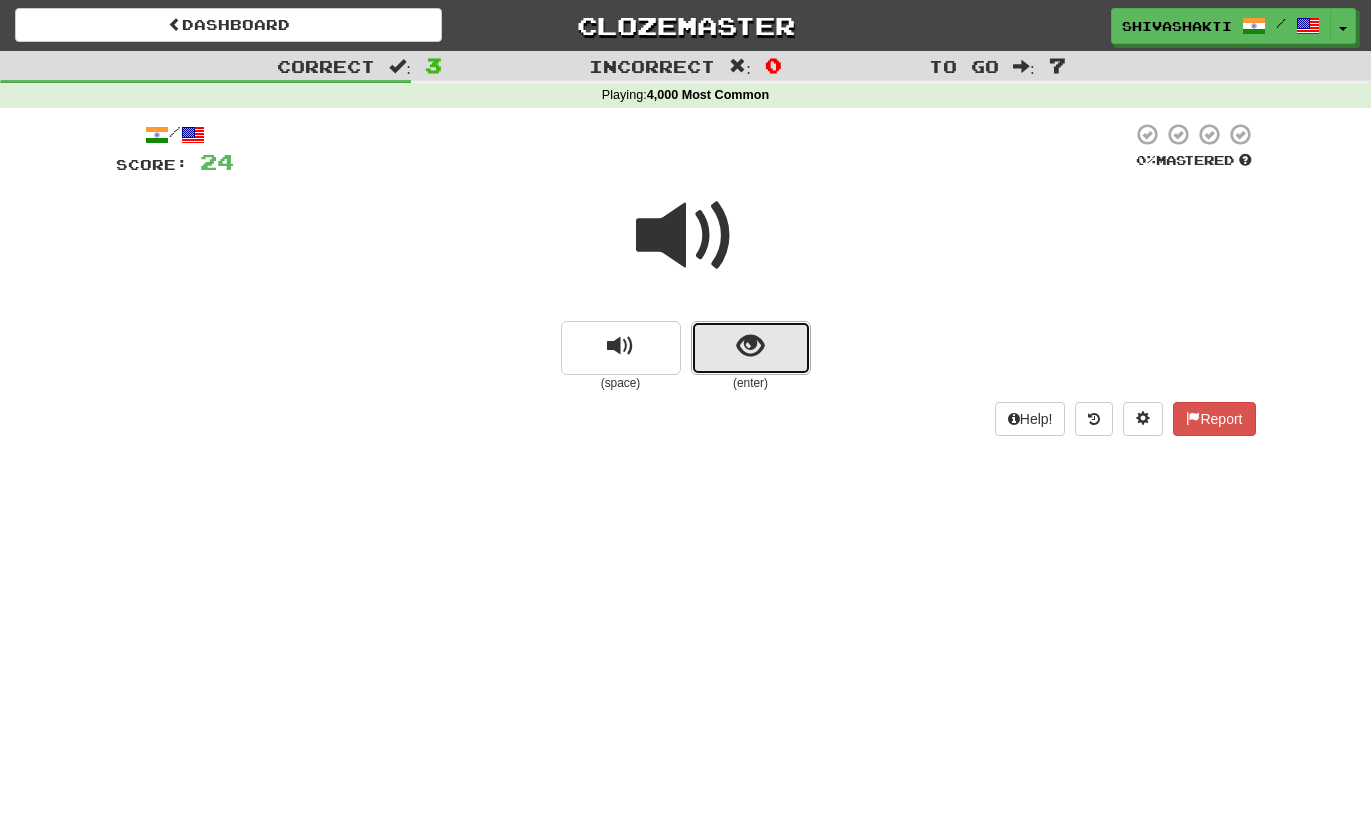 click at bounding box center (750, 346) 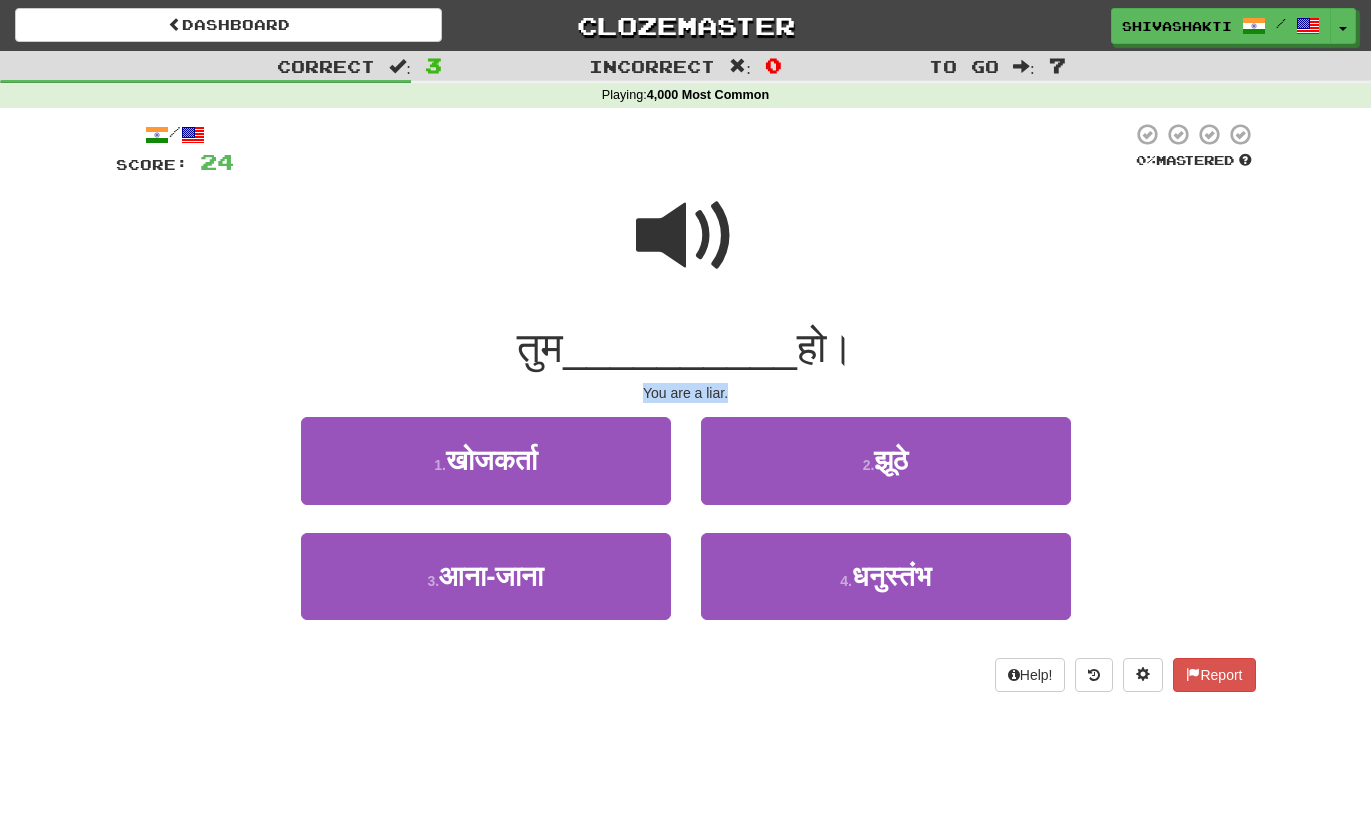 drag, startPoint x: 734, startPoint y: 384, endPoint x: 640, endPoint y: 387, distance: 94.04786 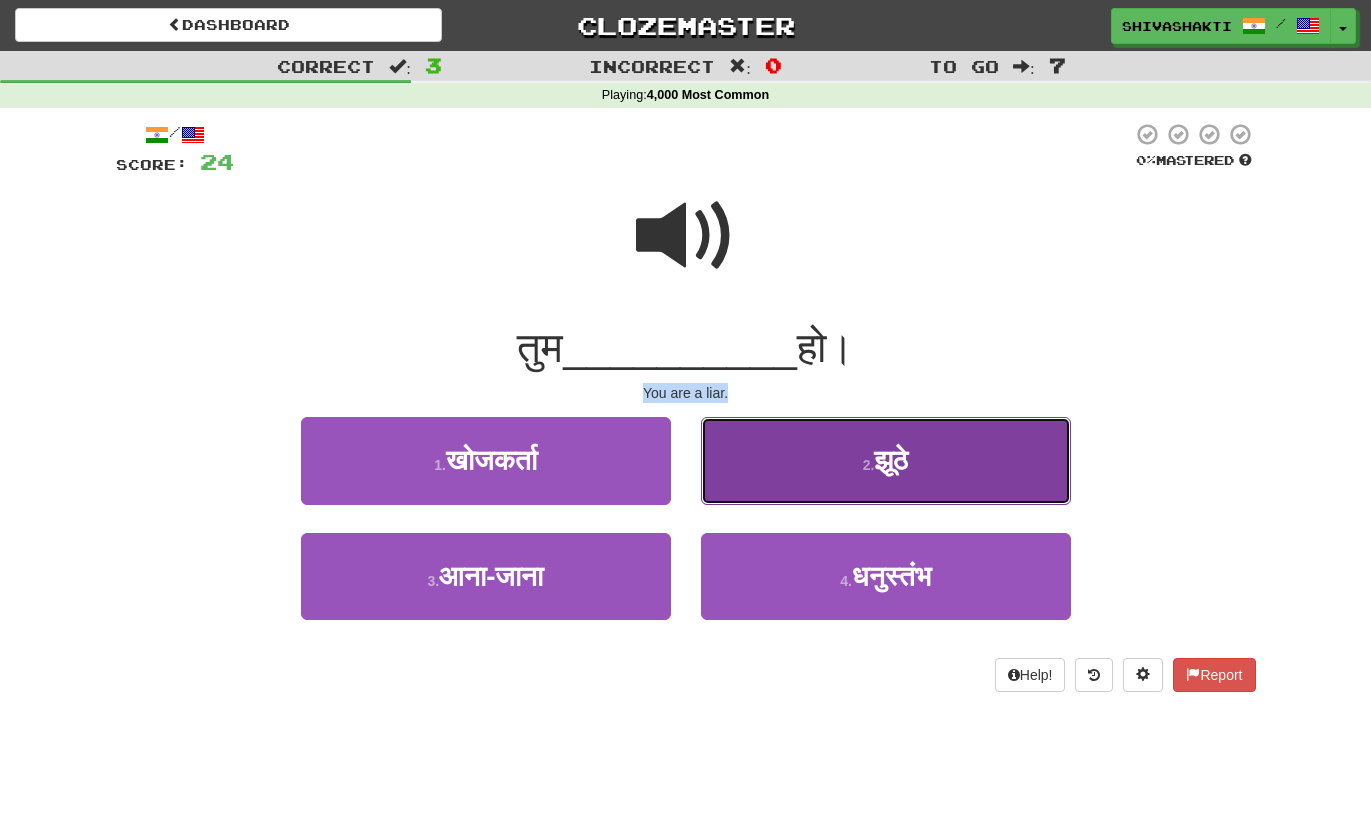 click on "झूठे" at bounding box center (891, 460) 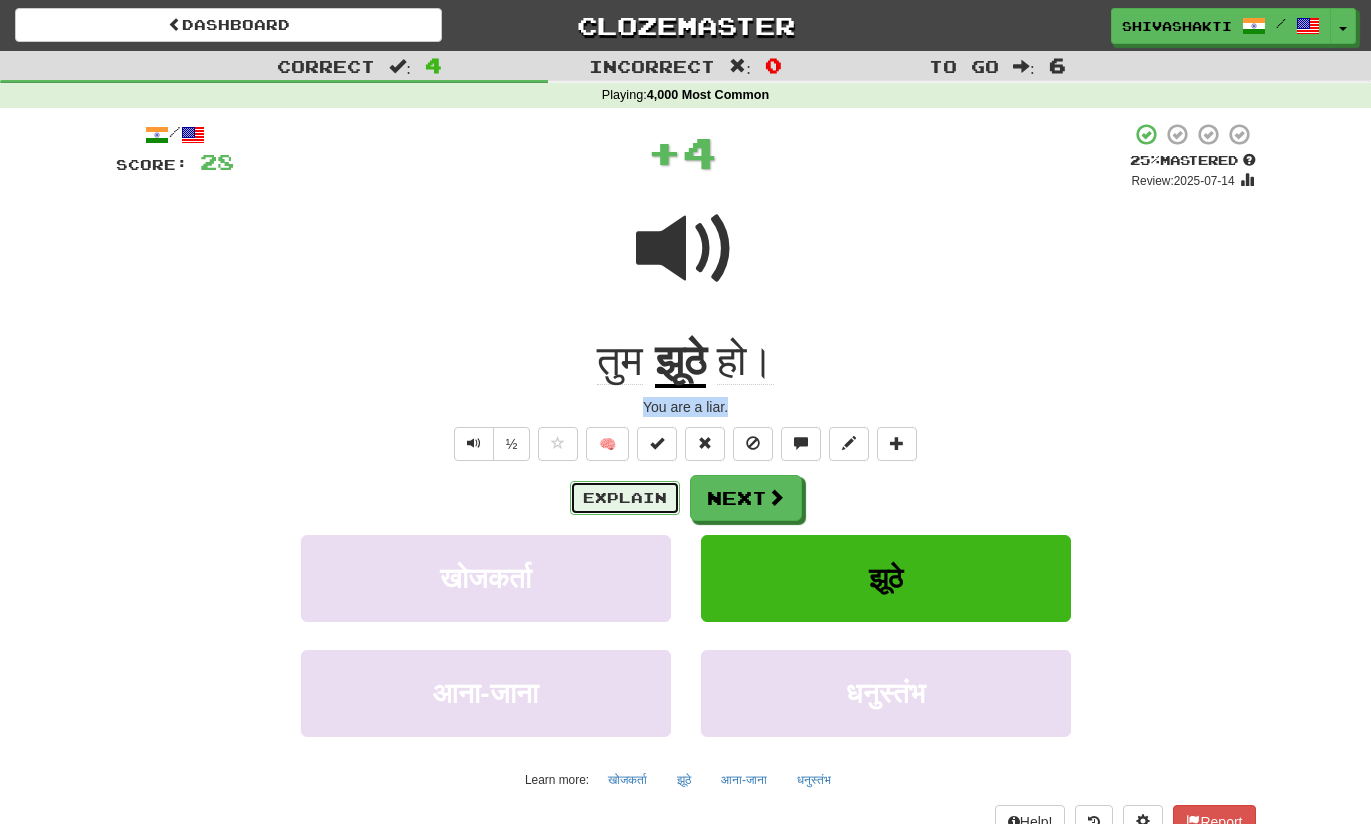 click on "Explain" at bounding box center [625, 498] 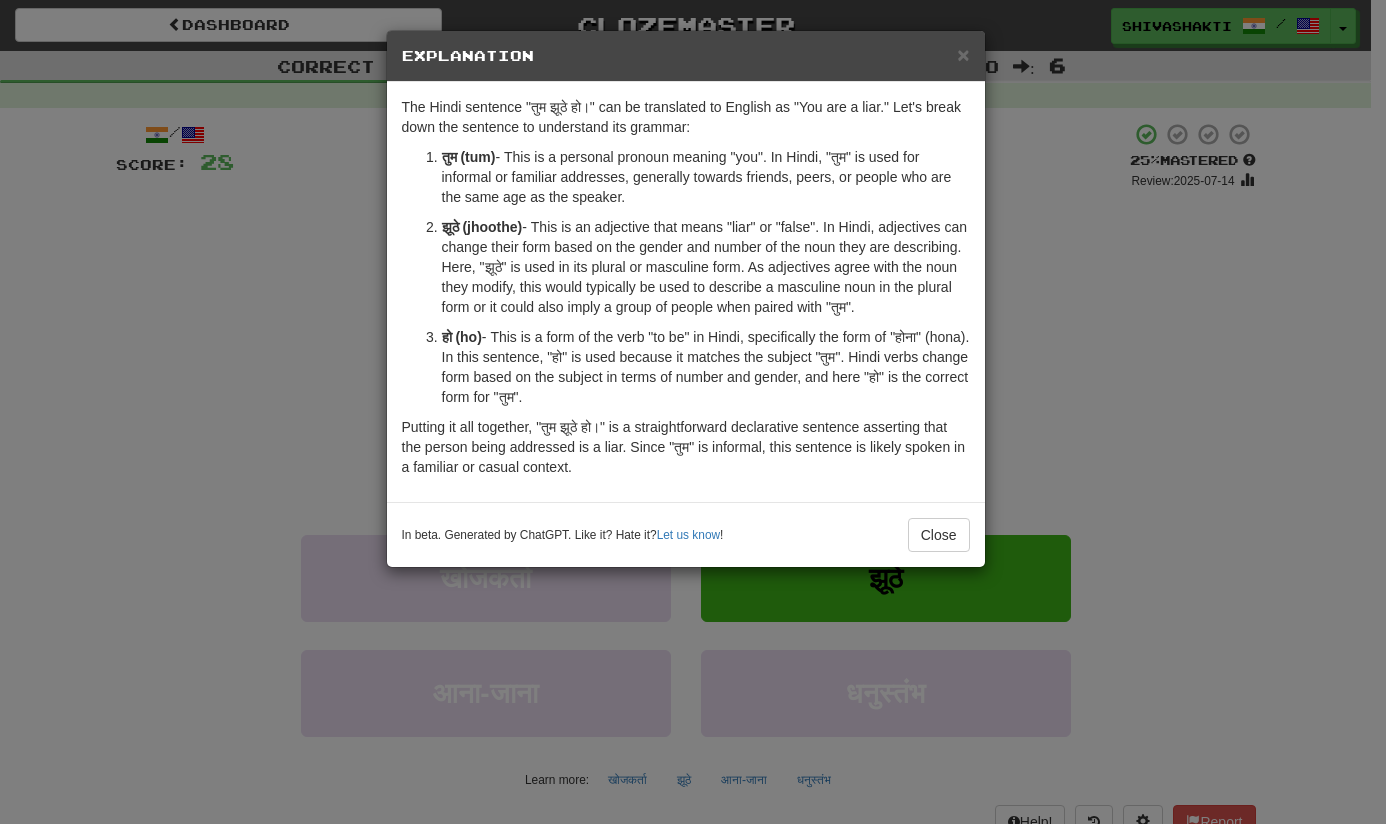 click on "× Explanation The Hindi sentence "तुम झूठे हो।" can be translated to English as "You are a liar." Let's break down the sentence to understand its grammar:
तुम (tum)  - This is a personal pronoun meaning "you". In Hindi, "तुम" is used for informal or familiar addresses, generally towards friends, peers, or people who are the same age as the speaker.
झूठे (jhoothe)  - This is an adjective that means "liar" or "false". In Hindi, adjectives can change their form based on the gender and number of the noun they are describing. Here, "झूठे" is used in its plural or masculine form. As adjectives agree with the noun they modify, this would typically be used to describe a masculine noun in the plural form or it could also imply a group of people when paired with "तुम".
हो (ho)
In beta. Generated by ChatGPT. Like it? Hate it?  Let us know ! Close" at bounding box center [693, 412] 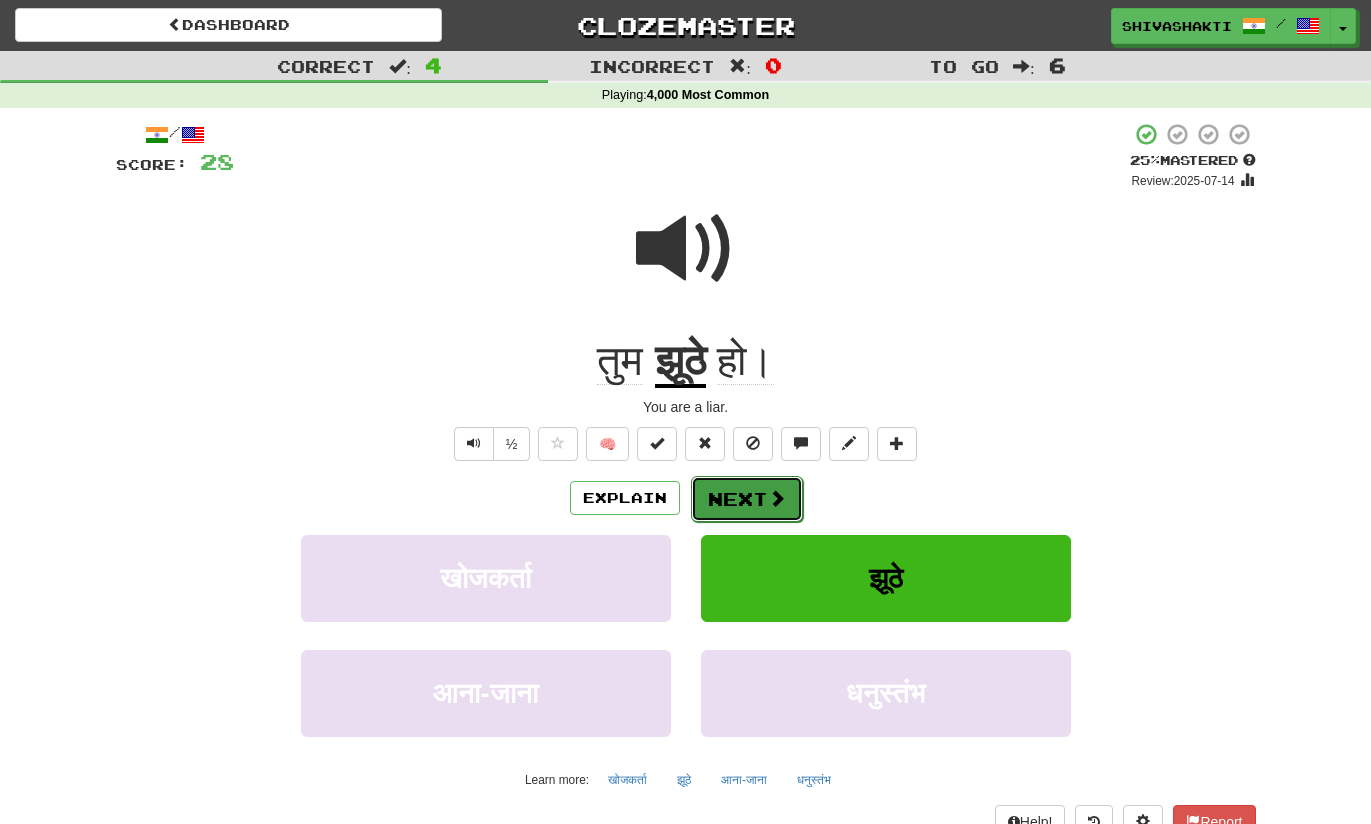click on "Next" at bounding box center (747, 499) 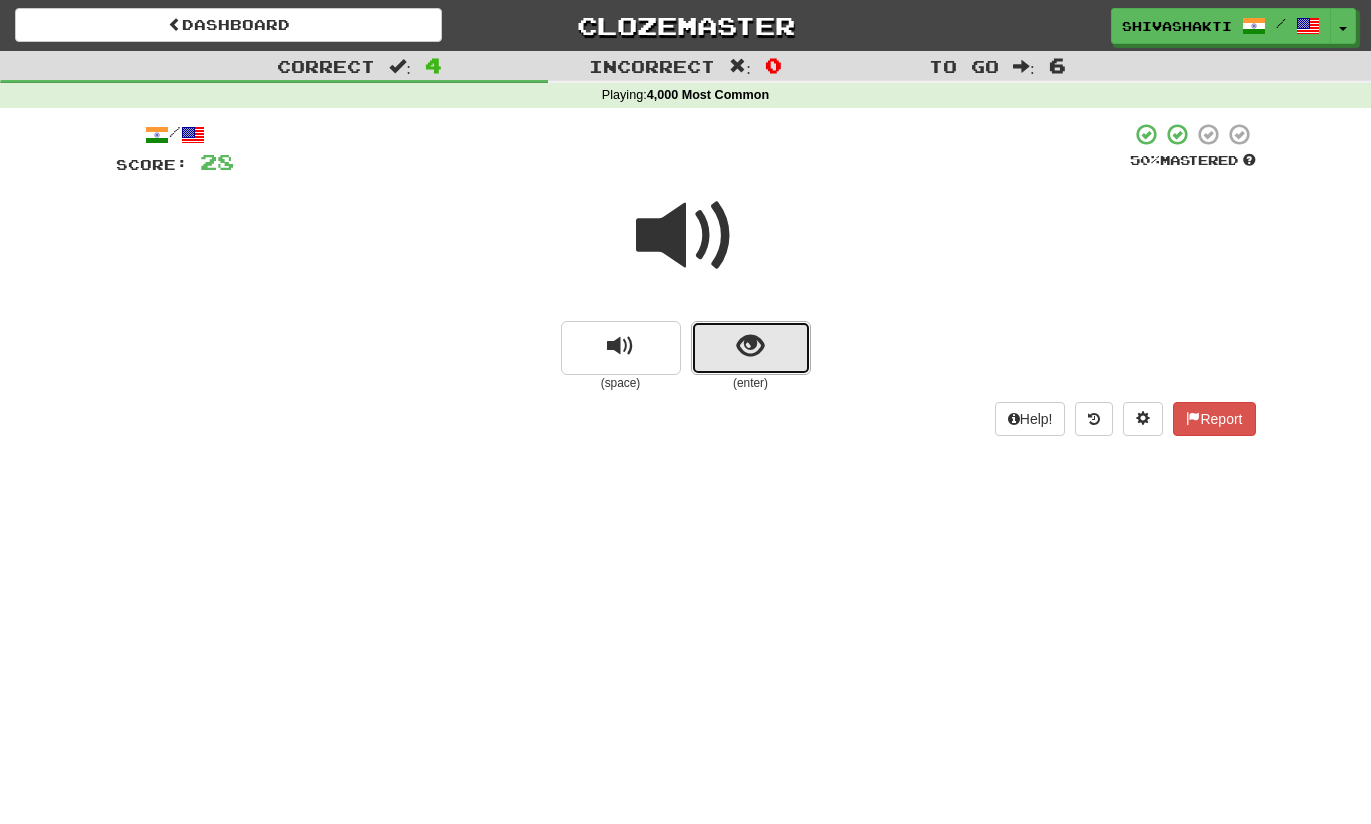 click at bounding box center (751, 348) 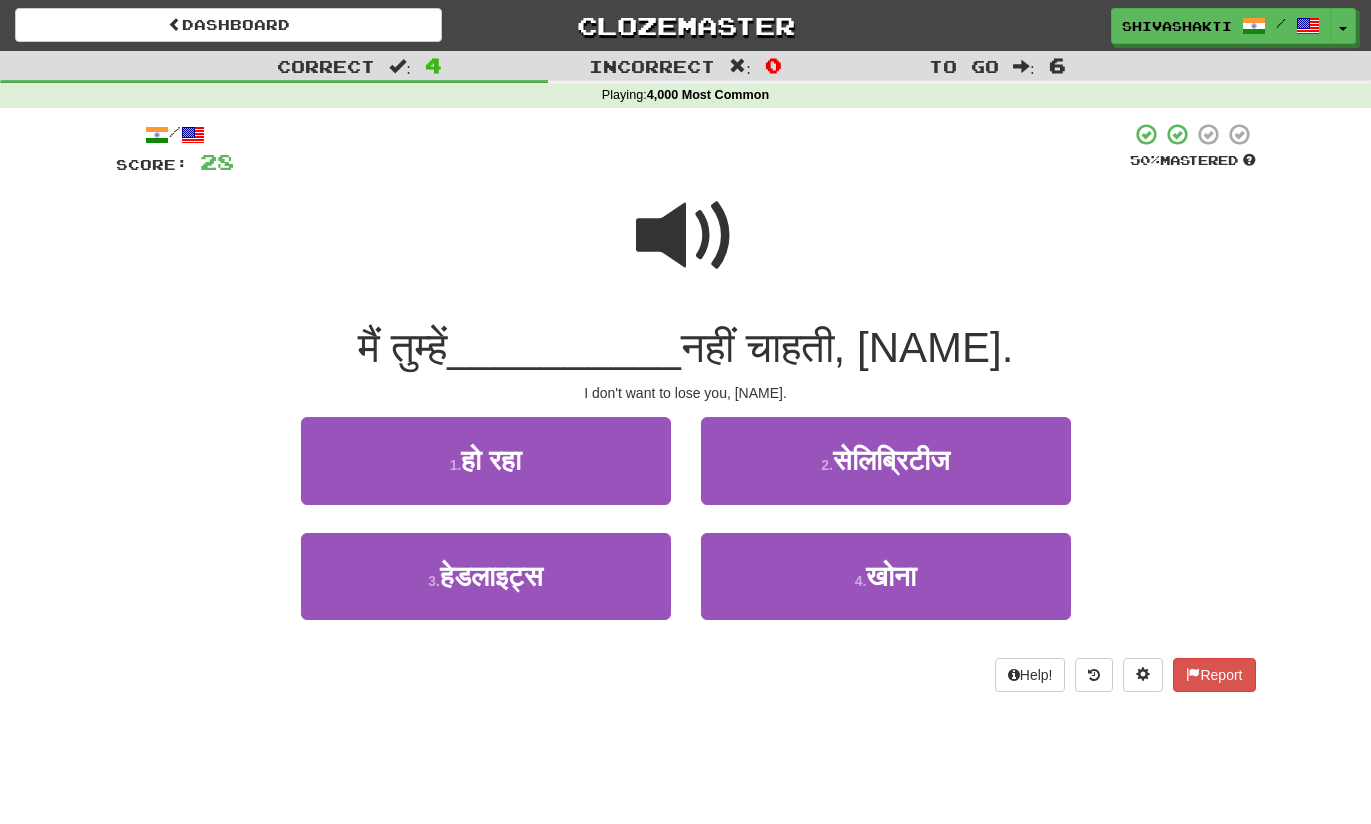 click at bounding box center (686, 236) 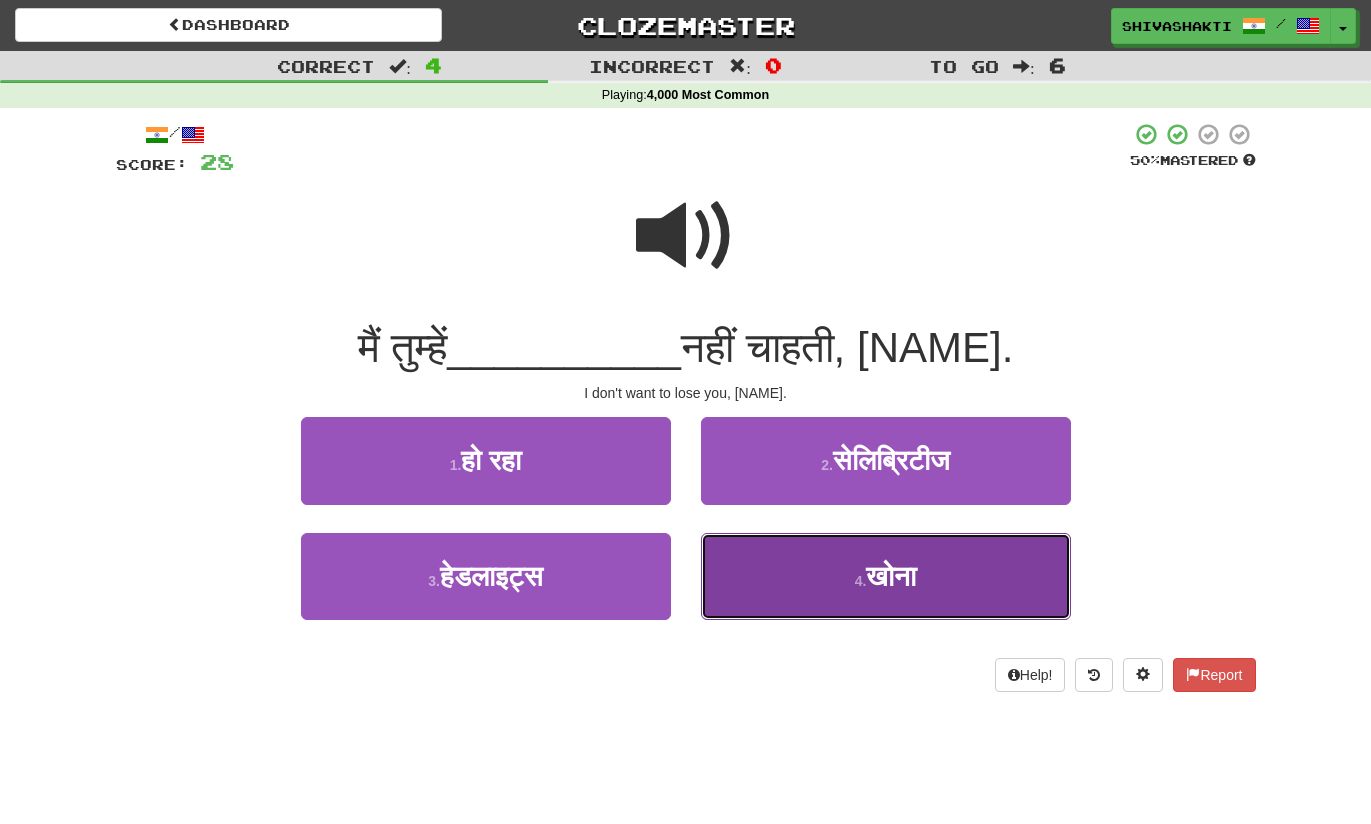 click on "खोना" at bounding box center [891, 576] 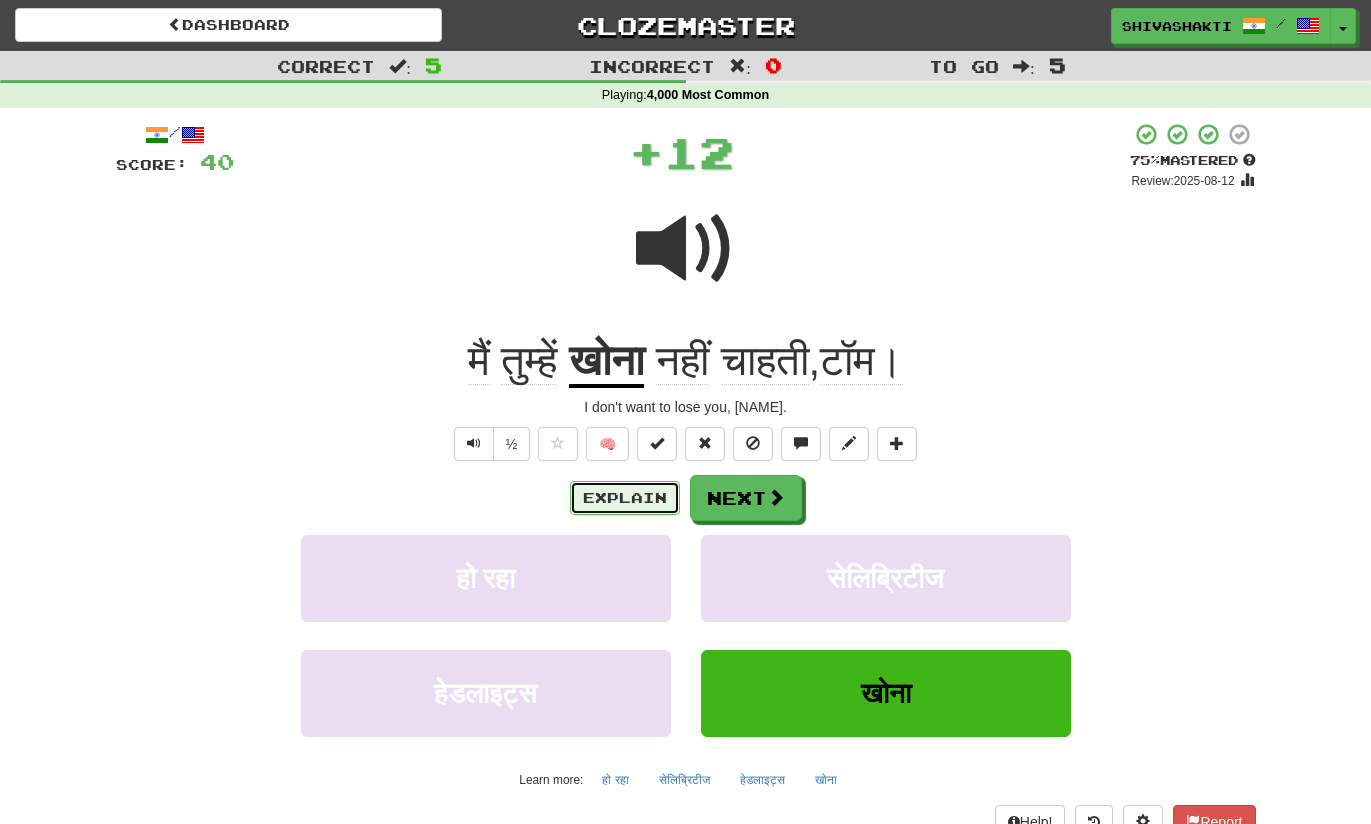 click on "Explain" at bounding box center (625, 498) 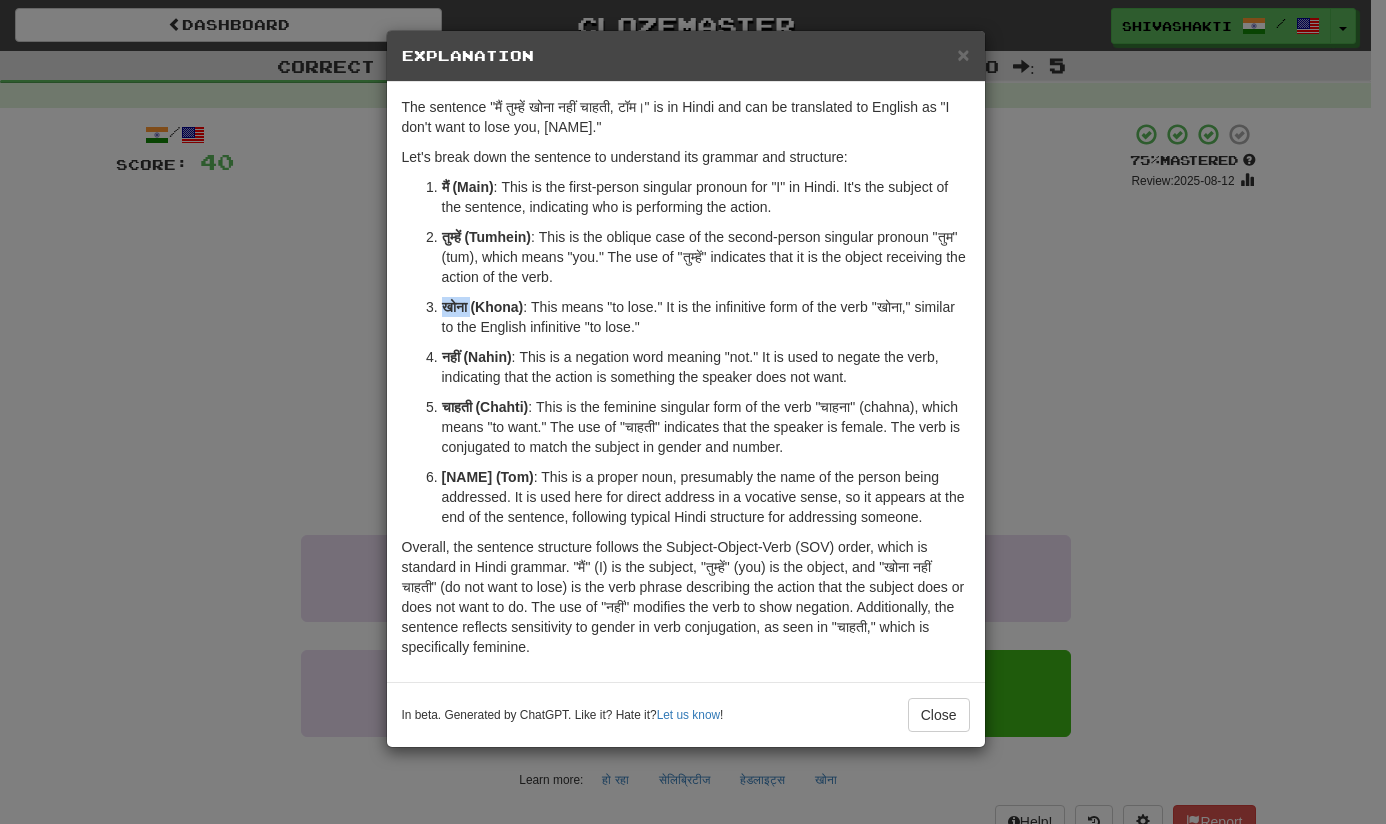 drag, startPoint x: 472, startPoint y: 305, endPoint x: 432, endPoint y: 307, distance: 40.04997 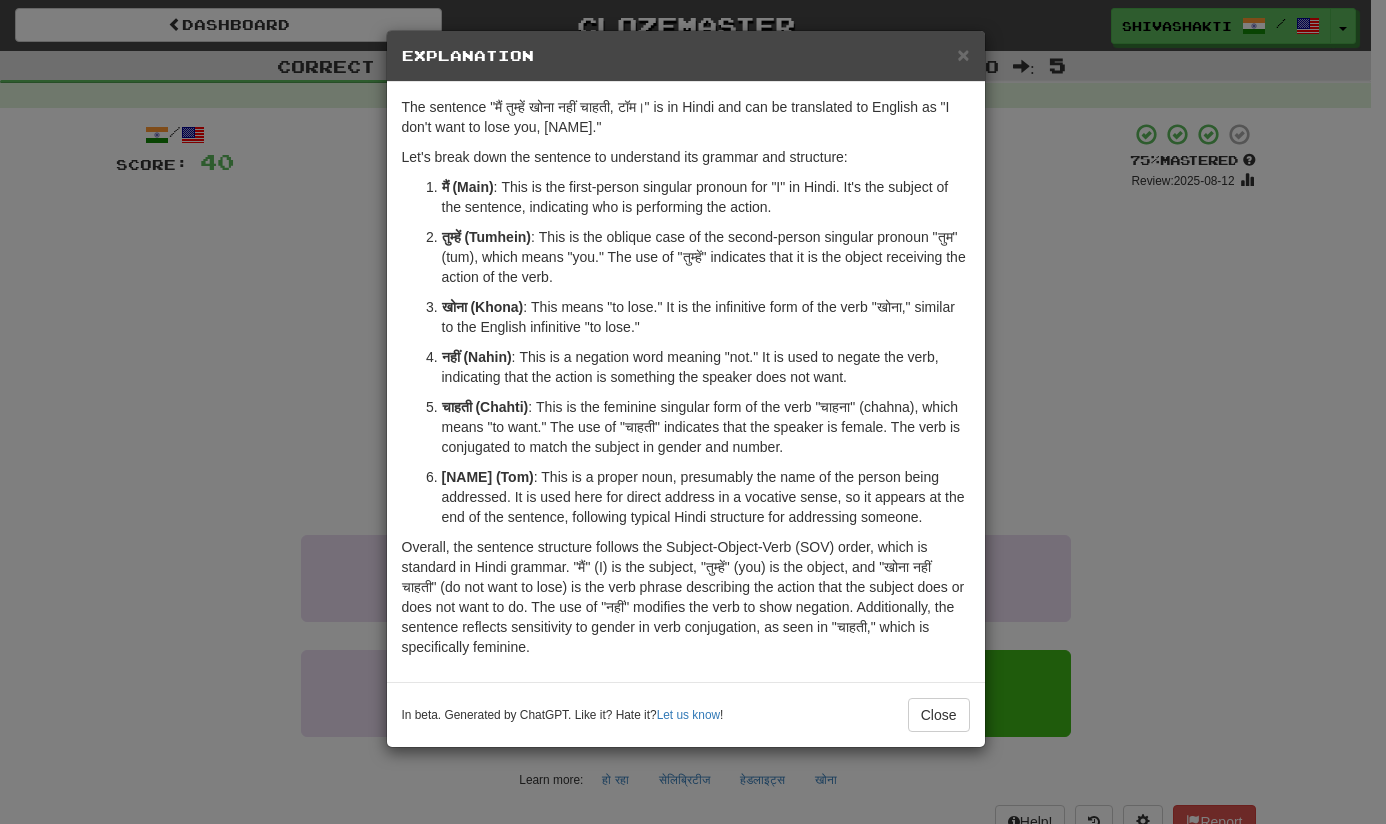 click on "× Explanation The sentence "मैं तुम्हें खोना नहीं चाहती, टॉम।" is in Hindi and can be translated to English as "I don't want to lose you, Tom."
Let's break down the sentence to understand its grammar and structure:
मैं (Main) : This is the first-person singular pronoun for "I" in Hindi. It's the subject of the sentence, indicating who is performing the action.
तुम्हें (Tumhein) : This is the oblique case of the second-person singular pronoun "तुम" (tum), which means "you." The use of "तुम्हें" indicates that it is the object receiving the action of the verb.
खोना (Khona) : This means "to lose." It is the infinitive form of the verb "खोना," similar to the English infinitive "to lose."
नहीं (Nahin) : This is a negation word meaning "not." It is used to negate the verb, indicating that the action is something the speaker does not want.
चाहती (Chahti)" at bounding box center (693, 412) 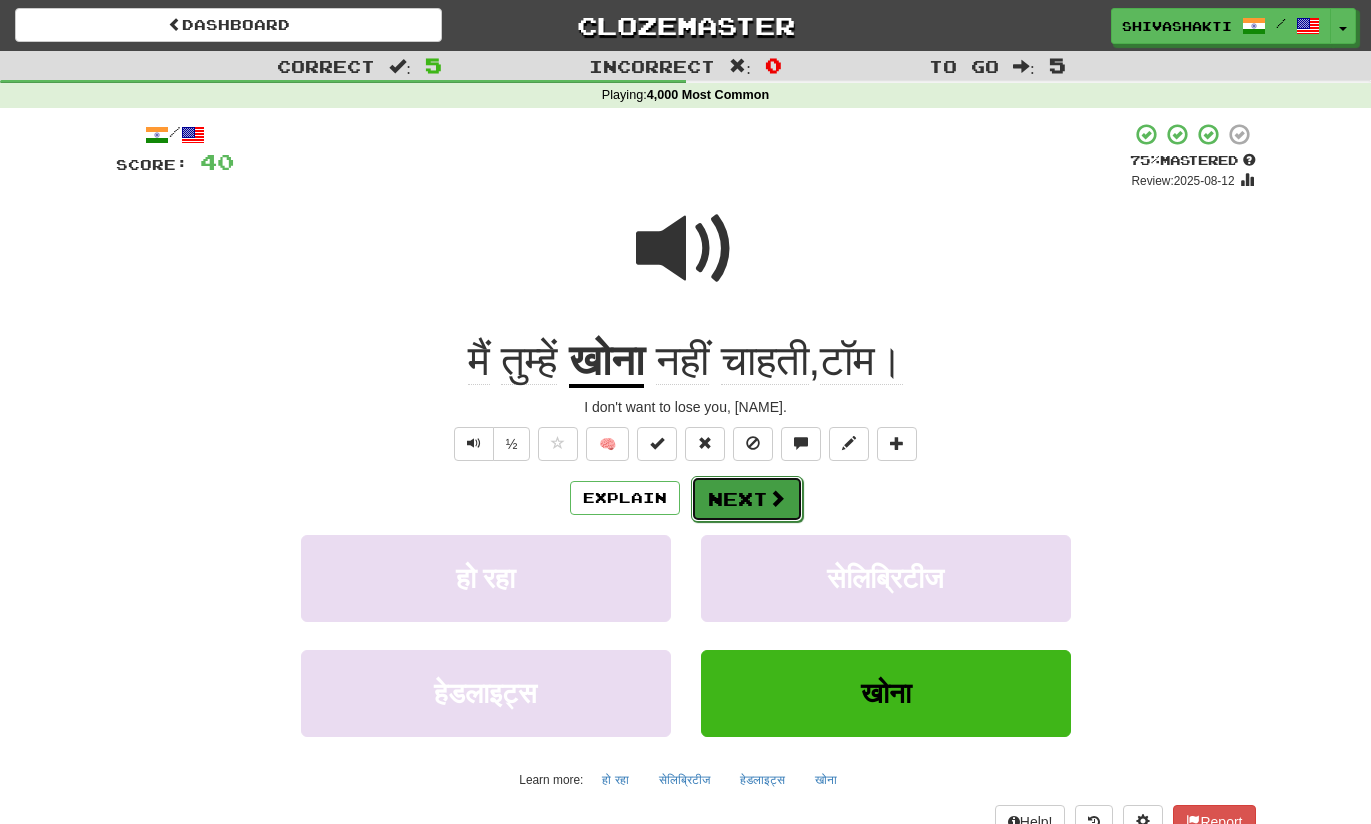 click on "Next" at bounding box center [747, 499] 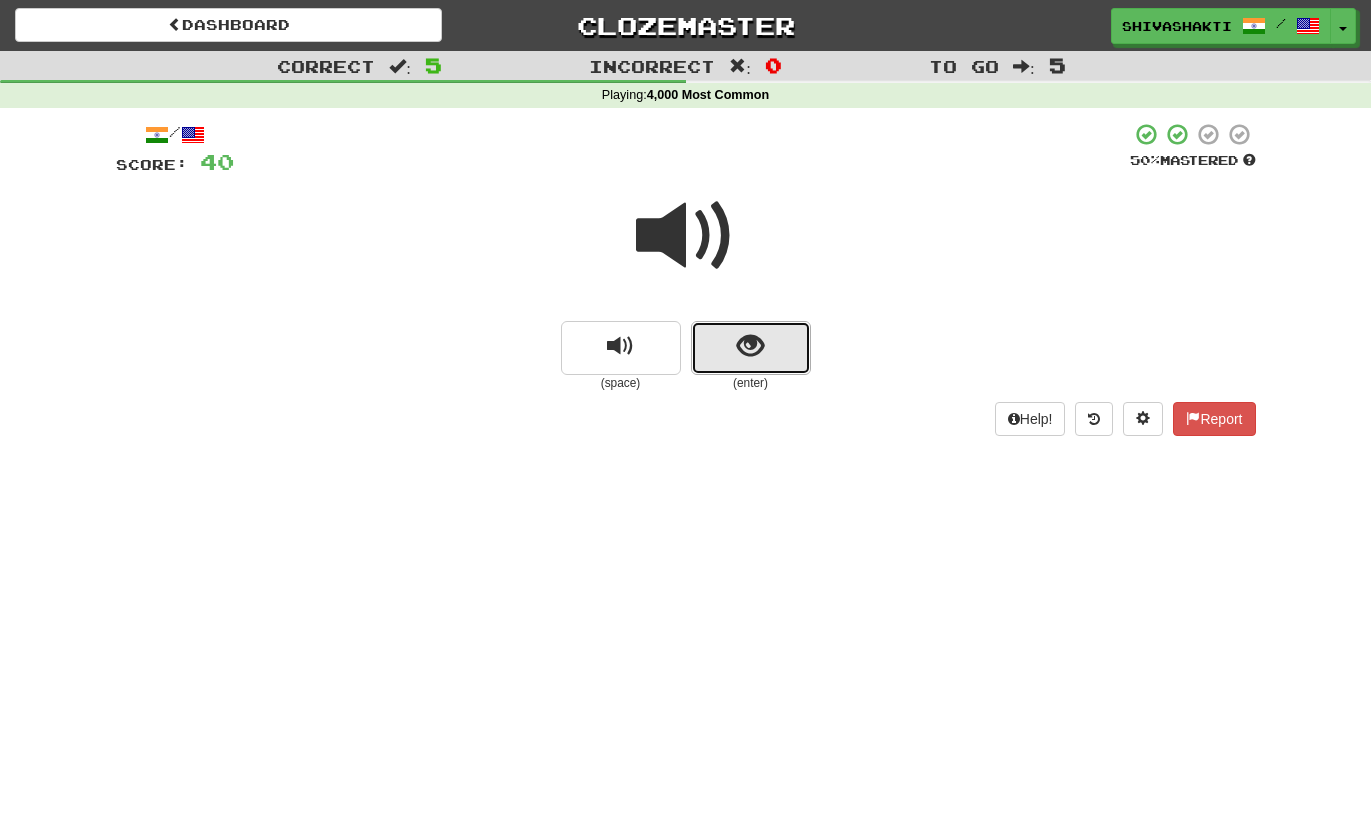 click at bounding box center (750, 346) 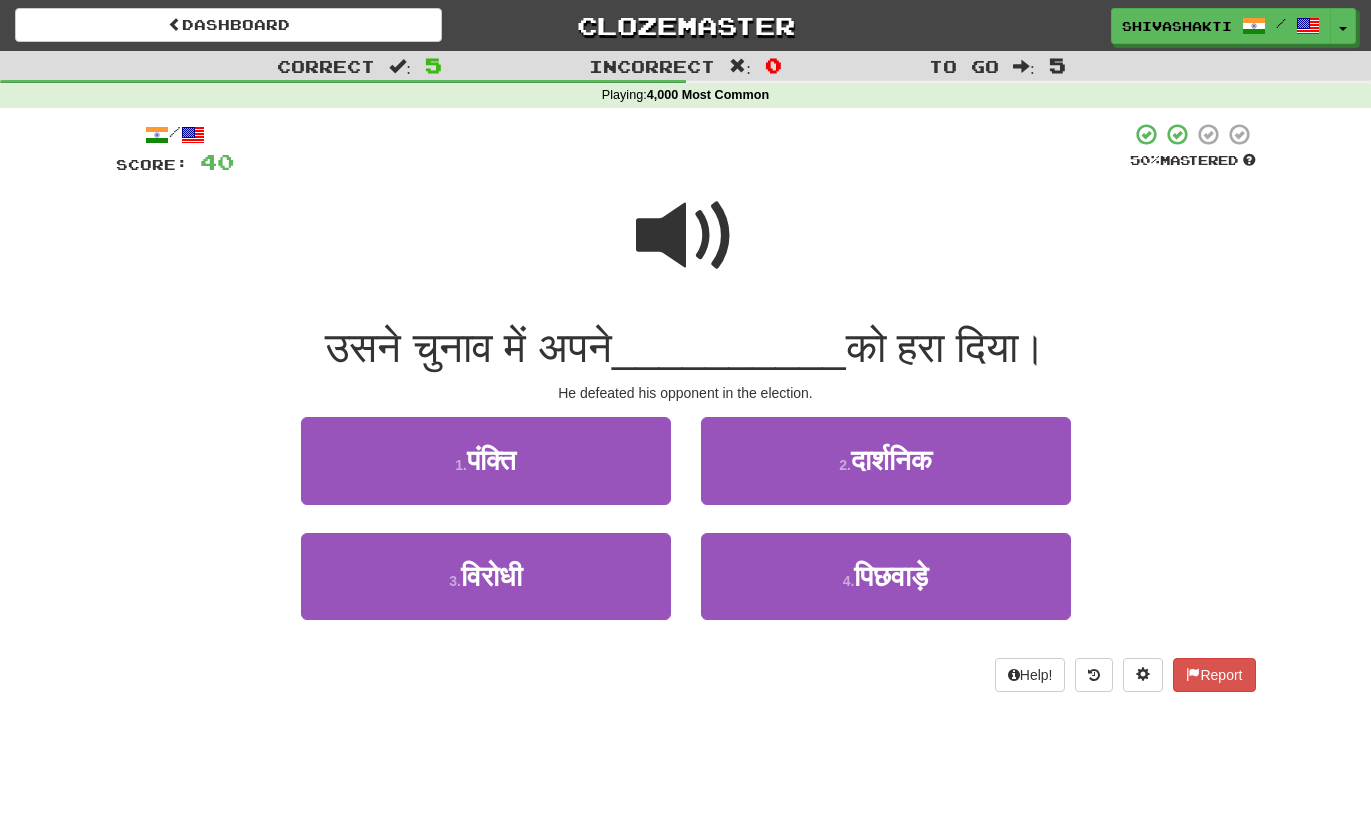 click at bounding box center [686, 236] 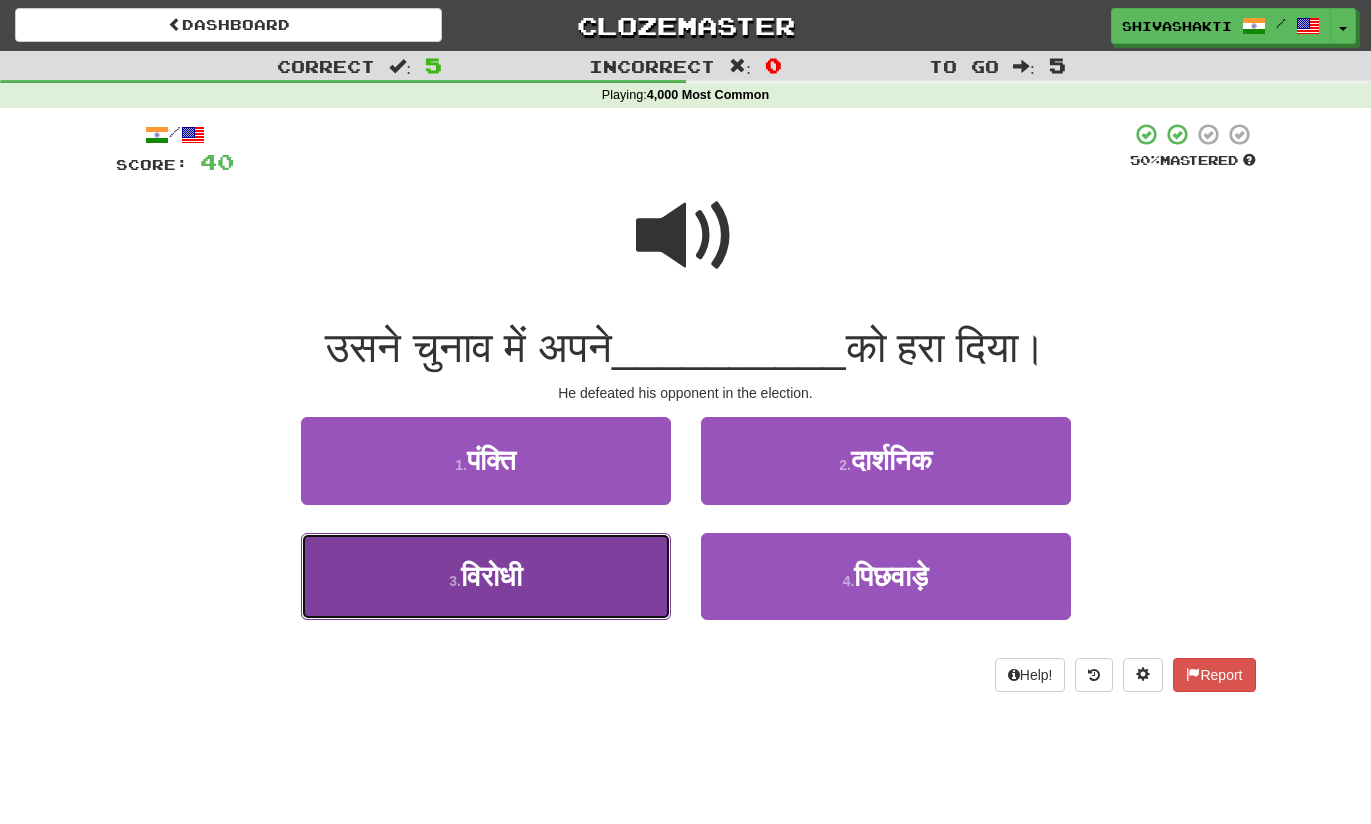 click on "3 .  विरोधी" at bounding box center (486, 576) 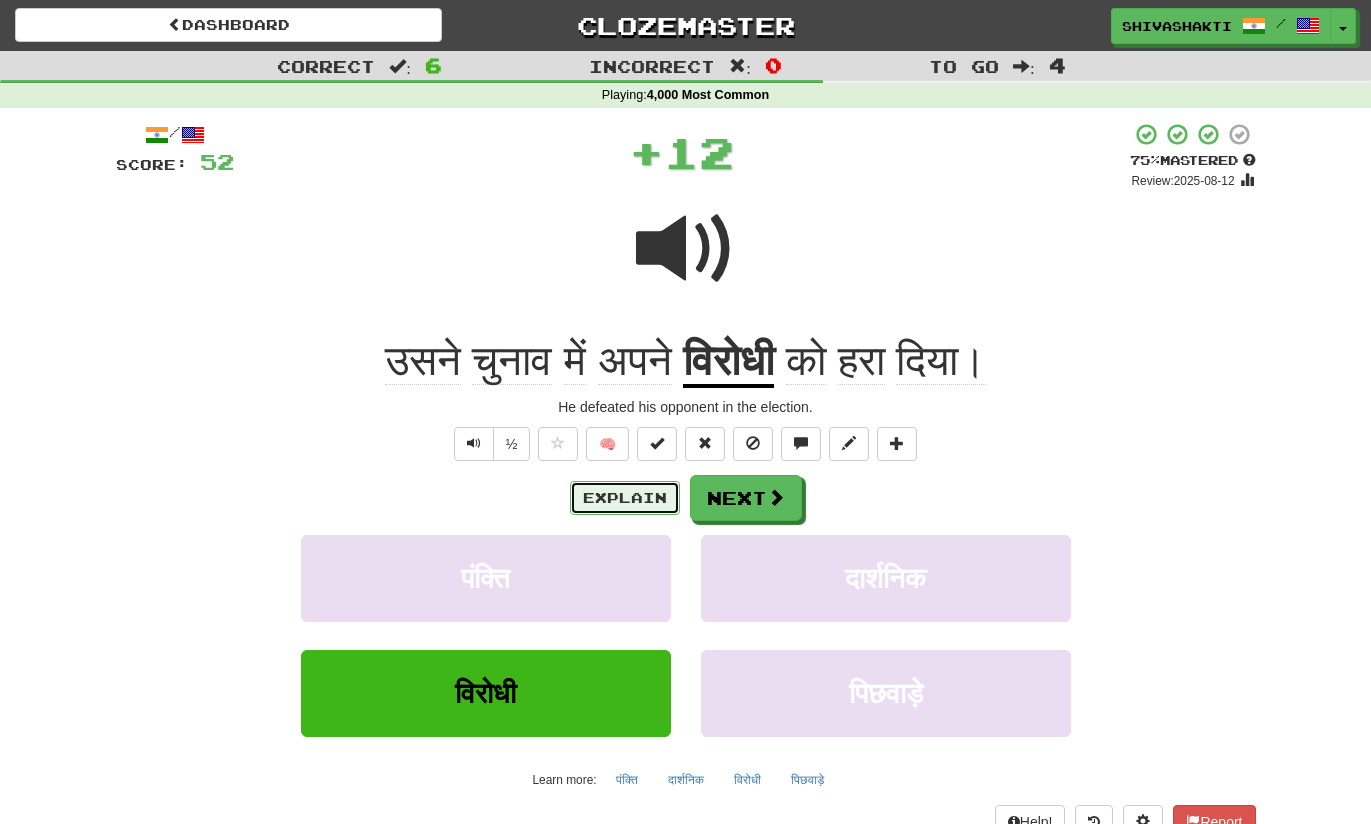 click on "Explain" at bounding box center (625, 498) 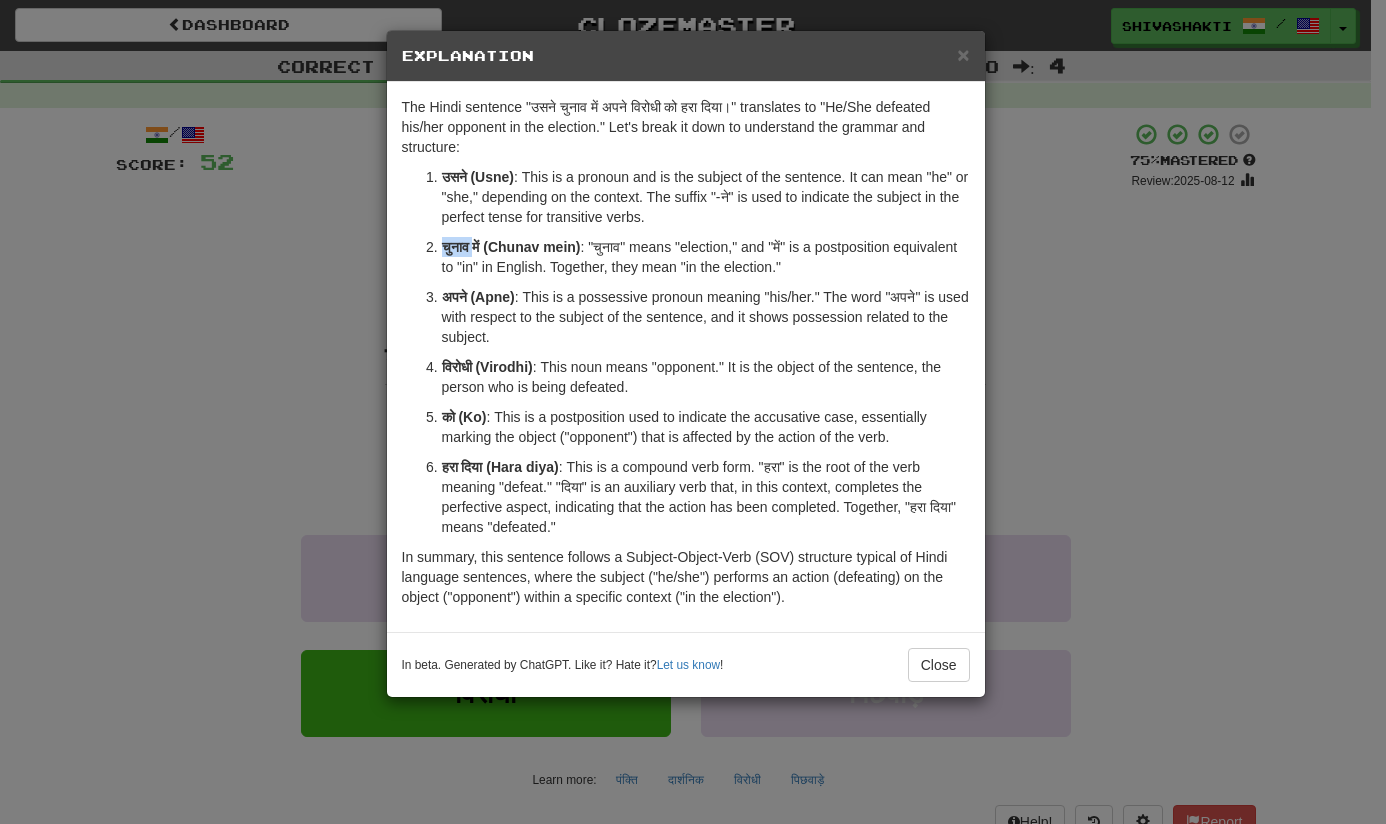 drag, startPoint x: 474, startPoint y: 247, endPoint x: 431, endPoint y: 244, distance: 43.104523 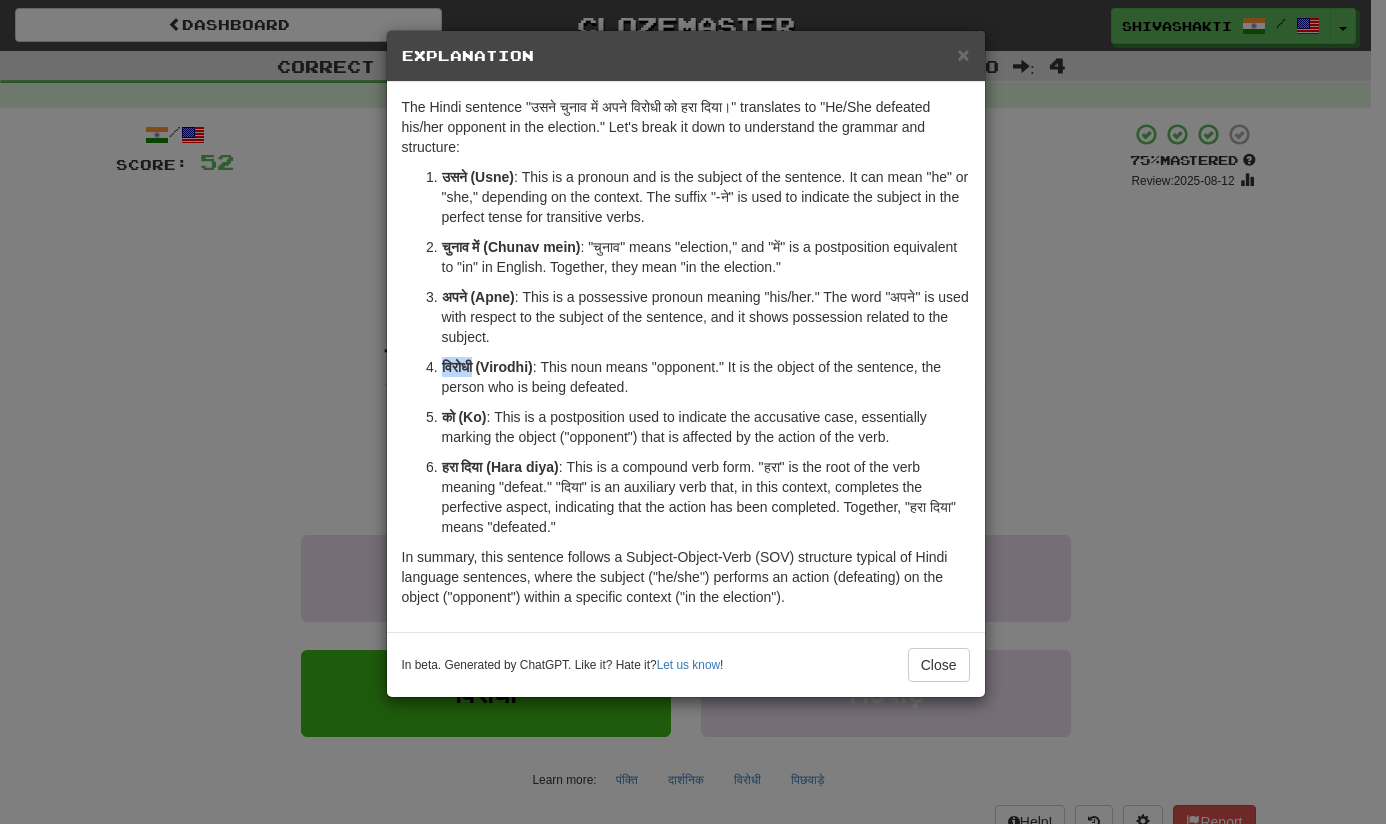 copy on "विरोधी" 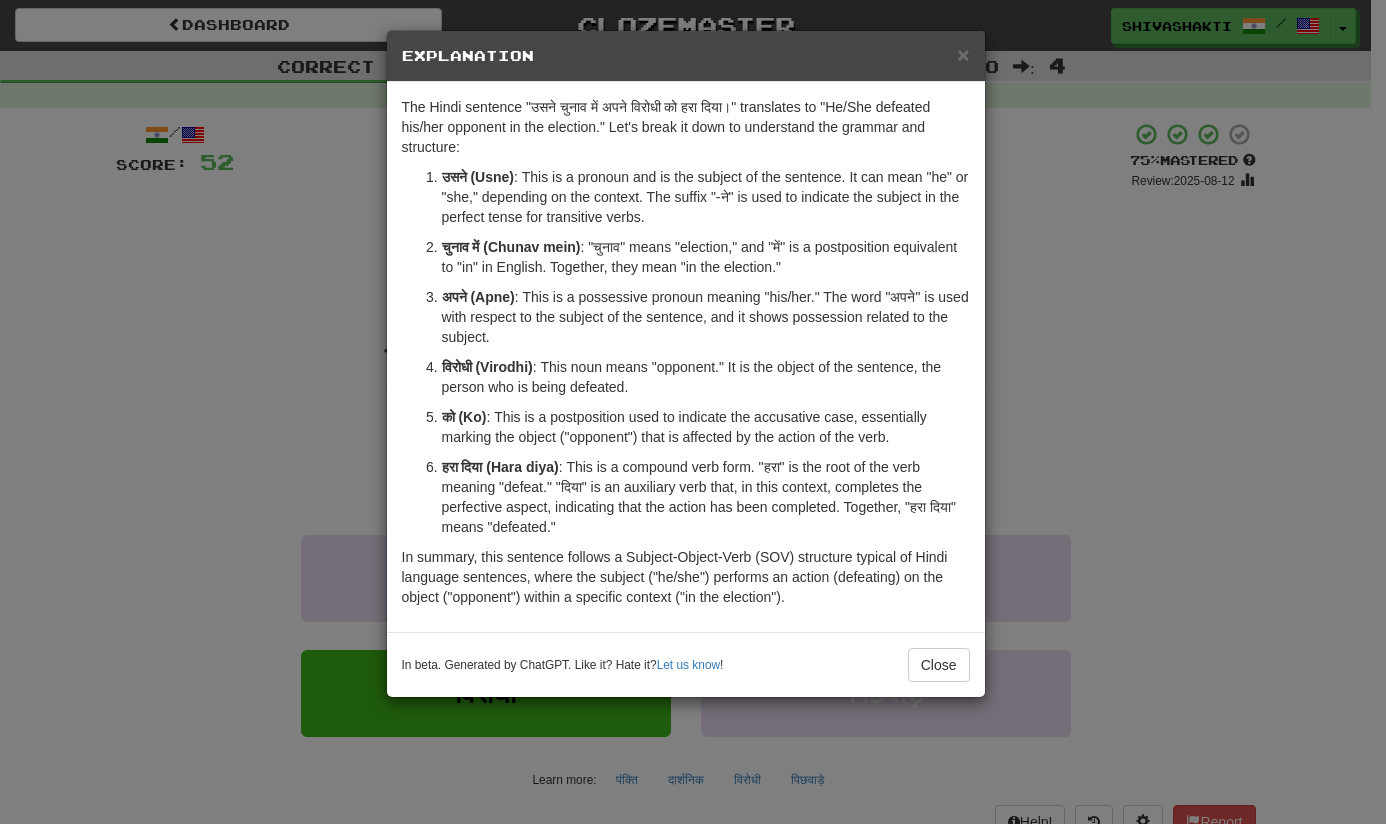 click on "× Explanation The Hindi sentence "उसने चुनाव में अपने विरोधी को हरा दिया।" translates to "He/She defeated his/her opponent in the election." Let's break it down to understand the grammar and structure:
उसने (Usne) : This is a pronoun and is the subject of the sentence. It can mean "he" or "she," depending on the context. The suffix "-ने" is used to indicate the subject in the perfect tense for transitive verbs.
चुनाव में (Chunav mein) : "चुनाव" means "election," and "में" is a postposition equivalent to "in" in English. Together, they mean "in the election."
अपने (Apne) : This is a possessive pronoun meaning "his/her." The word "अपने" is used with respect to the subject of the sentence, and it shows possession related to the subject.
विरोधी (Virodhi) : This noun means "opponent." It is the object of the sentence, the person who is being defeated." at bounding box center (693, 412) 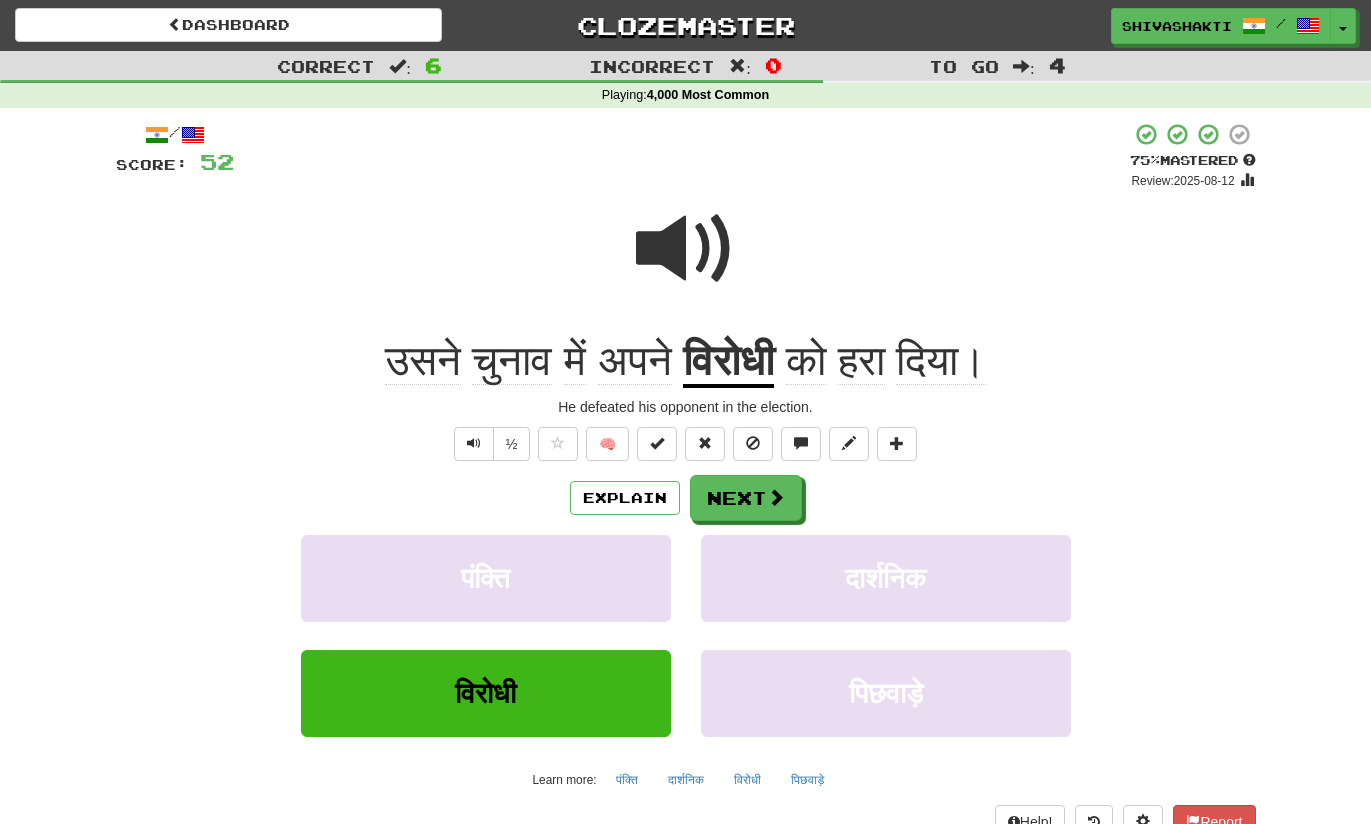 click at bounding box center (686, 249) 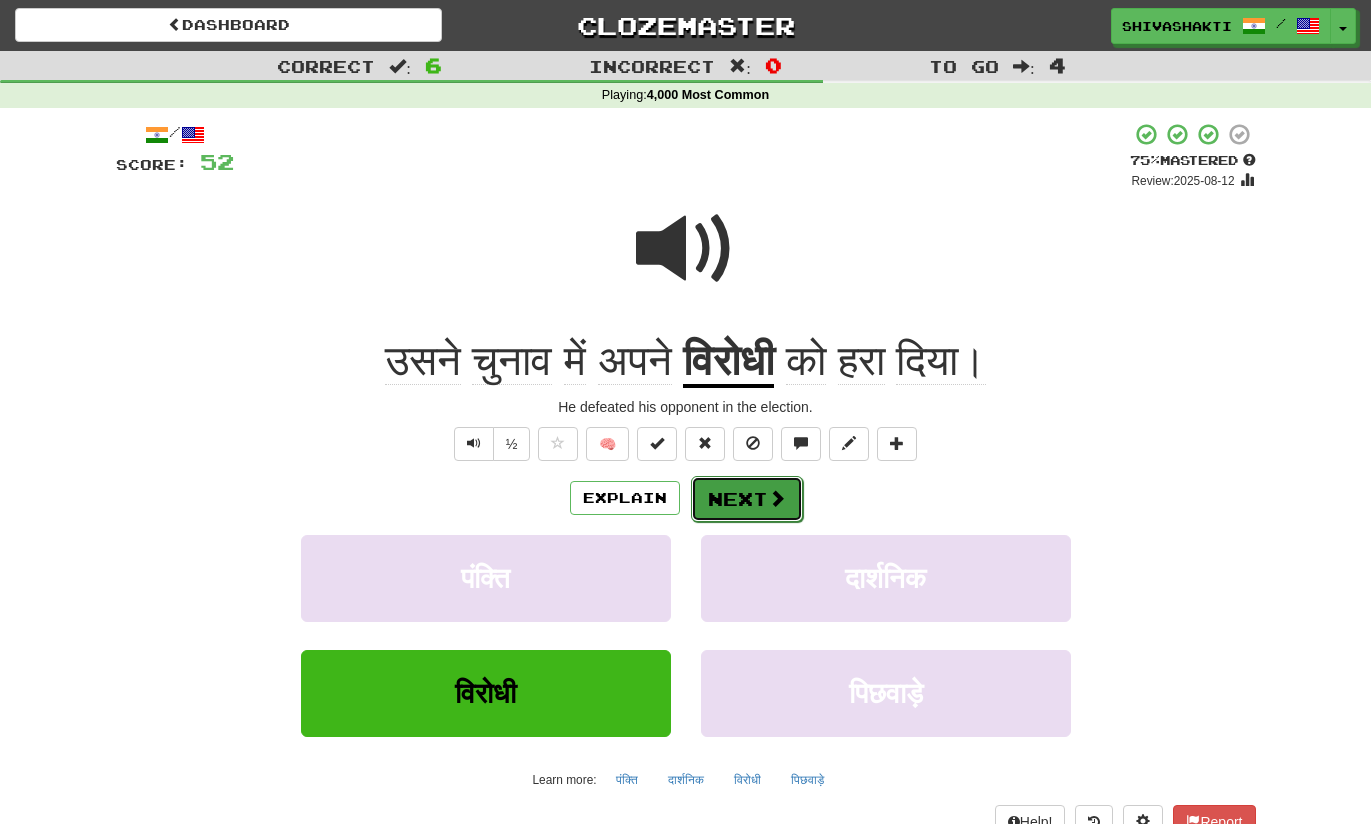 click on "Next" at bounding box center (747, 499) 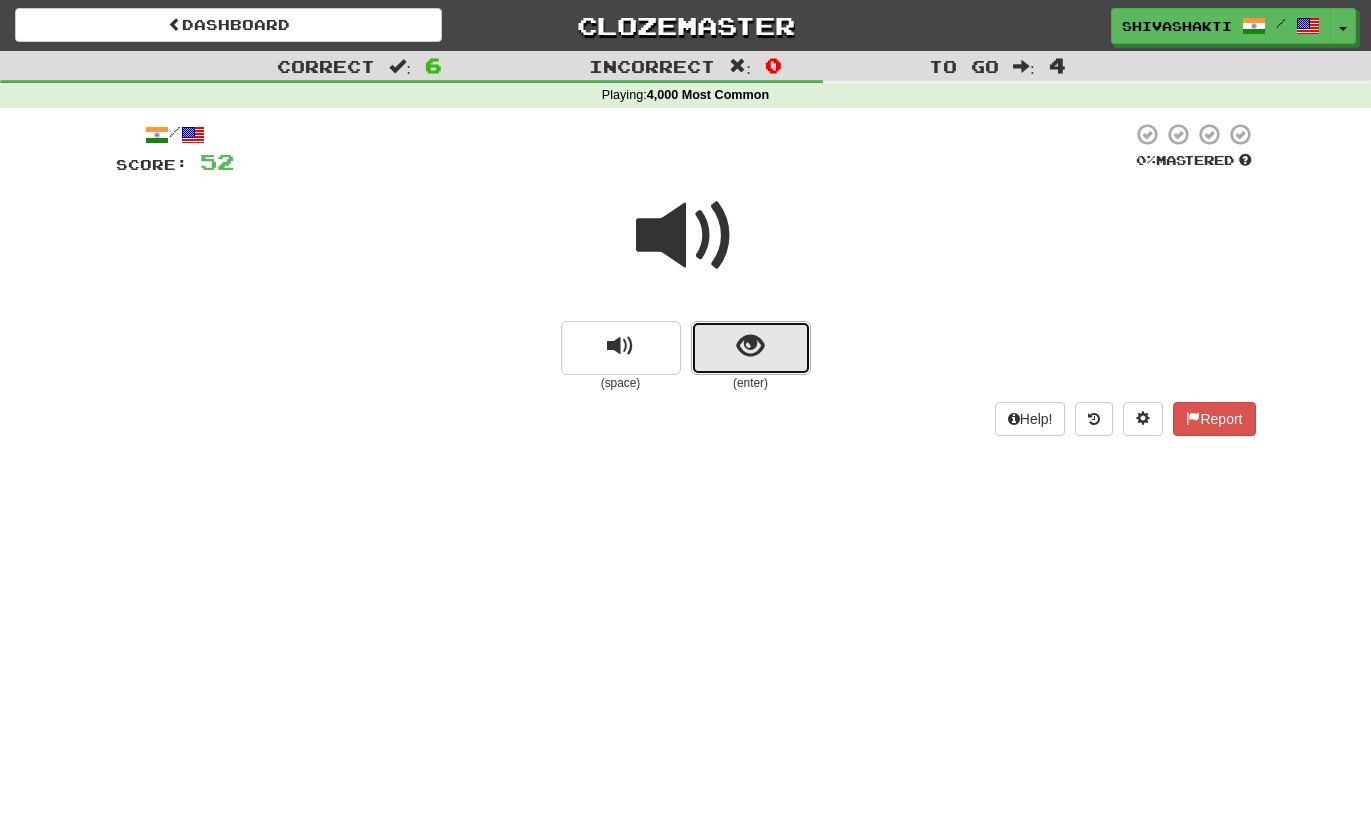 click at bounding box center [751, 348] 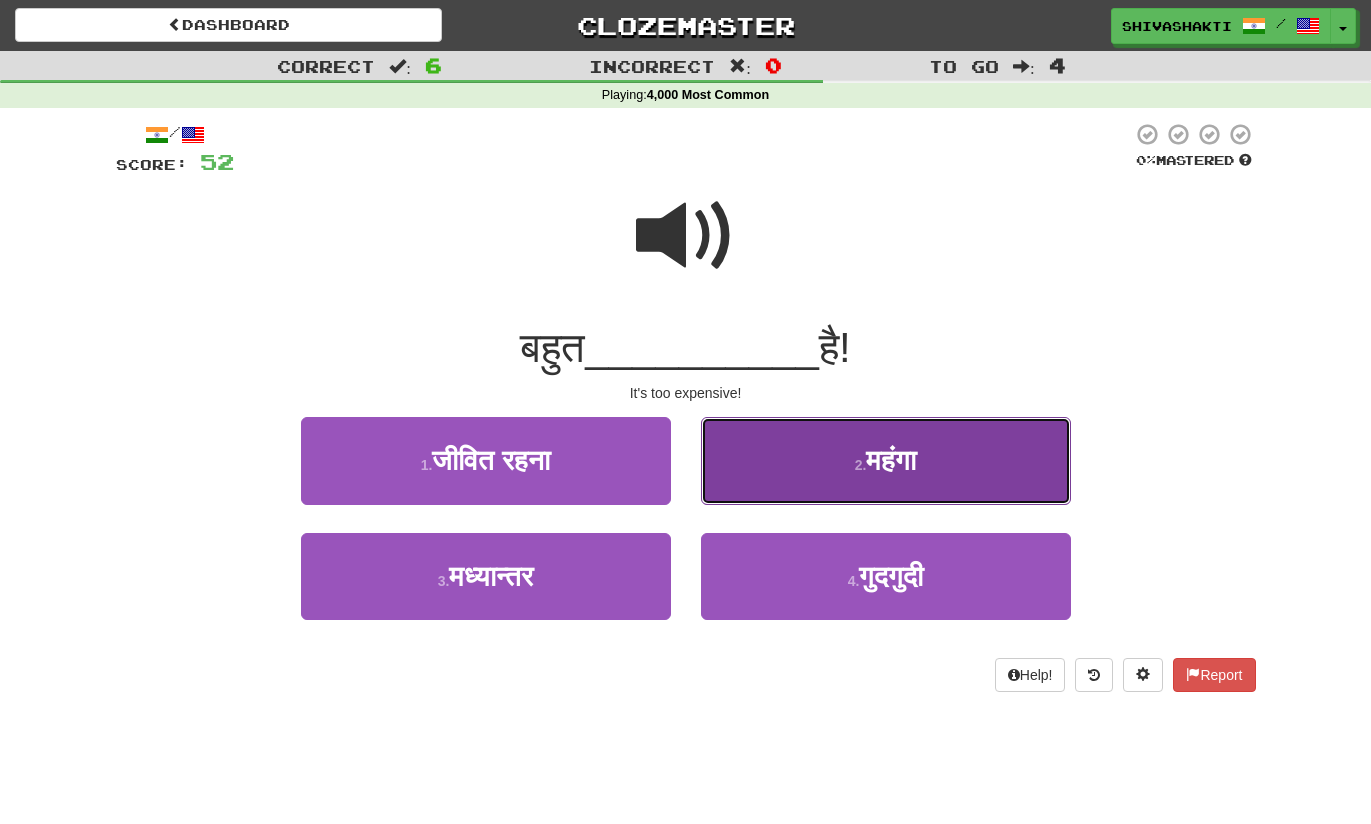 click on "2 .  महंगा" at bounding box center (886, 460) 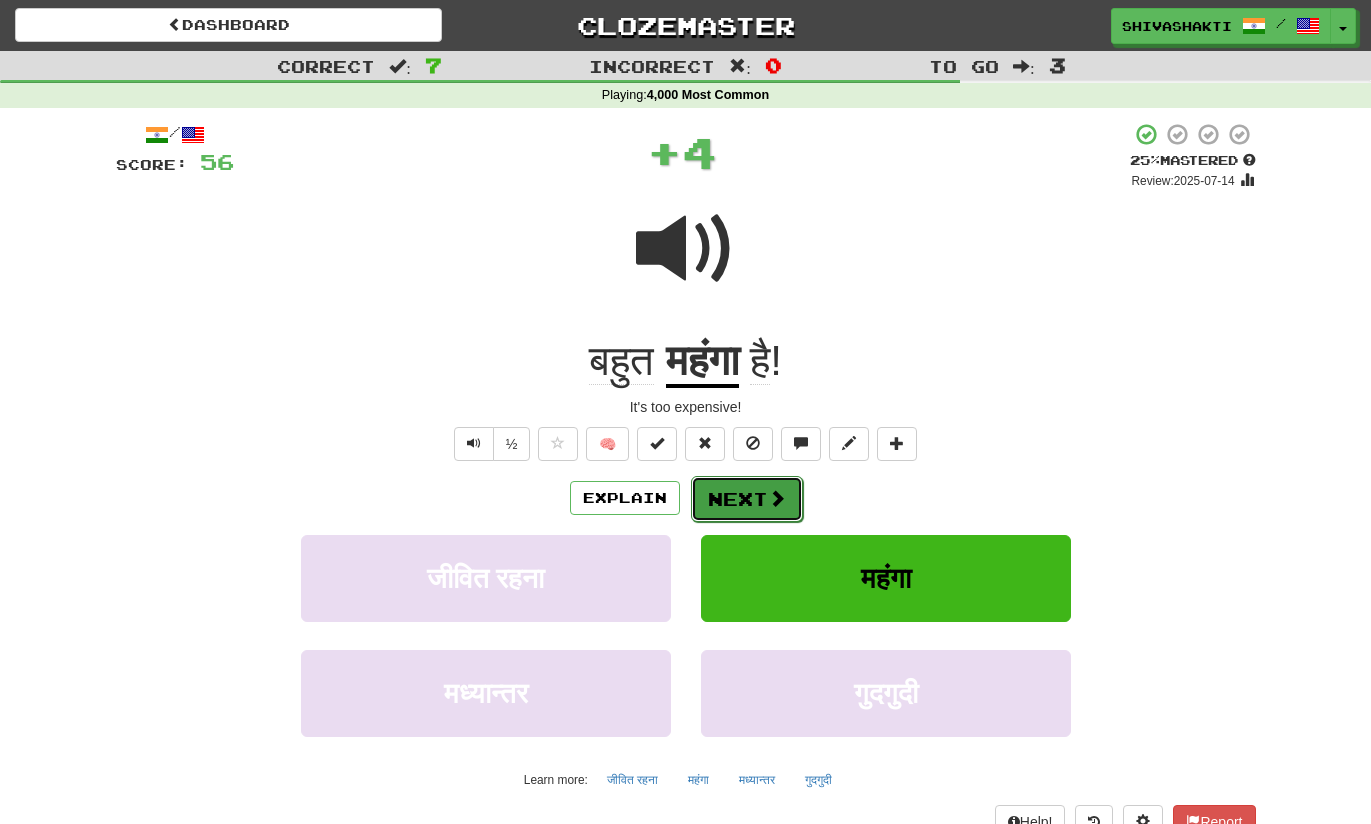 click on "Next" at bounding box center (747, 499) 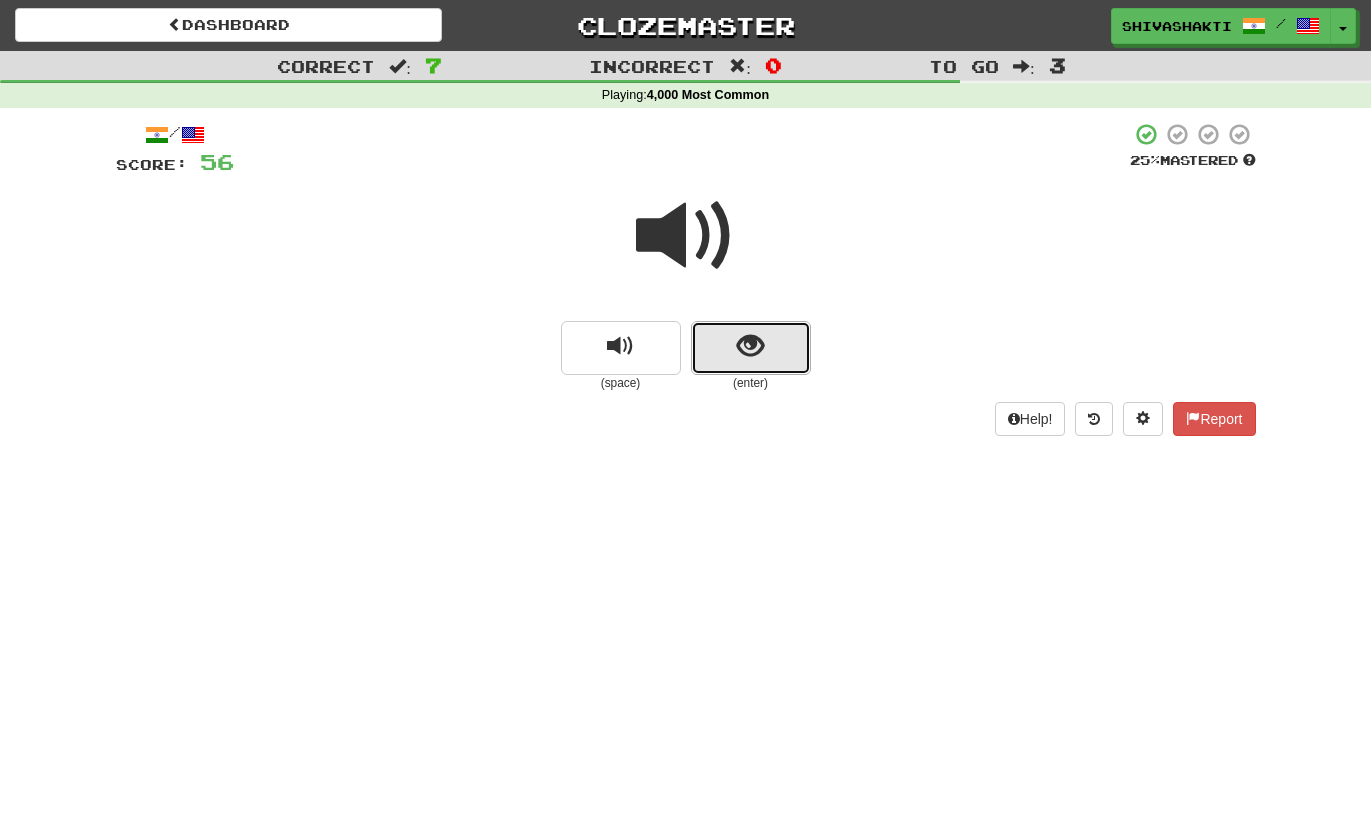 click at bounding box center (751, 348) 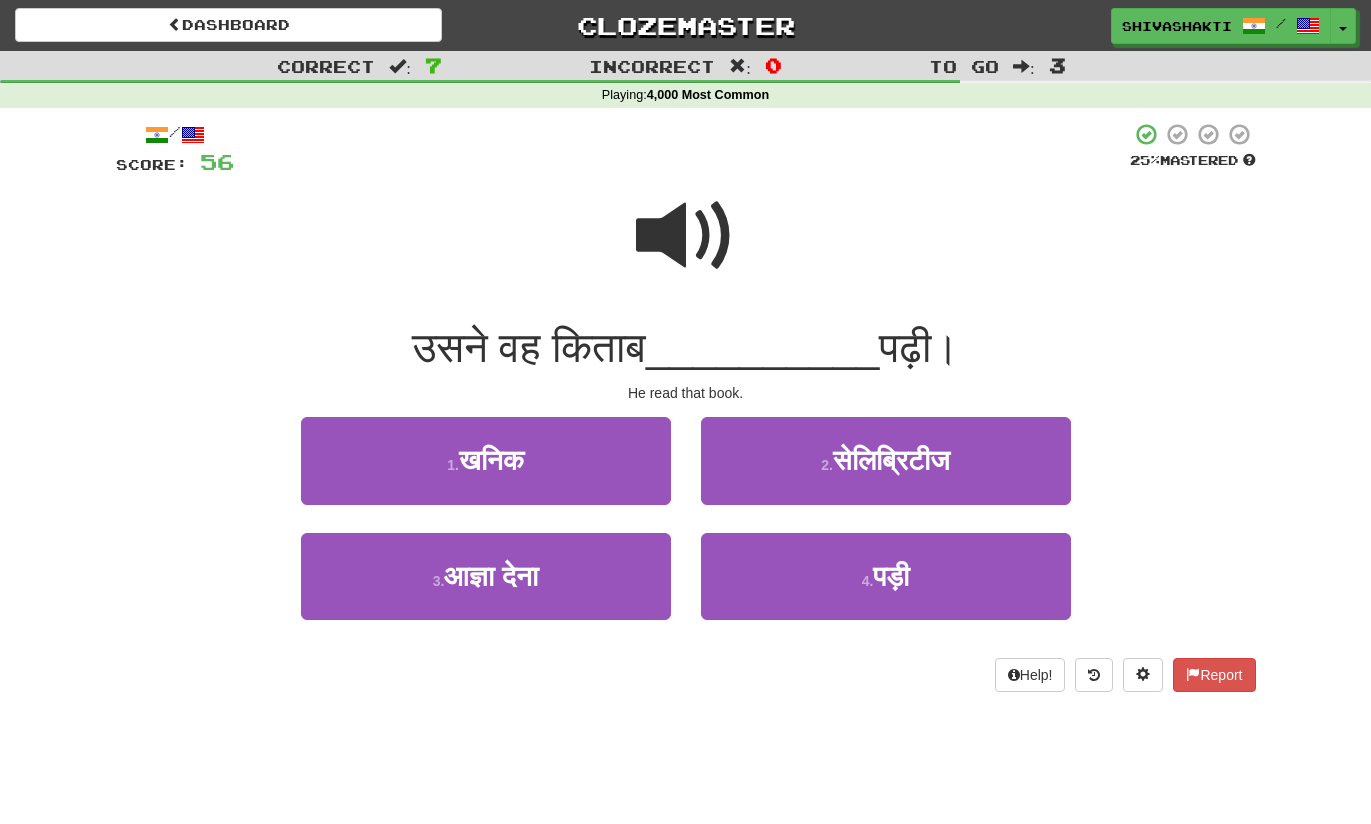 click at bounding box center [686, 236] 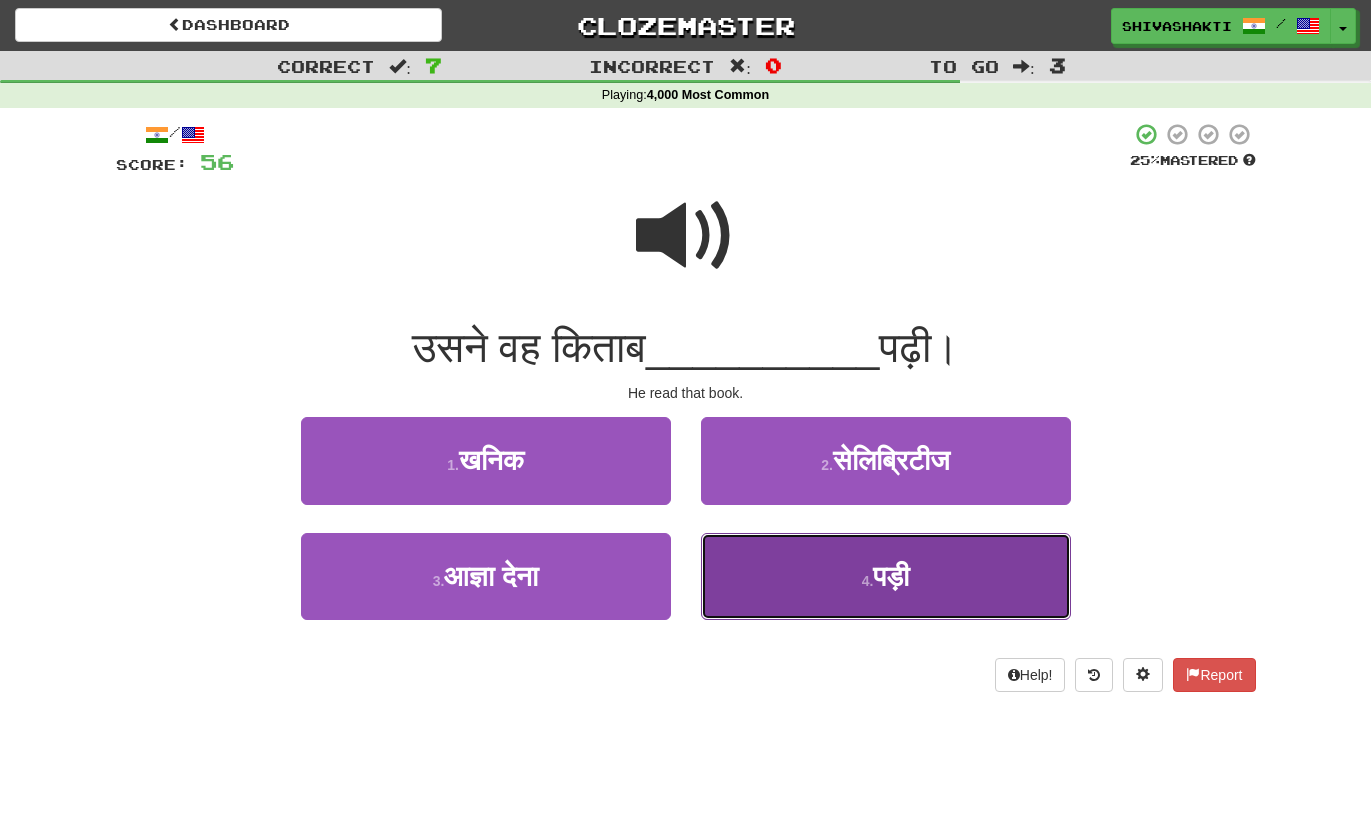 click on "4 .  पड़ी" at bounding box center (886, 576) 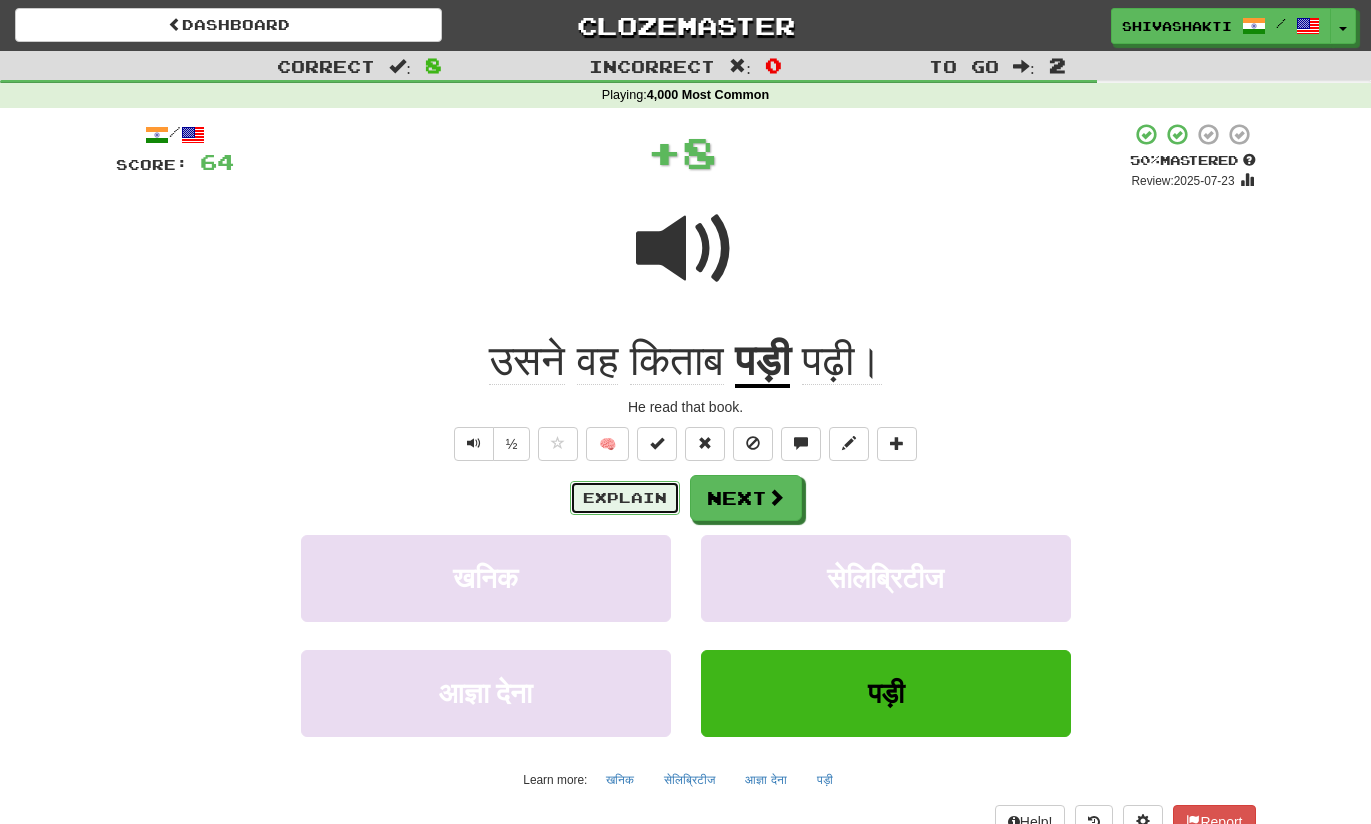 click on "Explain" at bounding box center (625, 498) 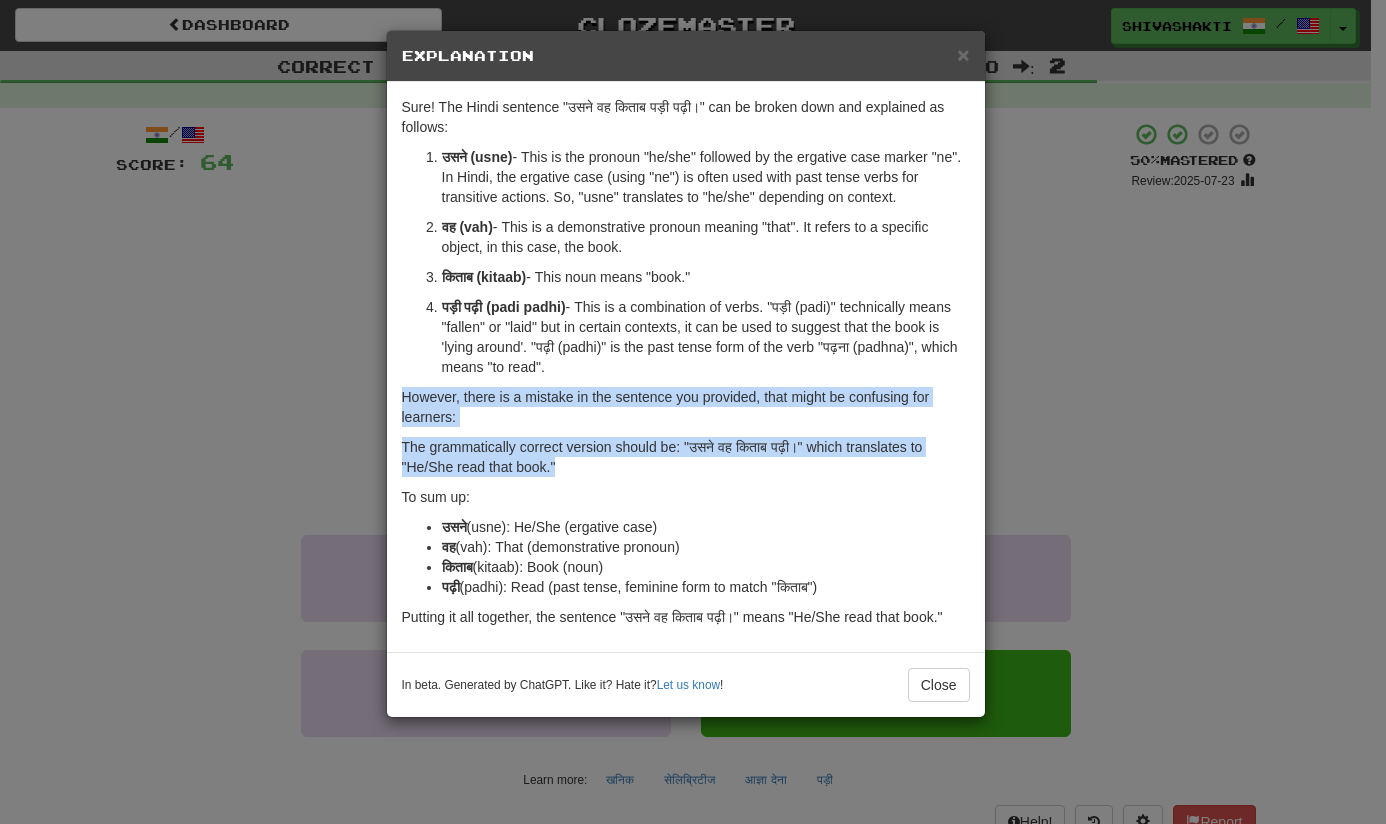 drag, startPoint x: 563, startPoint y: 464, endPoint x: 396, endPoint y: 388, distance: 183.48024 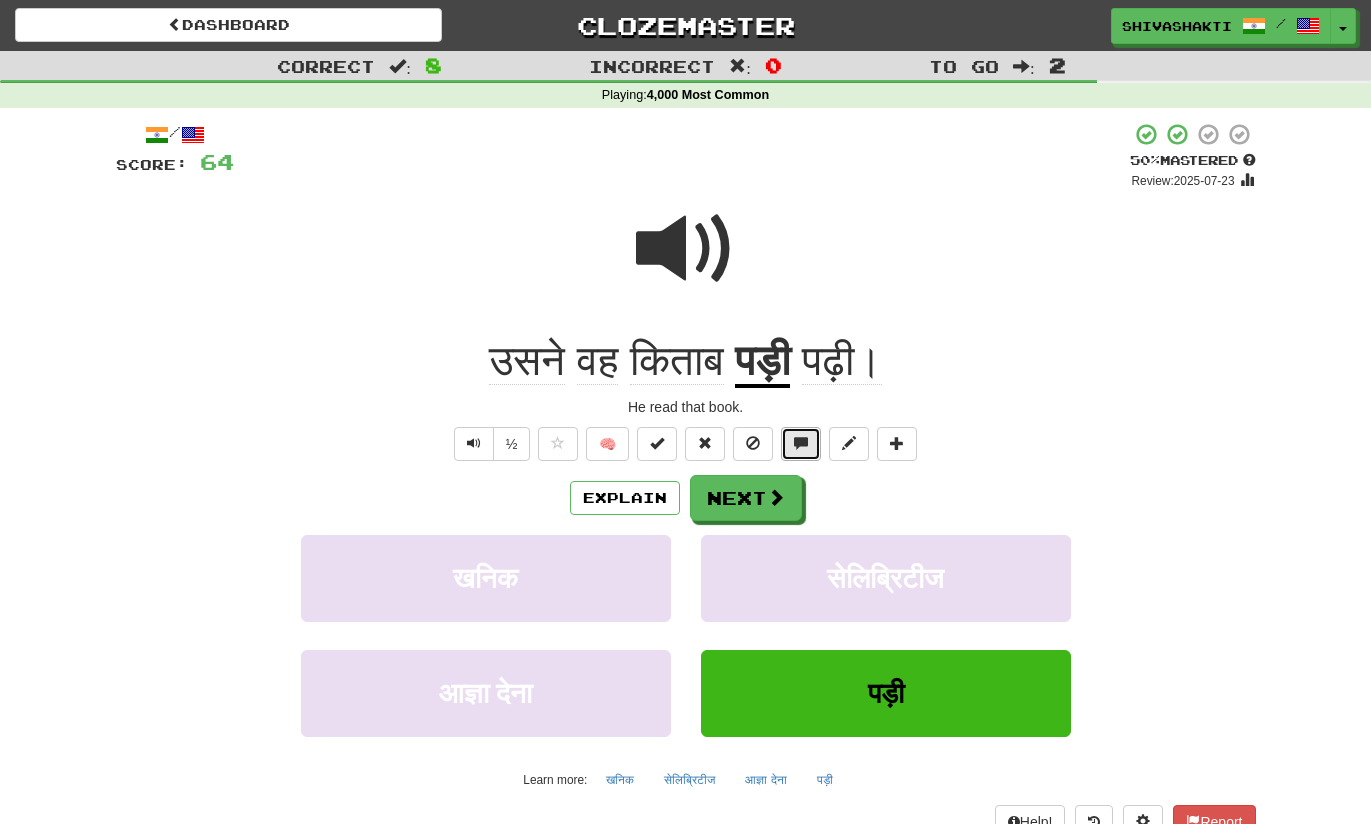 click at bounding box center [801, 443] 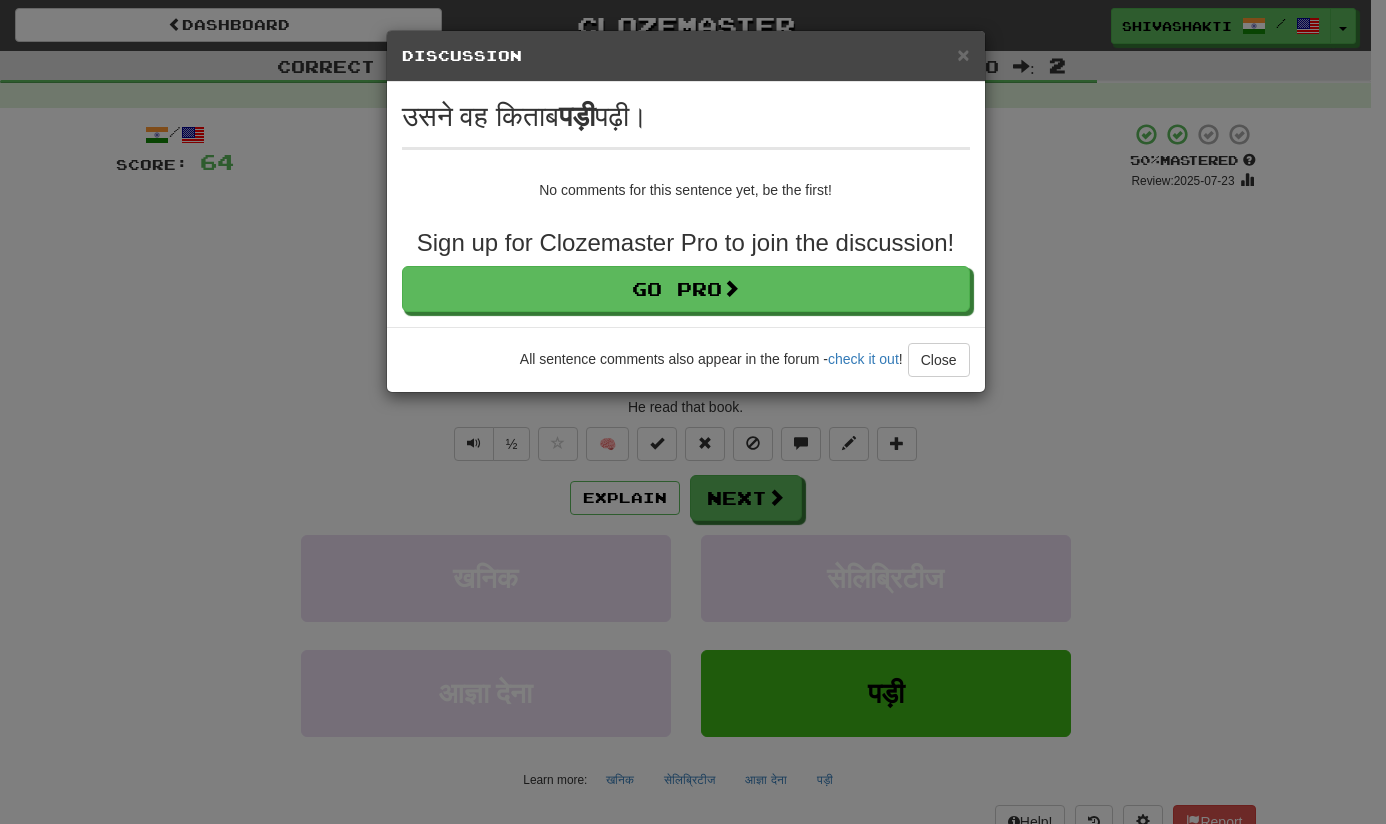 click on "× Discussion View in the forum  उसने वह किताब  पड़ी  पढ़ी। No comments for this sentence yet, be the first! Sign up for Clozemaster Pro to join the discussion! Go Pro  All sentence comments also appear in the forum -  check it out ! Close Loading" at bounding box center [693, 412] 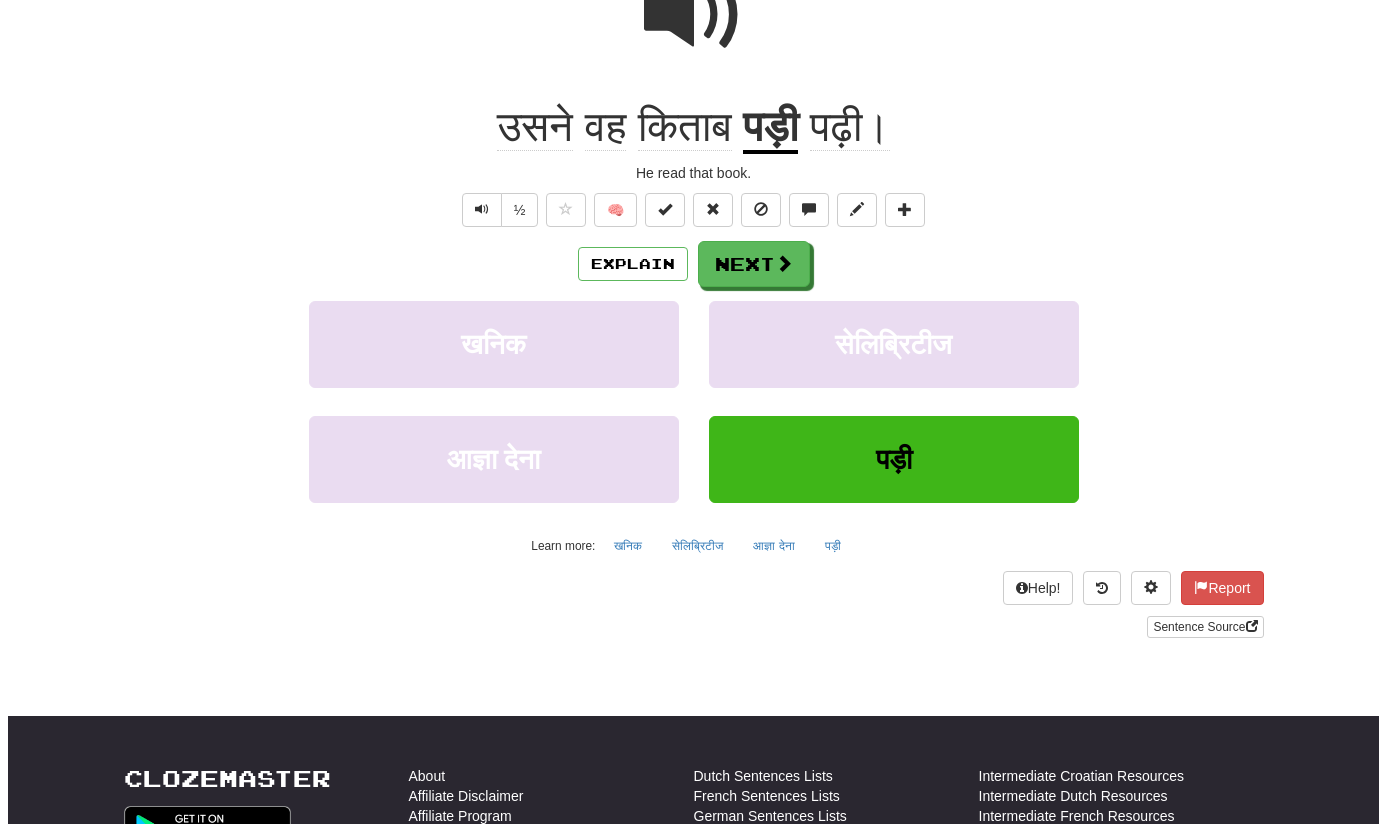 scroll, scrollTop: 250, scrollLeft: 0, axis: vertical 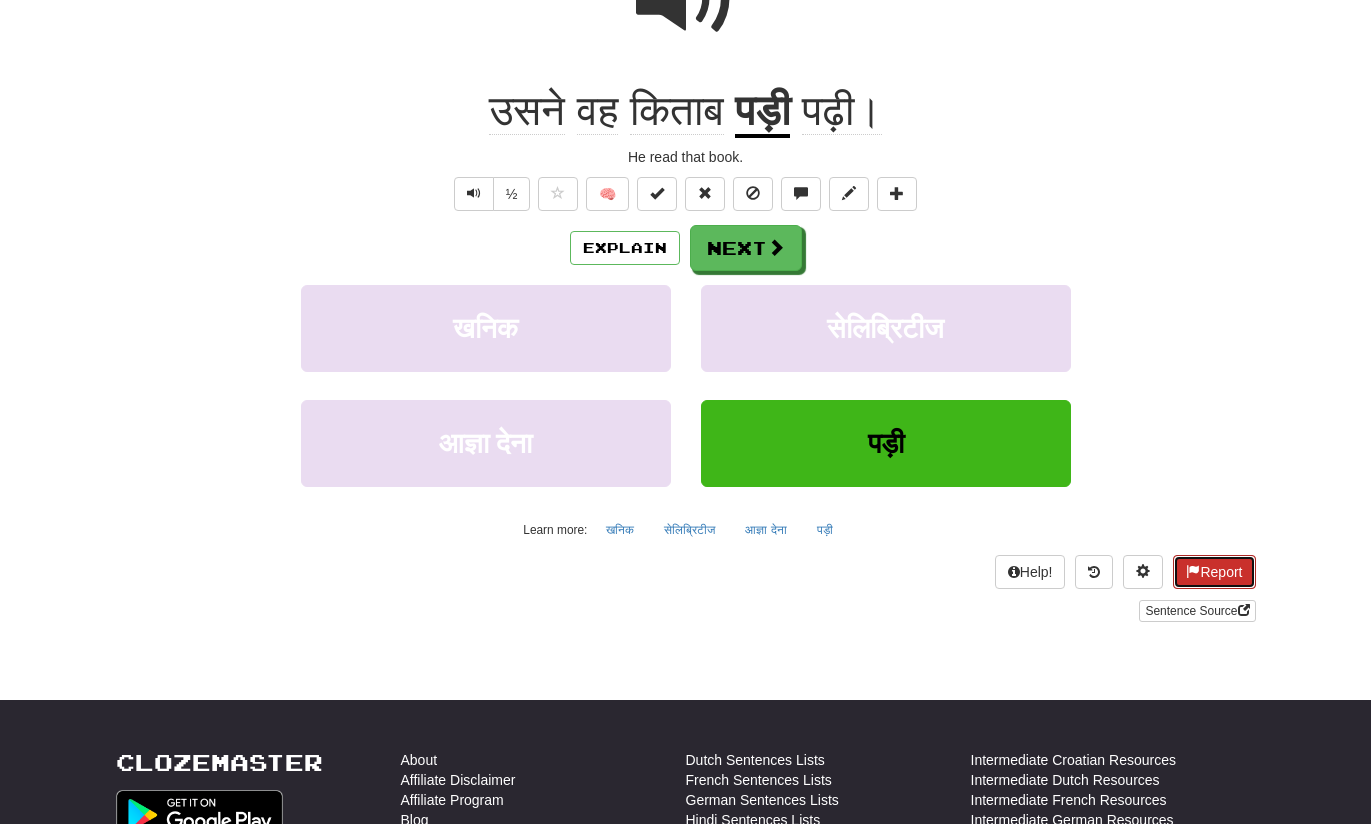 click on "Report" at bounding box center (1214, 572) 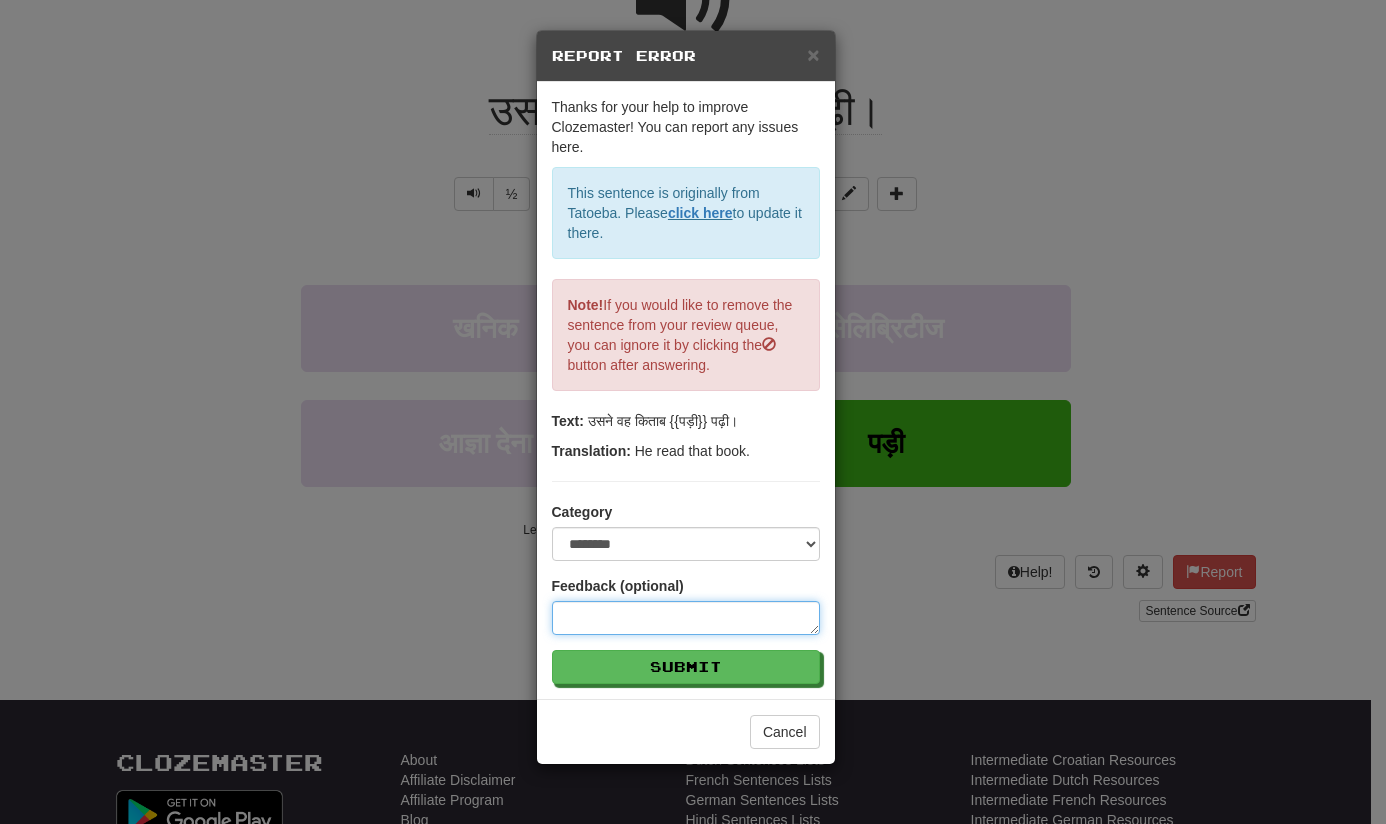 click at bounding box center (686, 618) 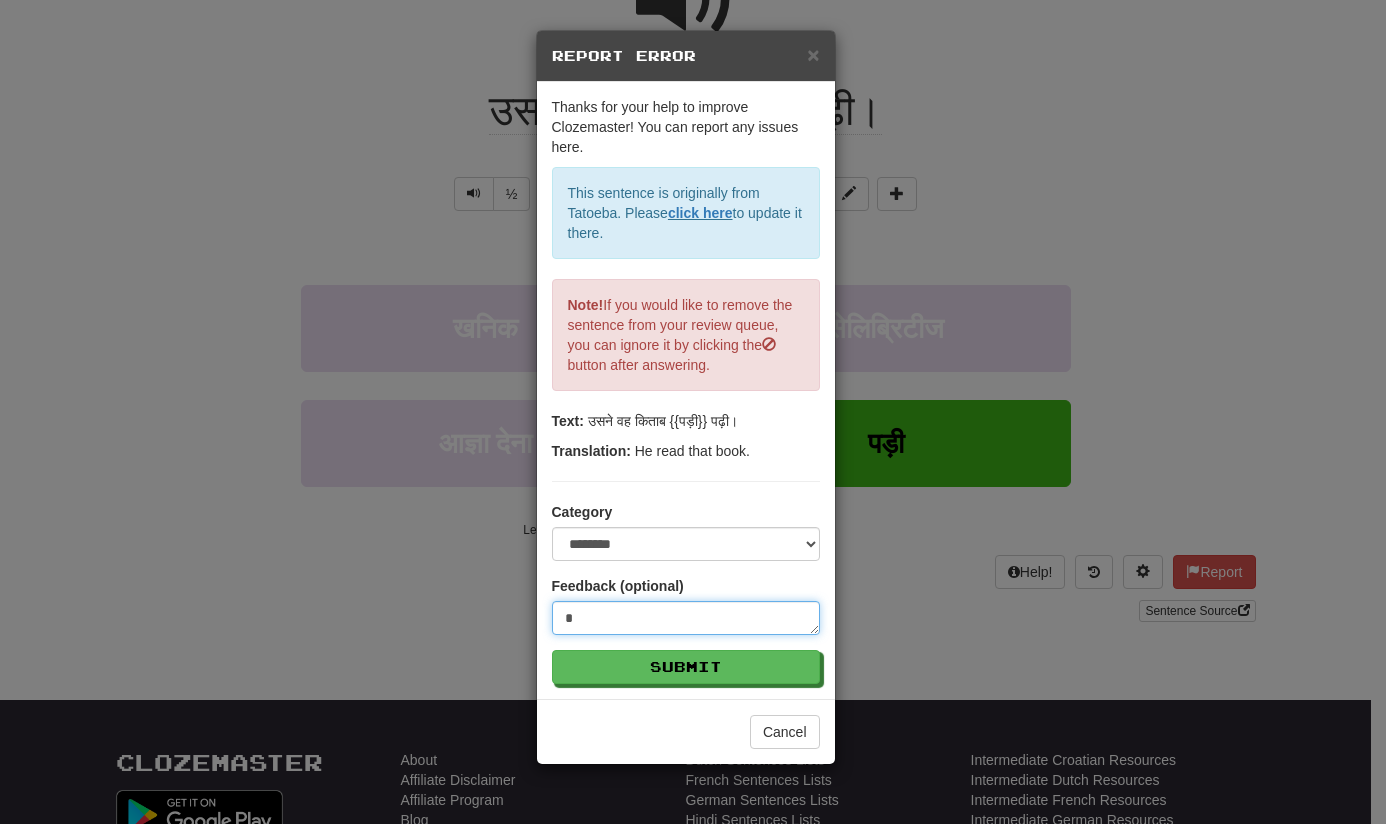type on "**" 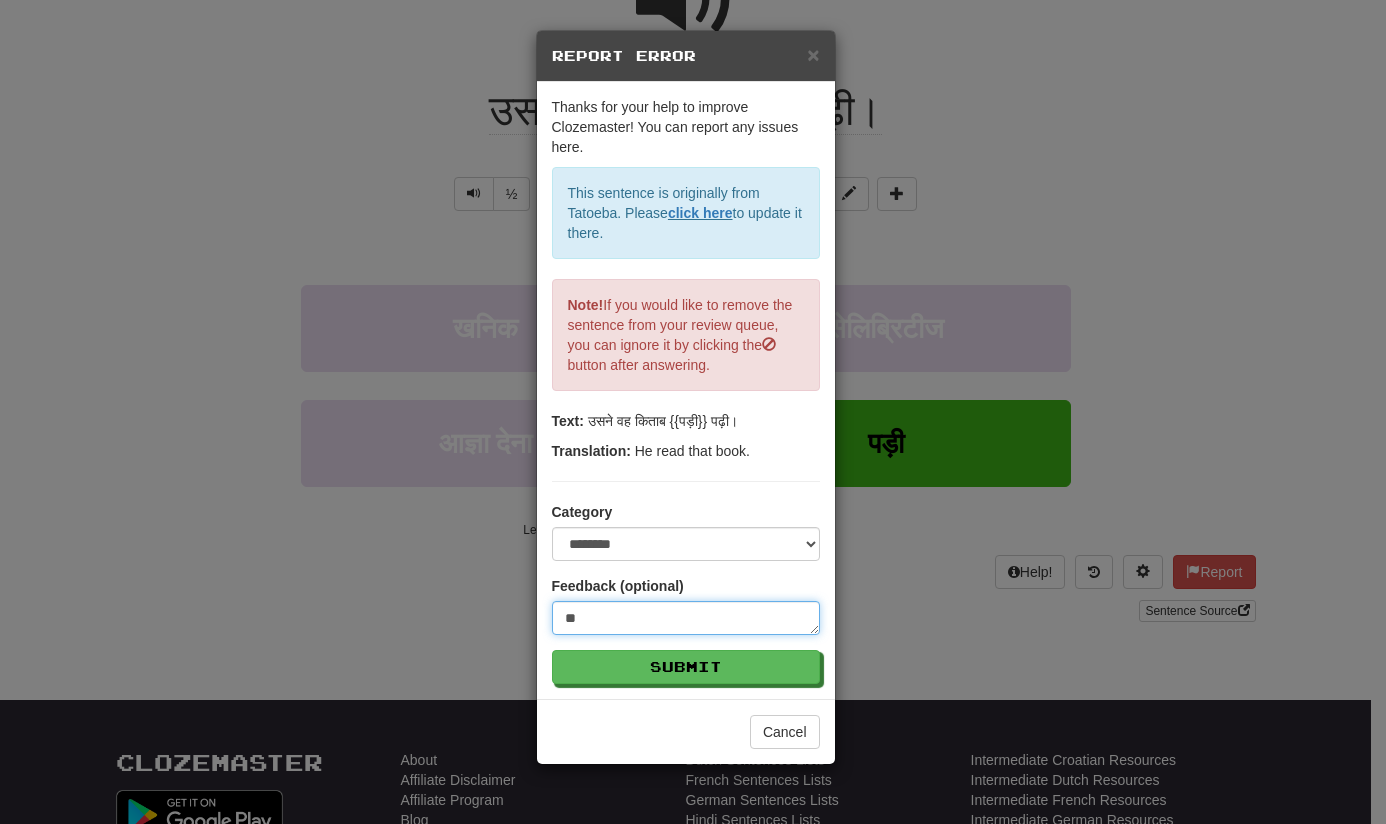 type on "***" 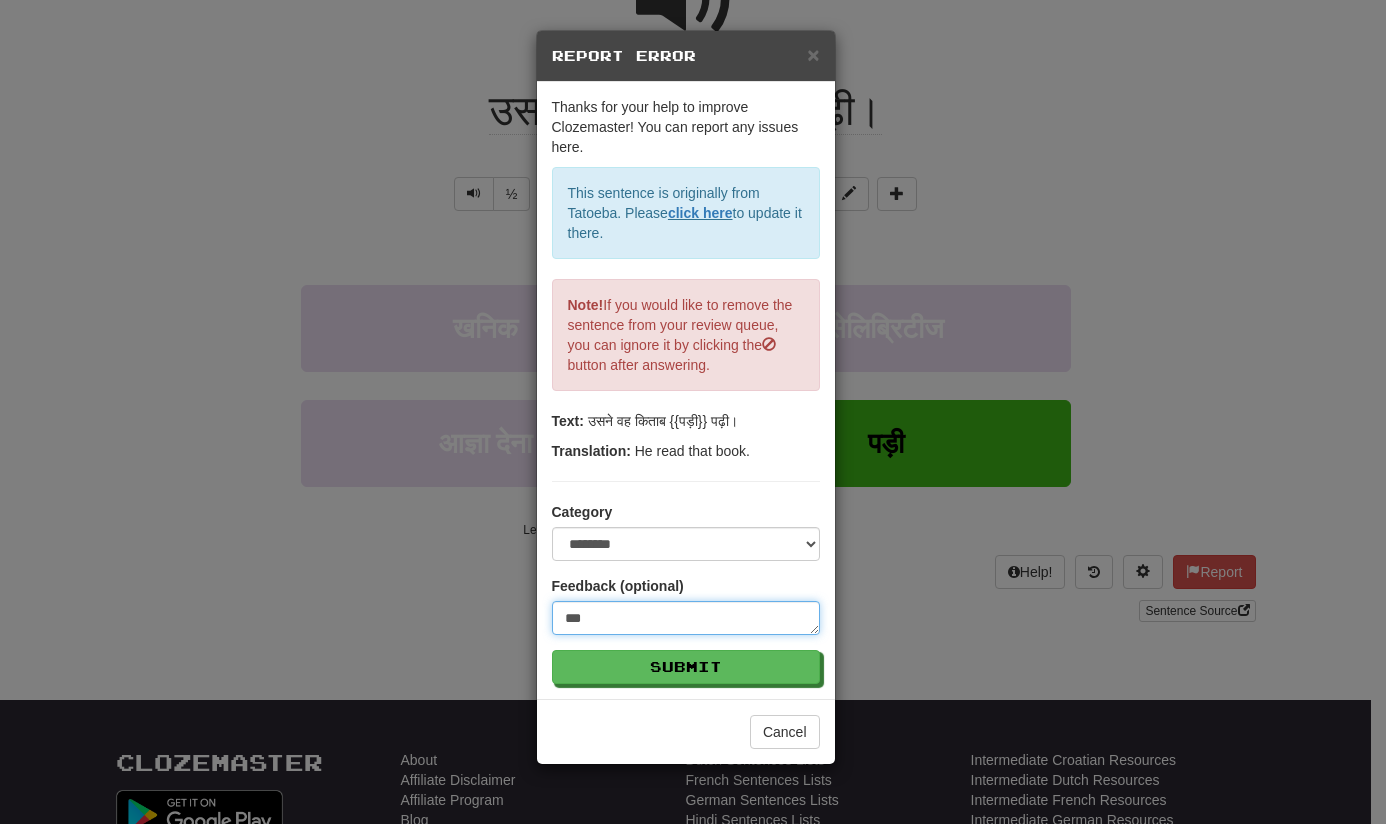 type on "****" 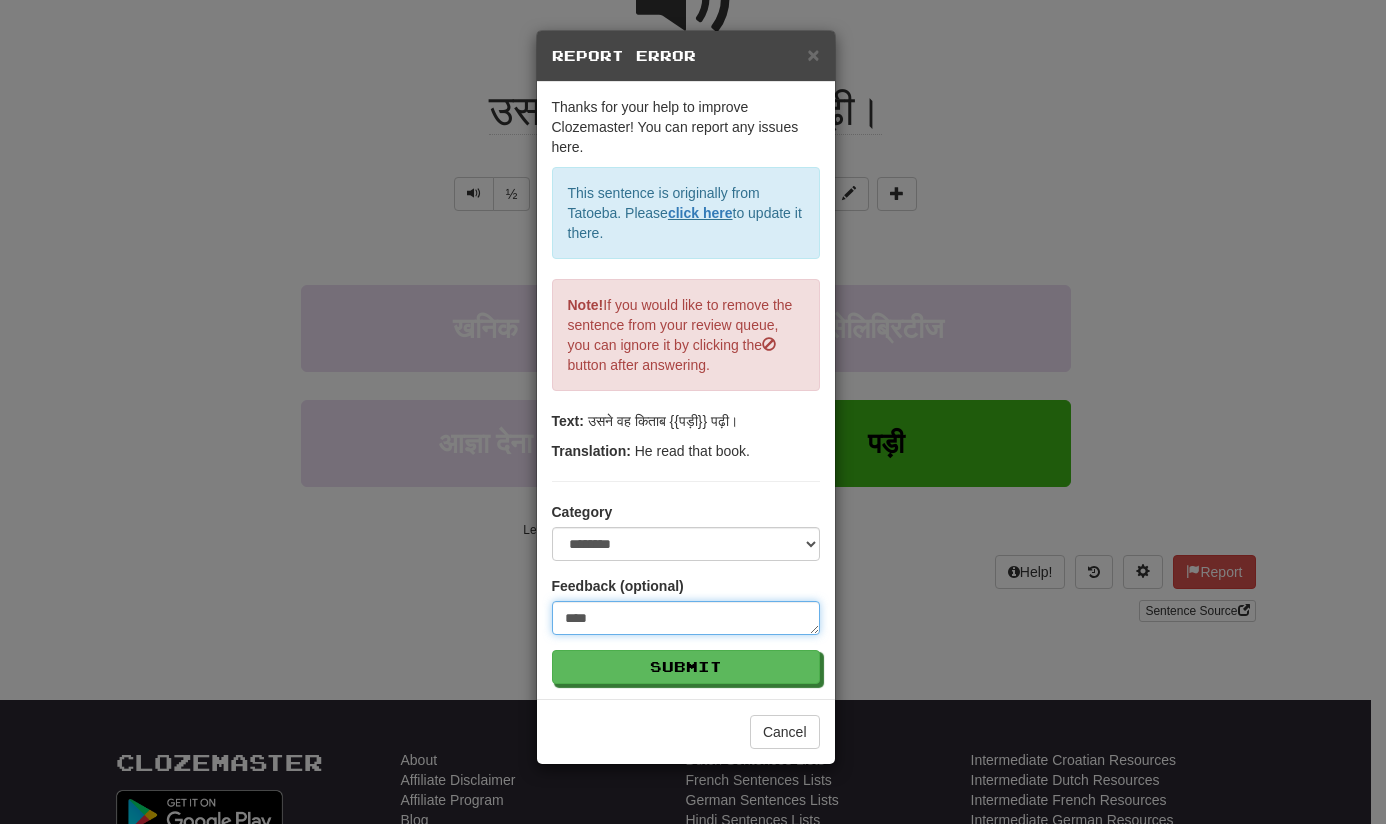type on "*****" 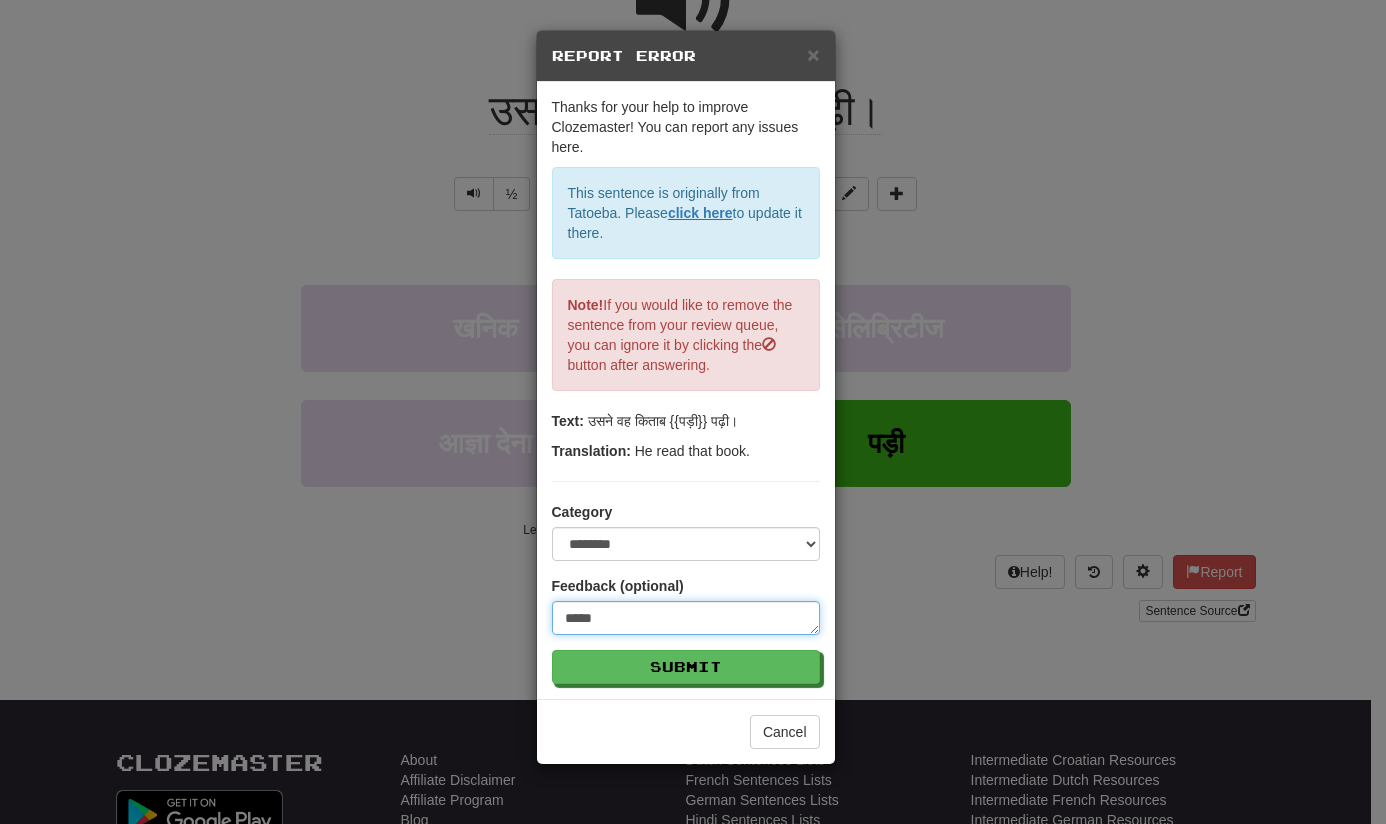 type on "******" 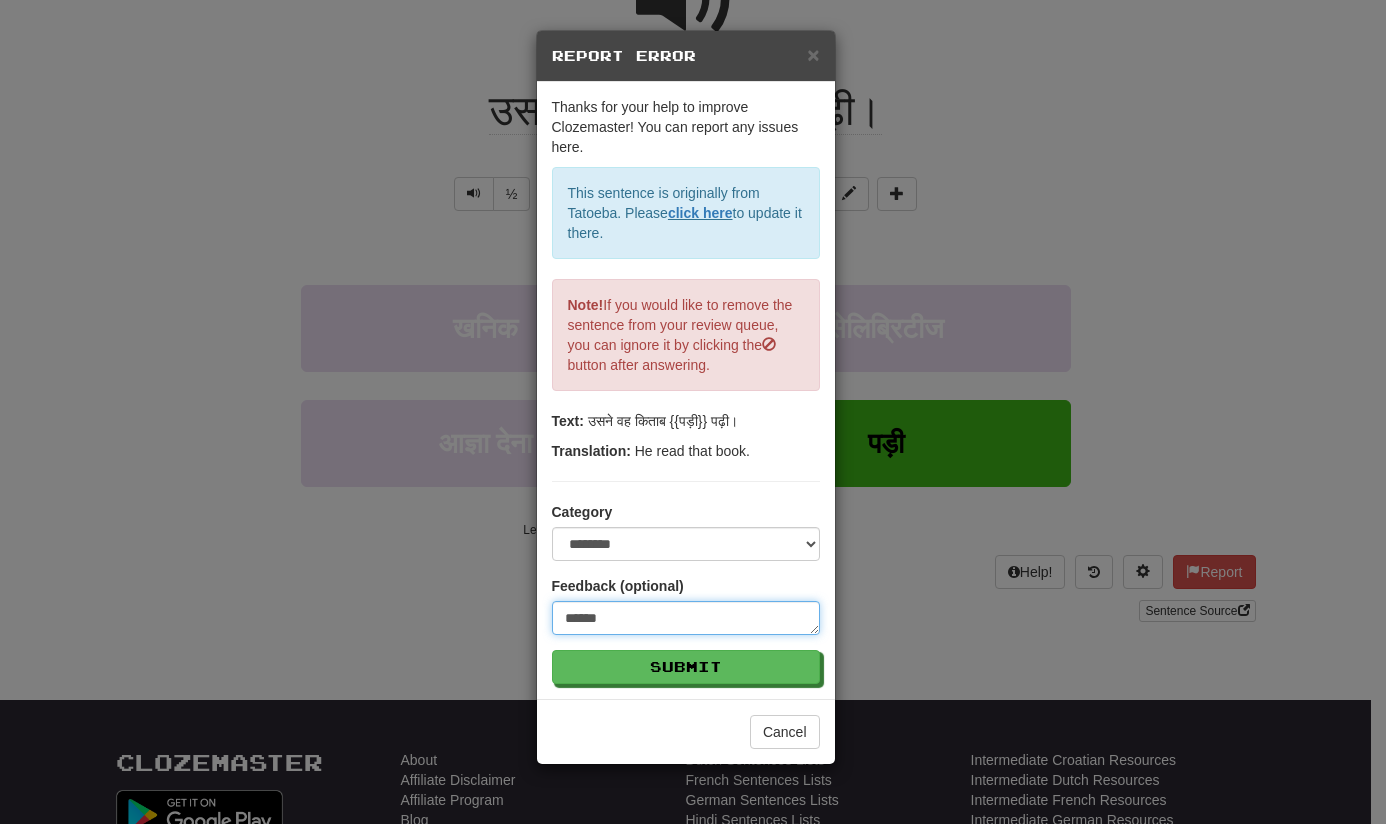 type on "*****" 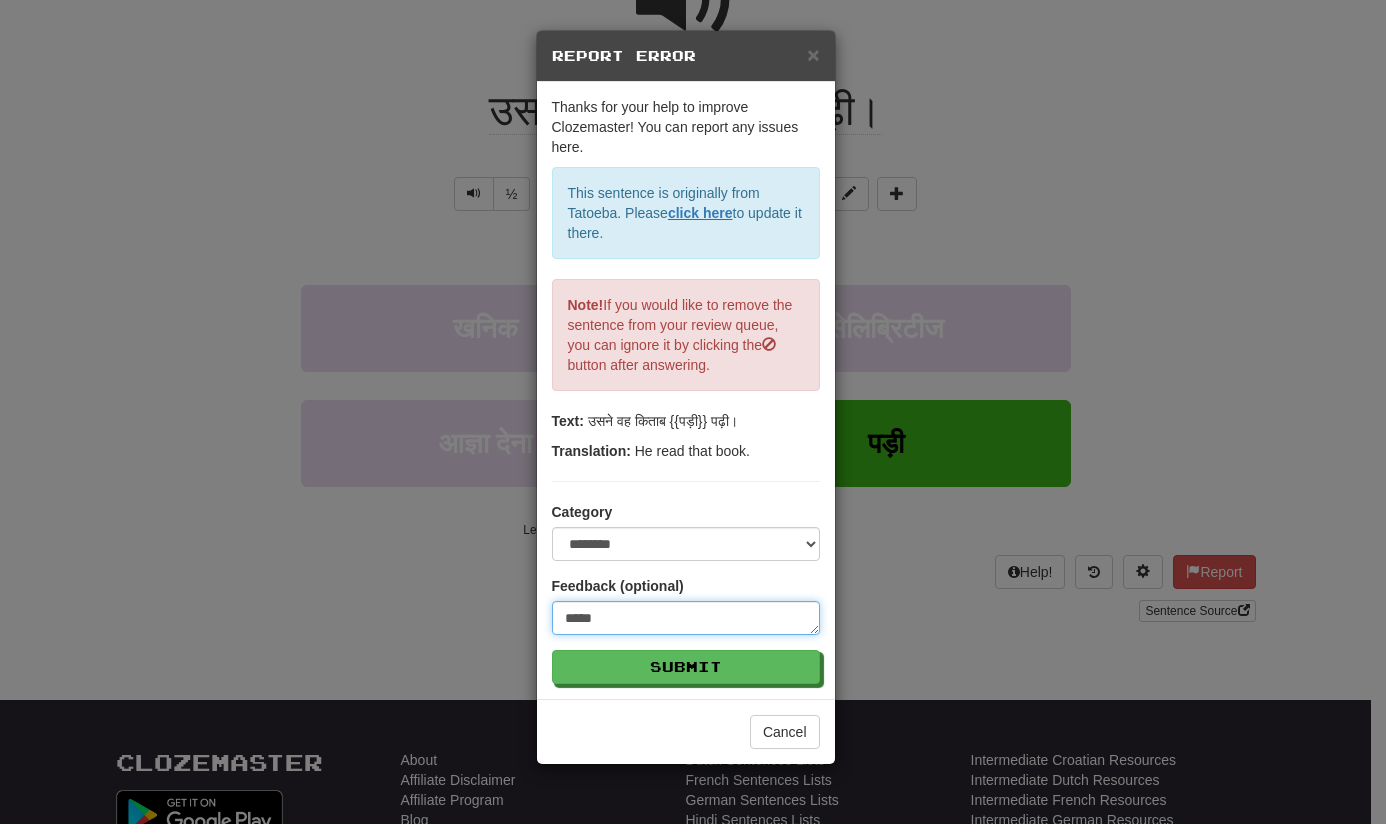 type on "******" 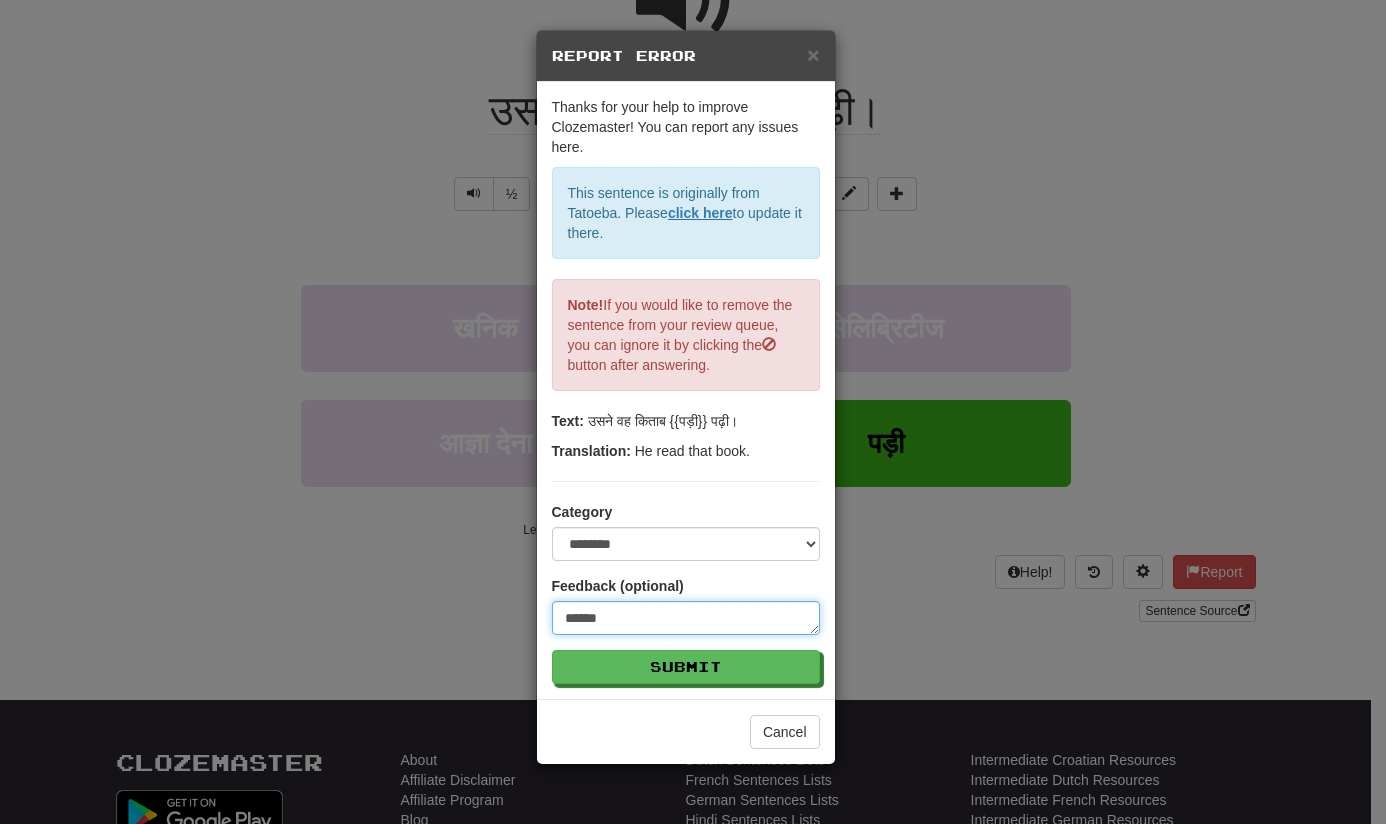 type on "*******" 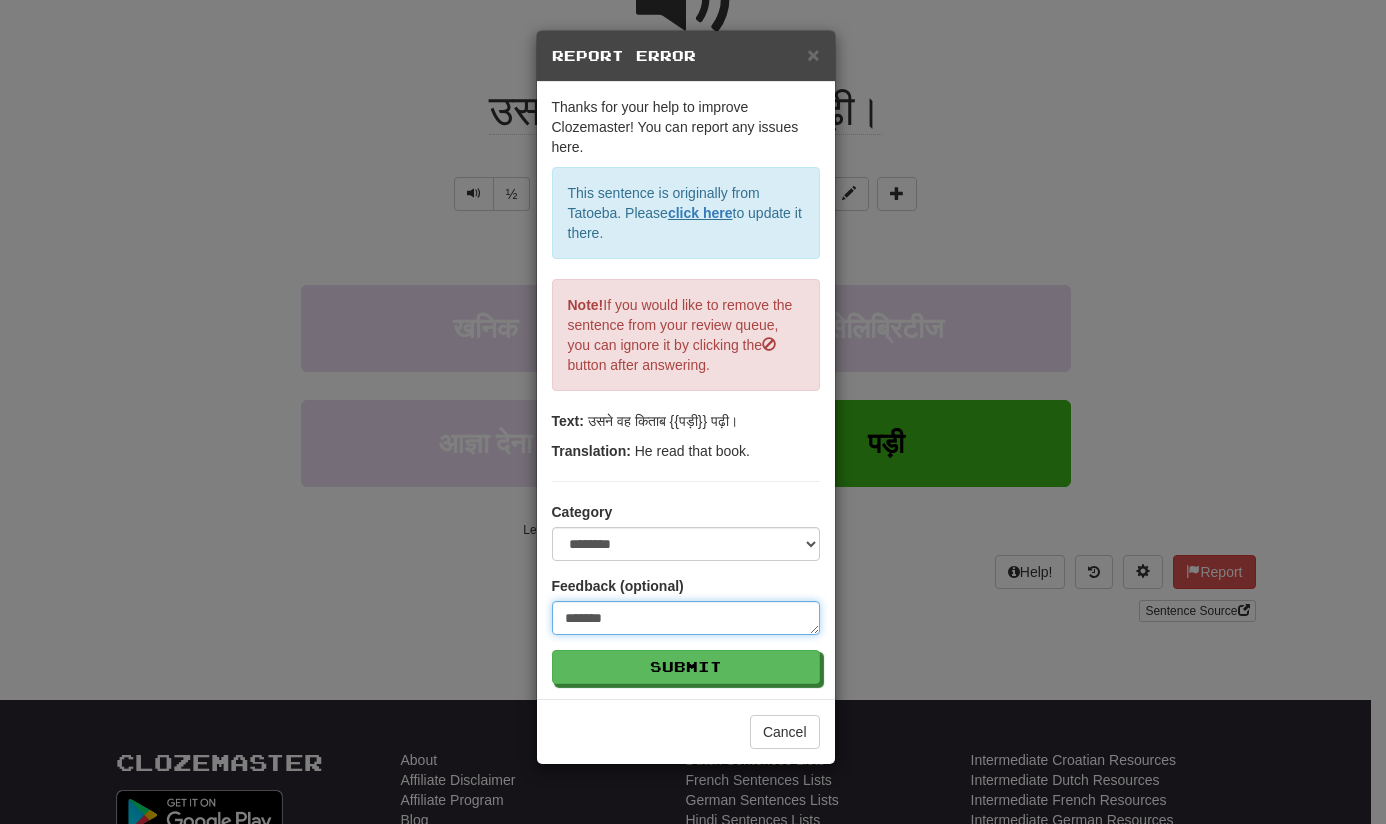 type on "*******" 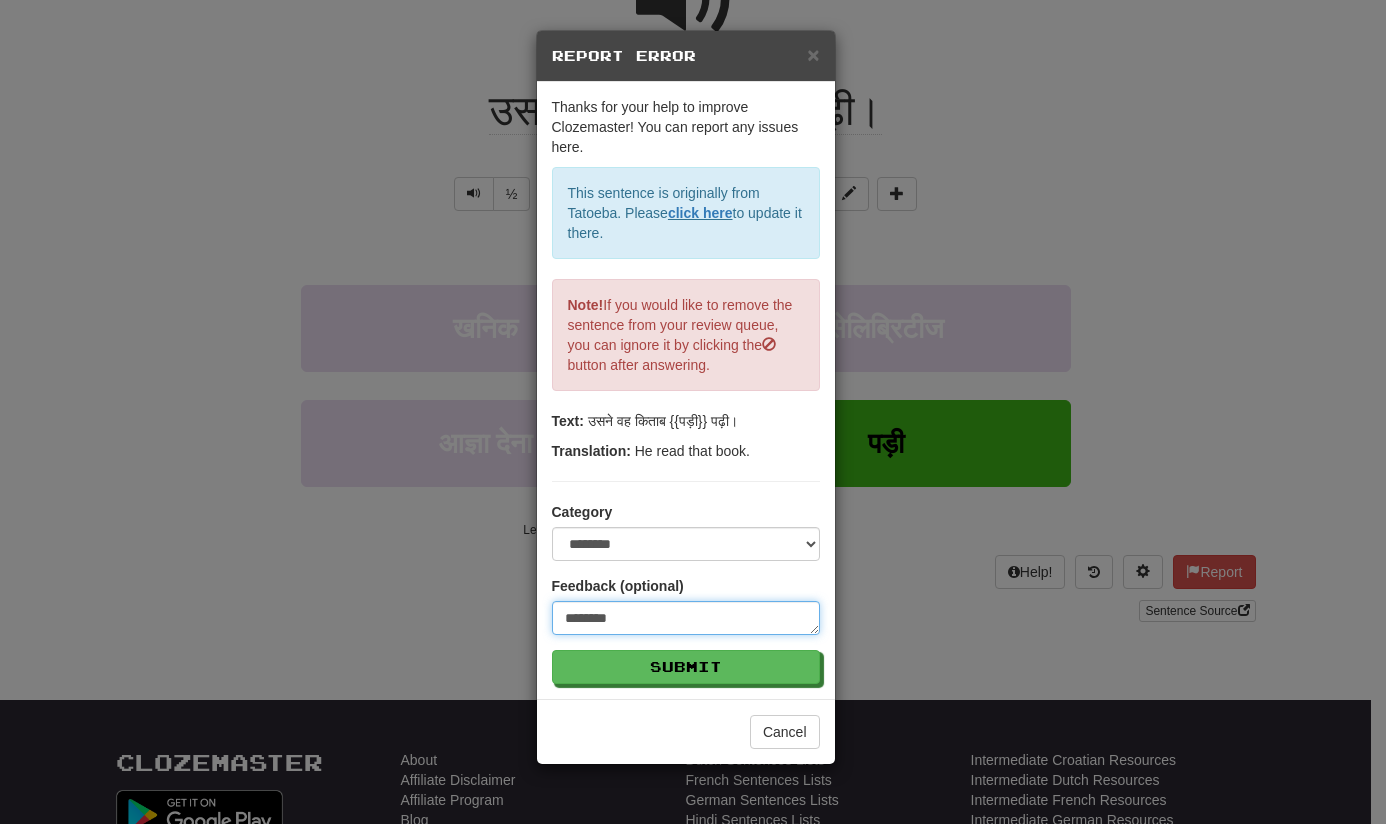 type on "*********" 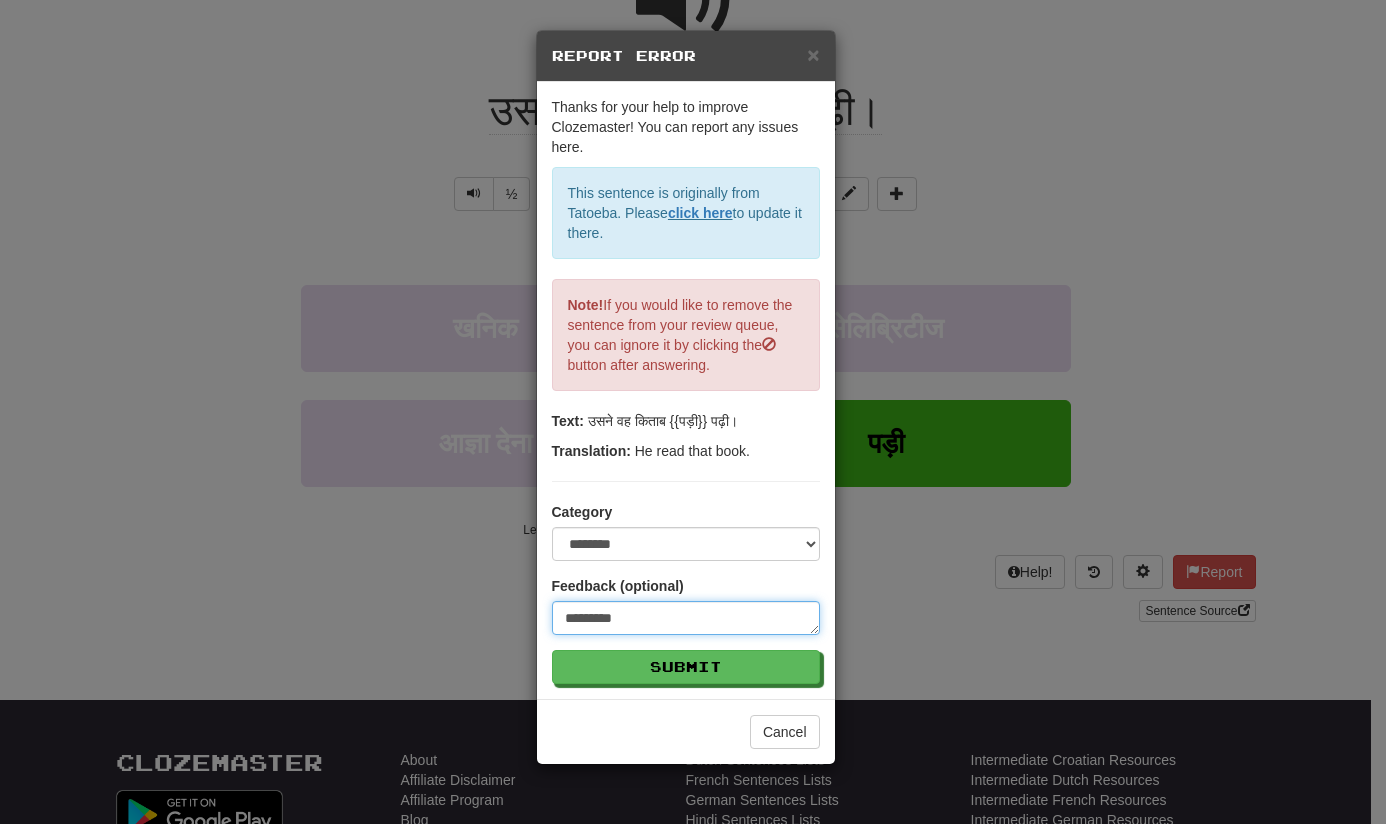 type on "**********" 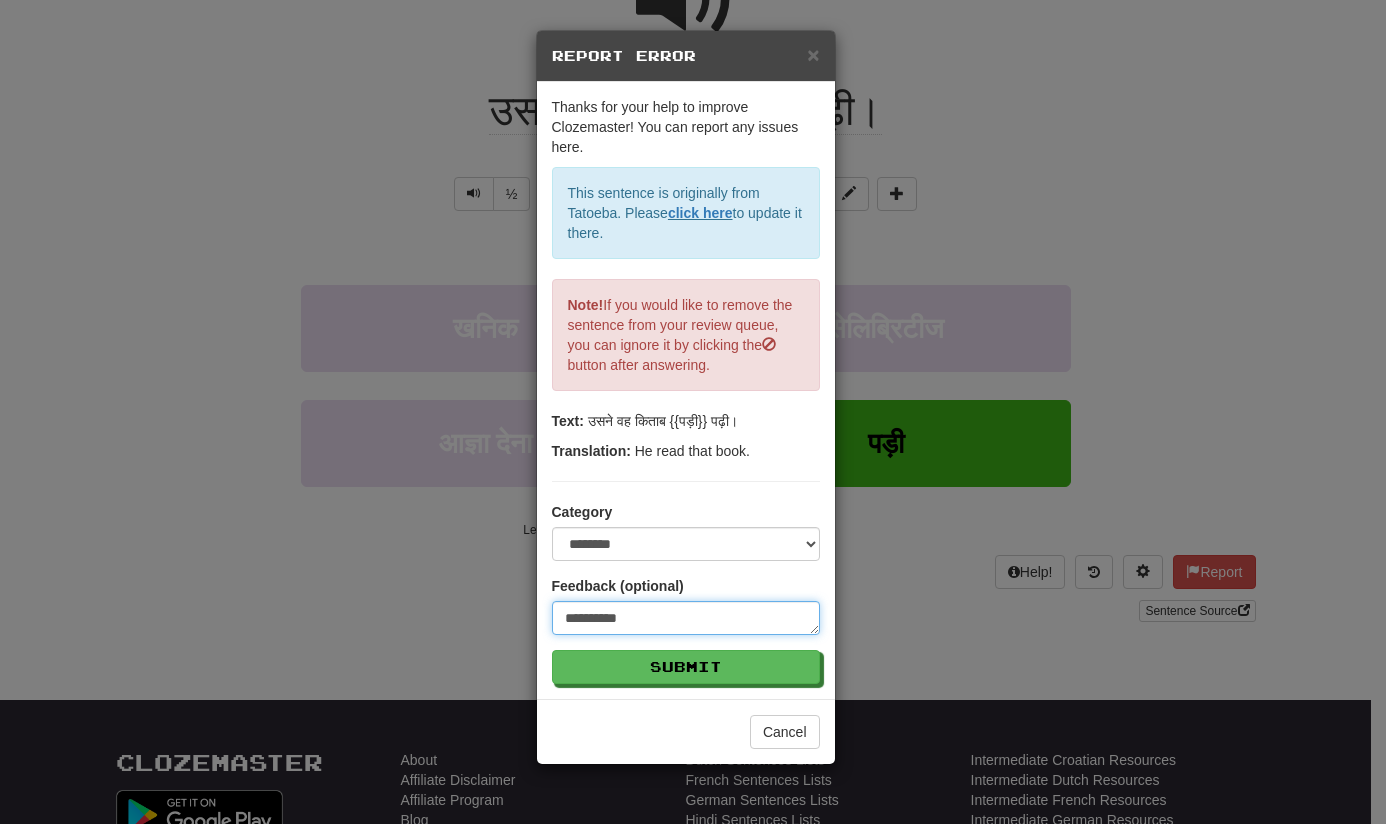 type on "**********" 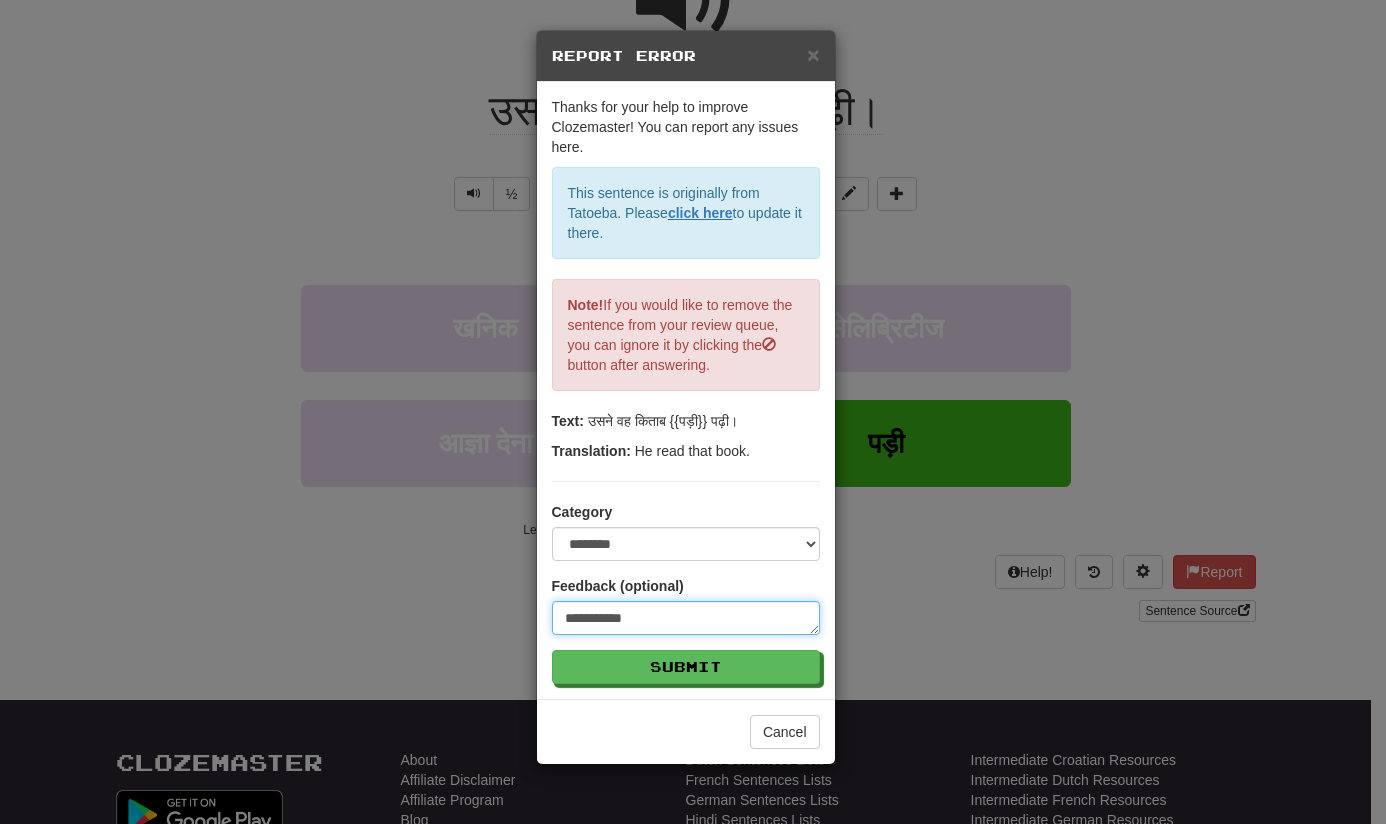 type on "**********" 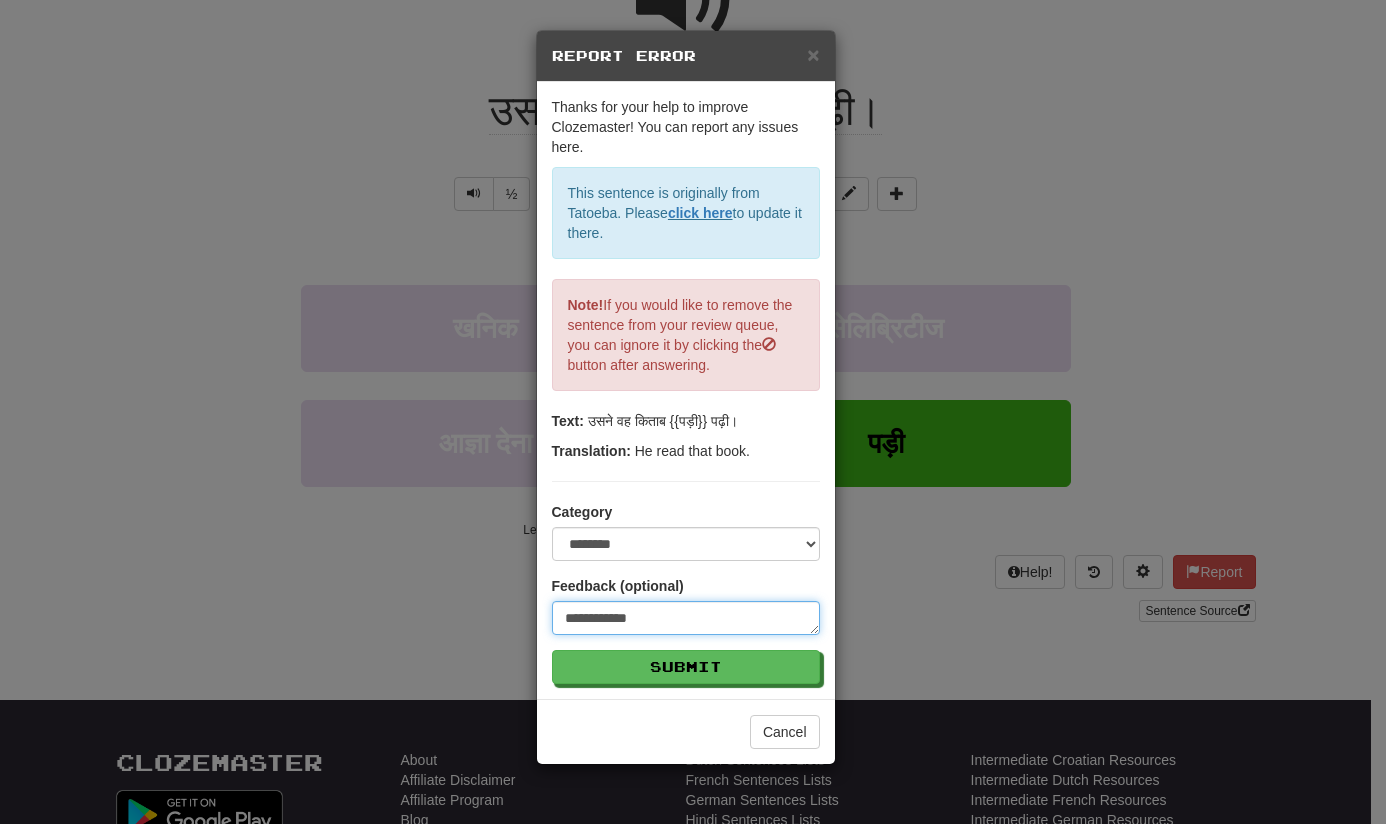 type on "**********" 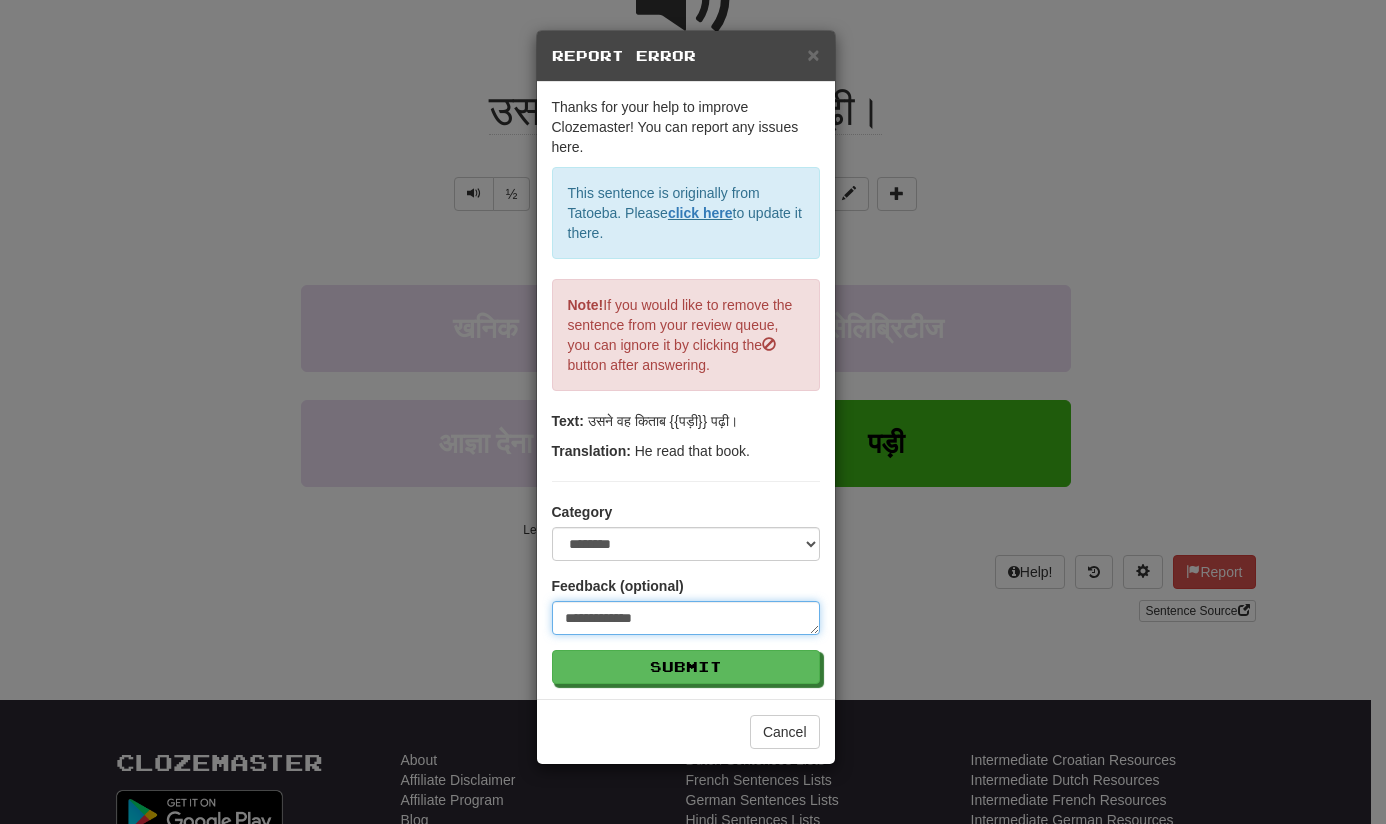 type on "**********" 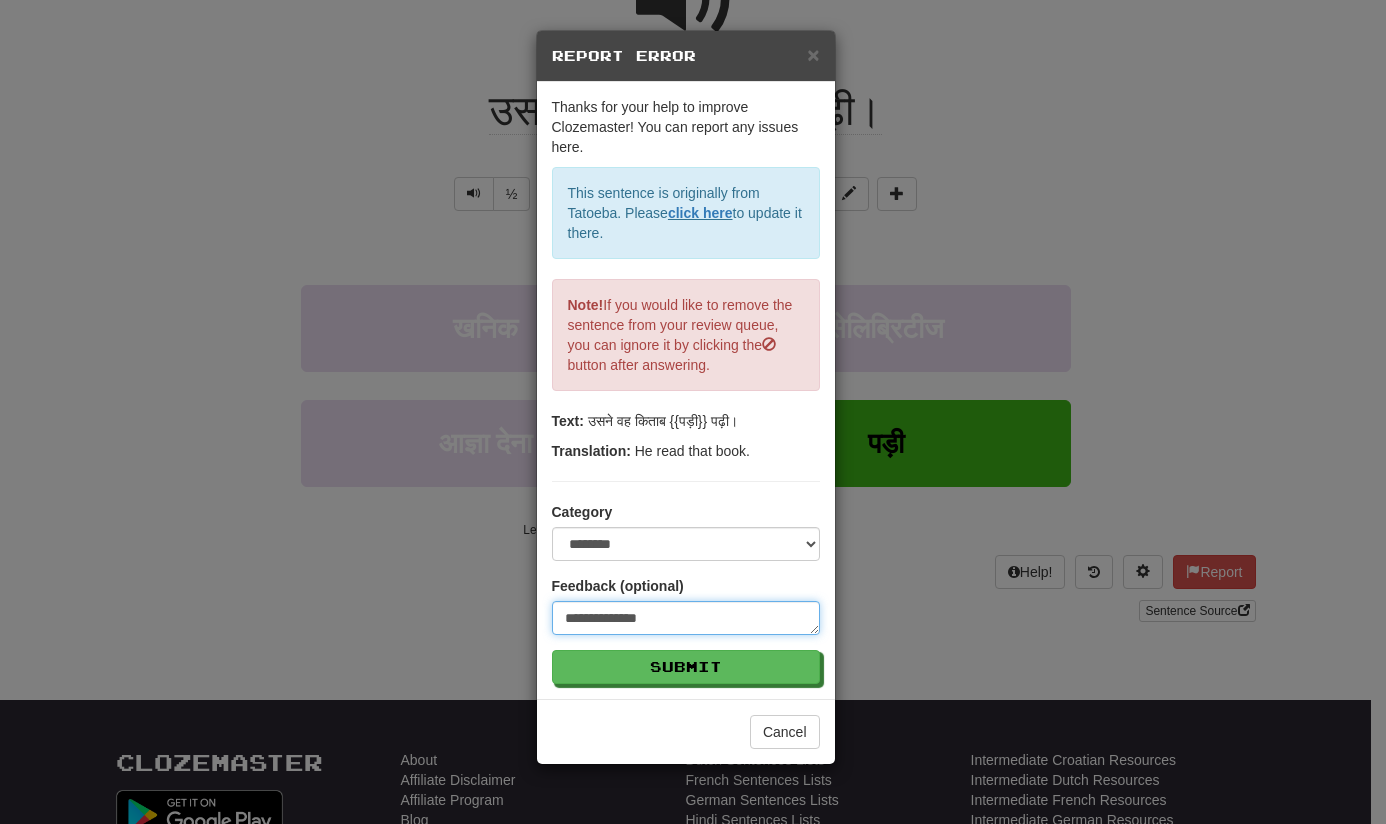 type on "**********" 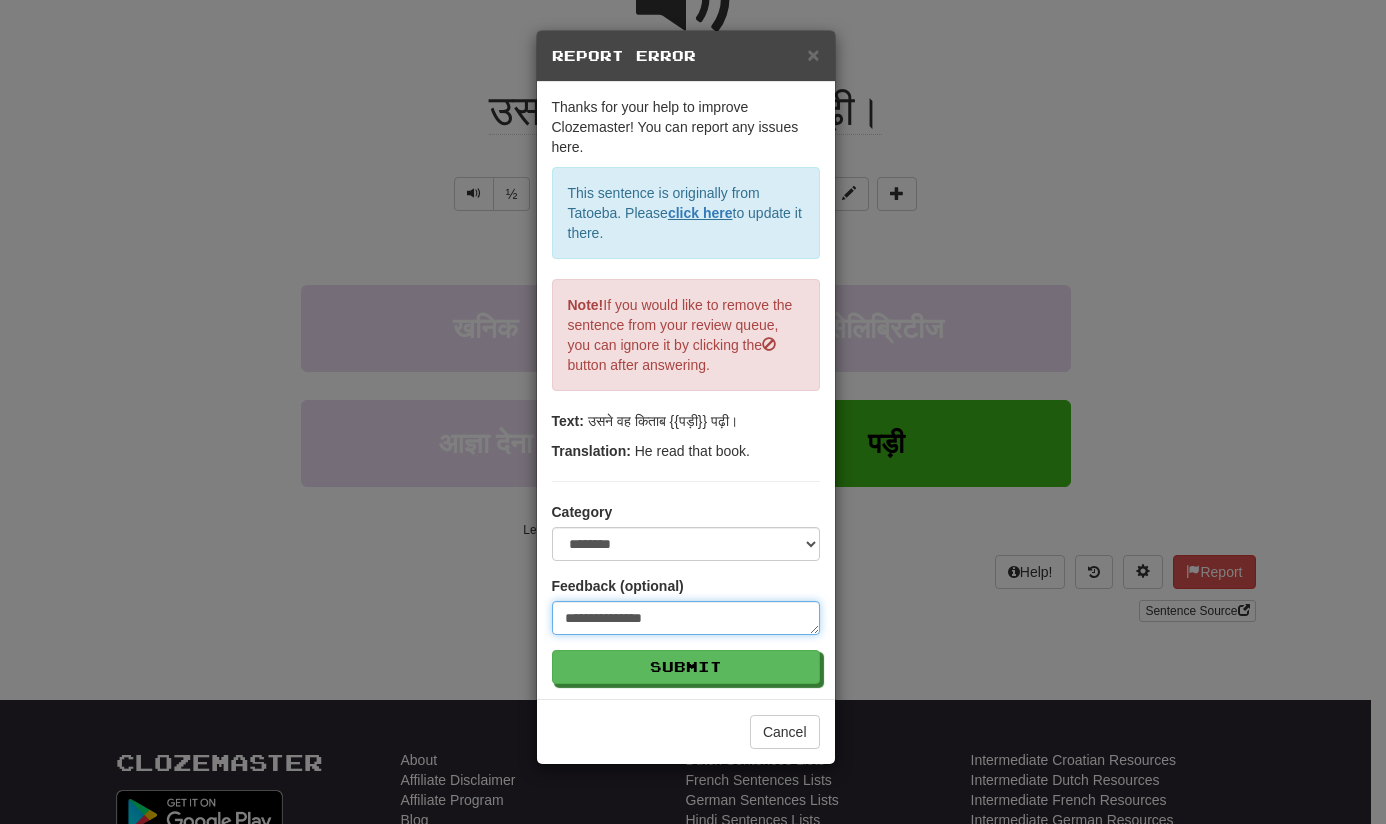 type on "**********" 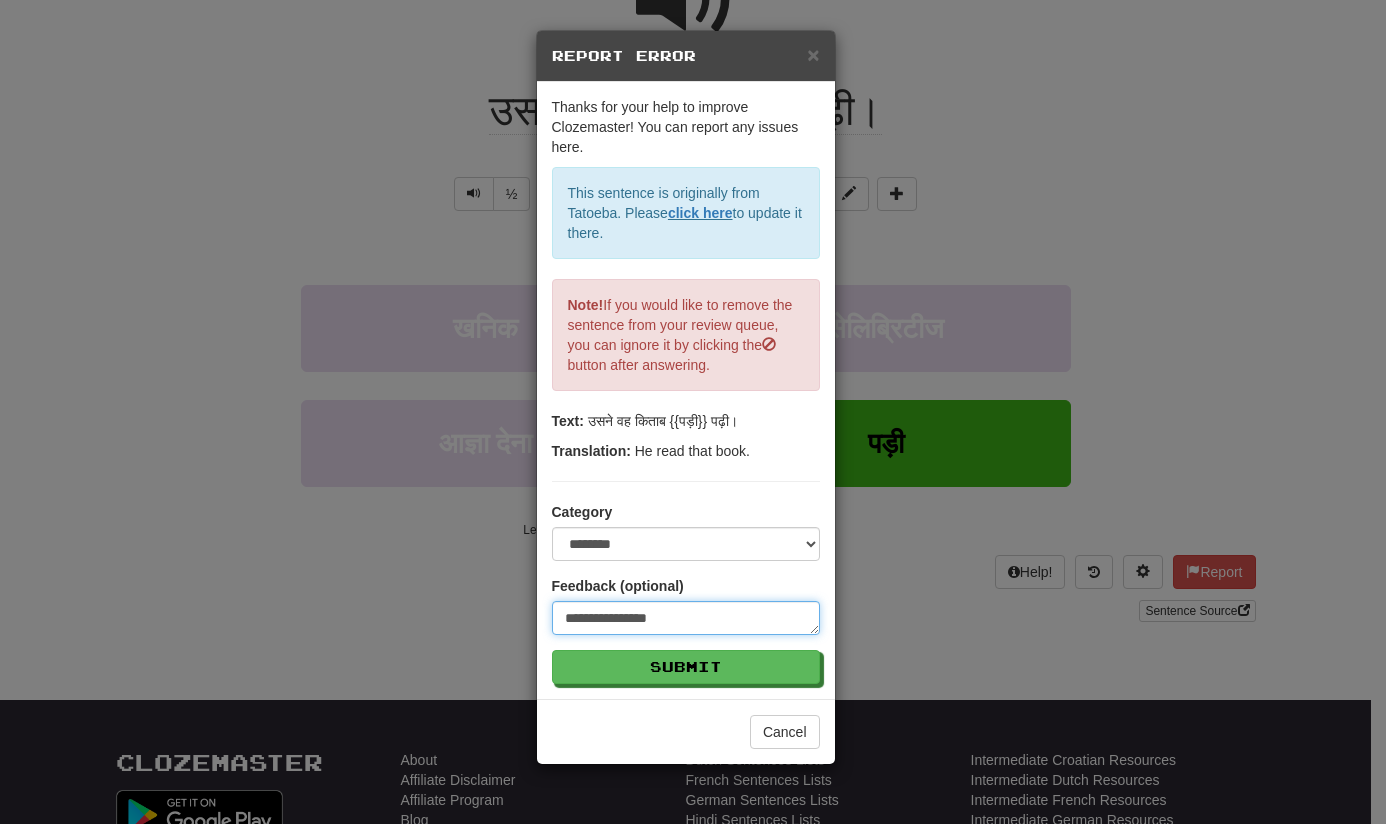 type on "**********" 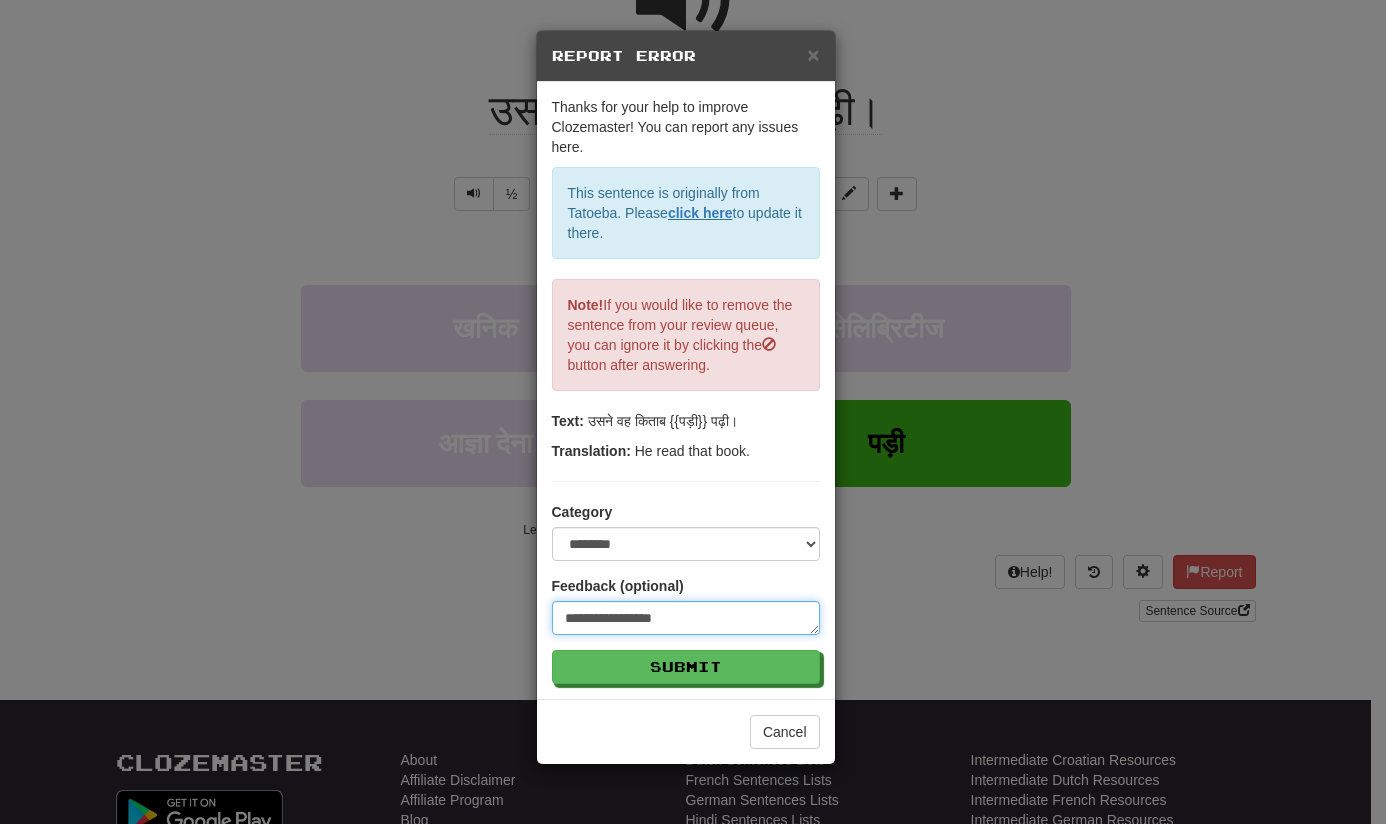 type on "**********" 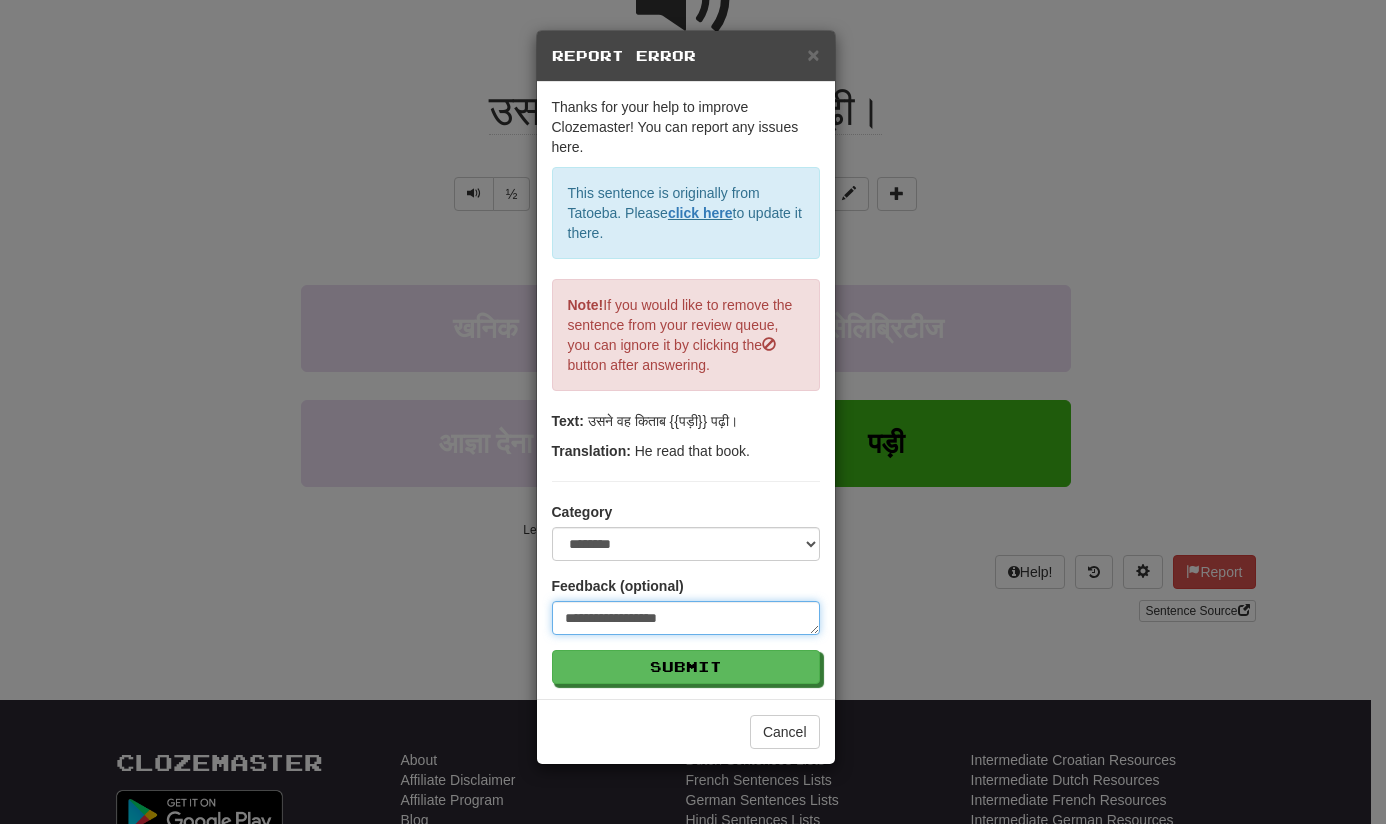 type on "**********" 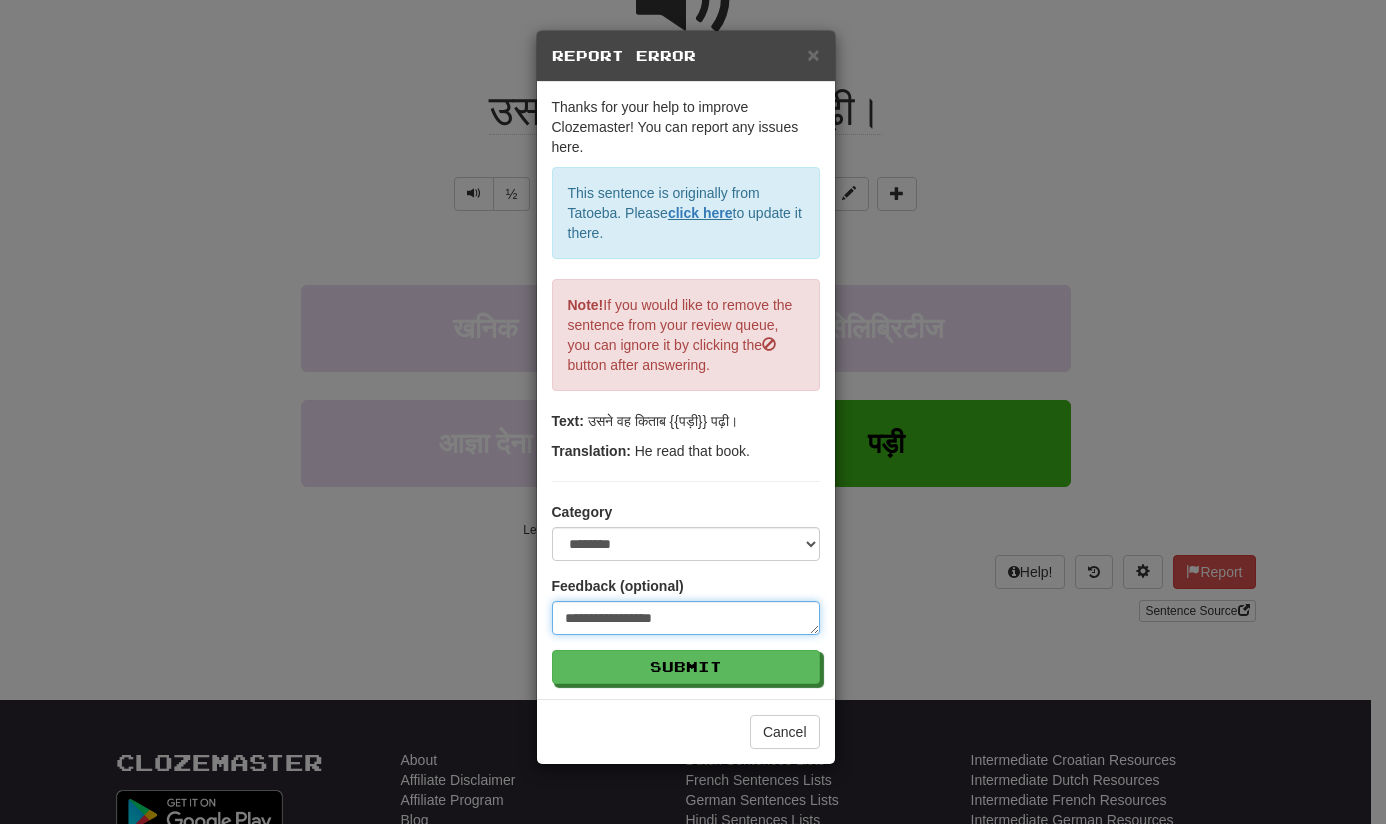 type on "**********" 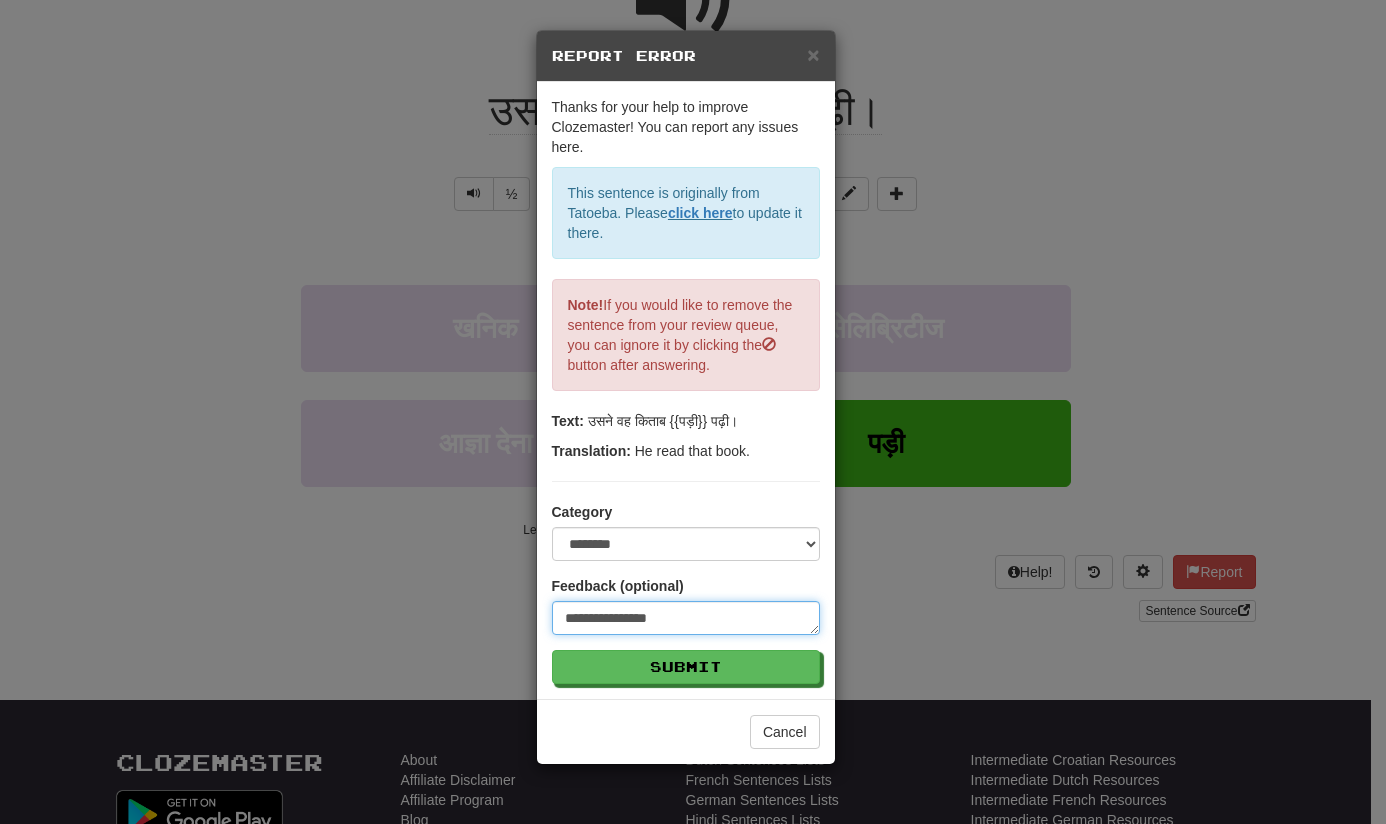 type on "**********" 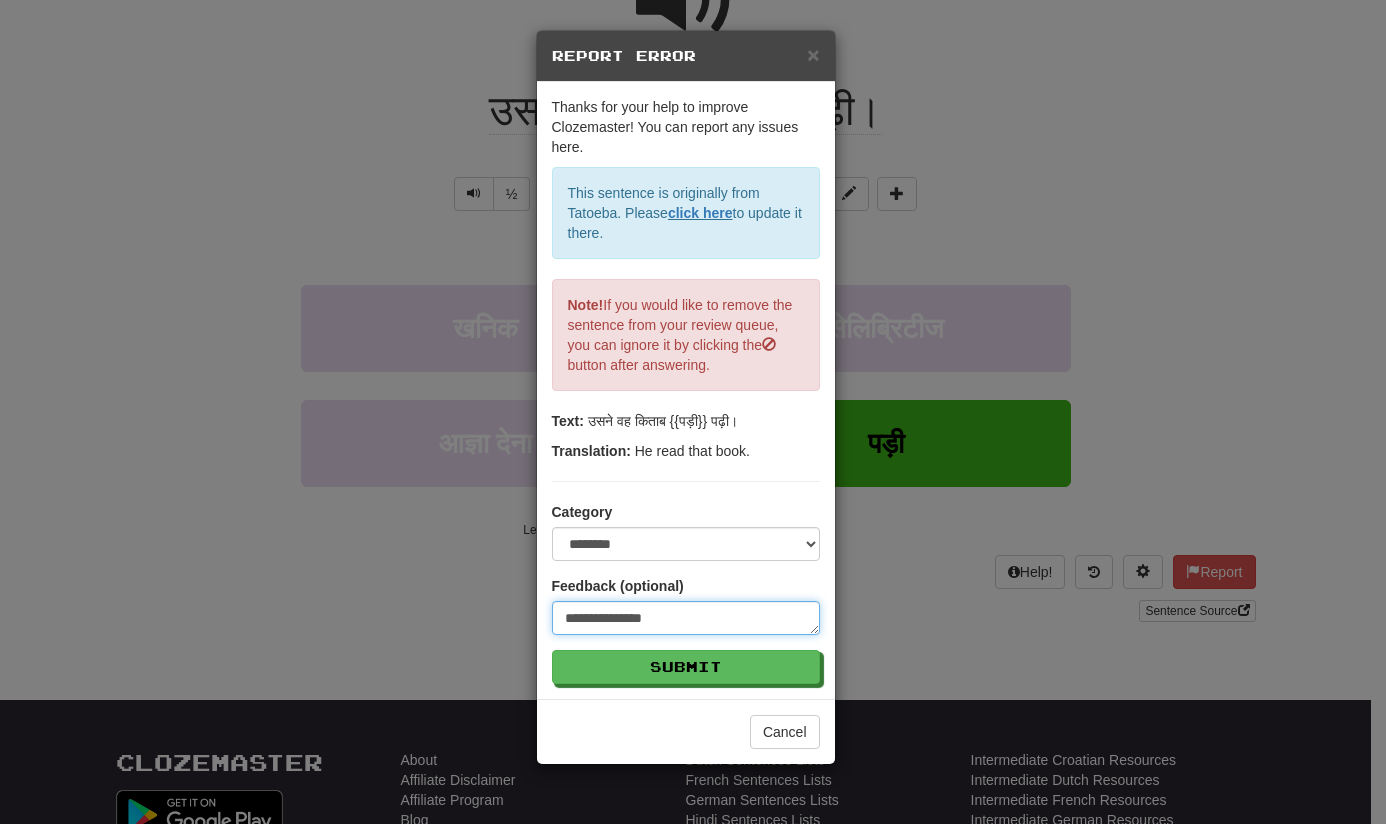 type on "**********" 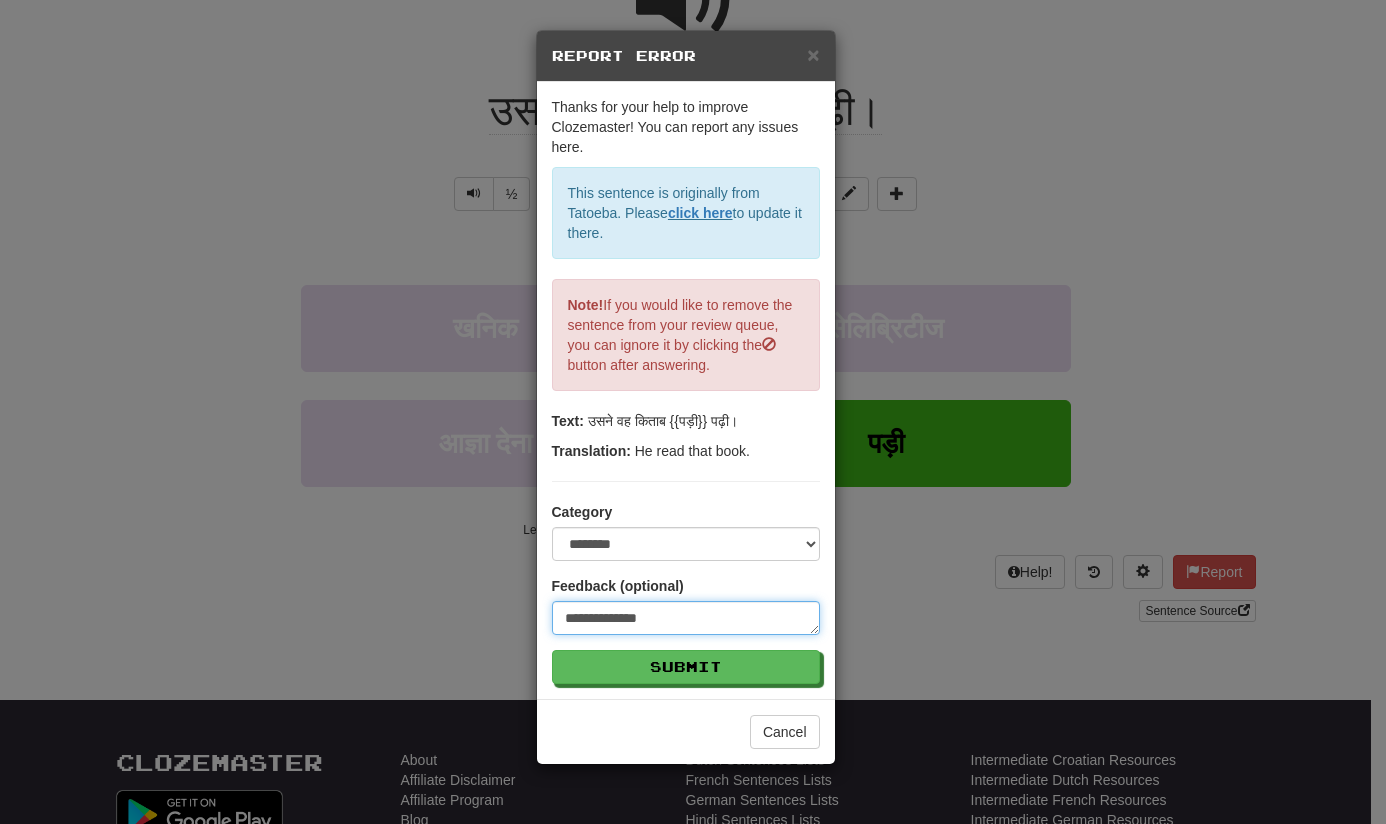 type on "**********" 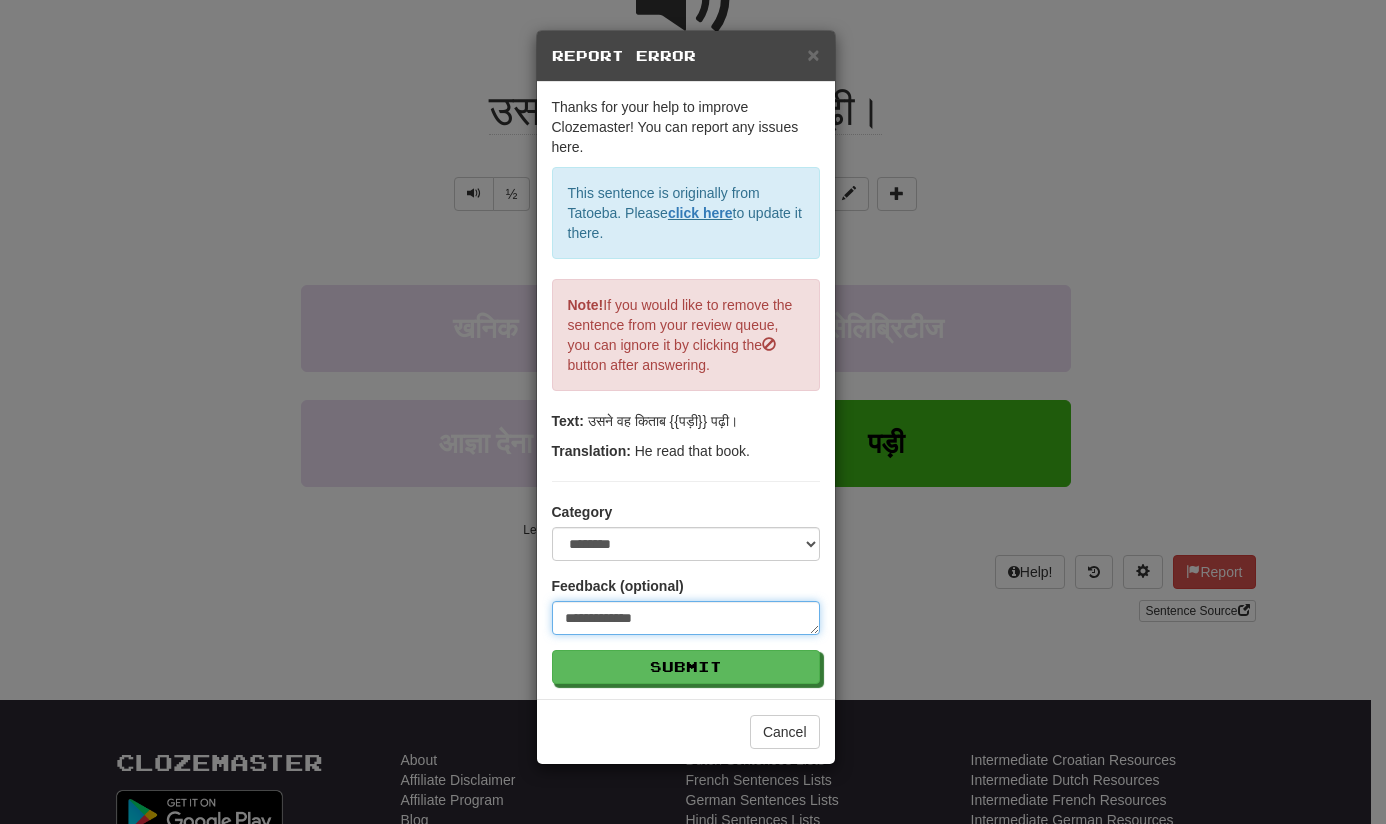type on "**********" 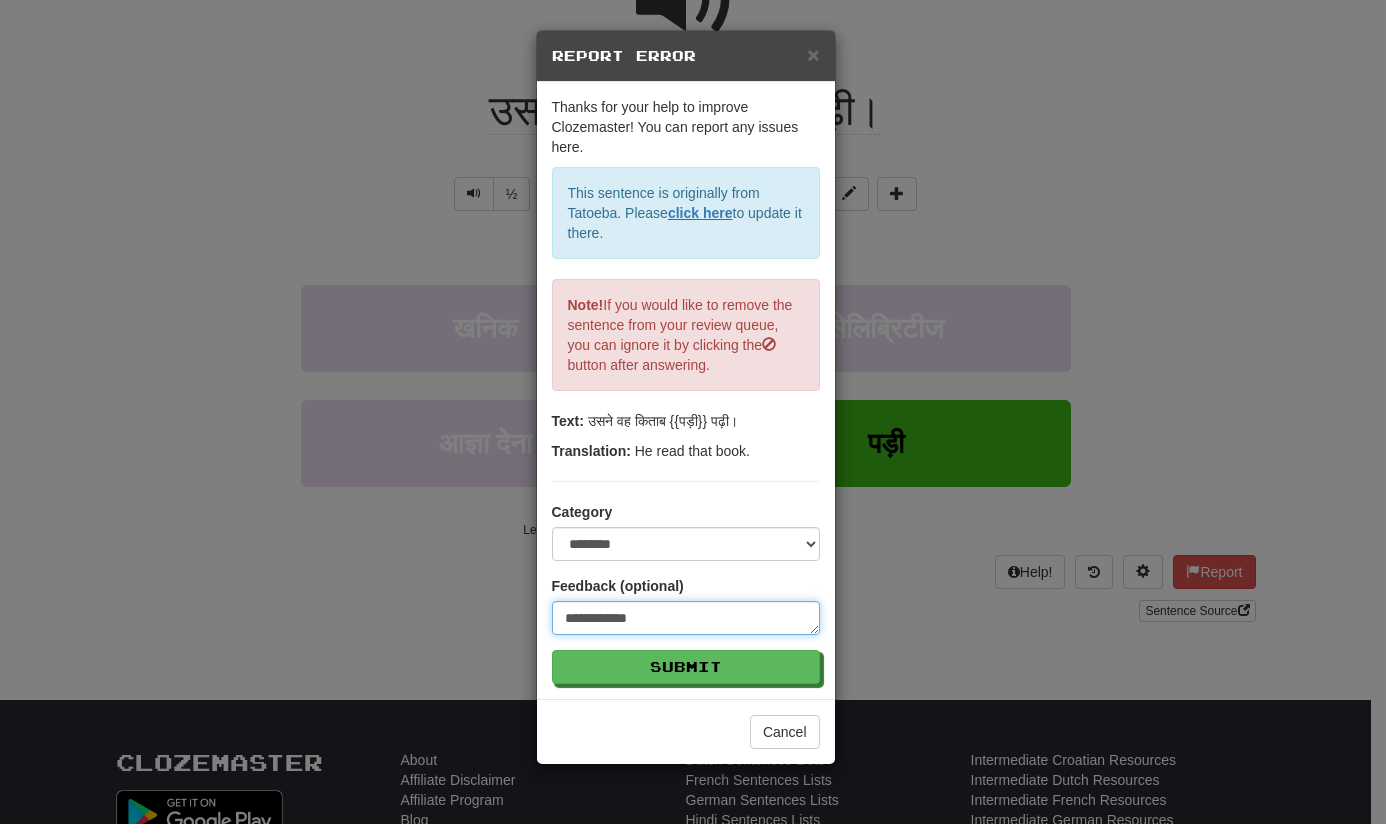 type on "**********" 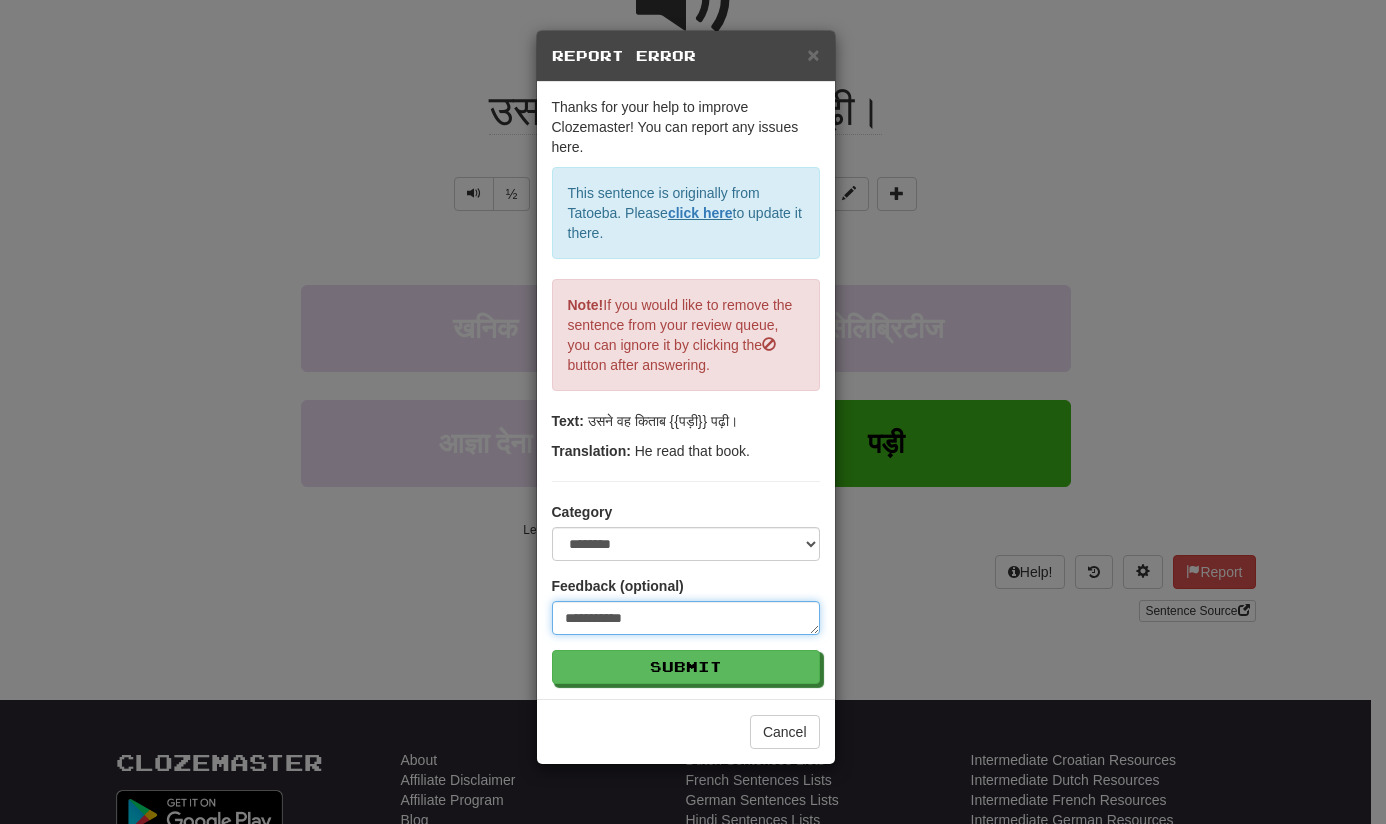 type on "**********" 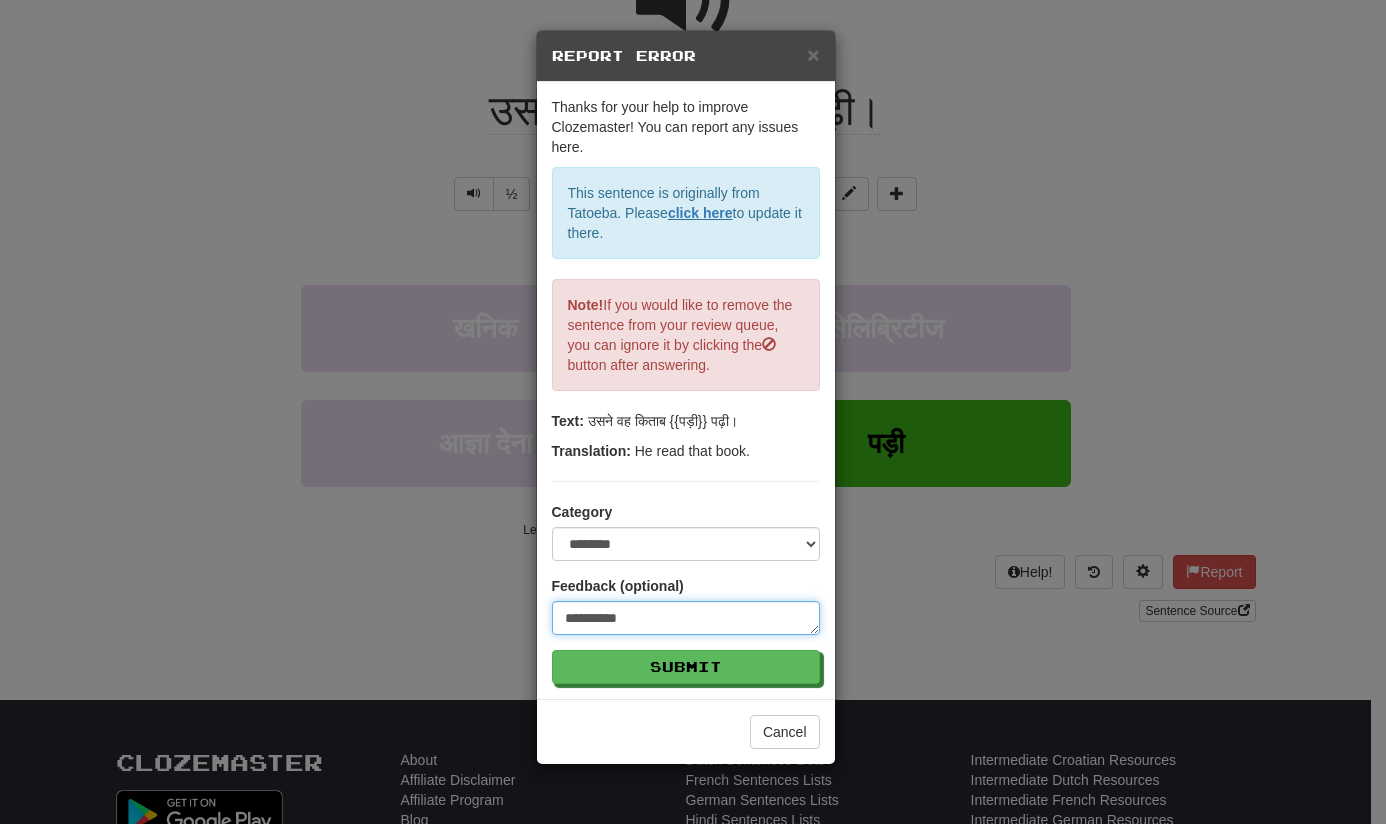 type on "**********" 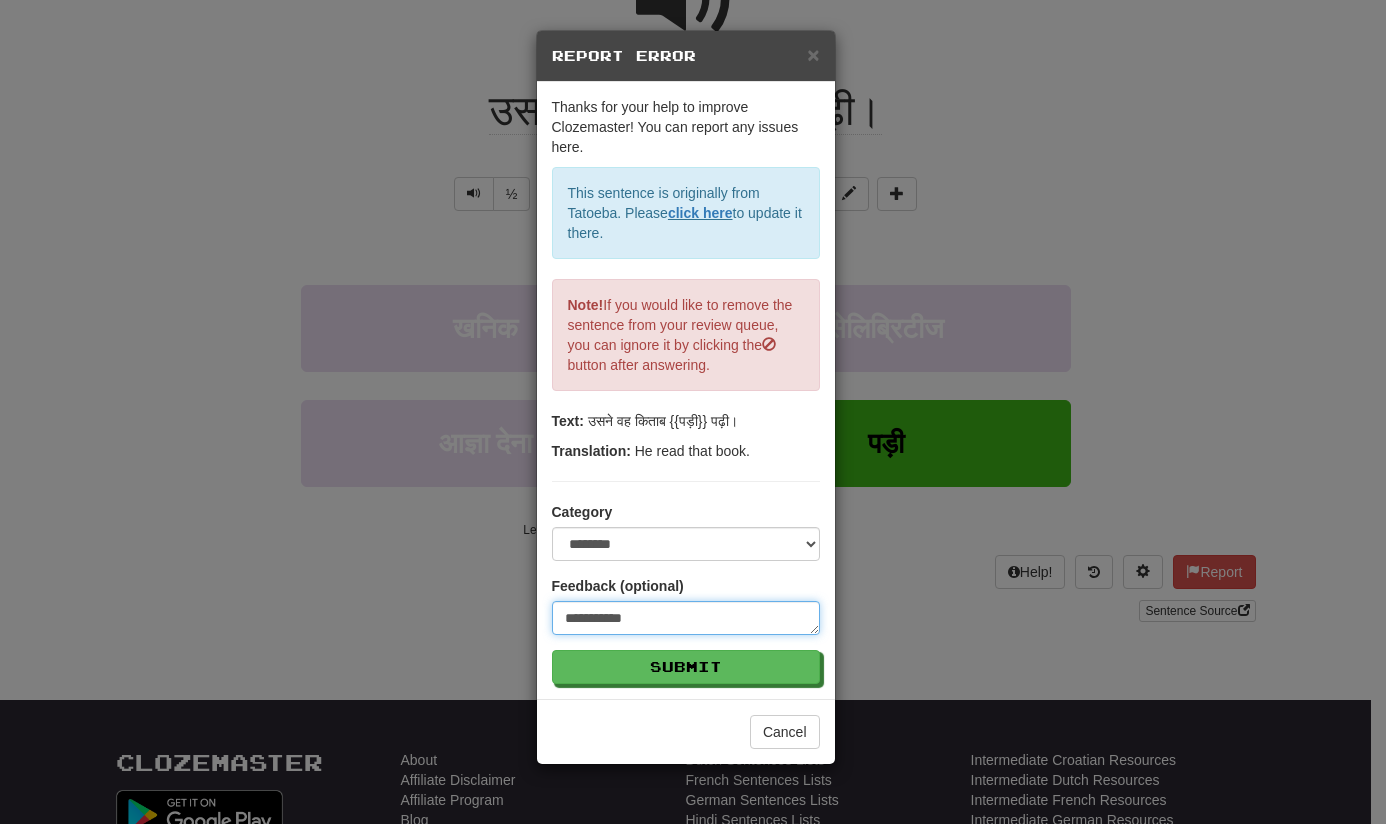 type on "**********" 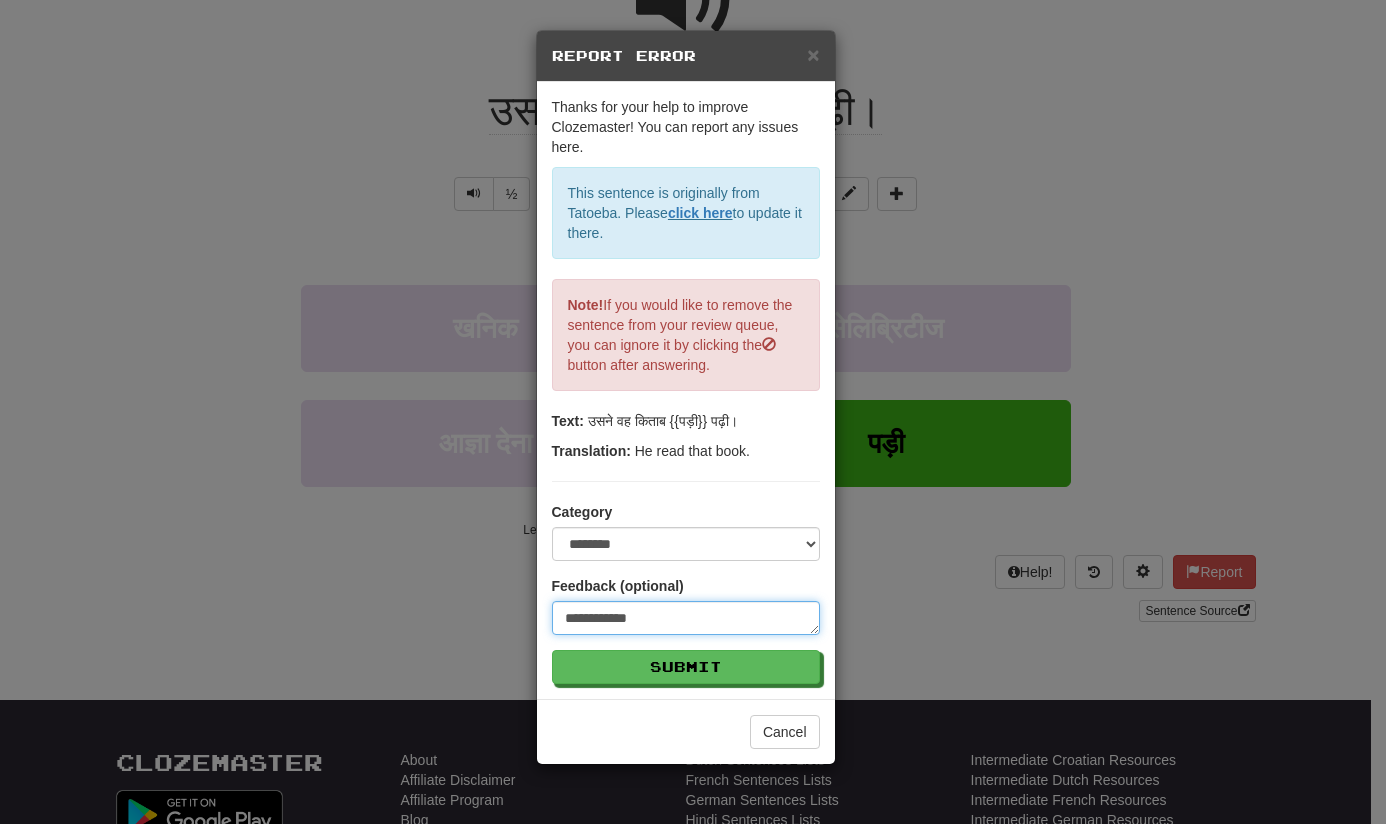 type on "**********" 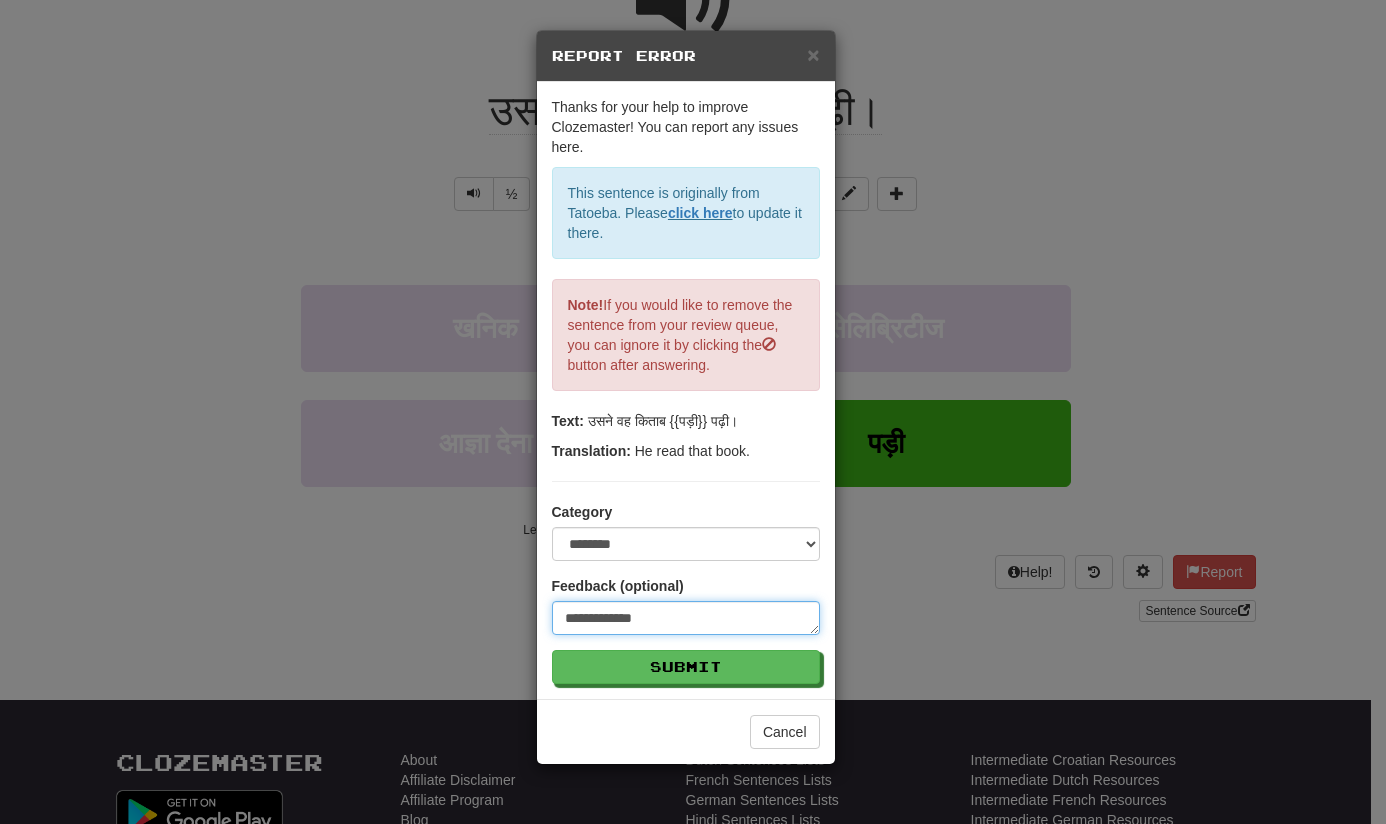 type on "**********" 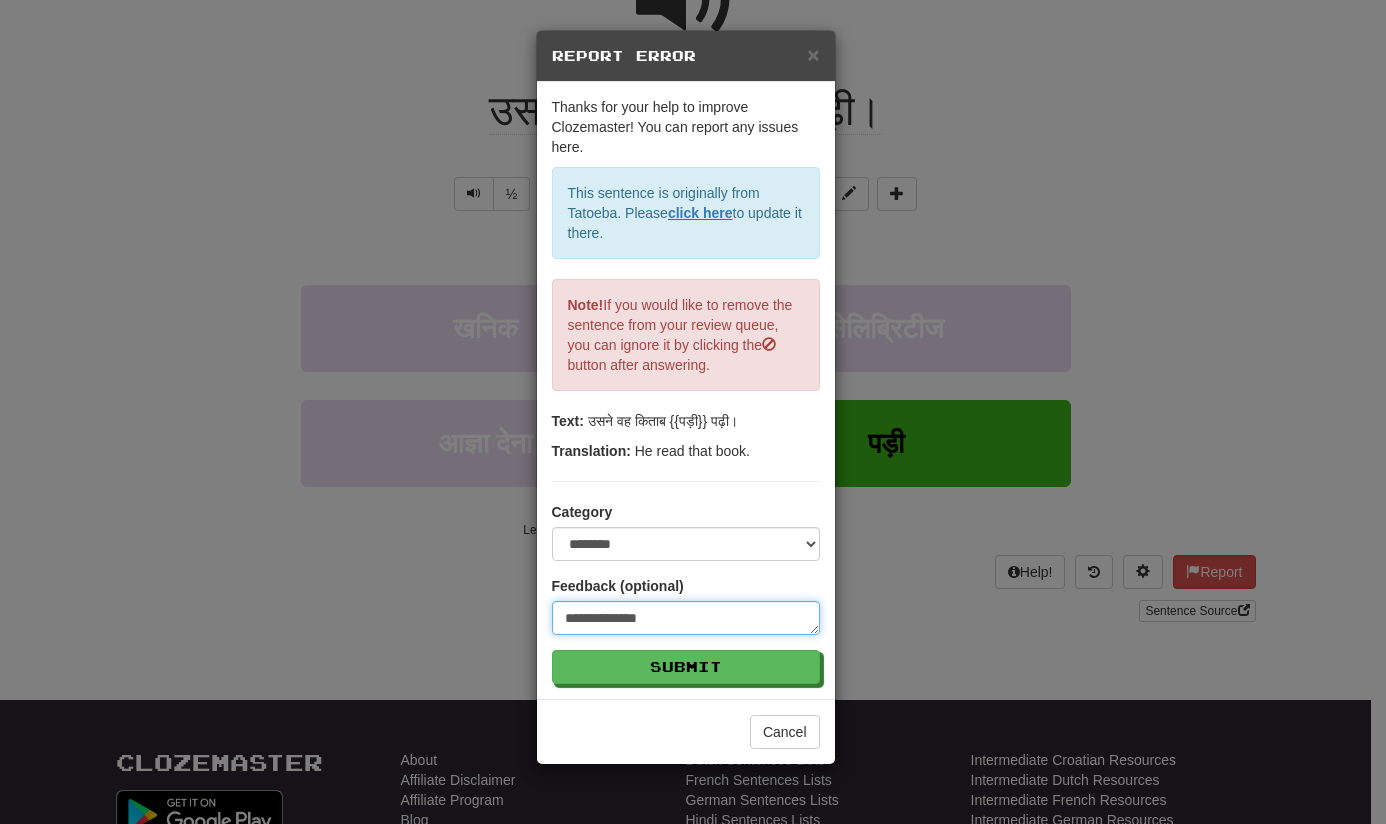 type on "**********" 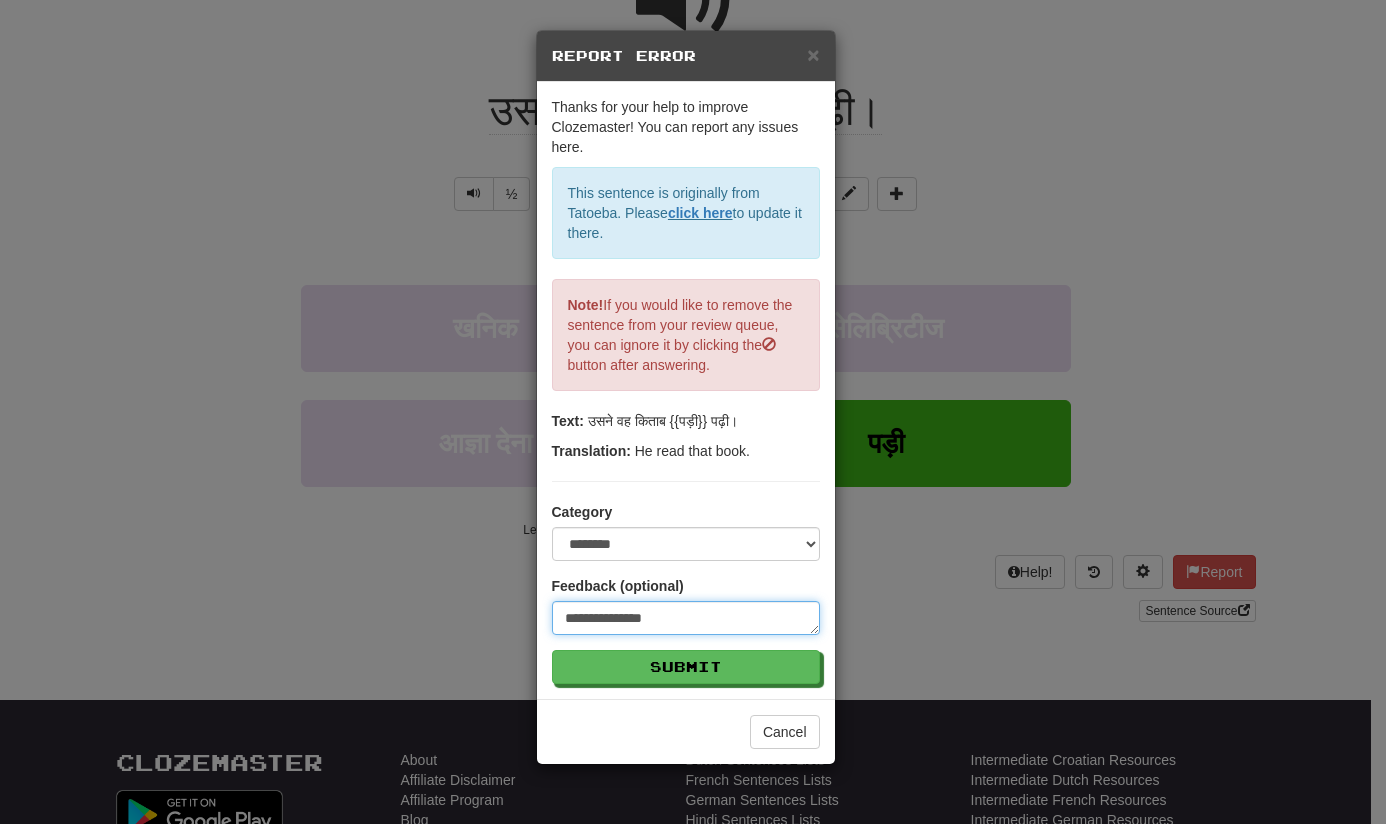 type on "**********" 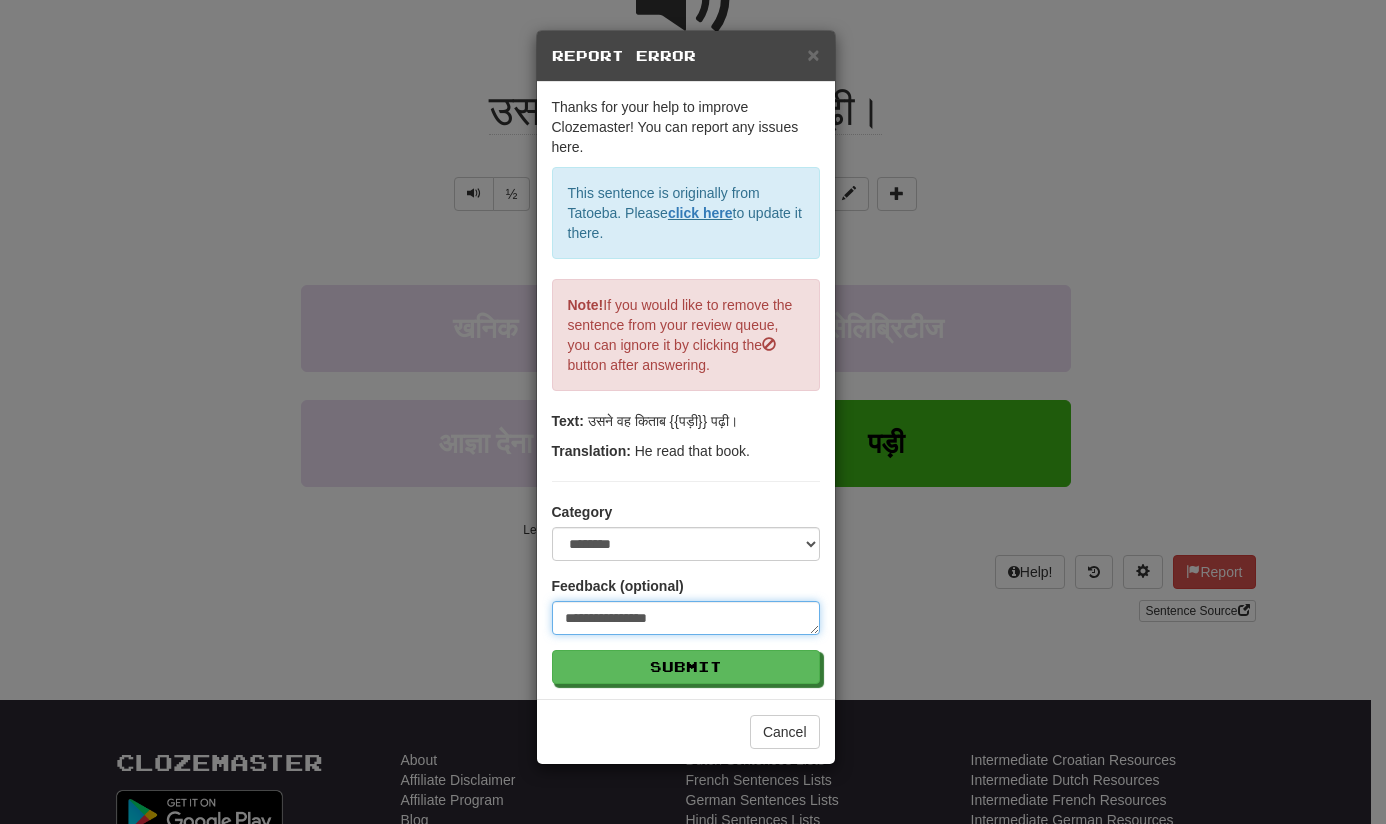 type on "**********" 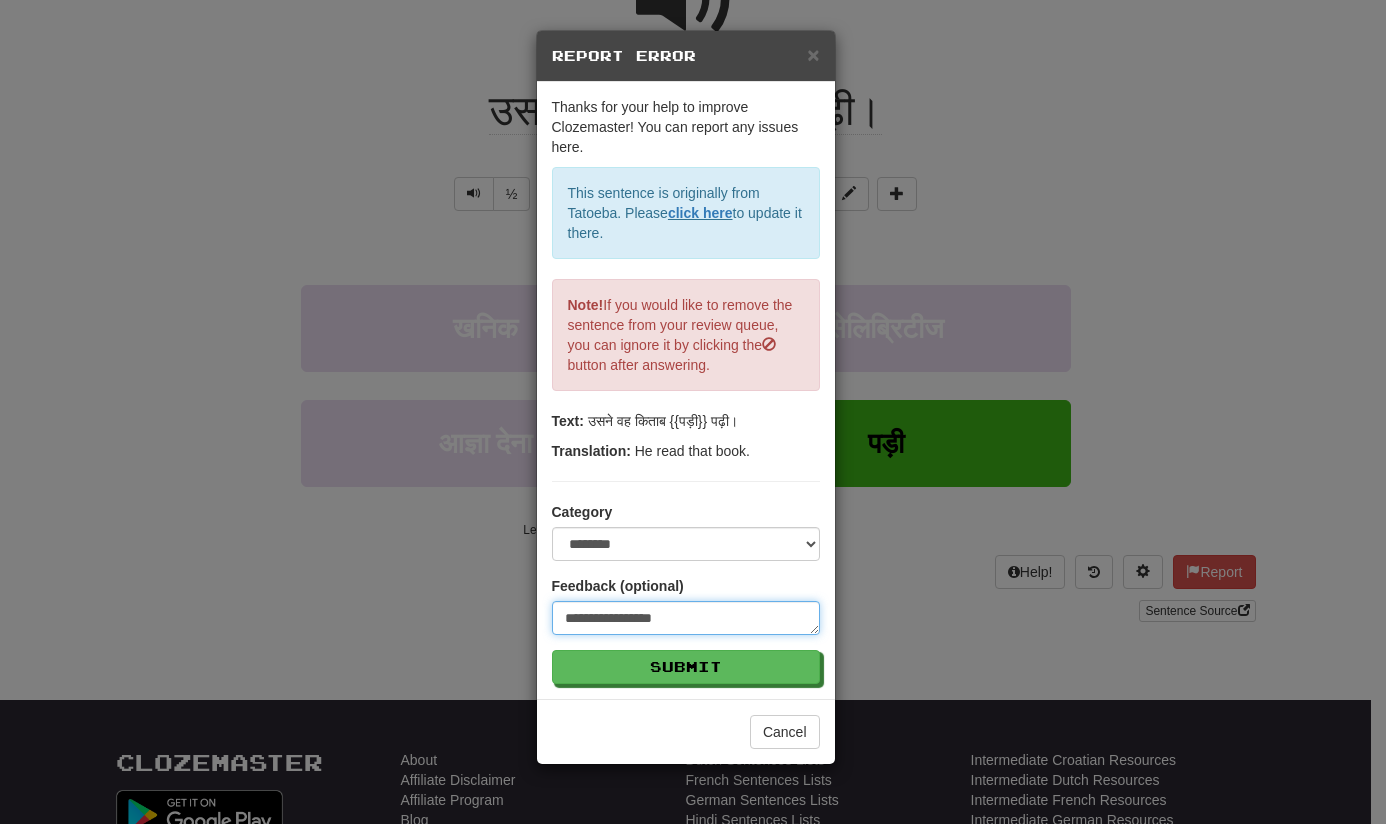 type on "**********" 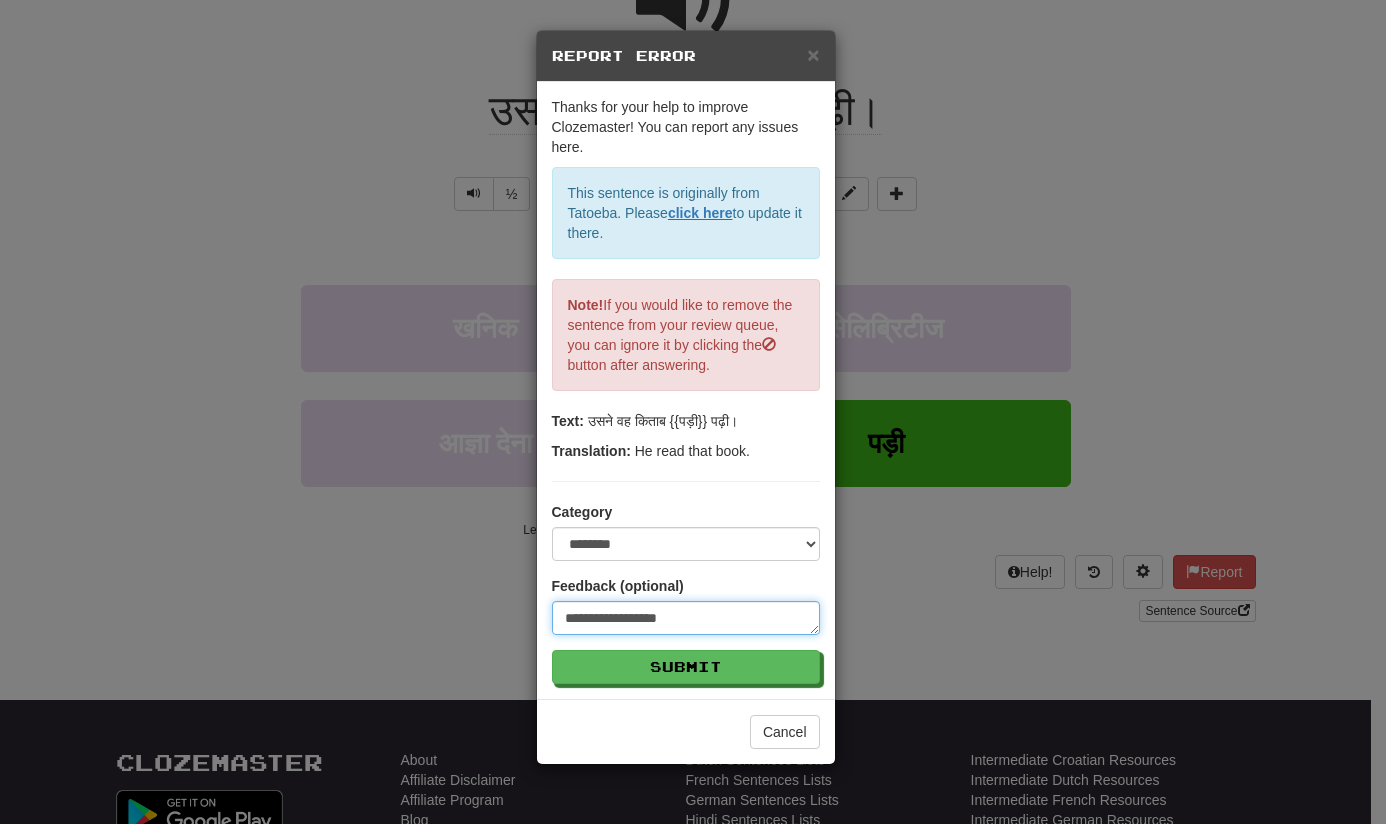 type on "**********" 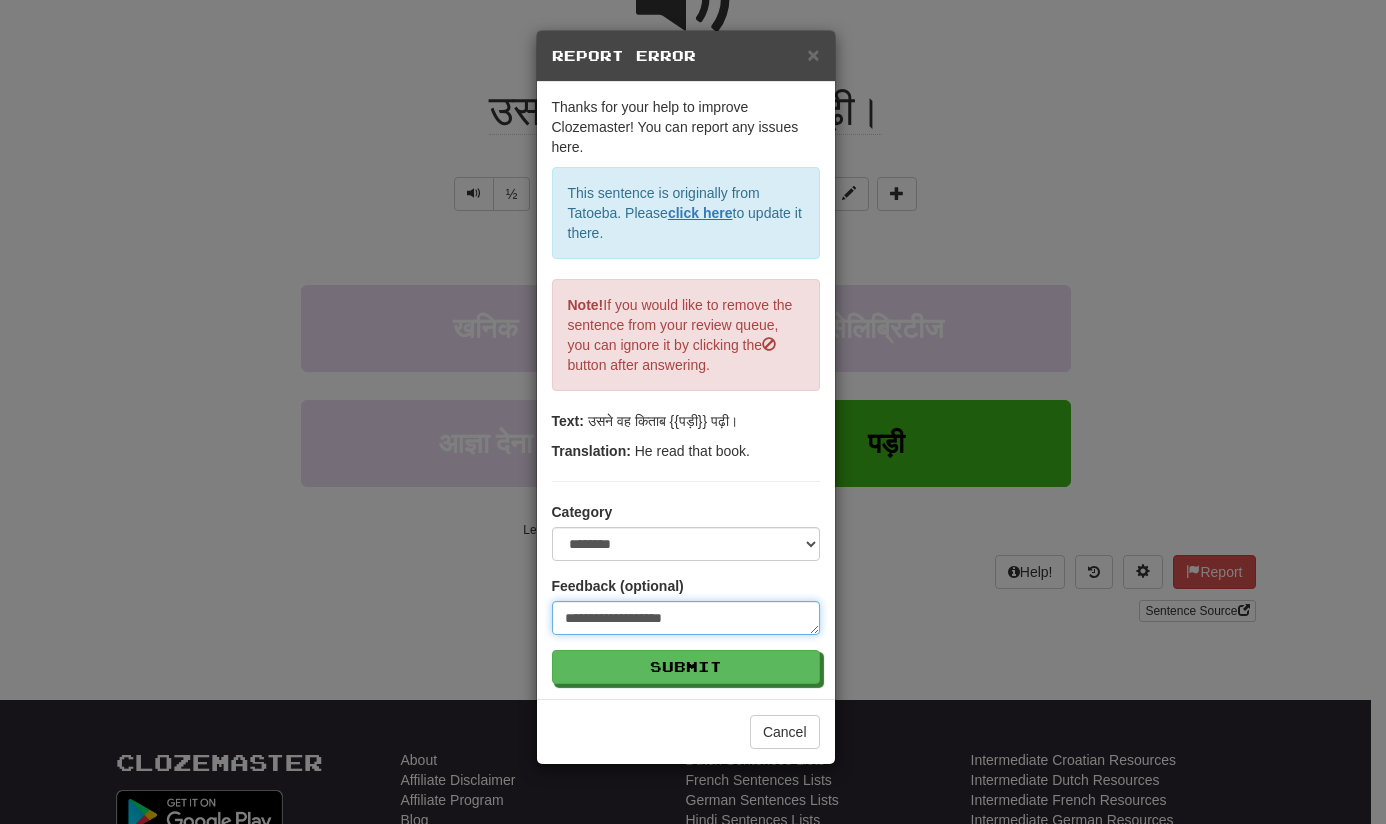 type on "**********" 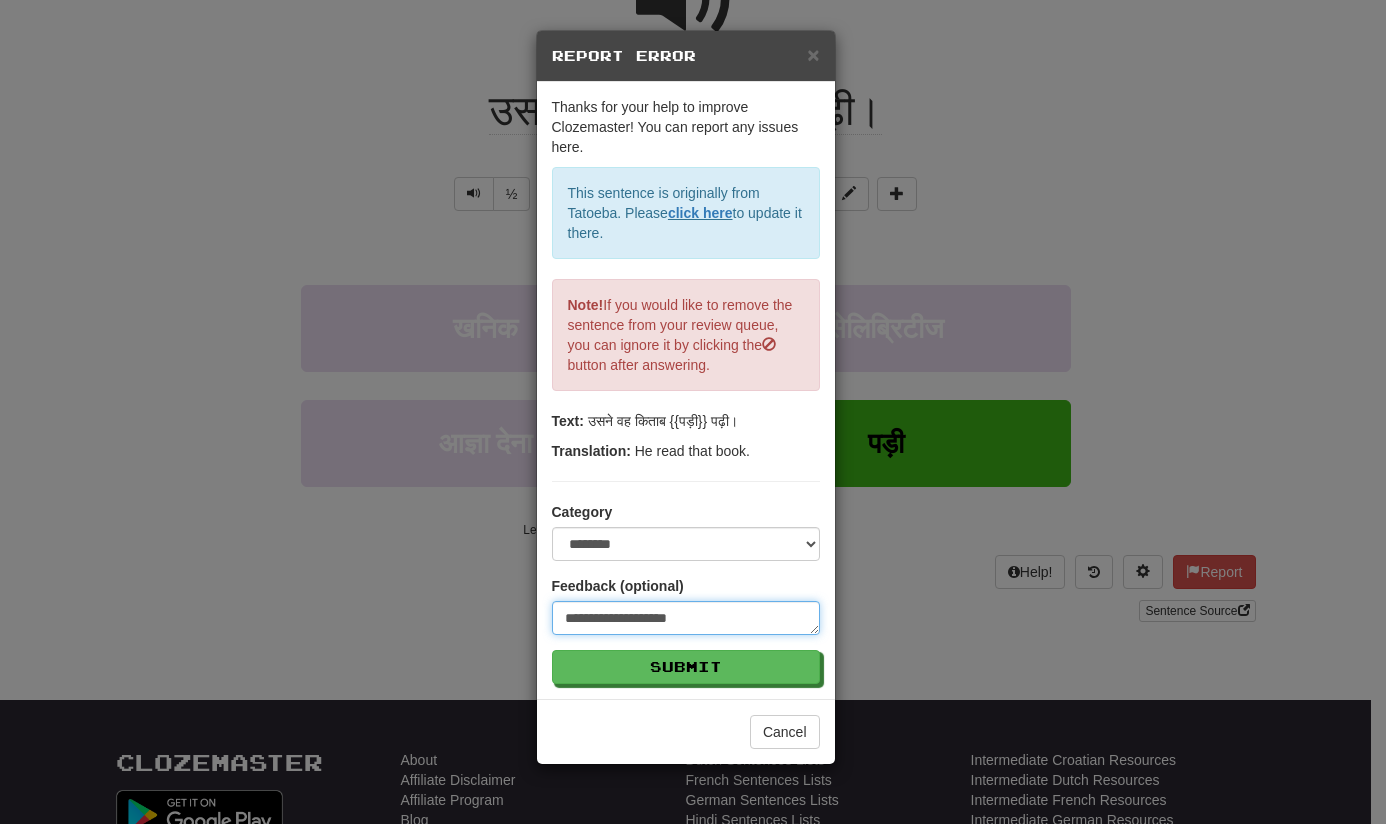 type on "**********" 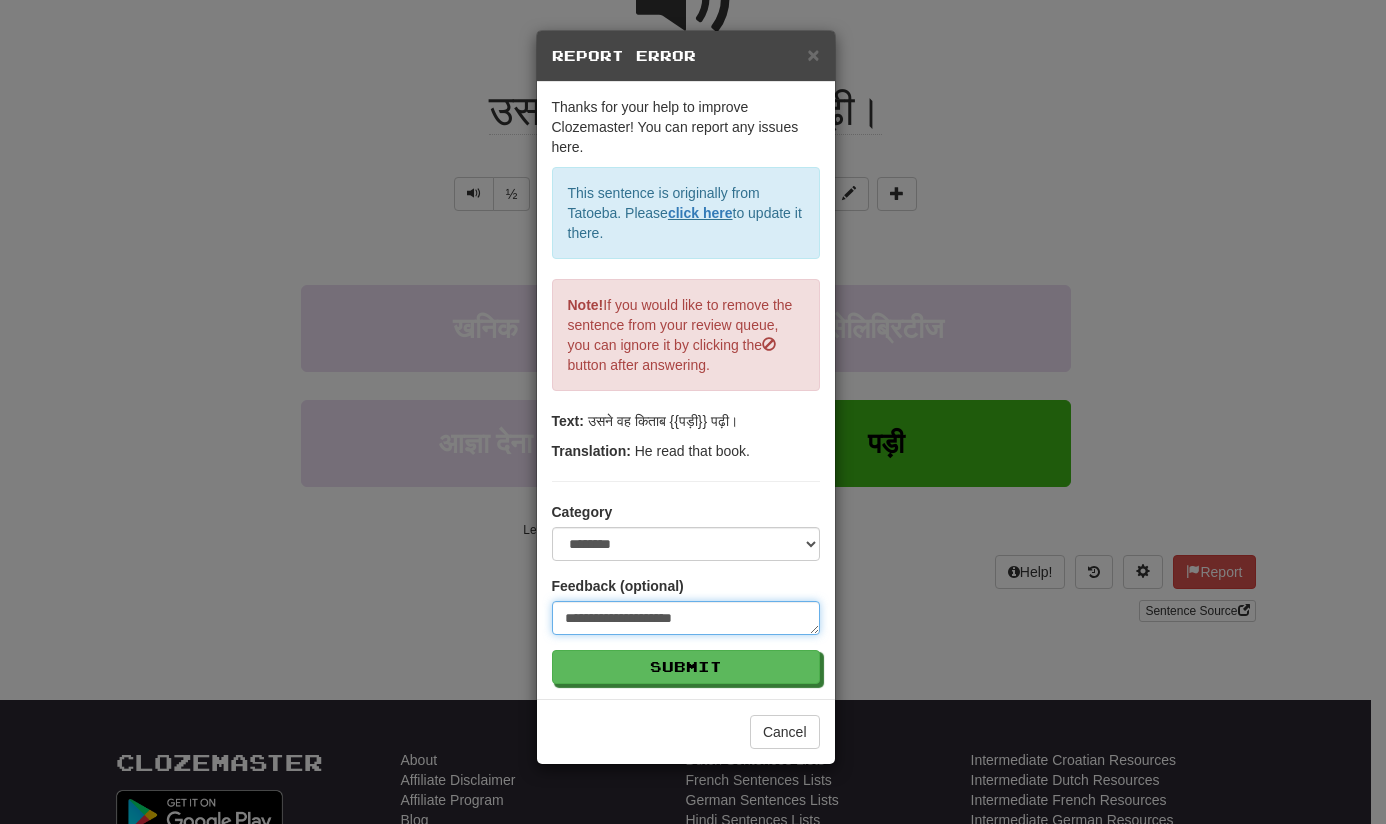 type on "**********" 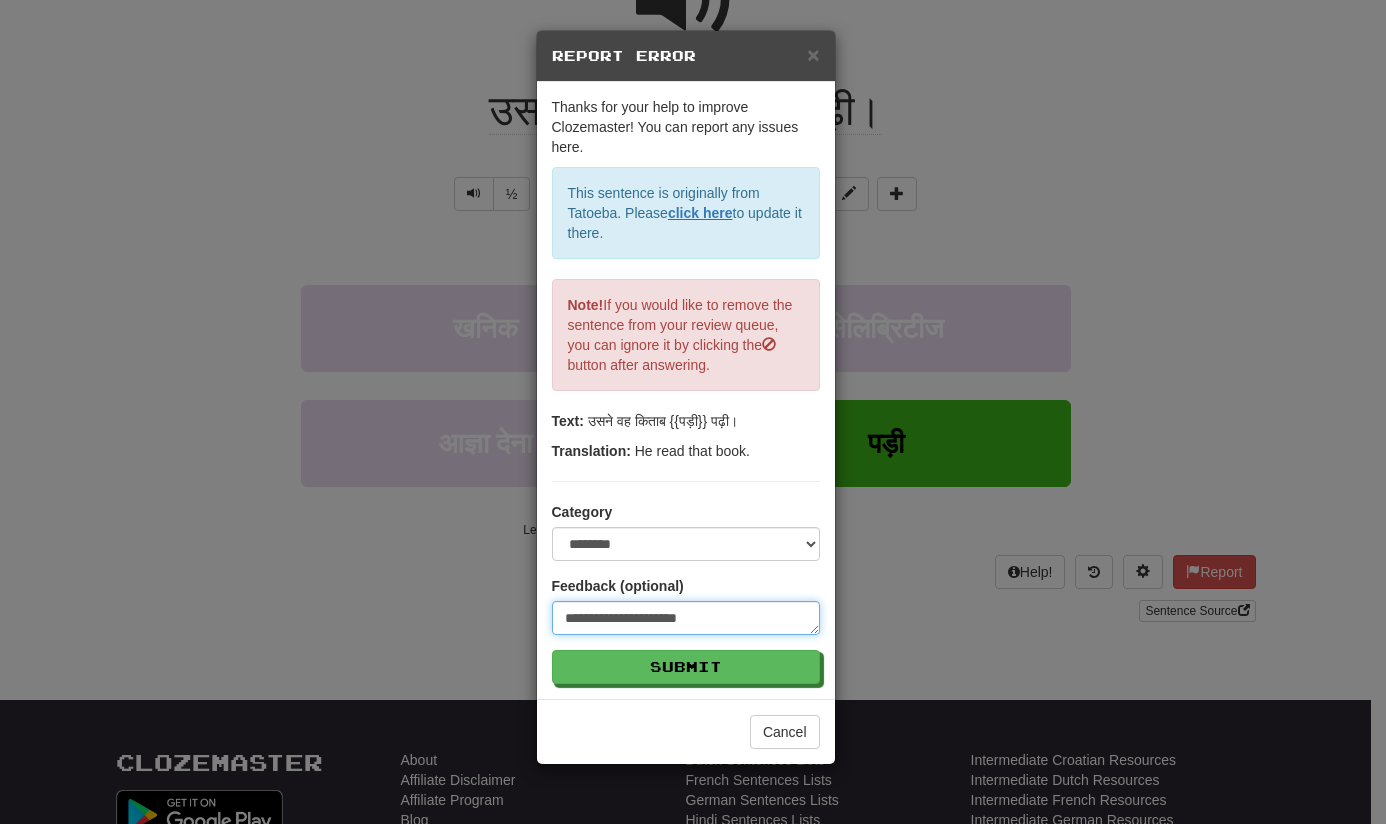 type on "**********" 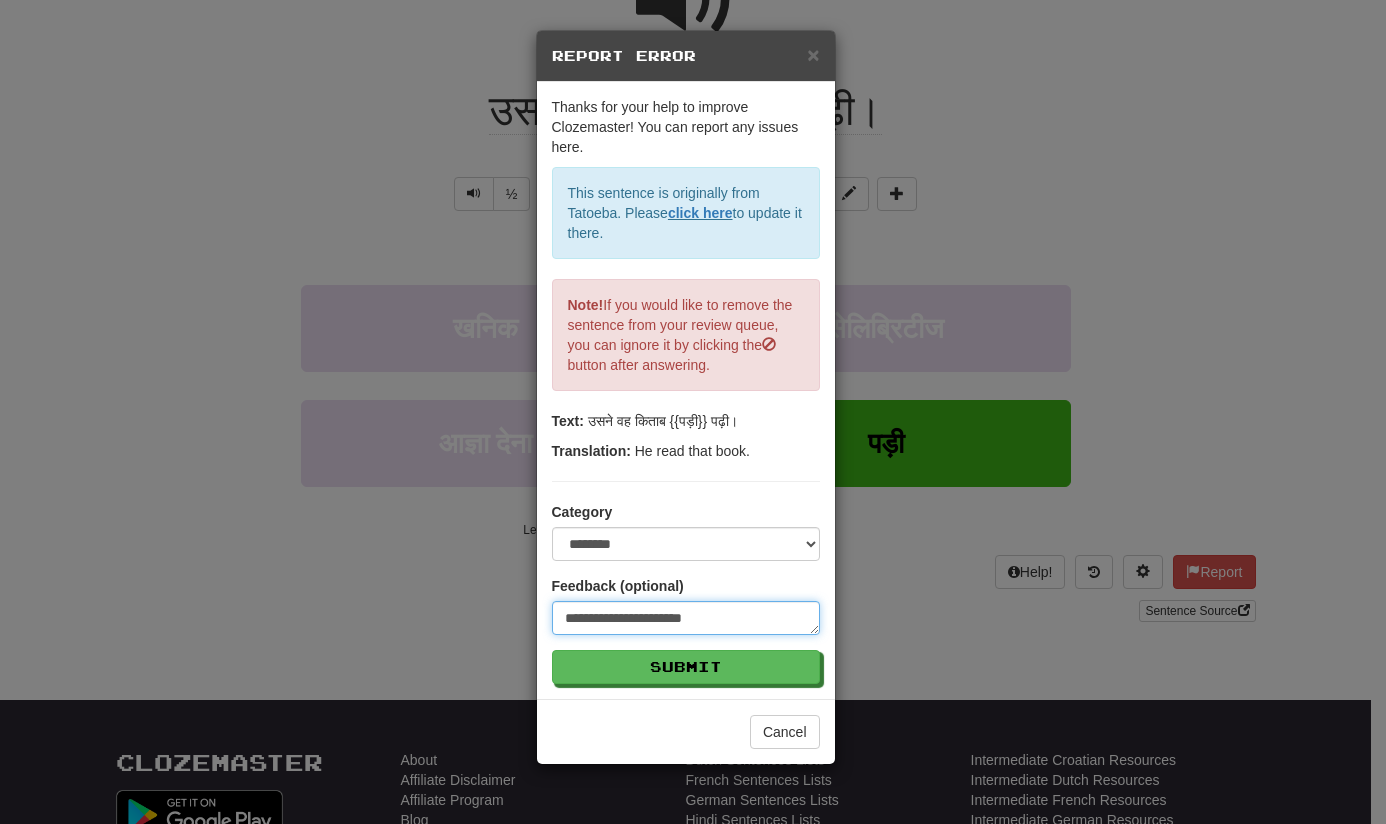 type on "**********" 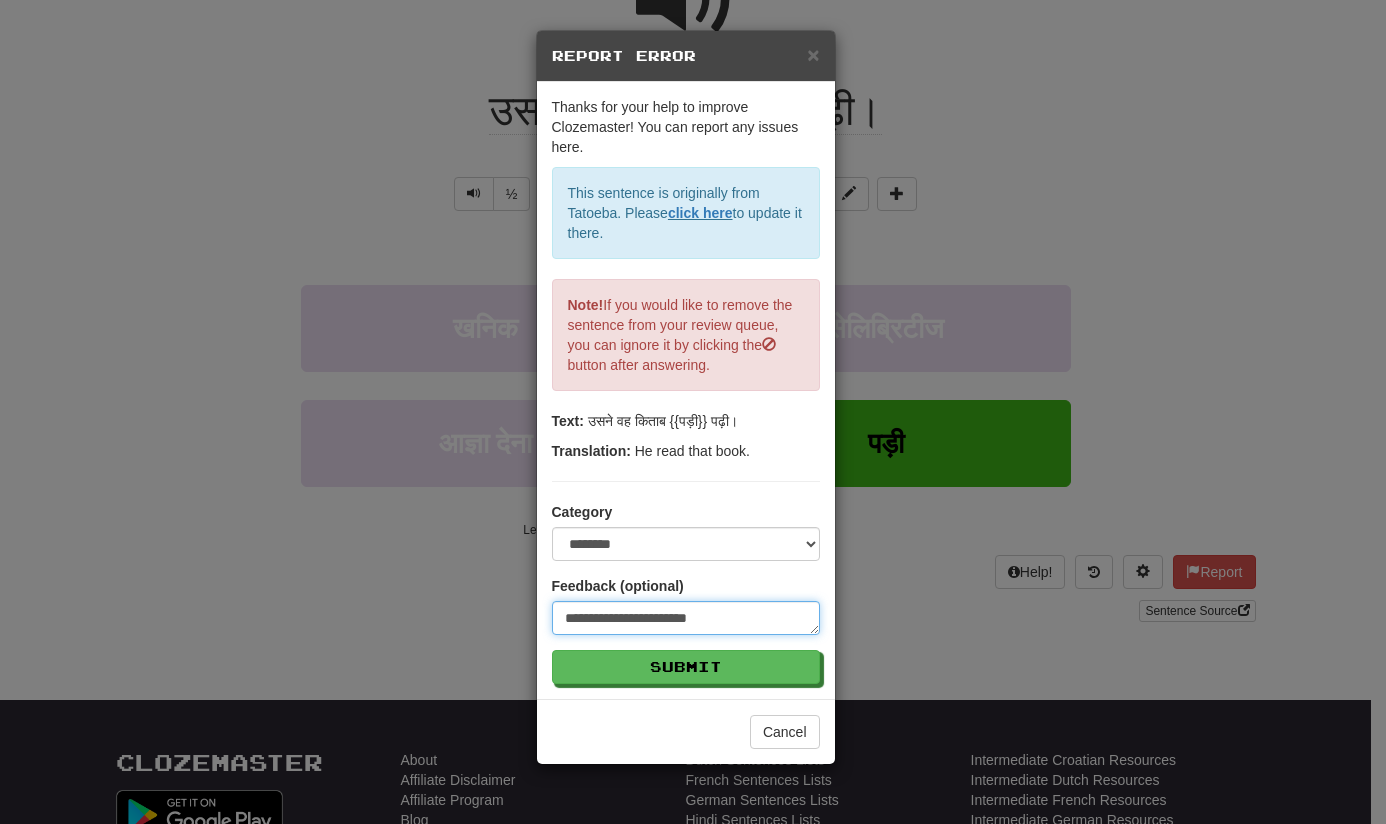 type on "**********" 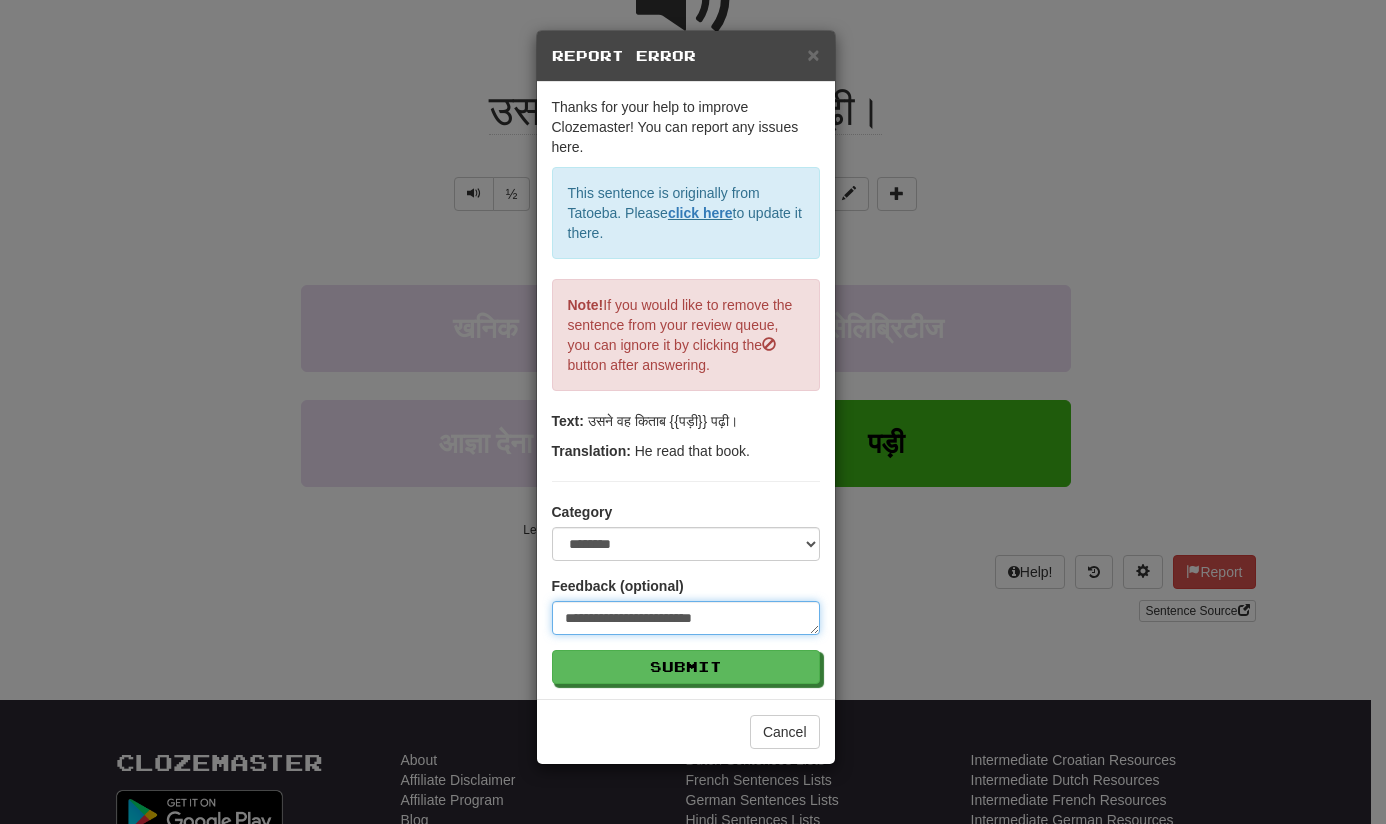 type on "**********" 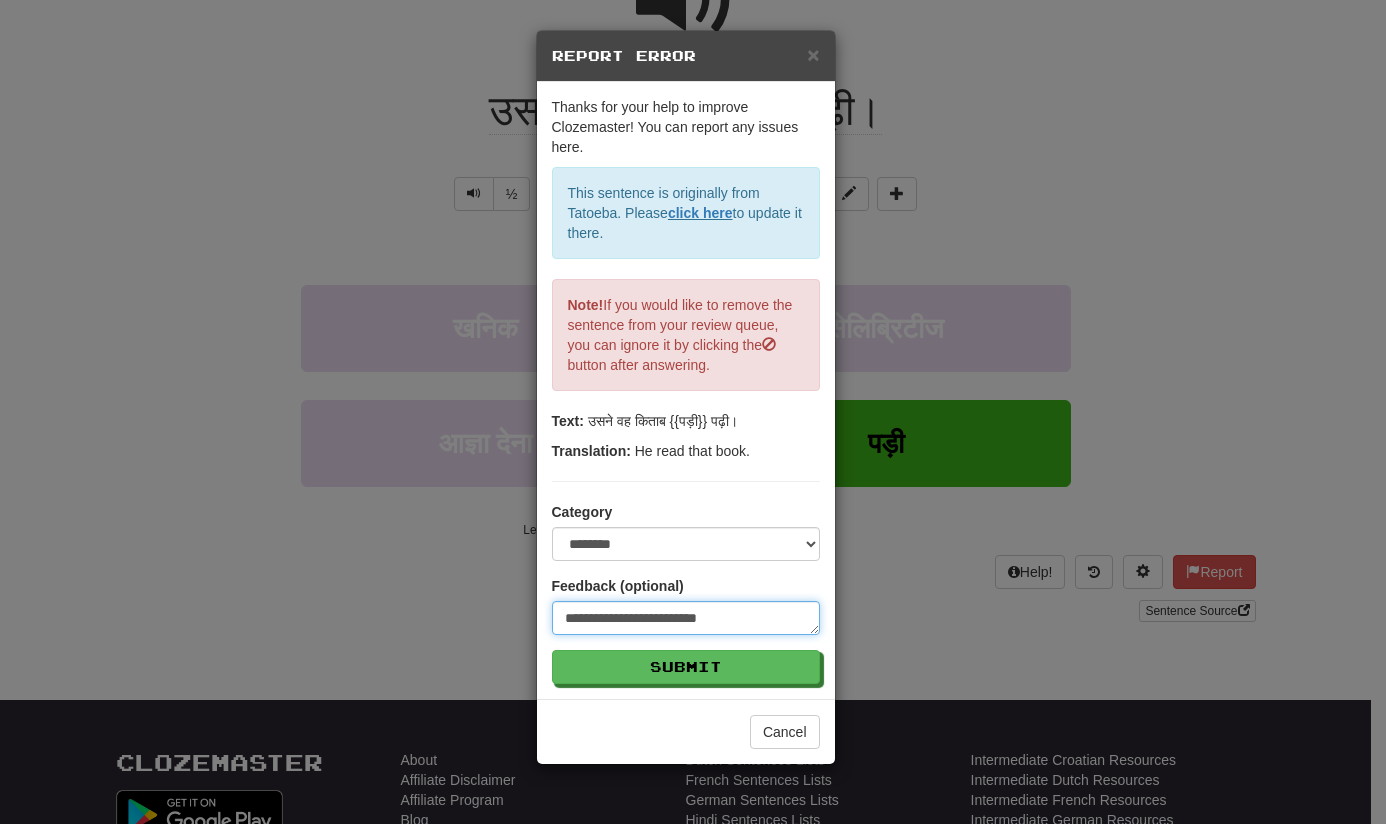 type on "*" 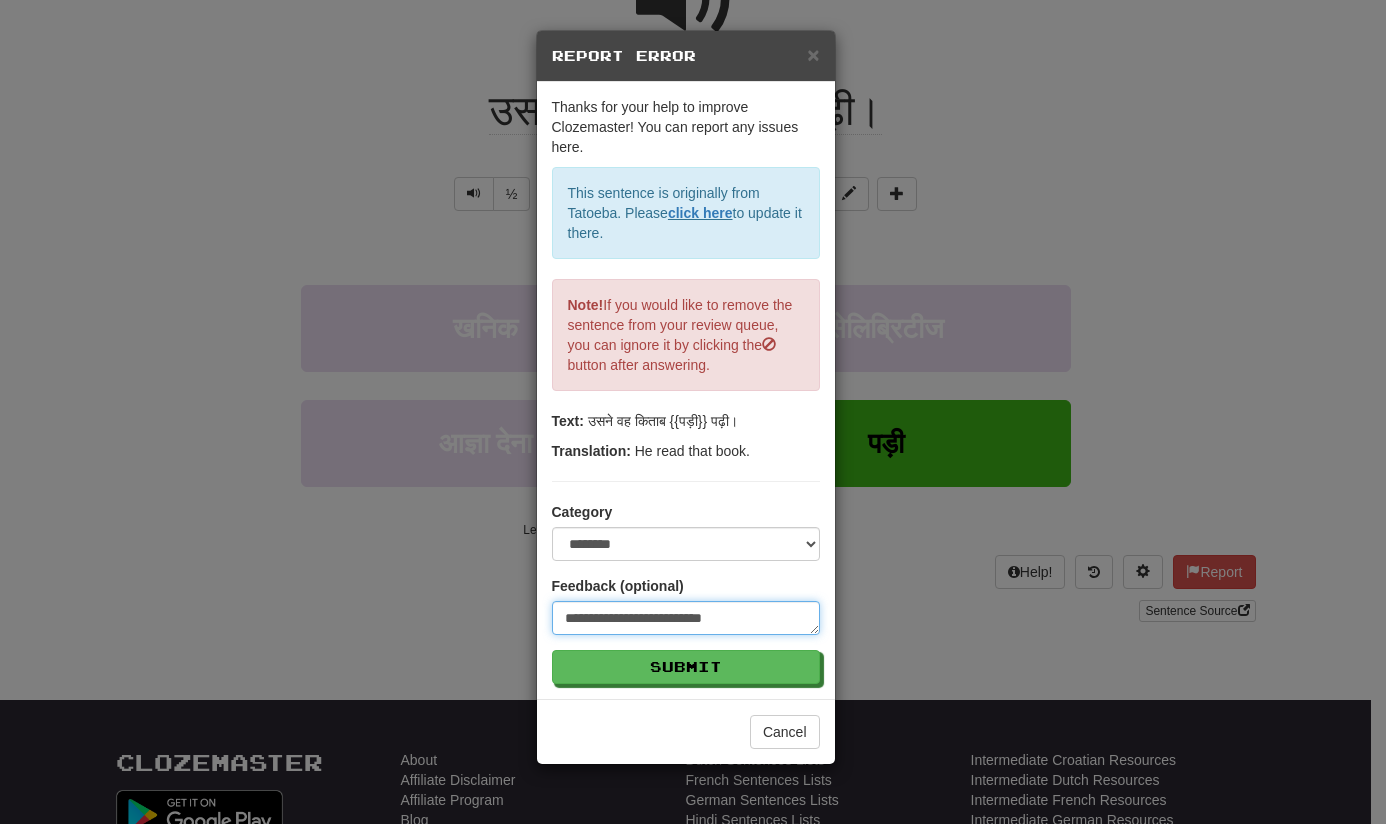 type on "**********" 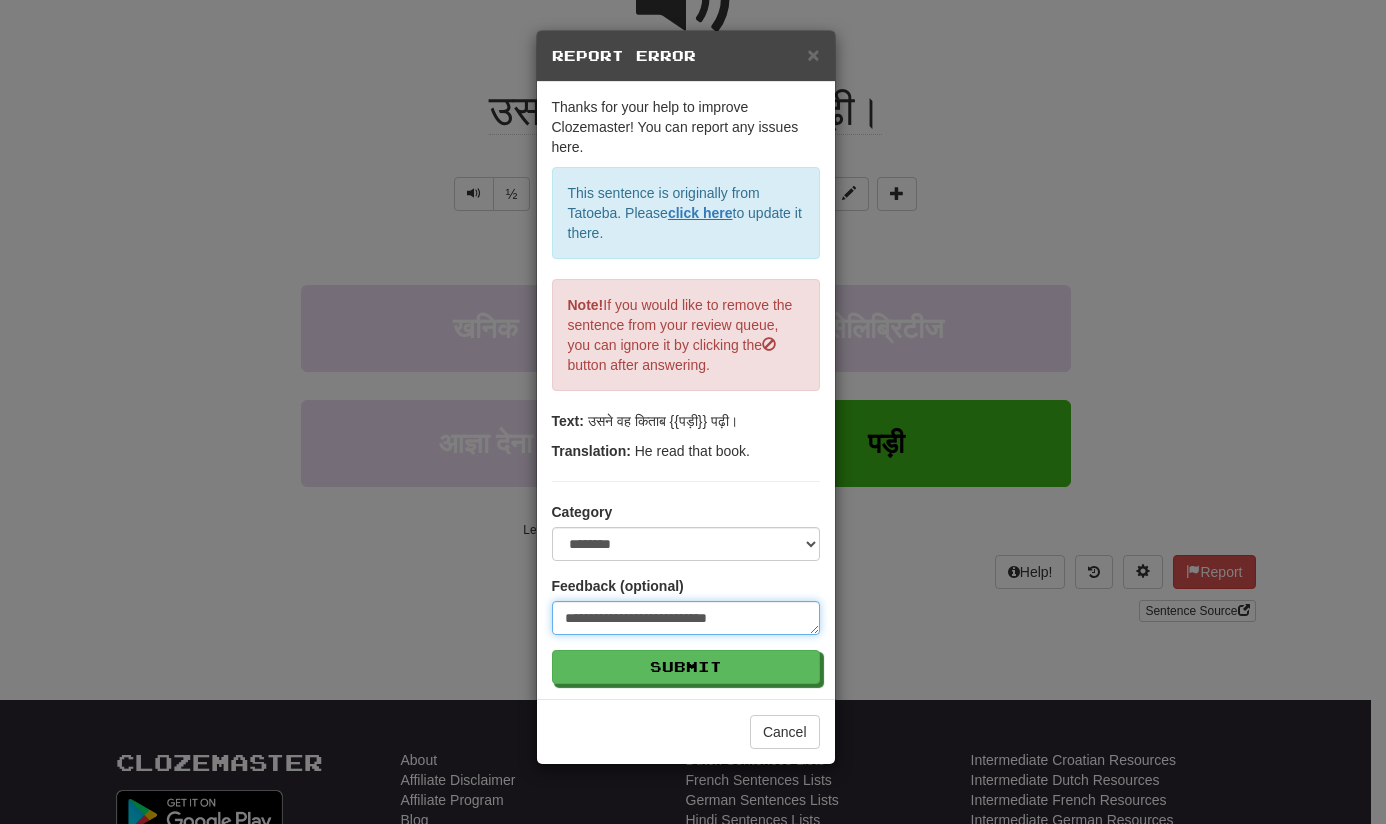 type on "**********" 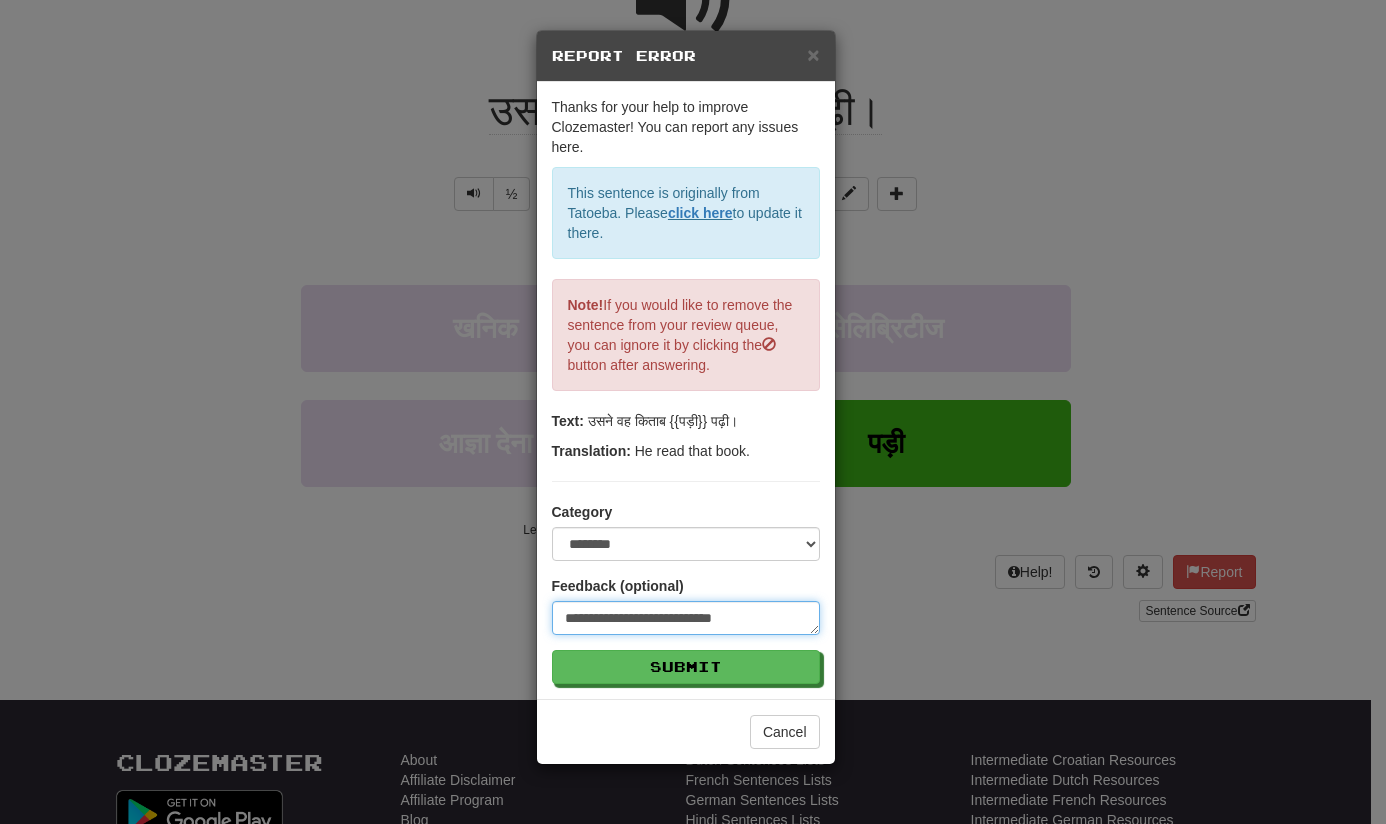 type on "**********" 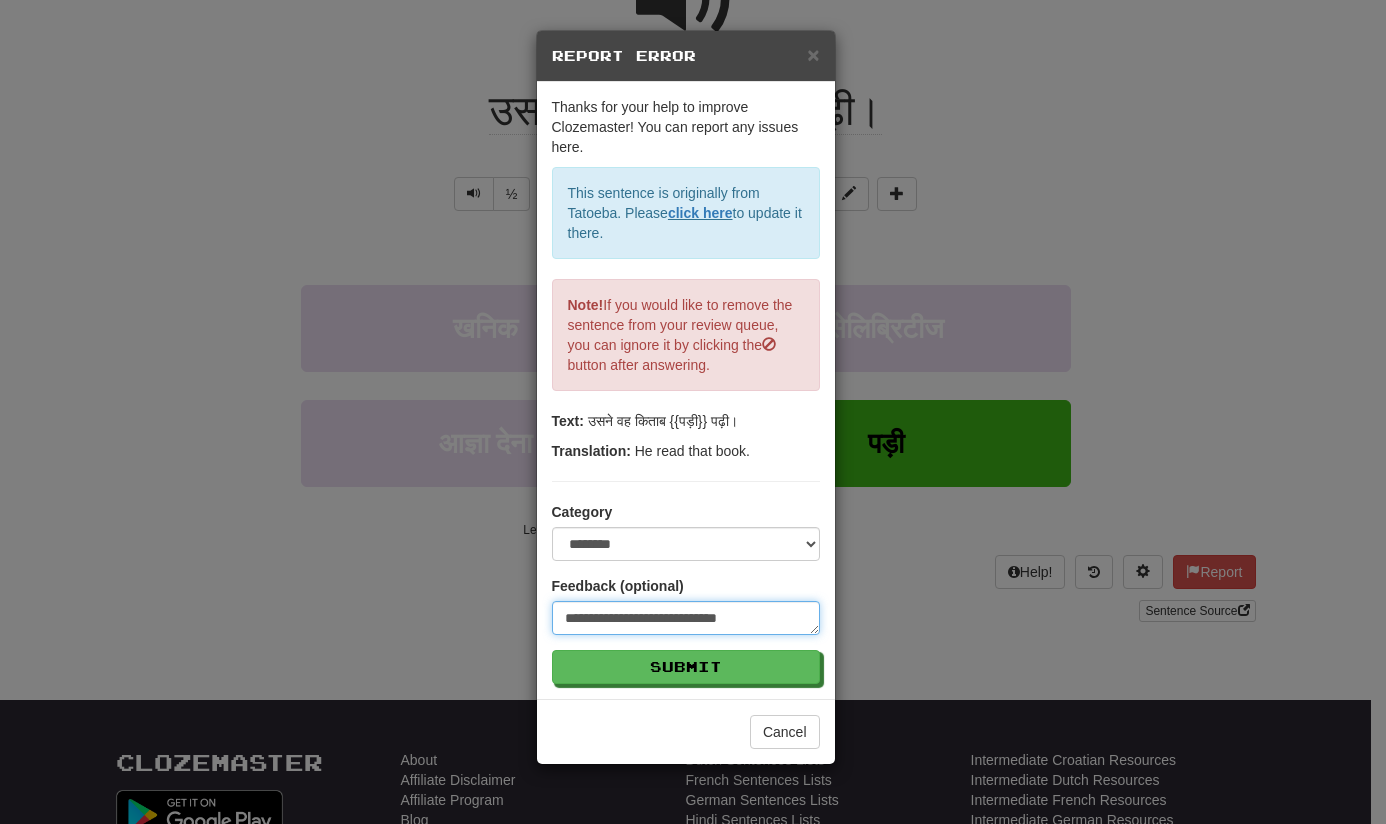 type on "**********" 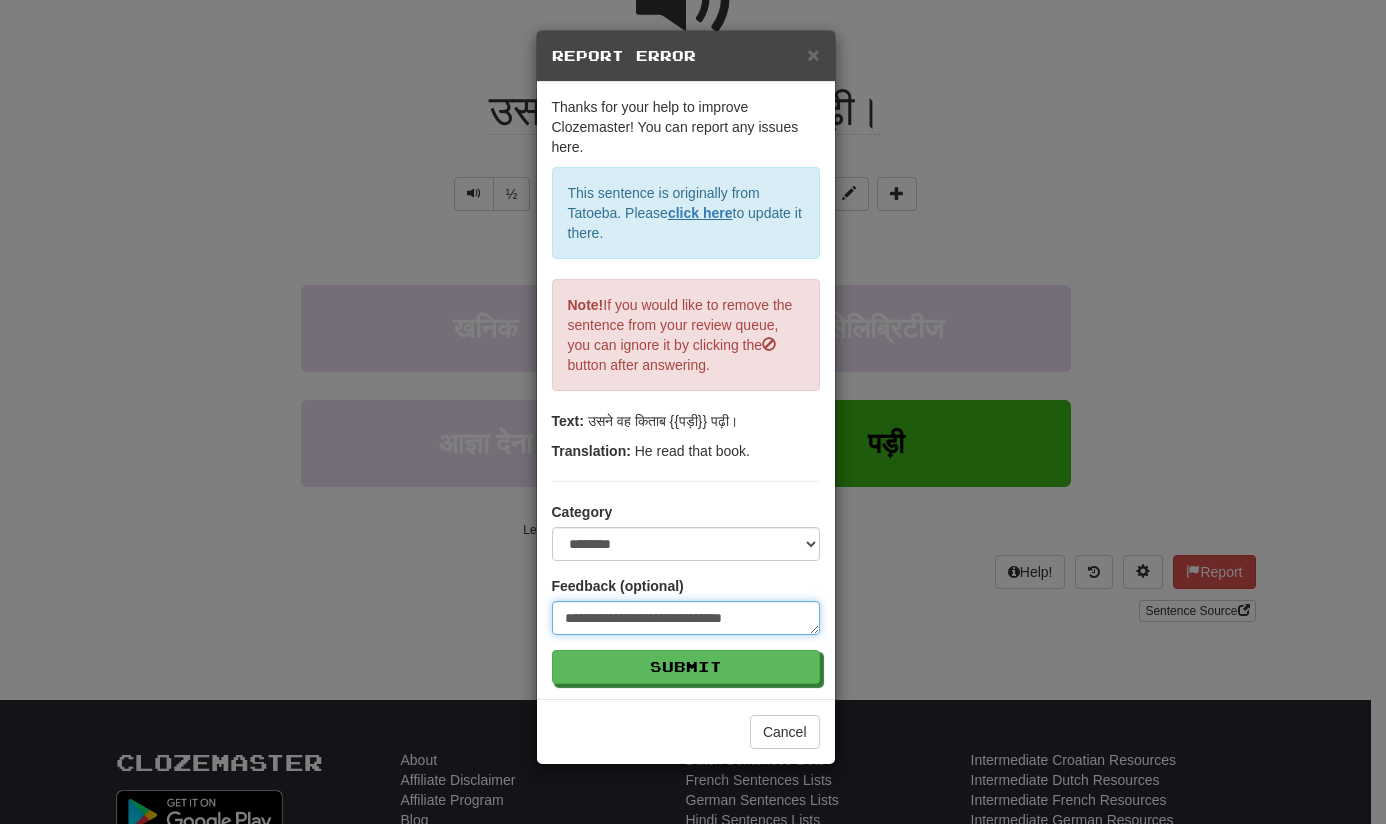 type on "**********" 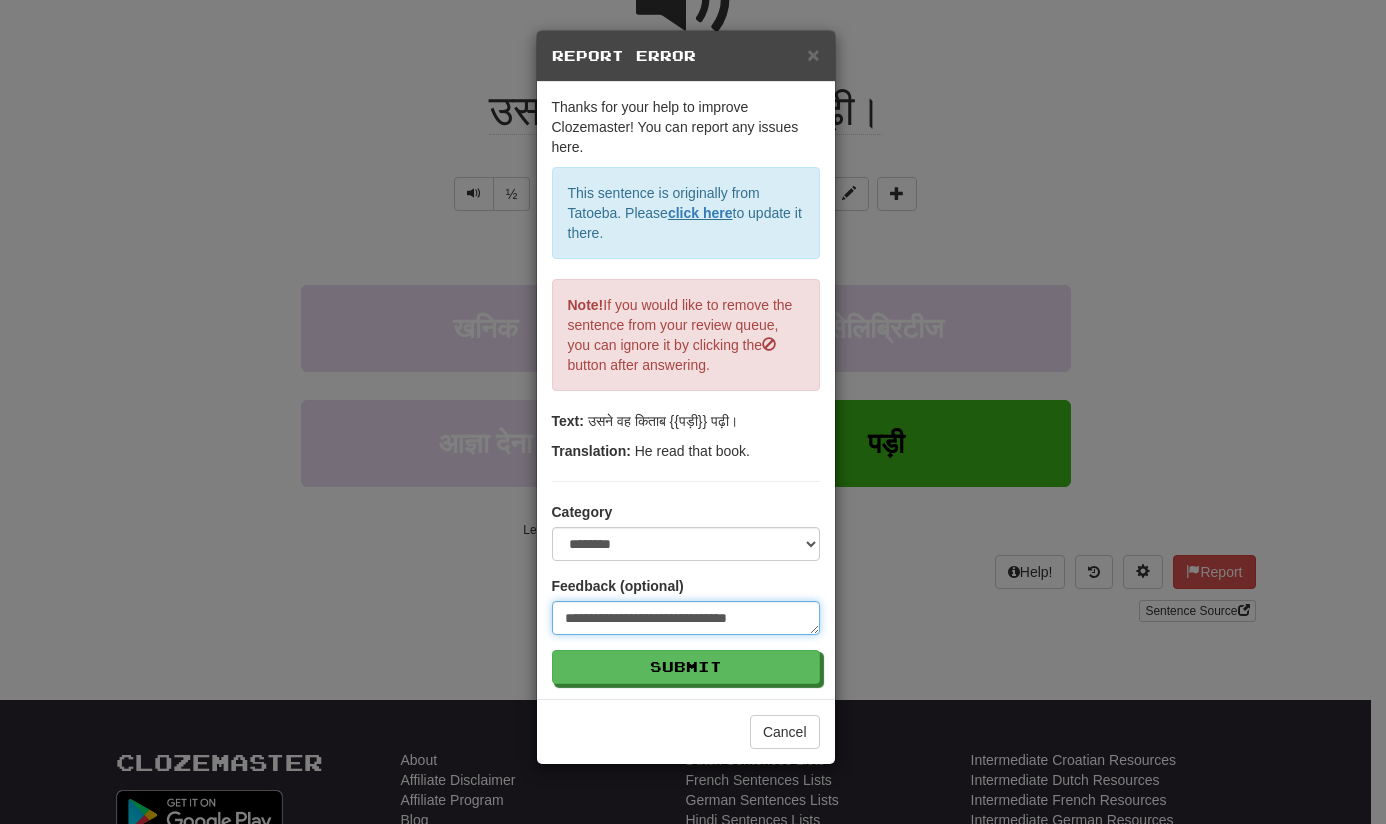 type on "**********" 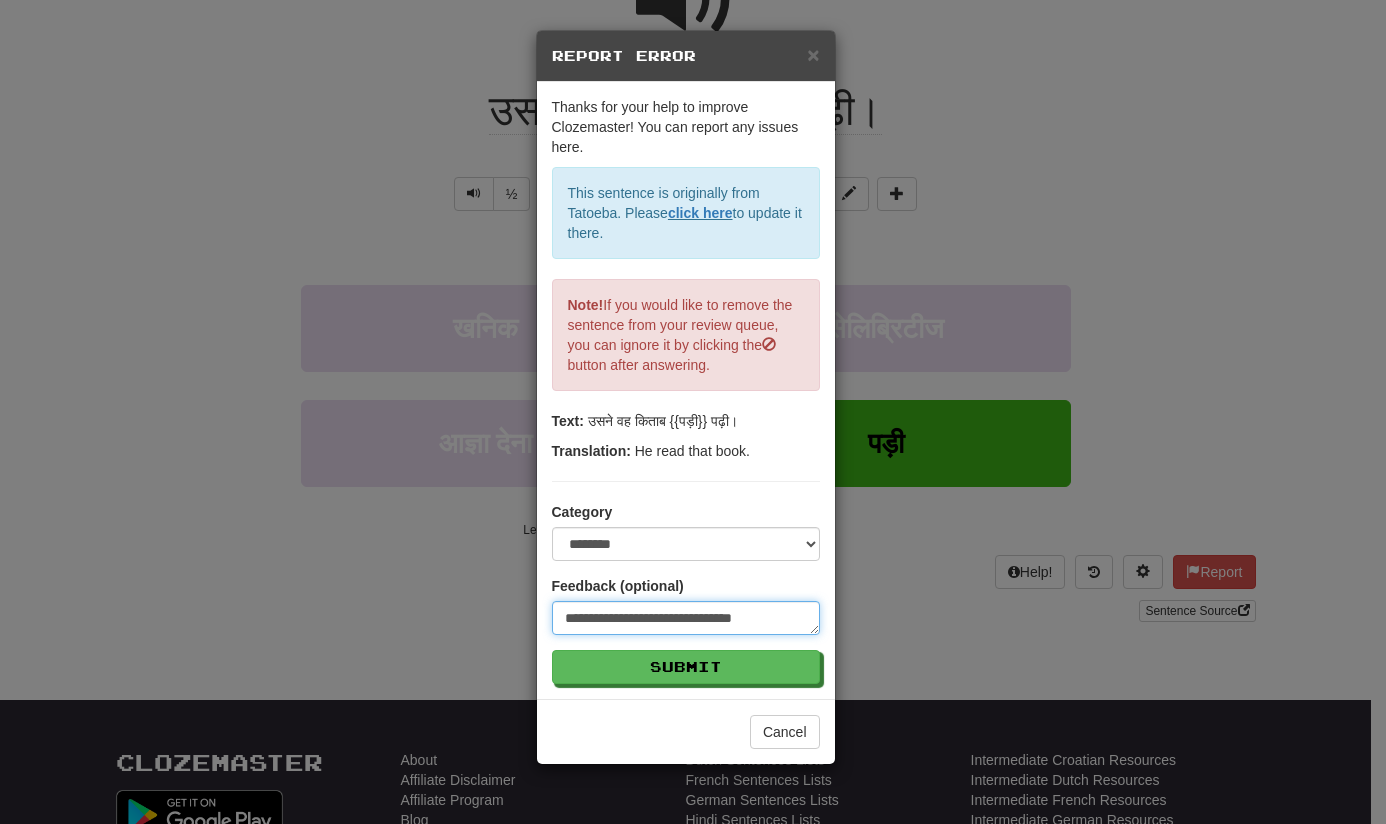 type on "*" 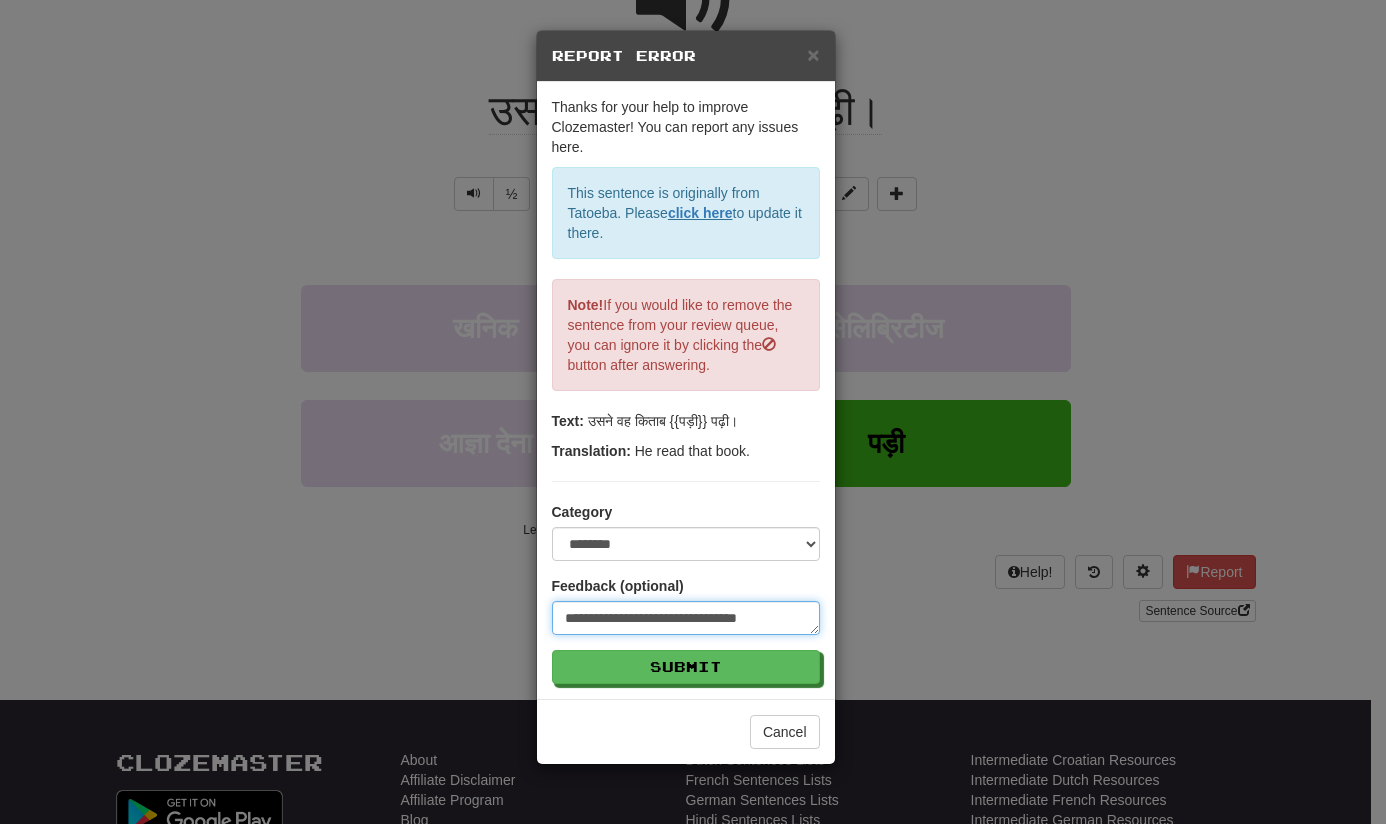 type on "**********" 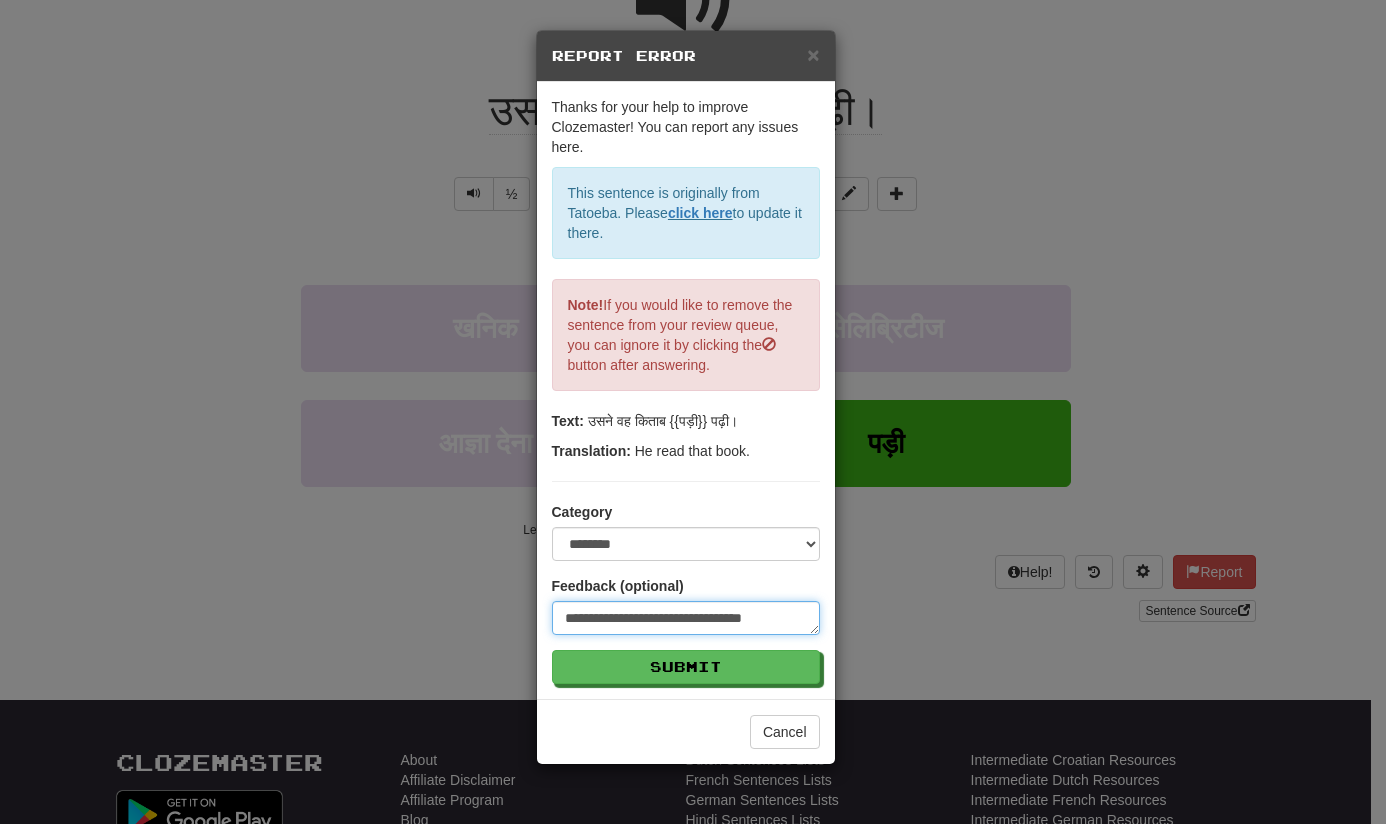 type on "*" 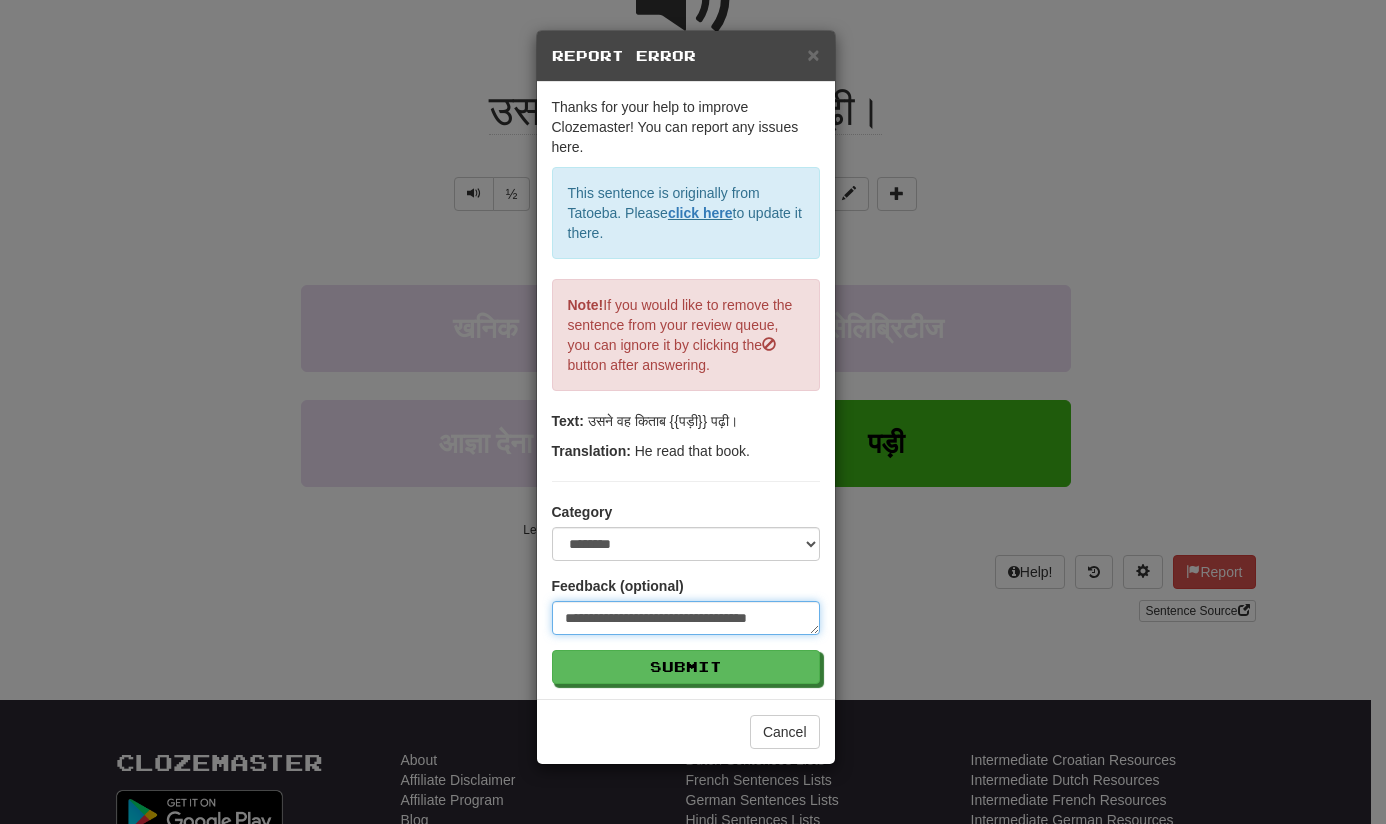 type on "**********" 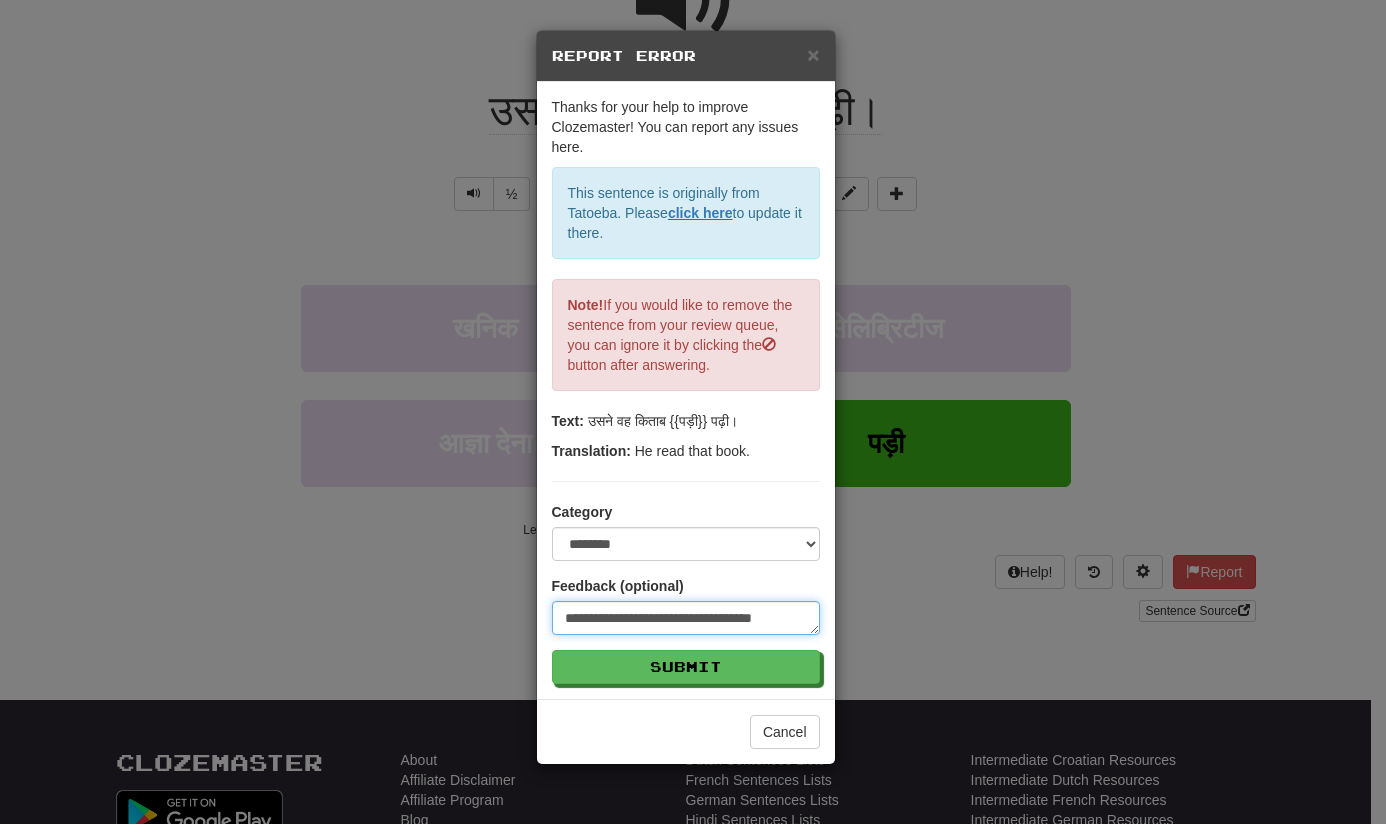 paste on "**********" 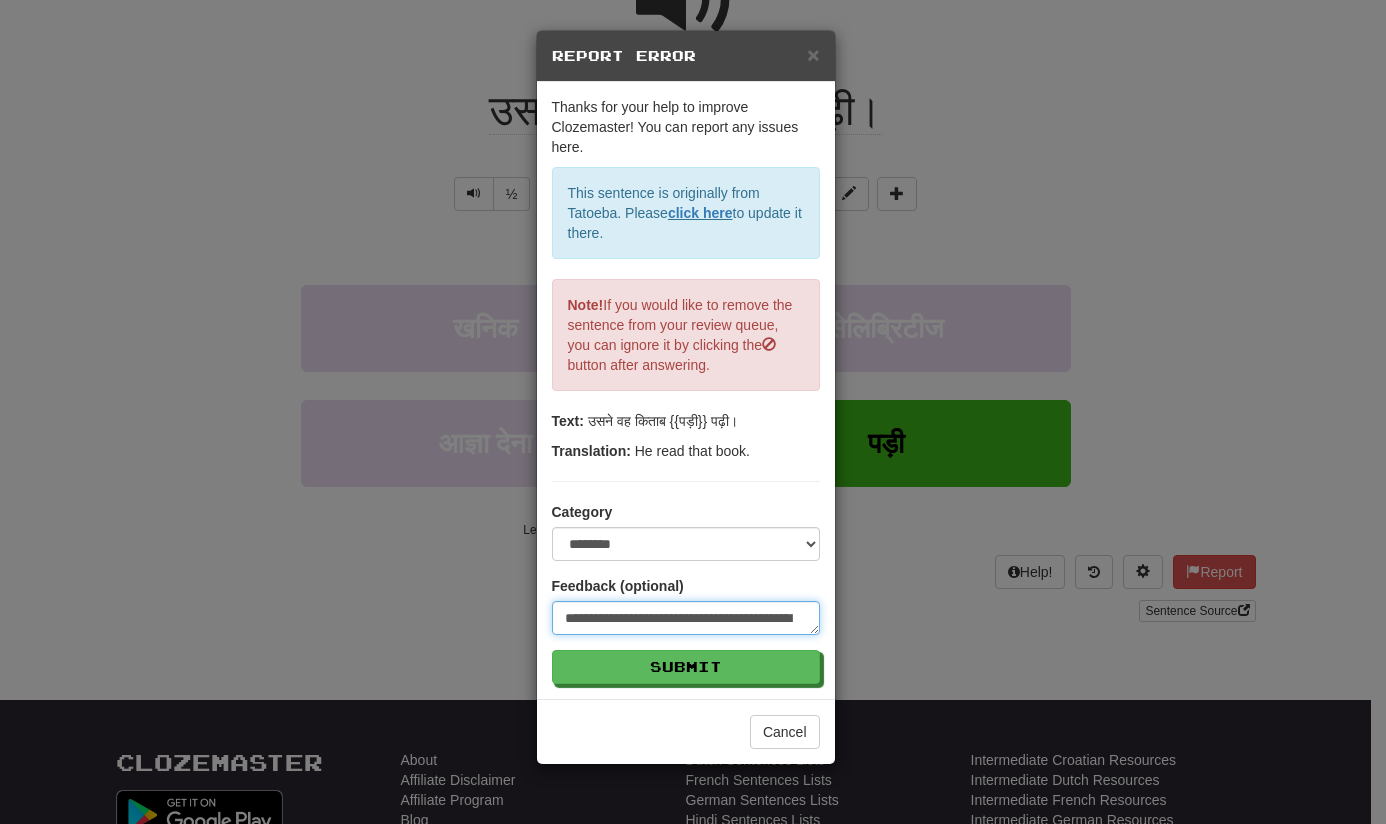 scroll, scrollTop: 32, scrollLeft: 0, axis: vertical 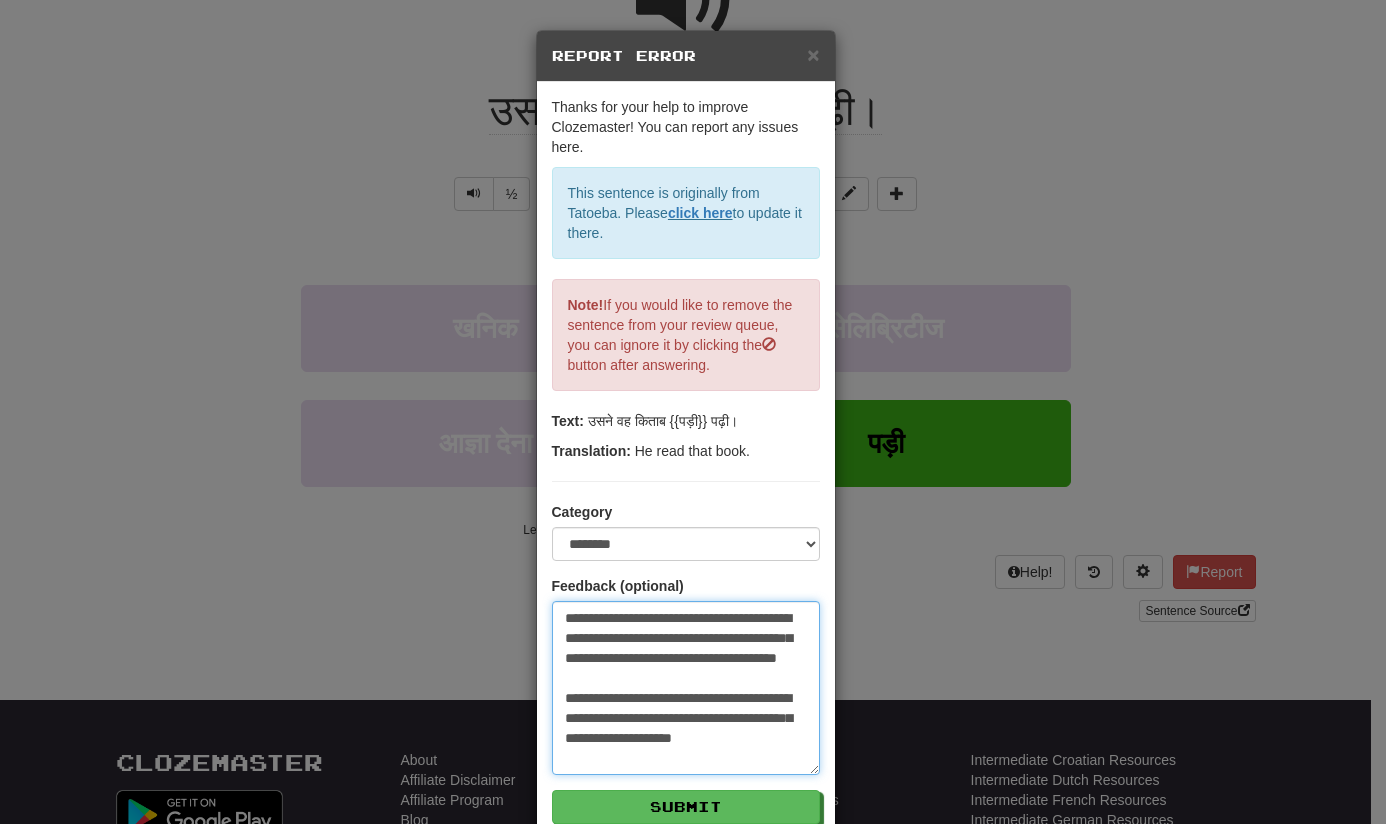 type on "**********" 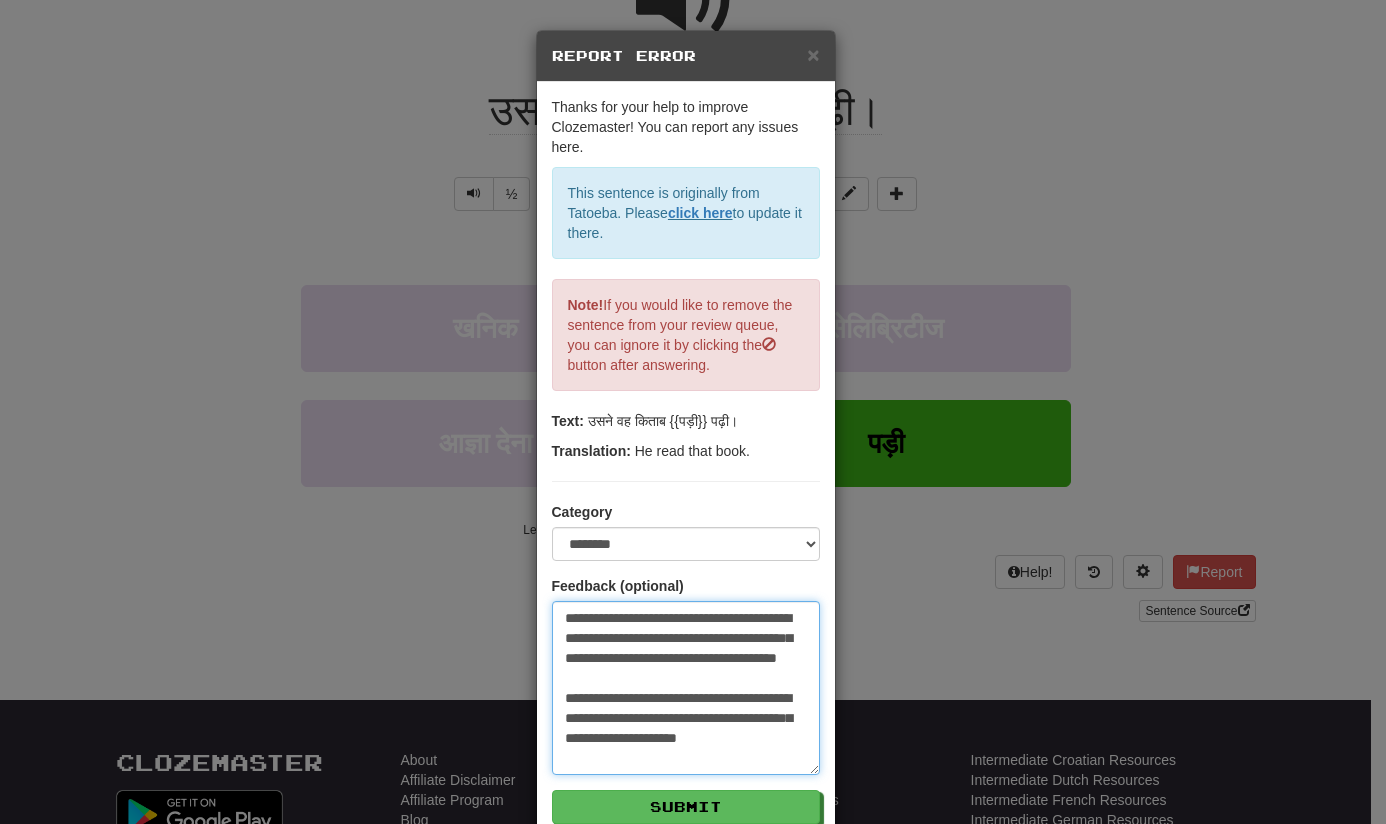 scroll, scrollTop: 0, scrollLeft: 0, axis: both 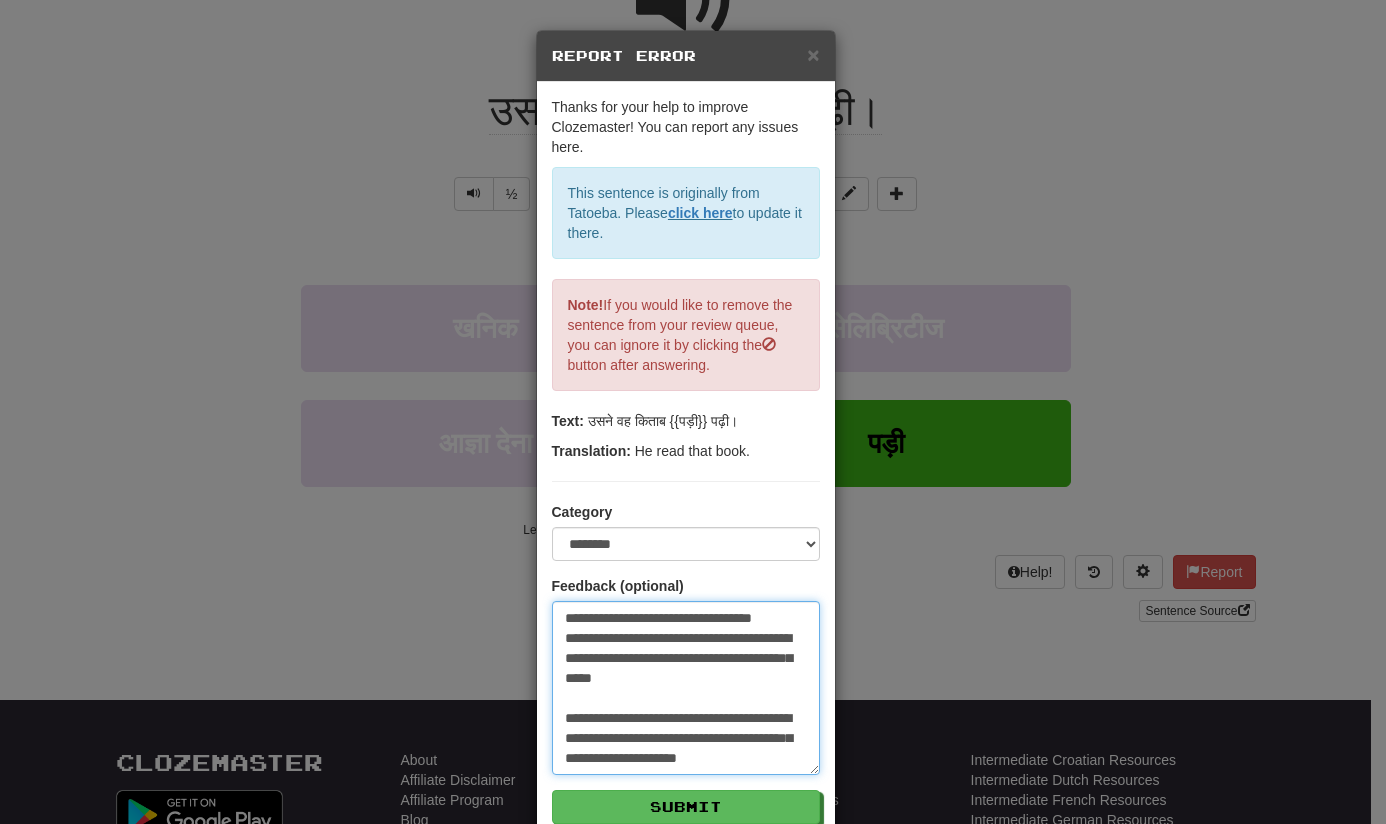 type on "*" 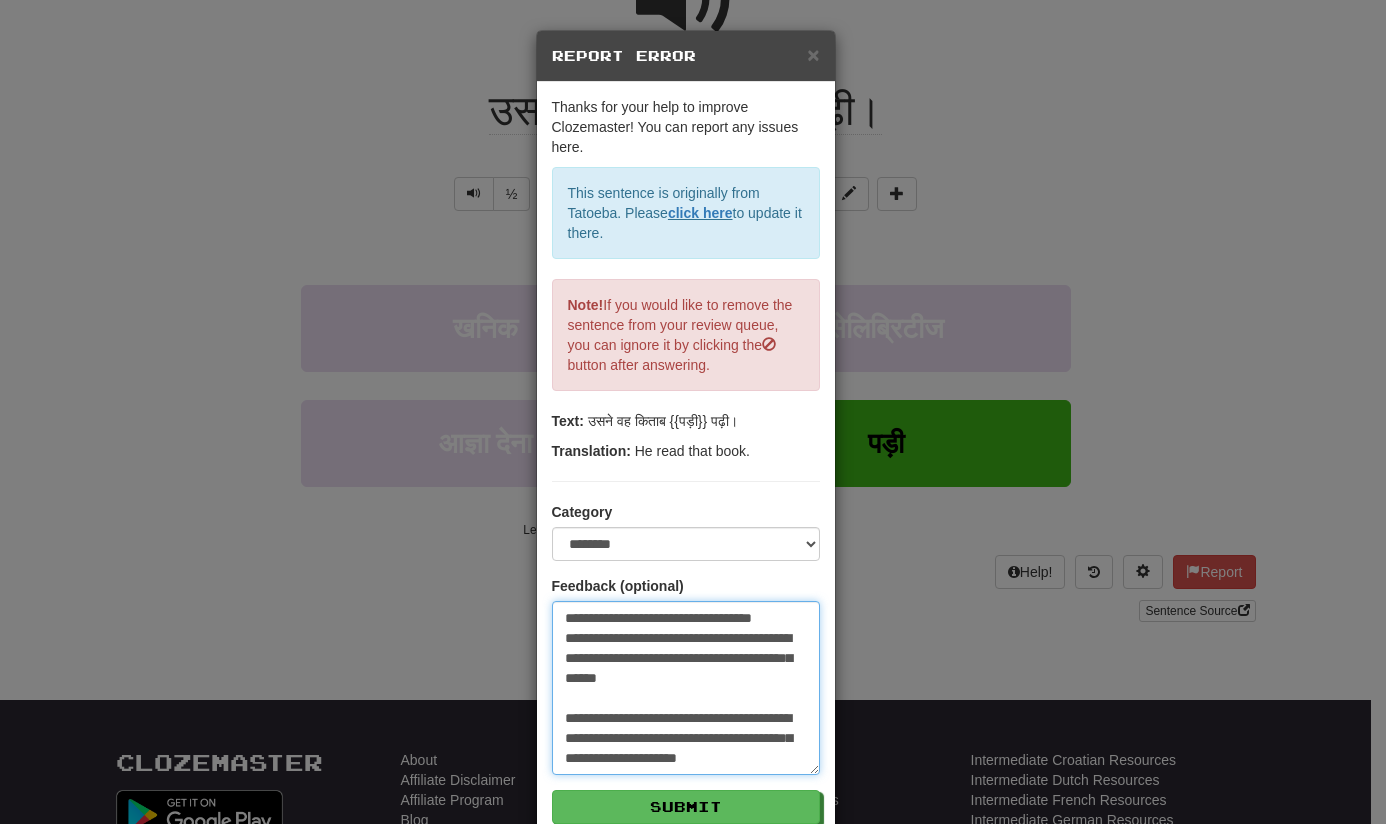 scroll, scrollTop: 40, scrollLeft: 0, axis: vertical 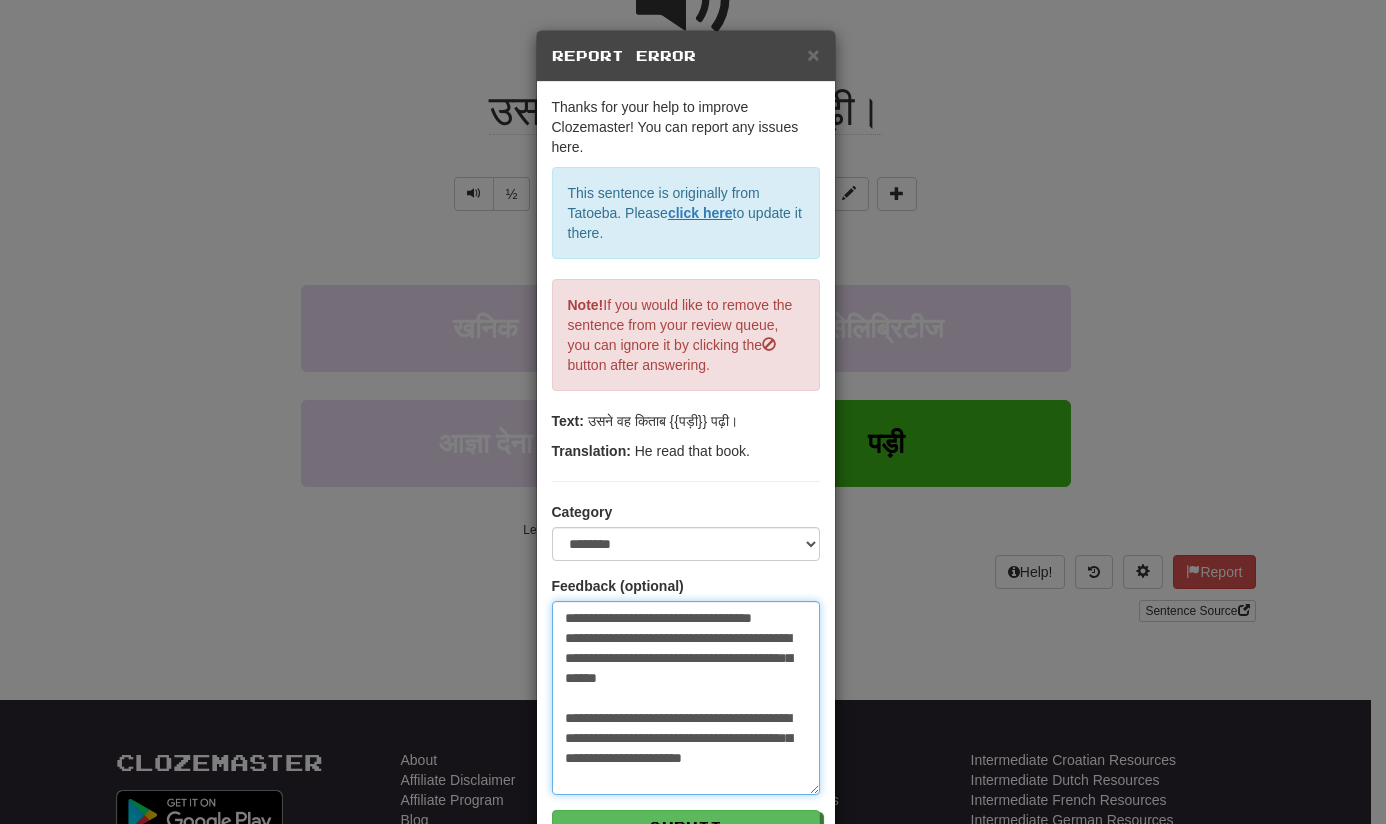 type on "**********" 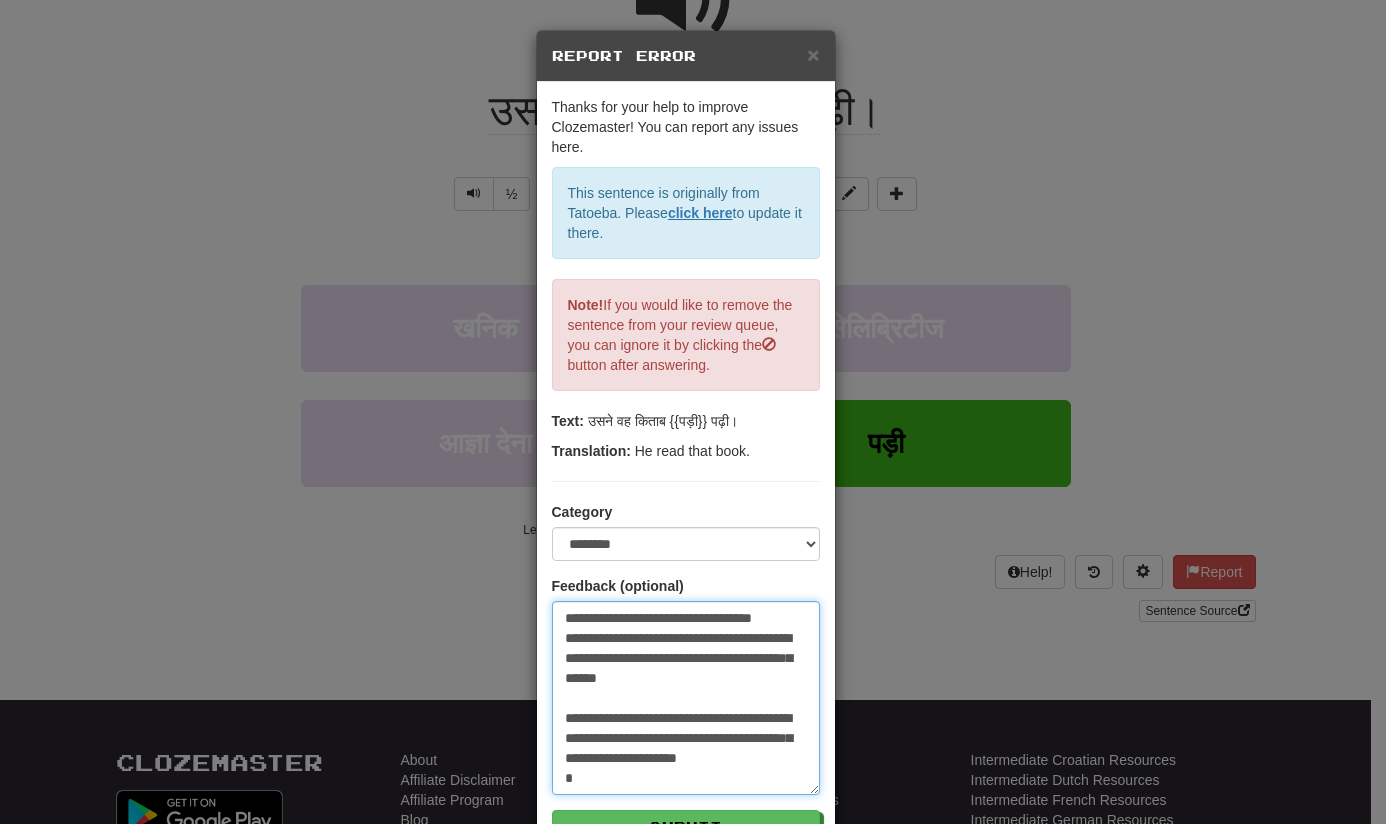 type on "**********" 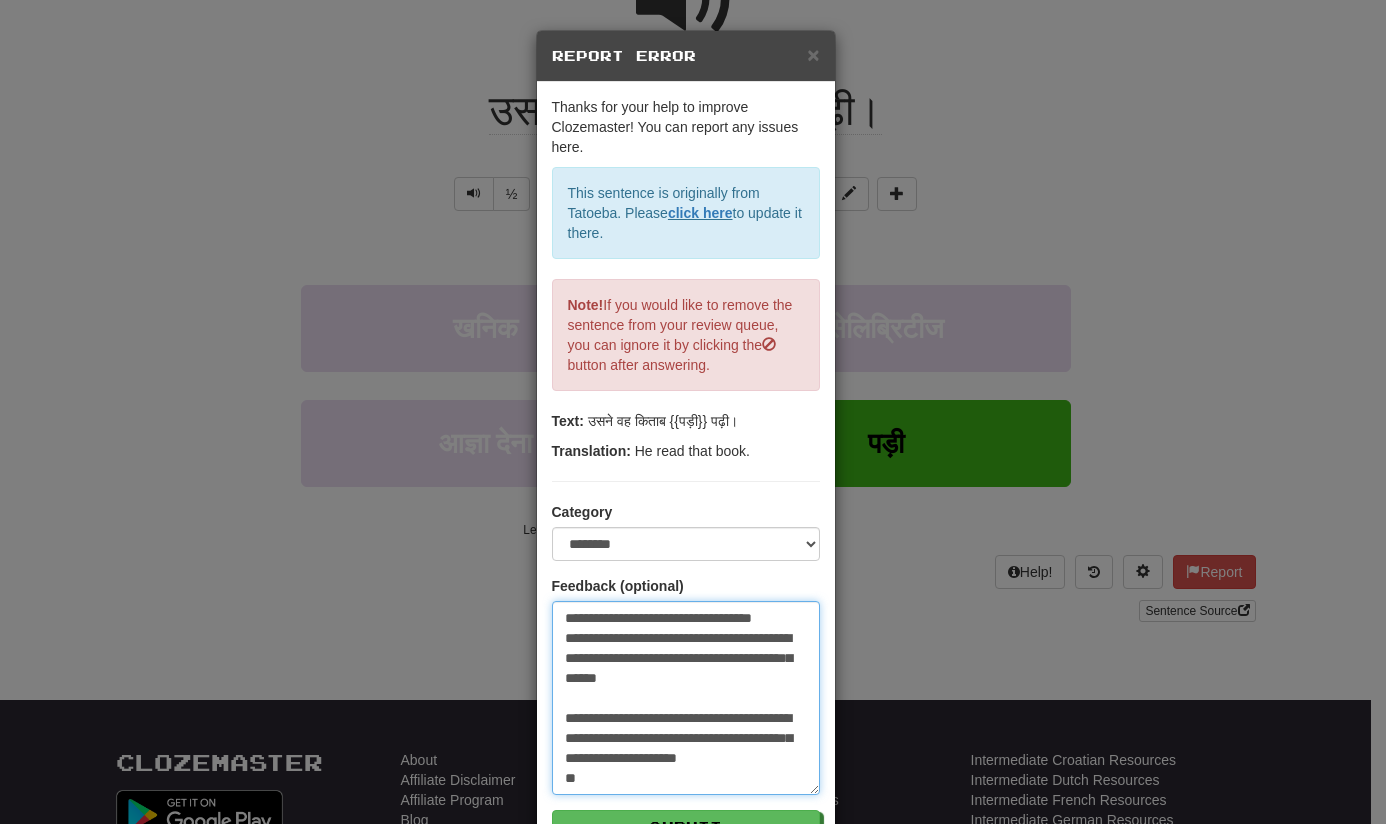 type on "**********" 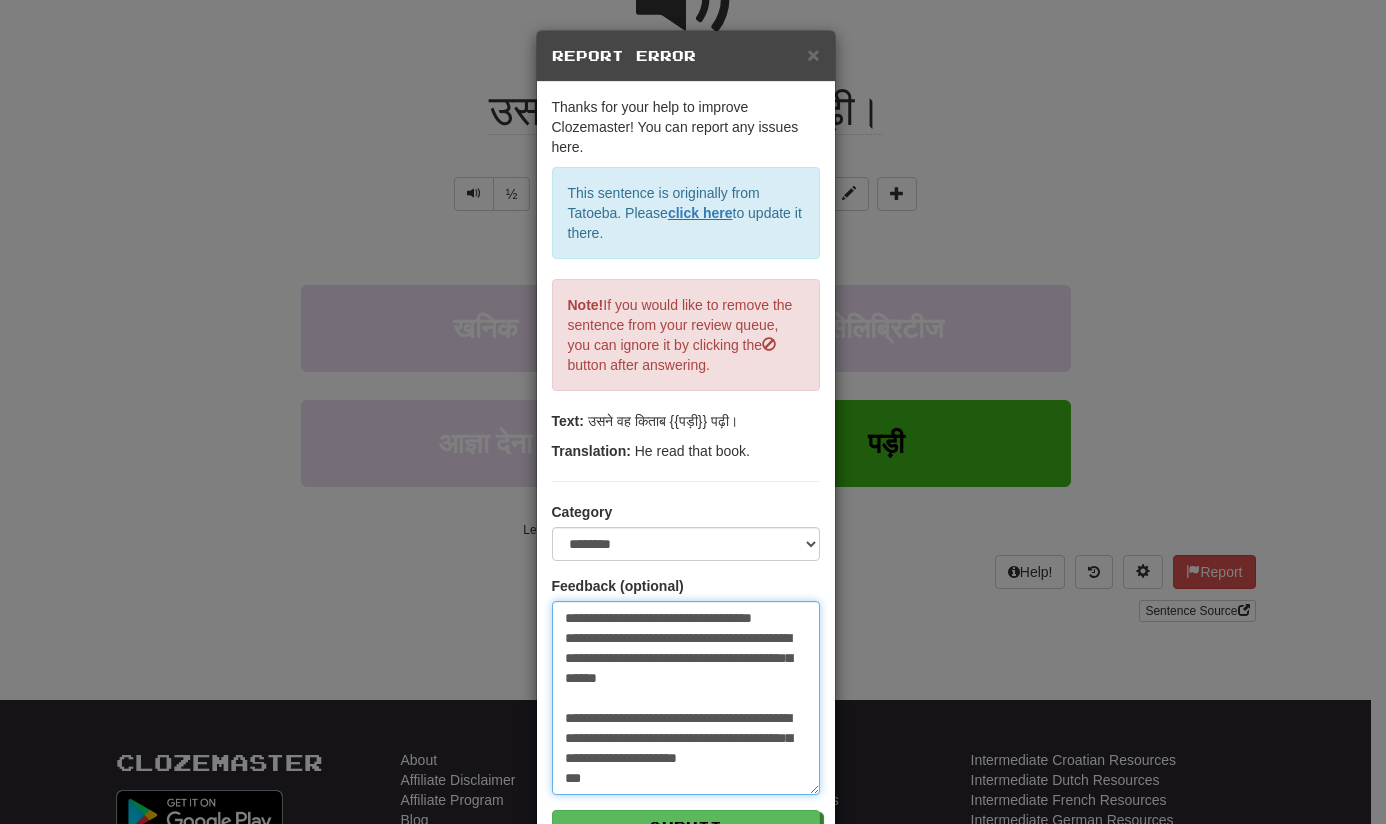 type on "**********" 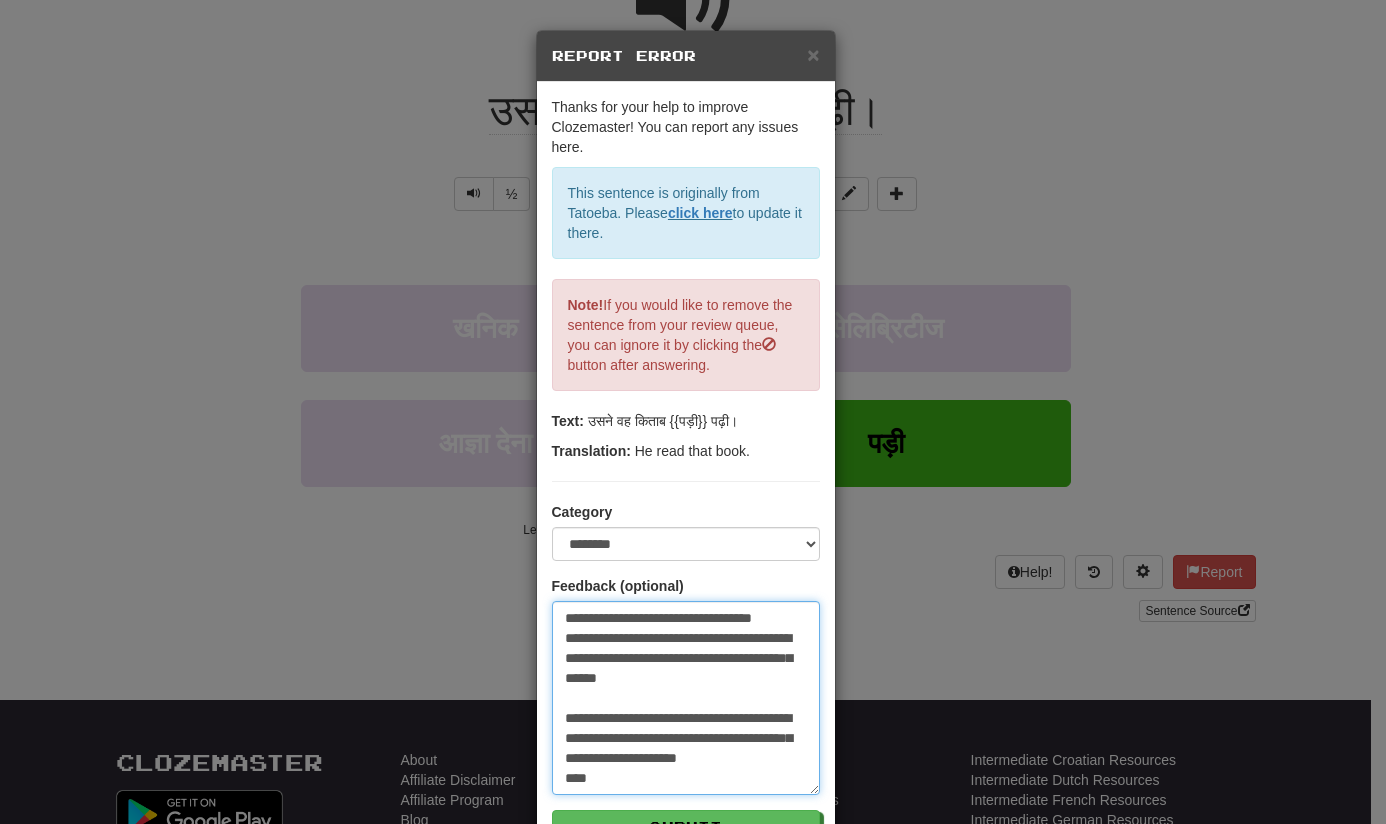 type on "**********" 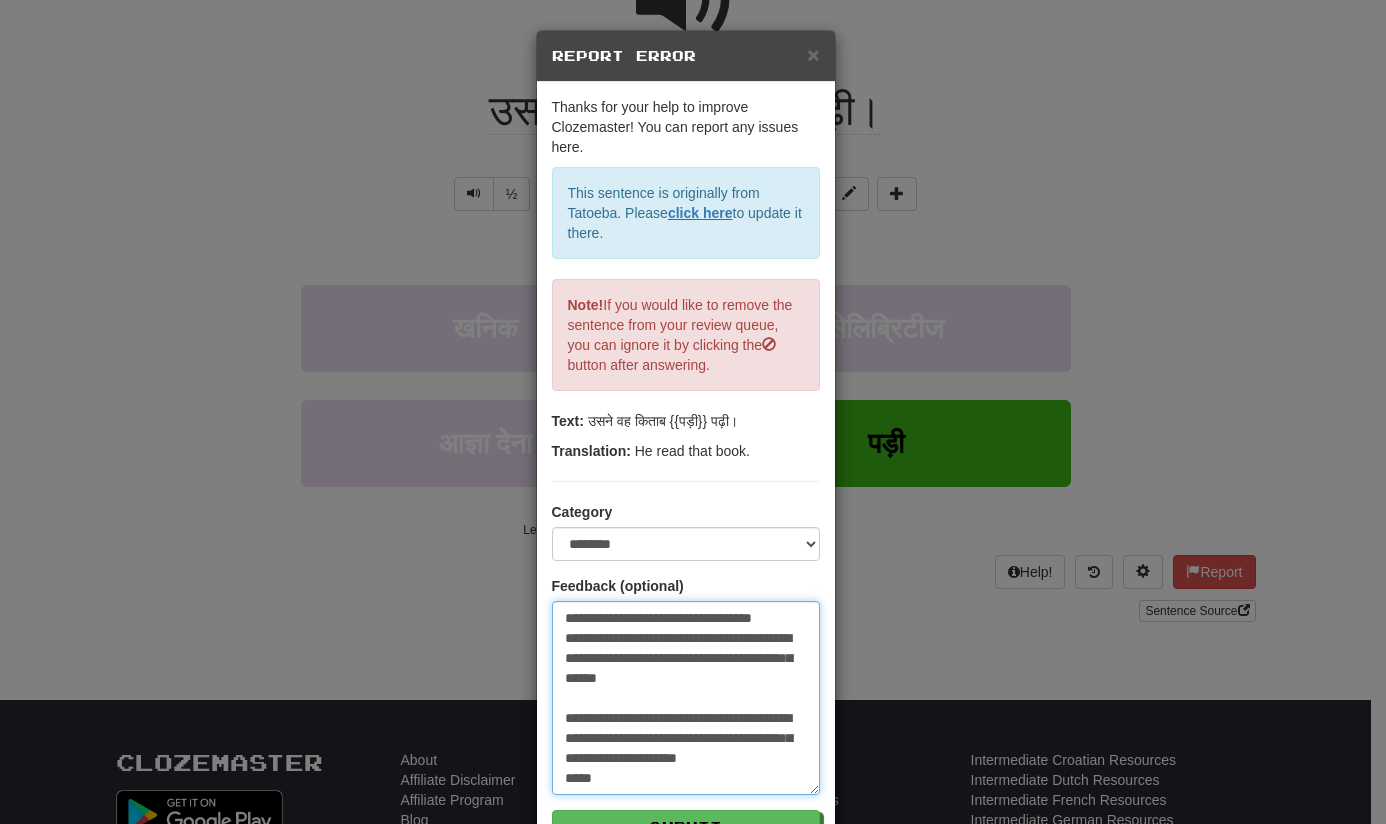 type on "**********" 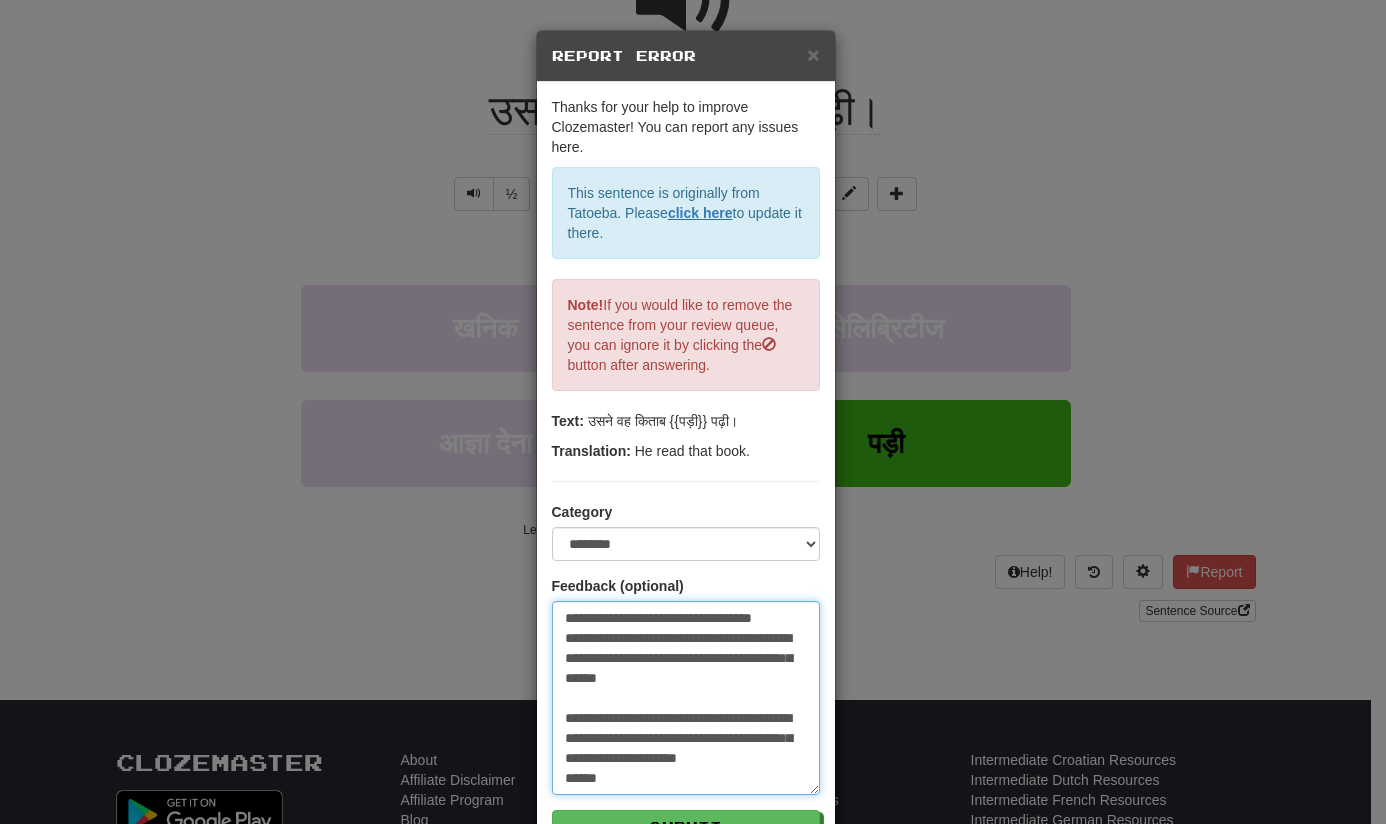 type on "**********" 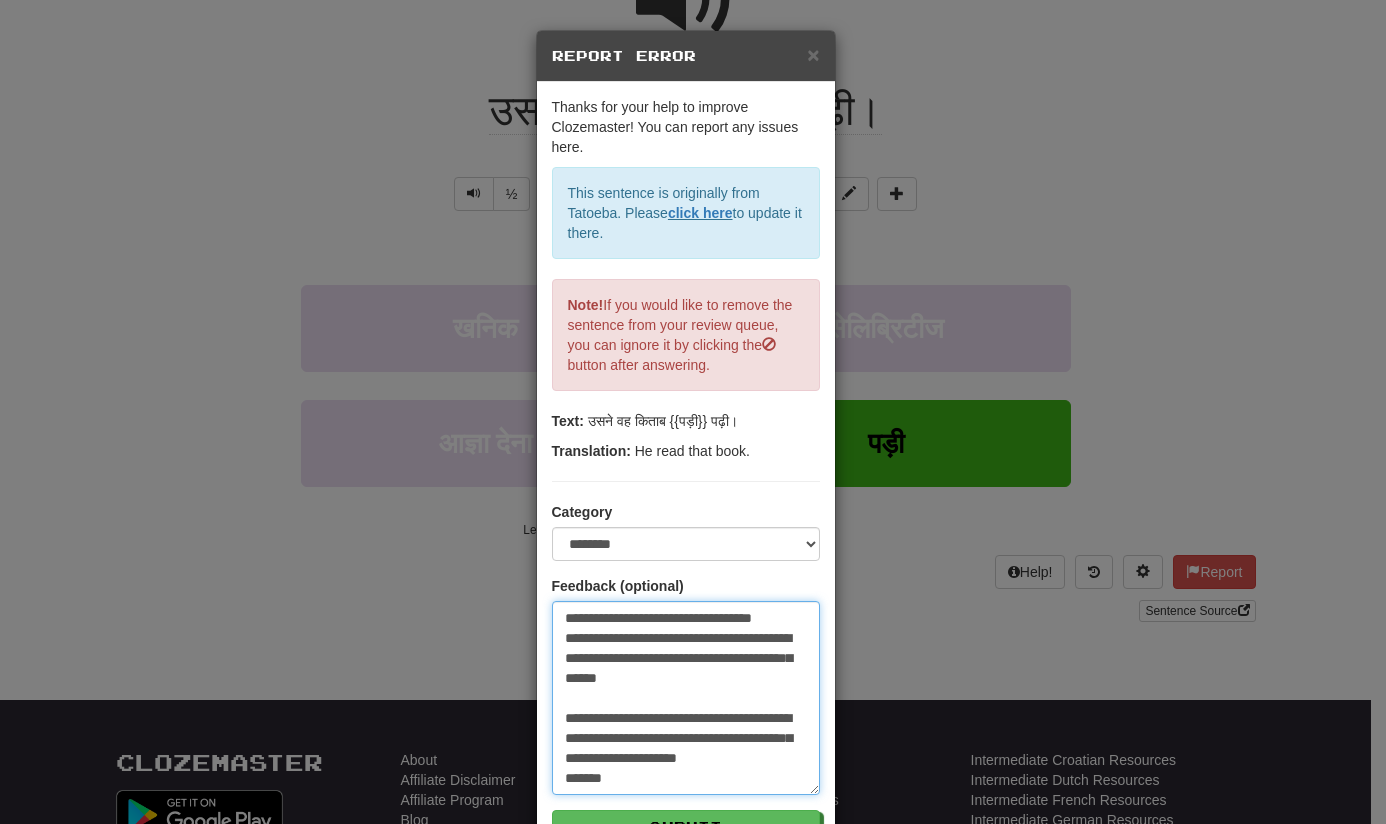 type on "**********" 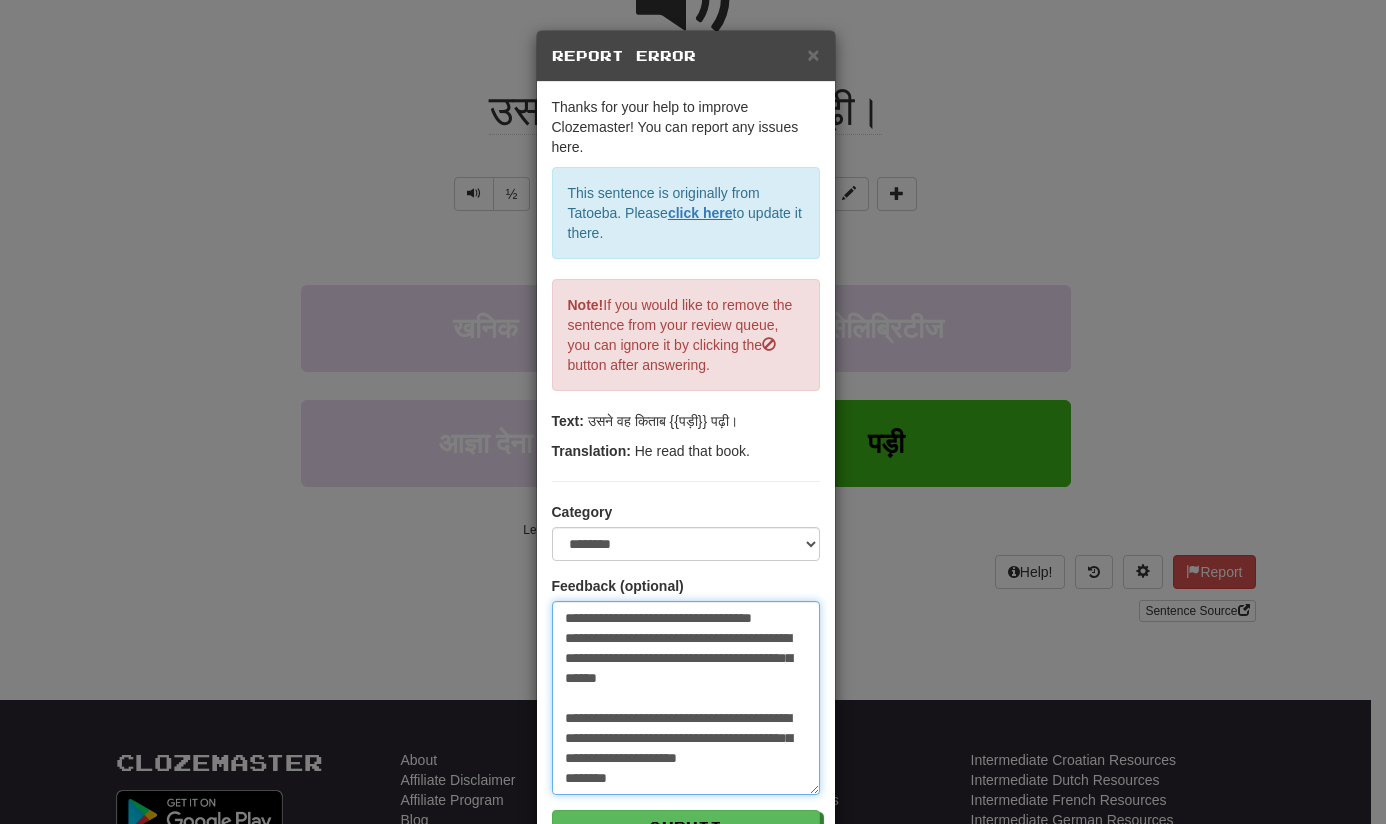 type on "**********" 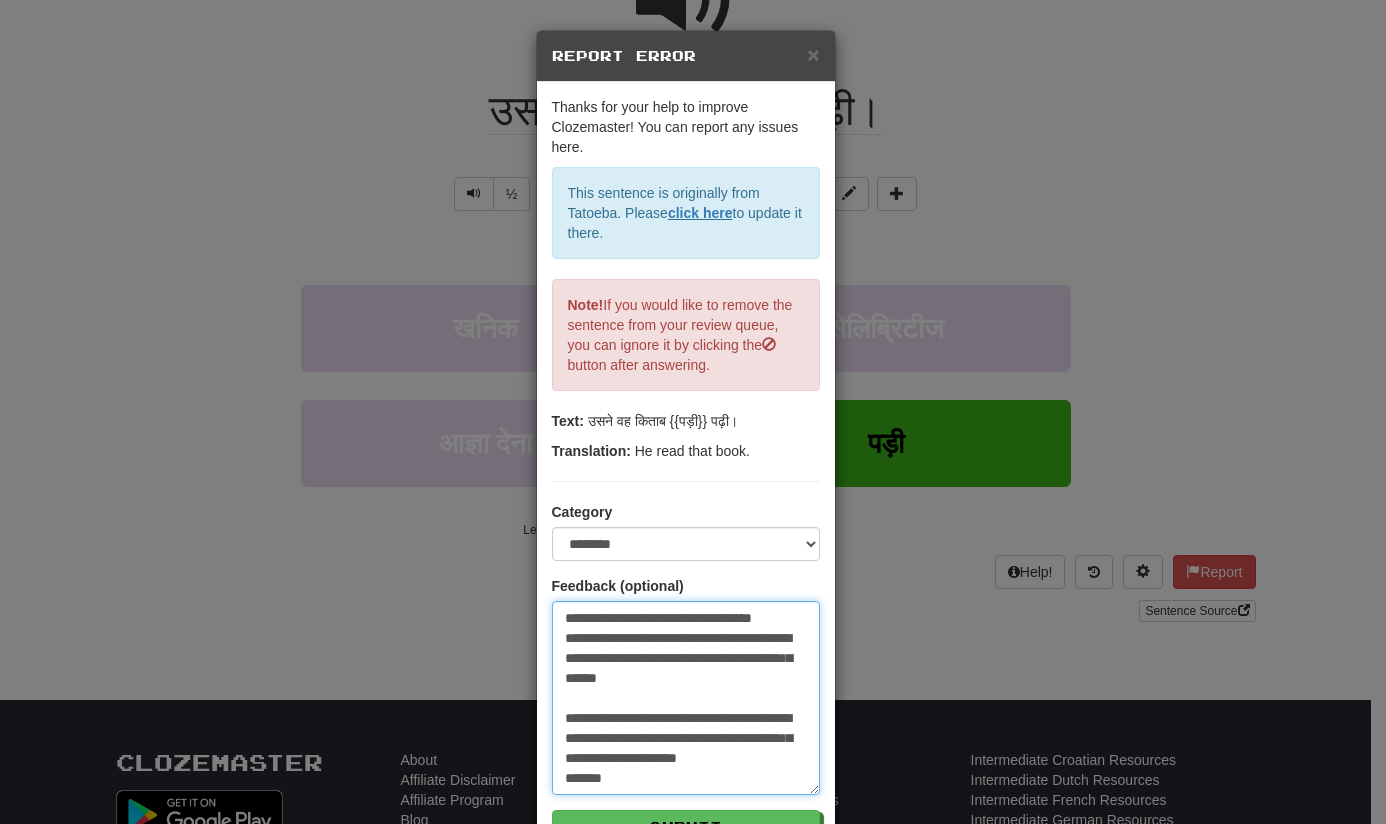 type on "**********" 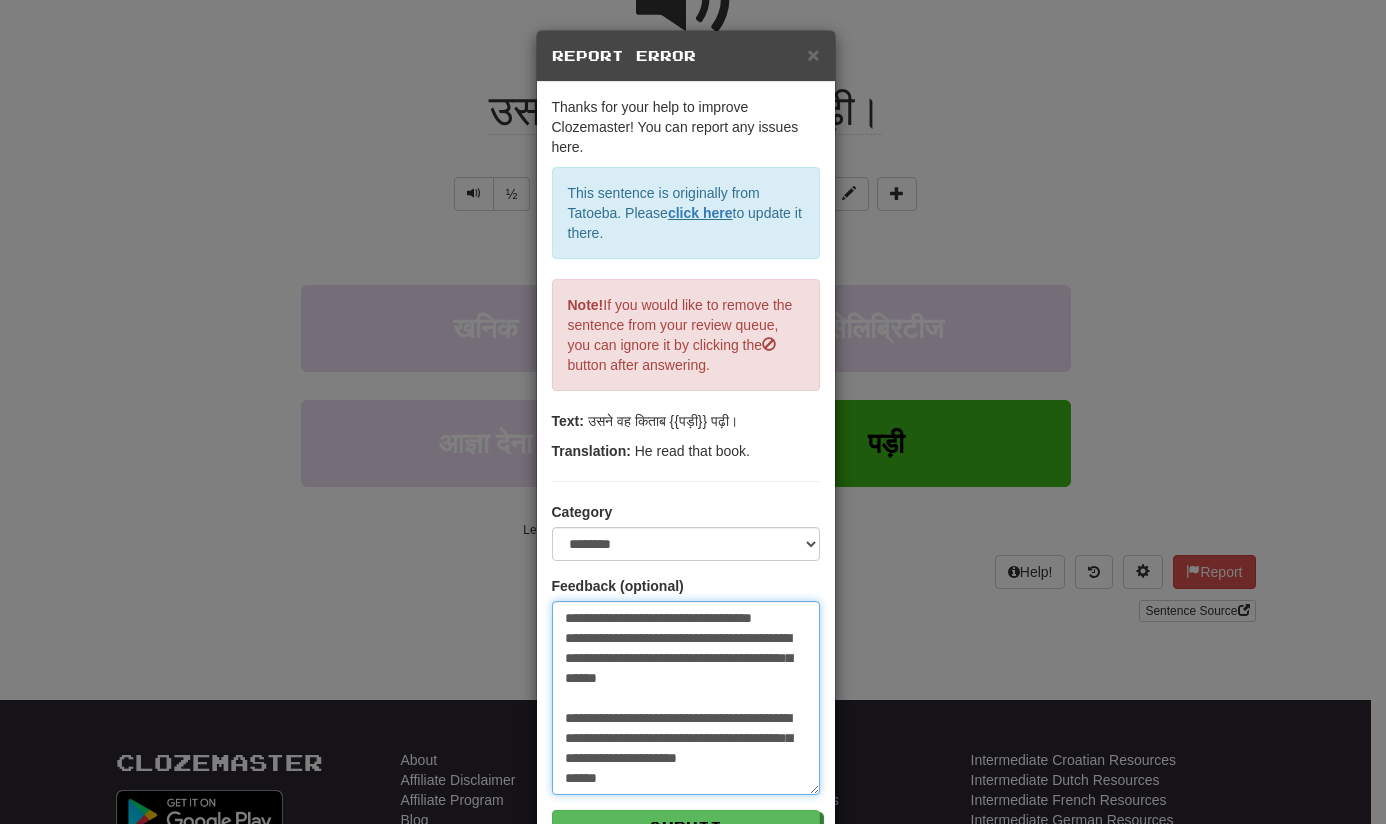 type on "**********" 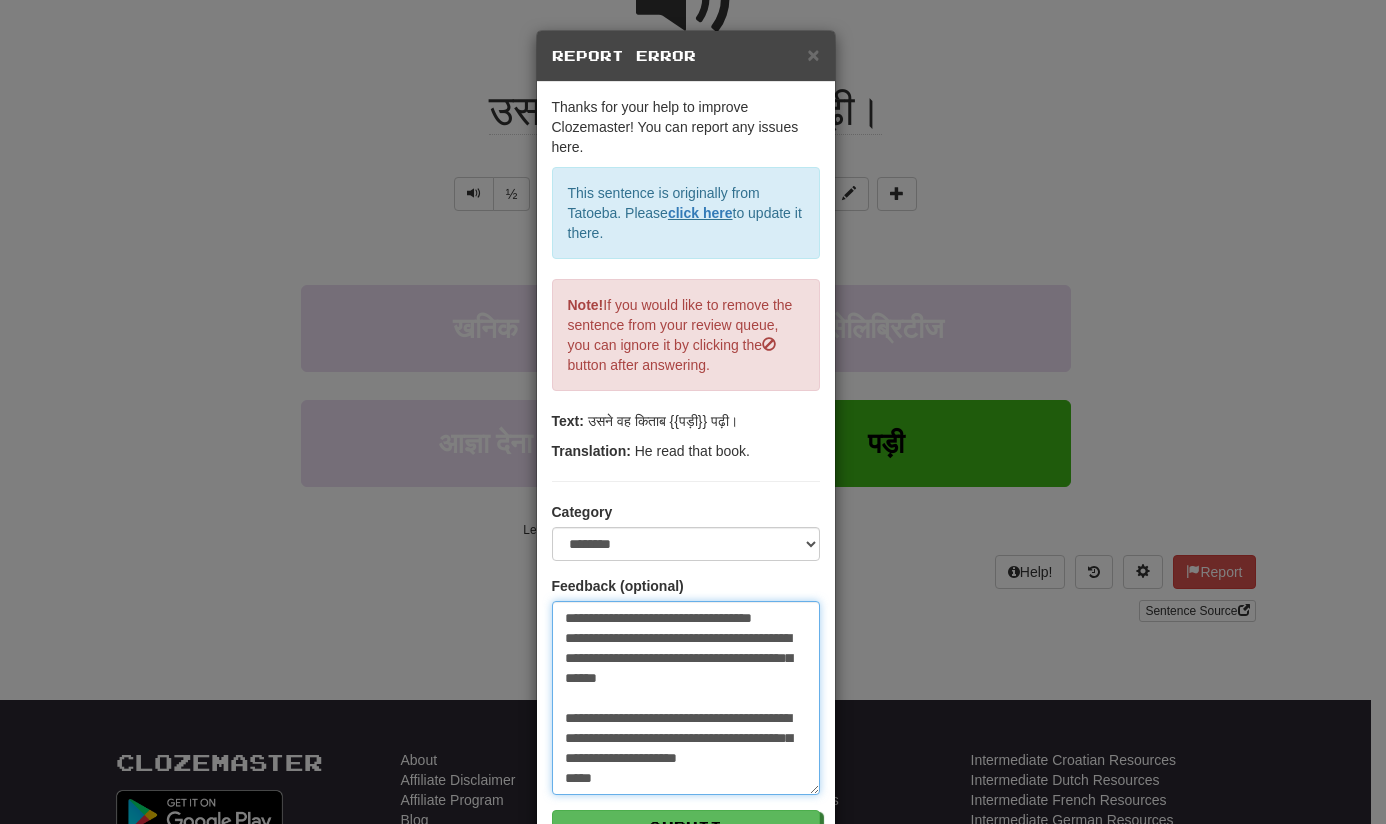 type on "**********" 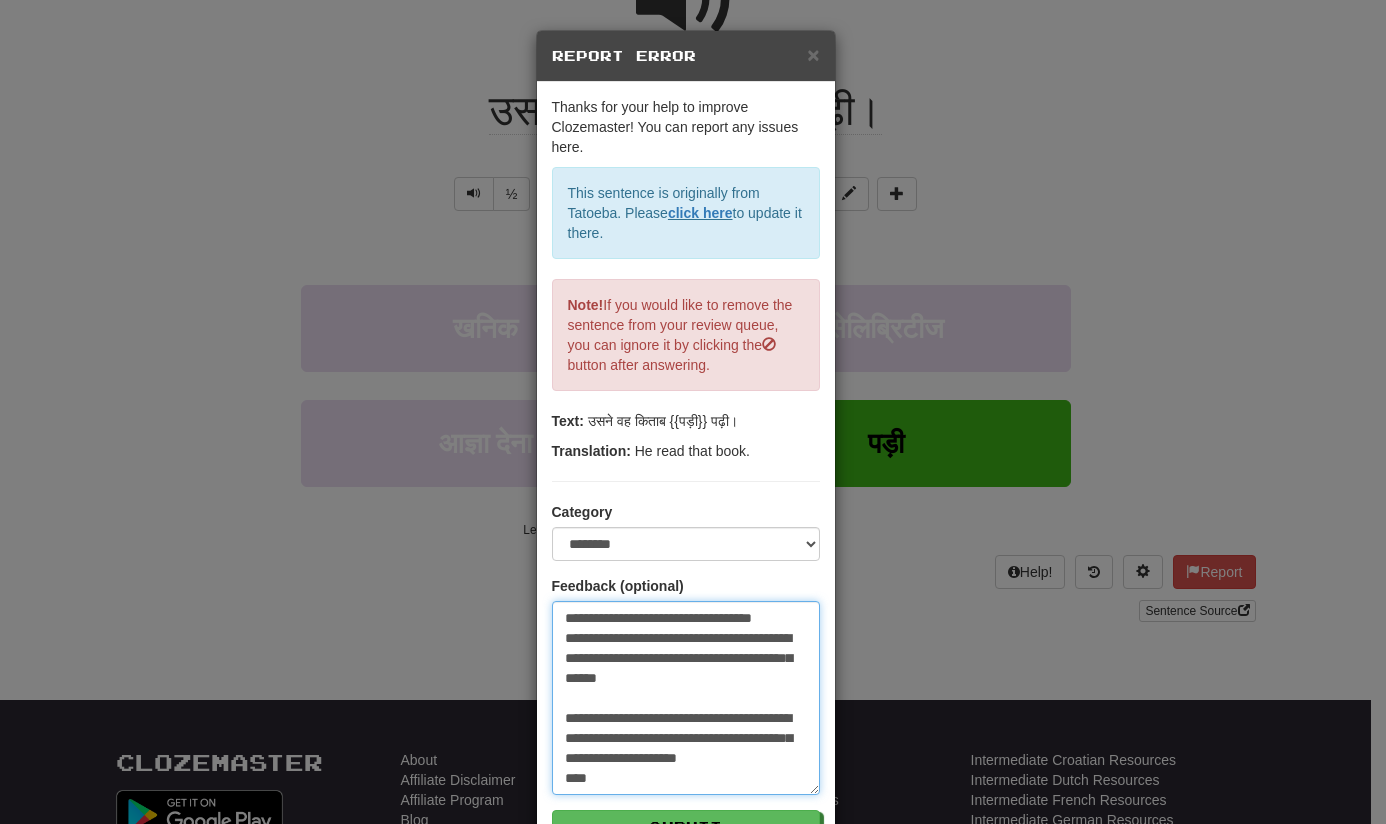 type on "**********" 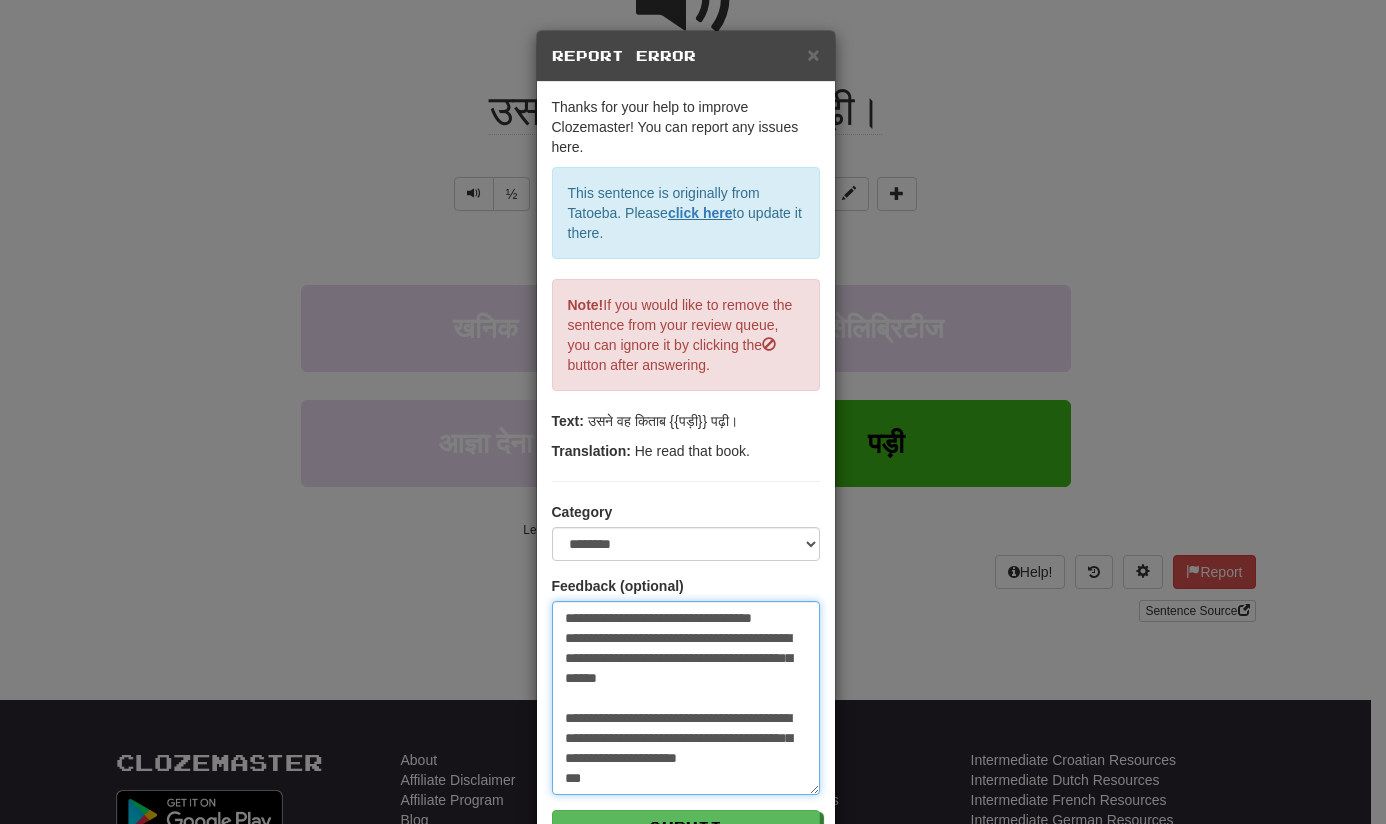 type on "**********" 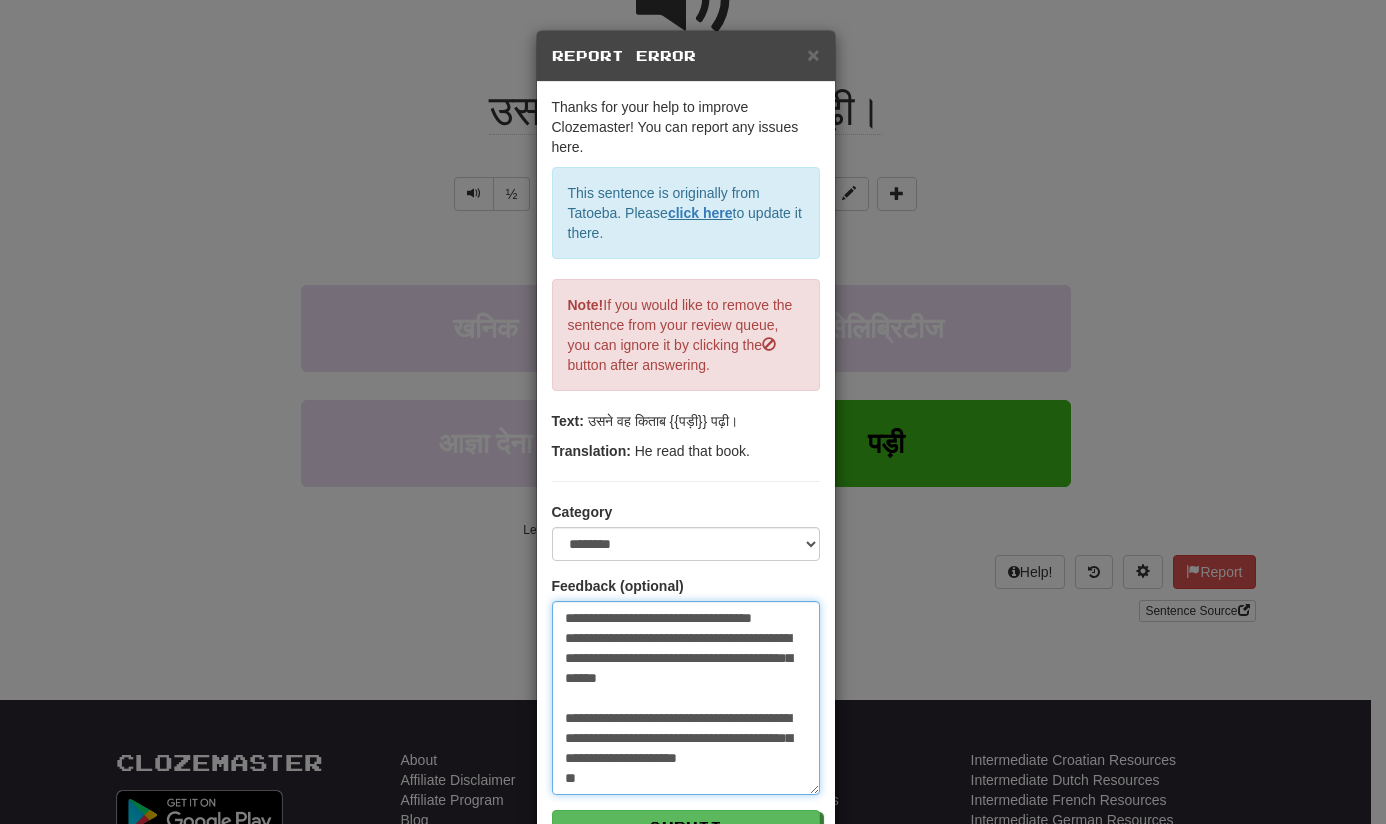 type on "**********" 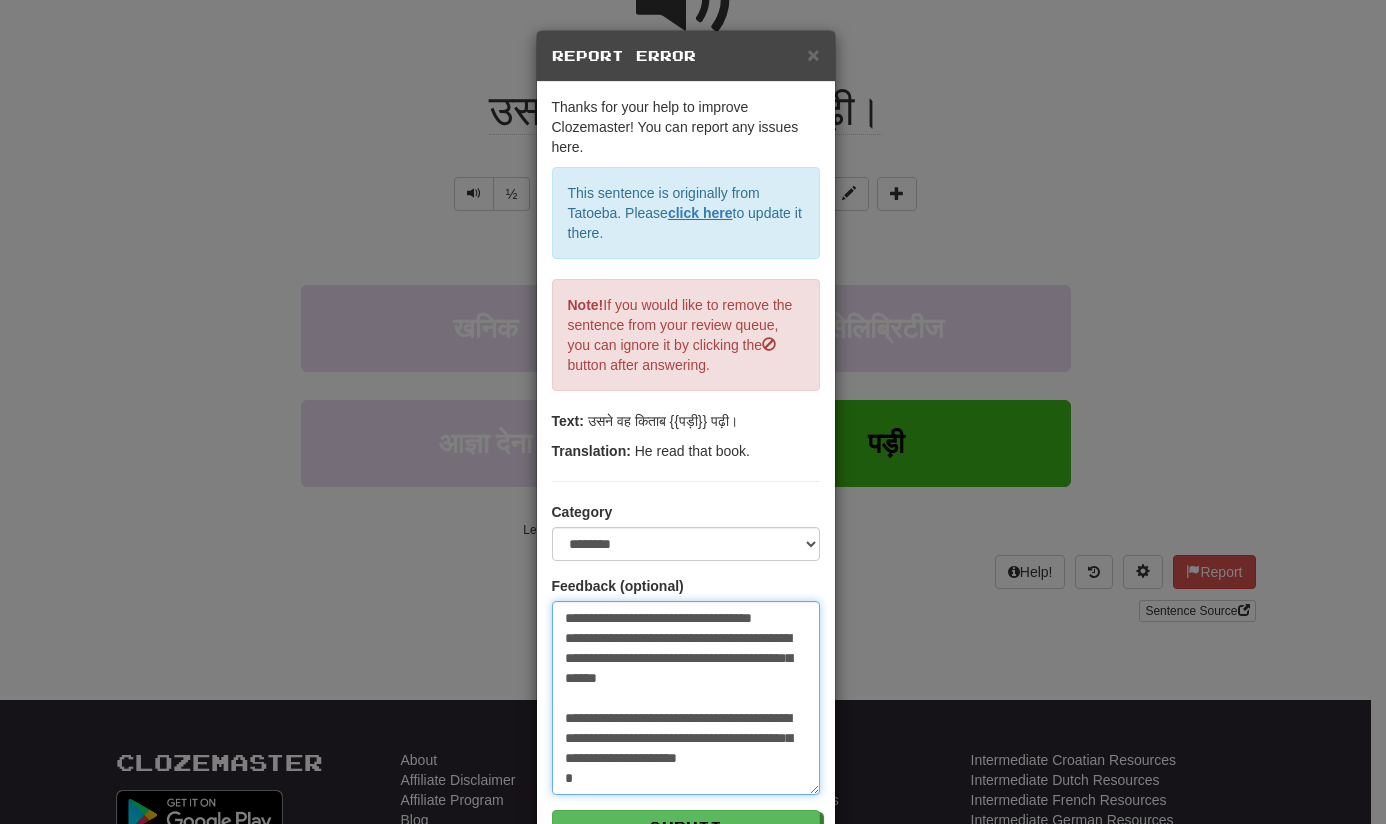type on "**********" 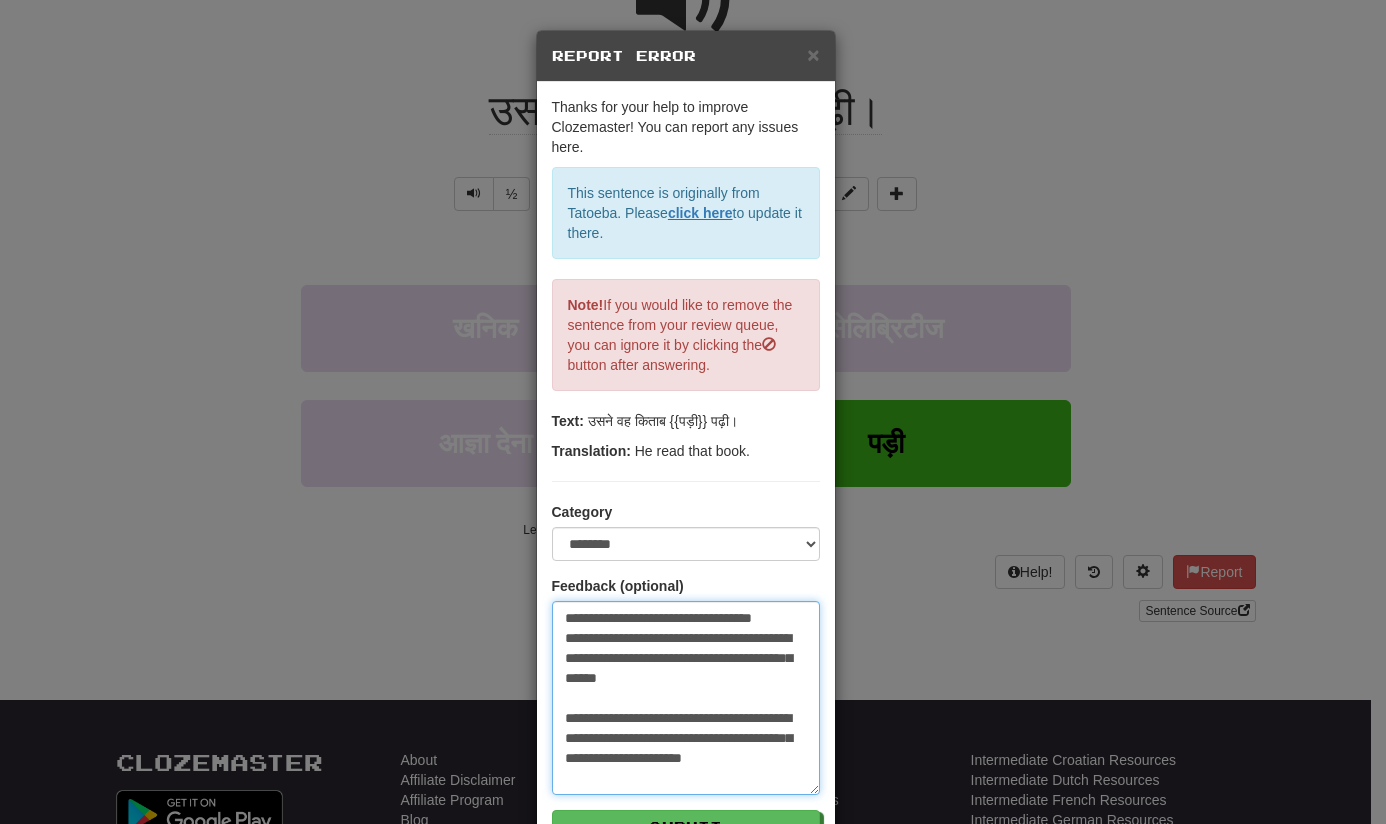 type on "**********" 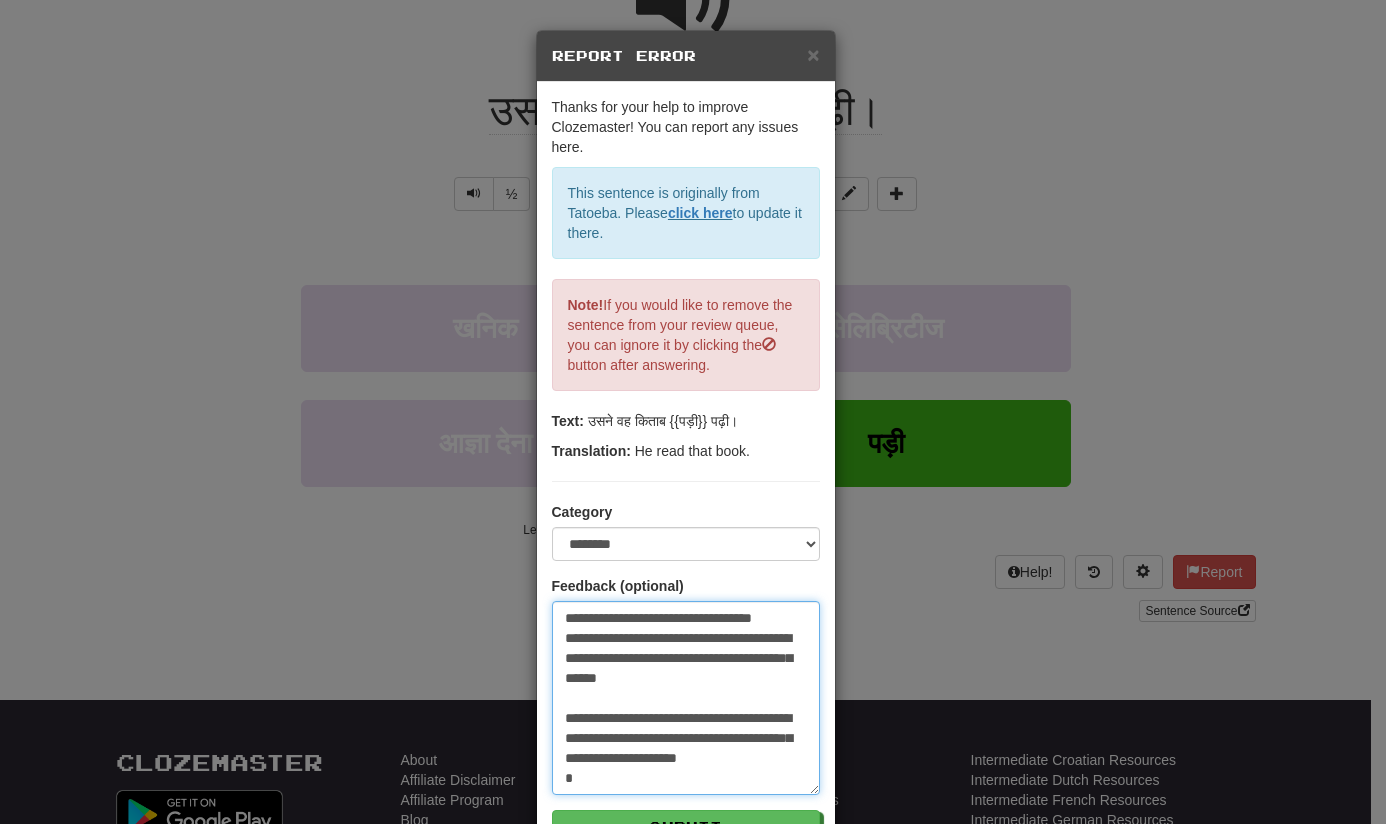 type on "**********" 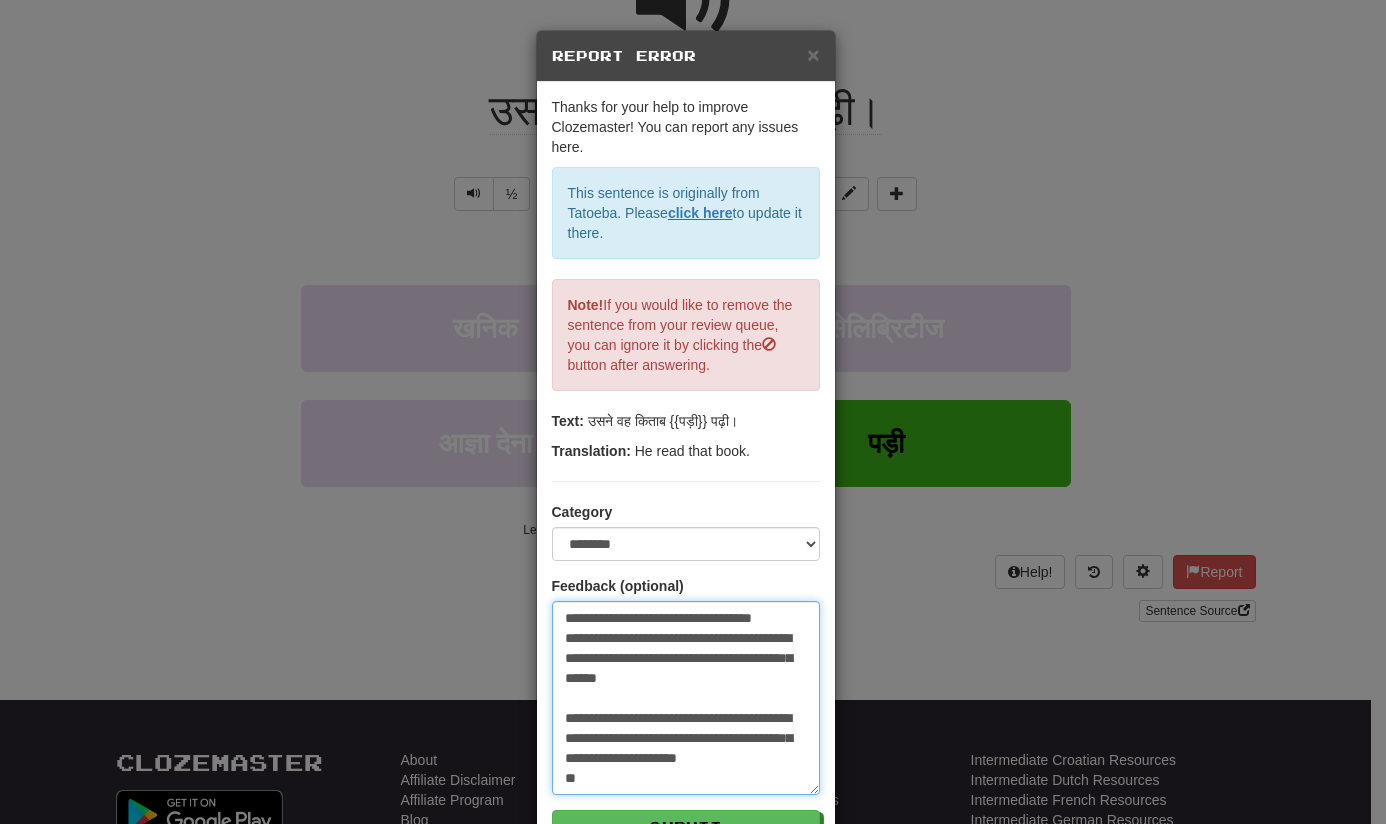 type on "**********" 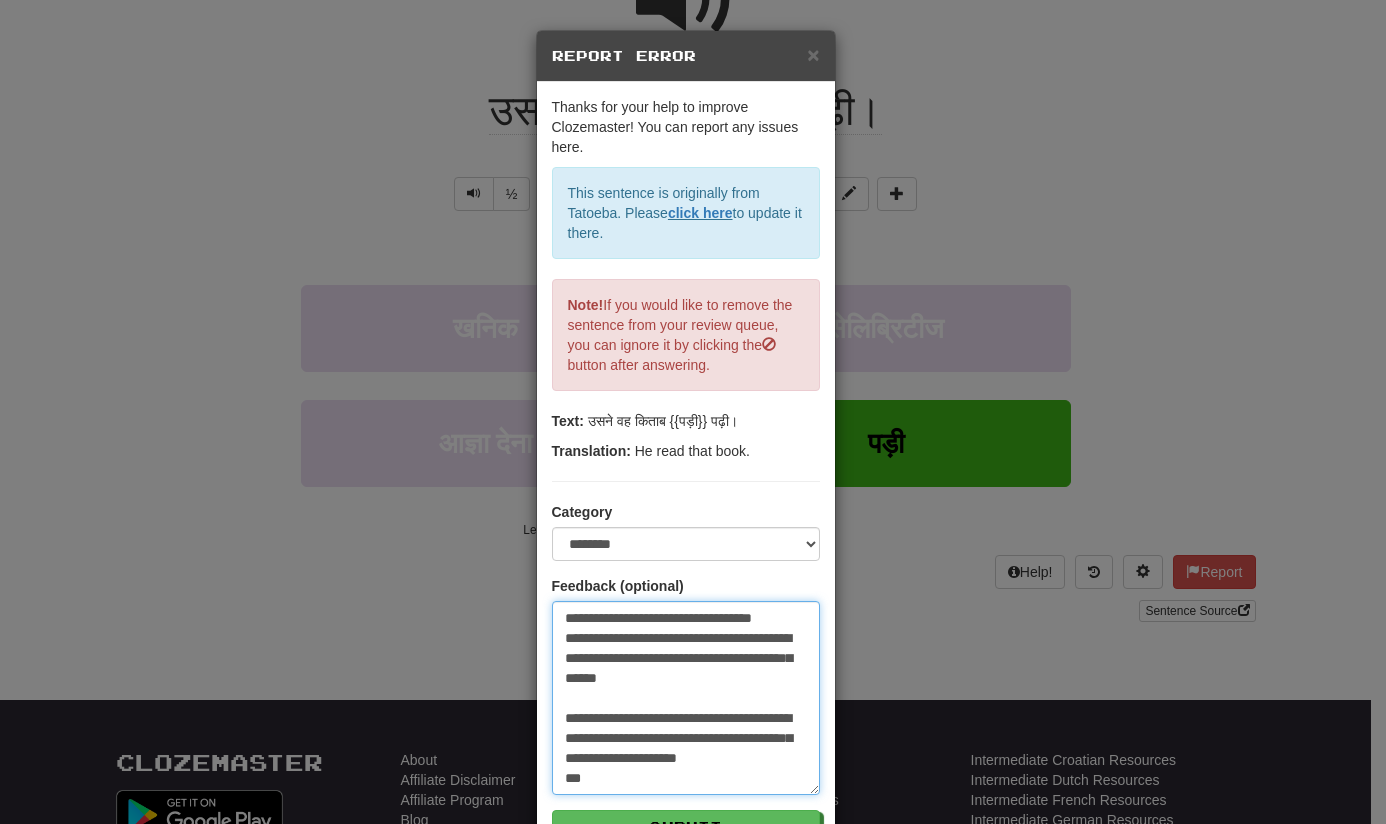 type on "**********" 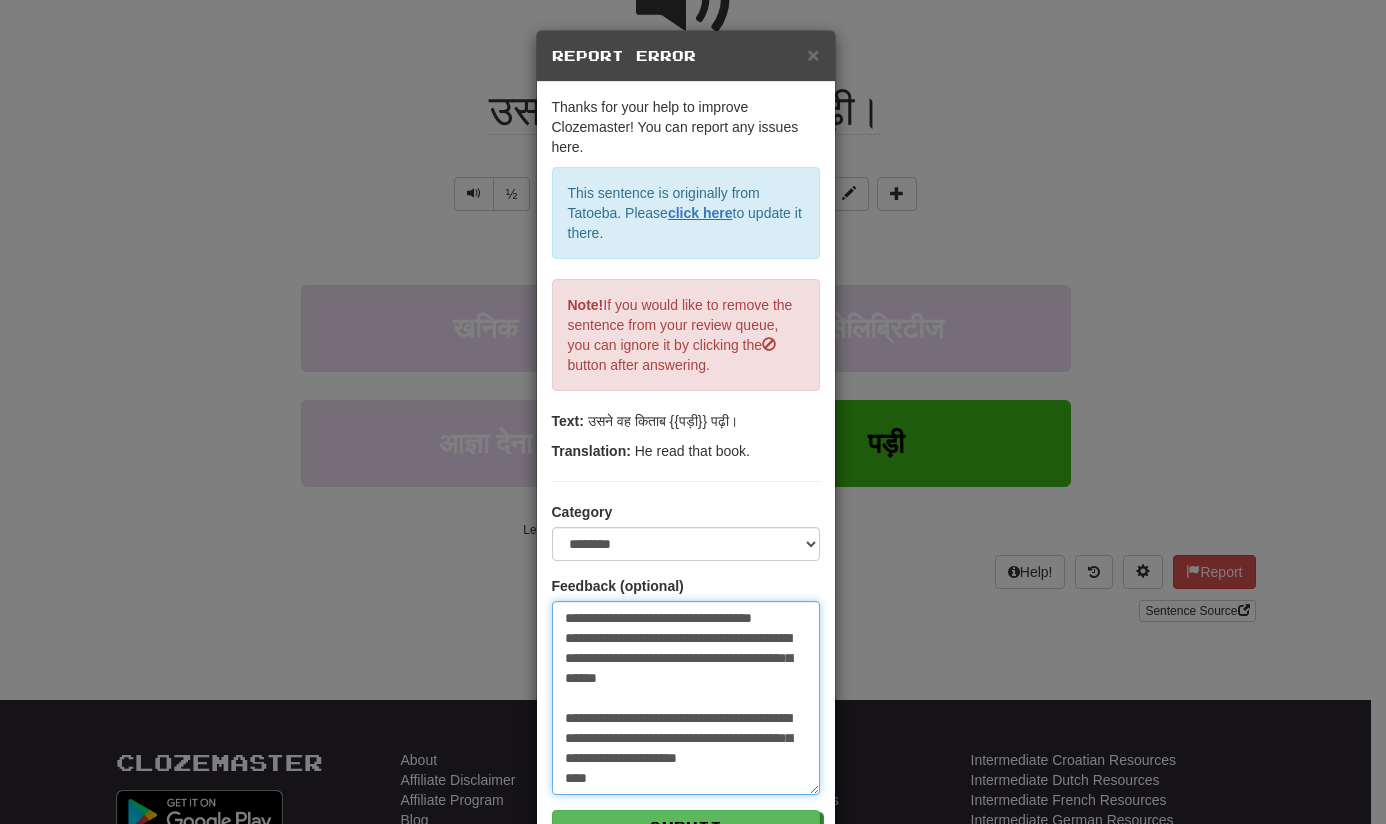 type on "**********" 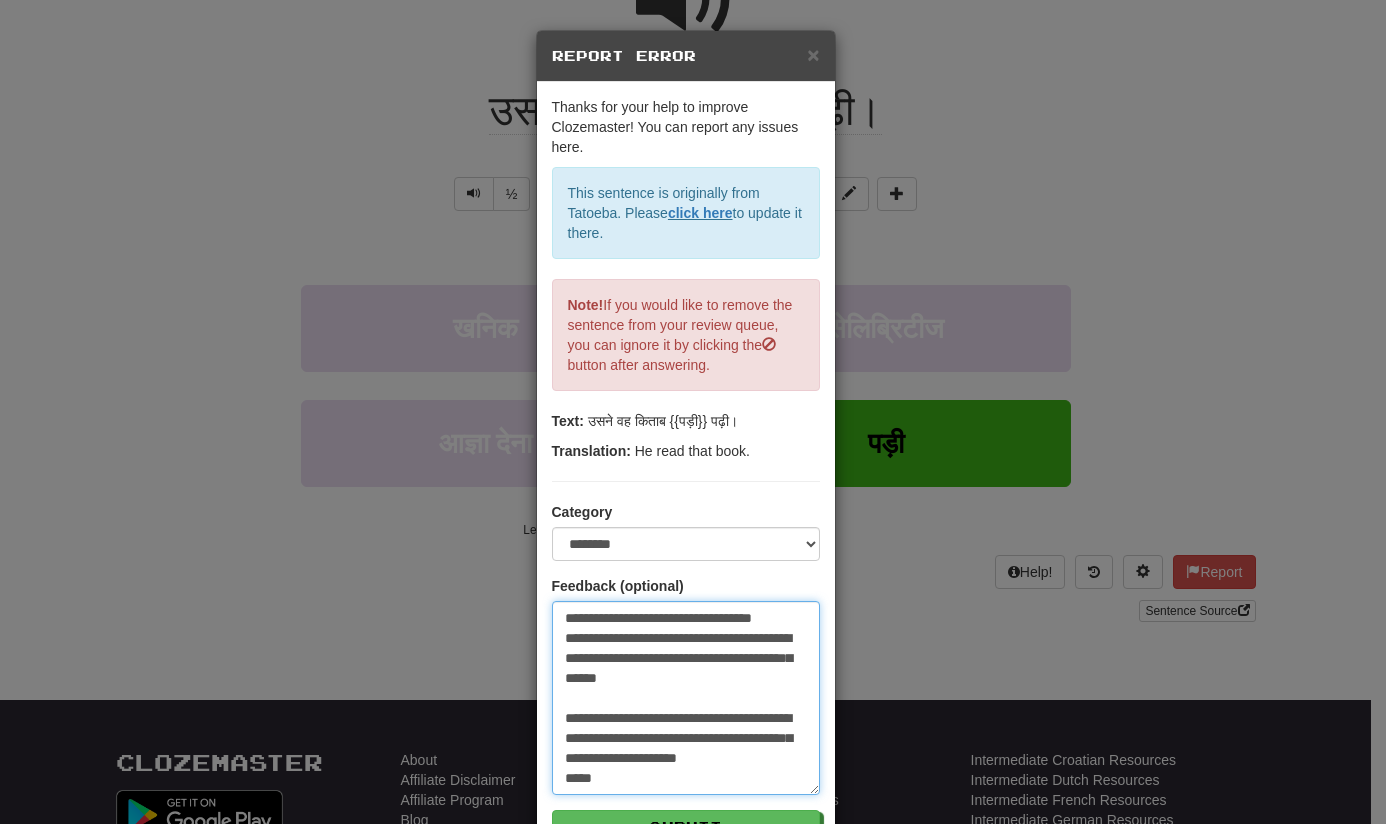 type on "**********" 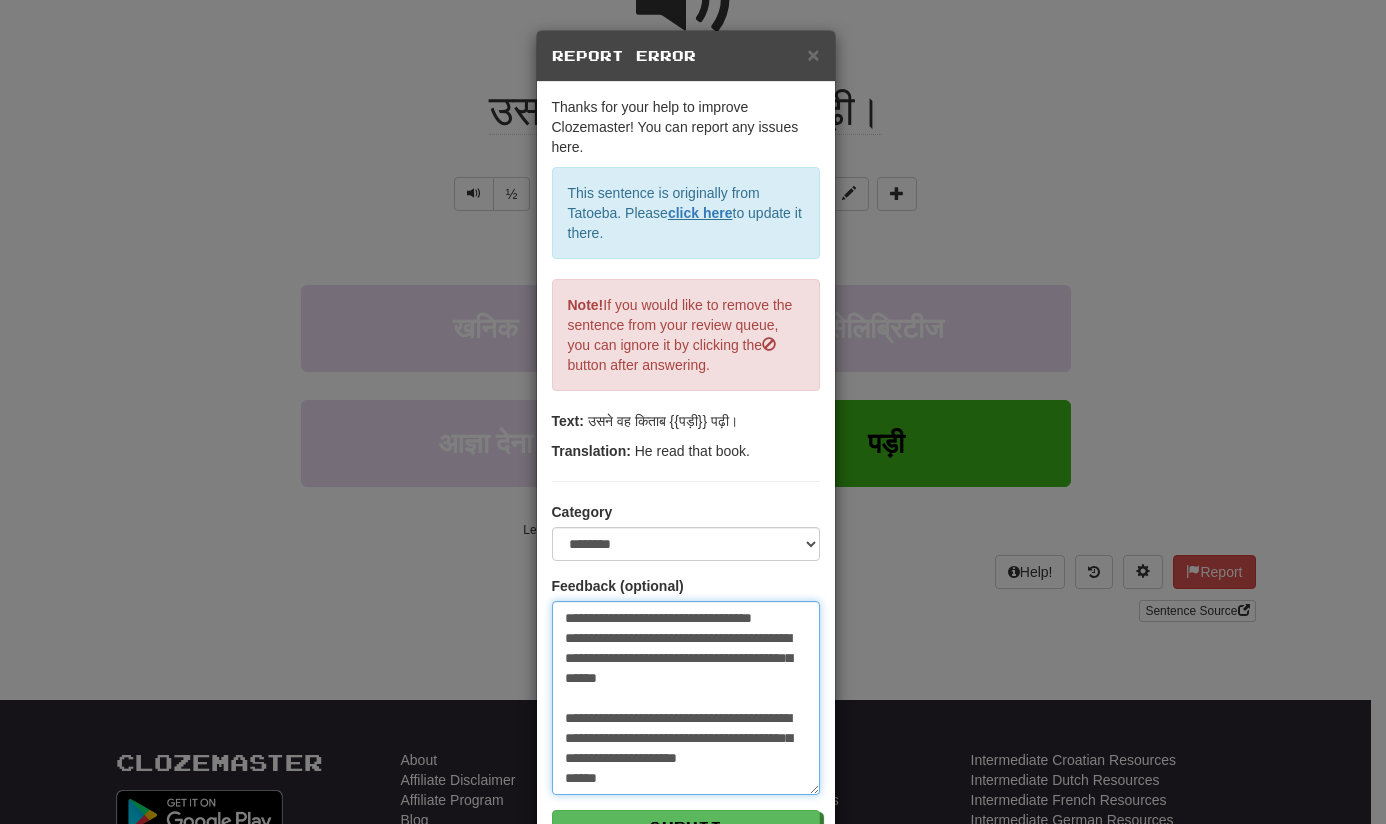 type on "**********" 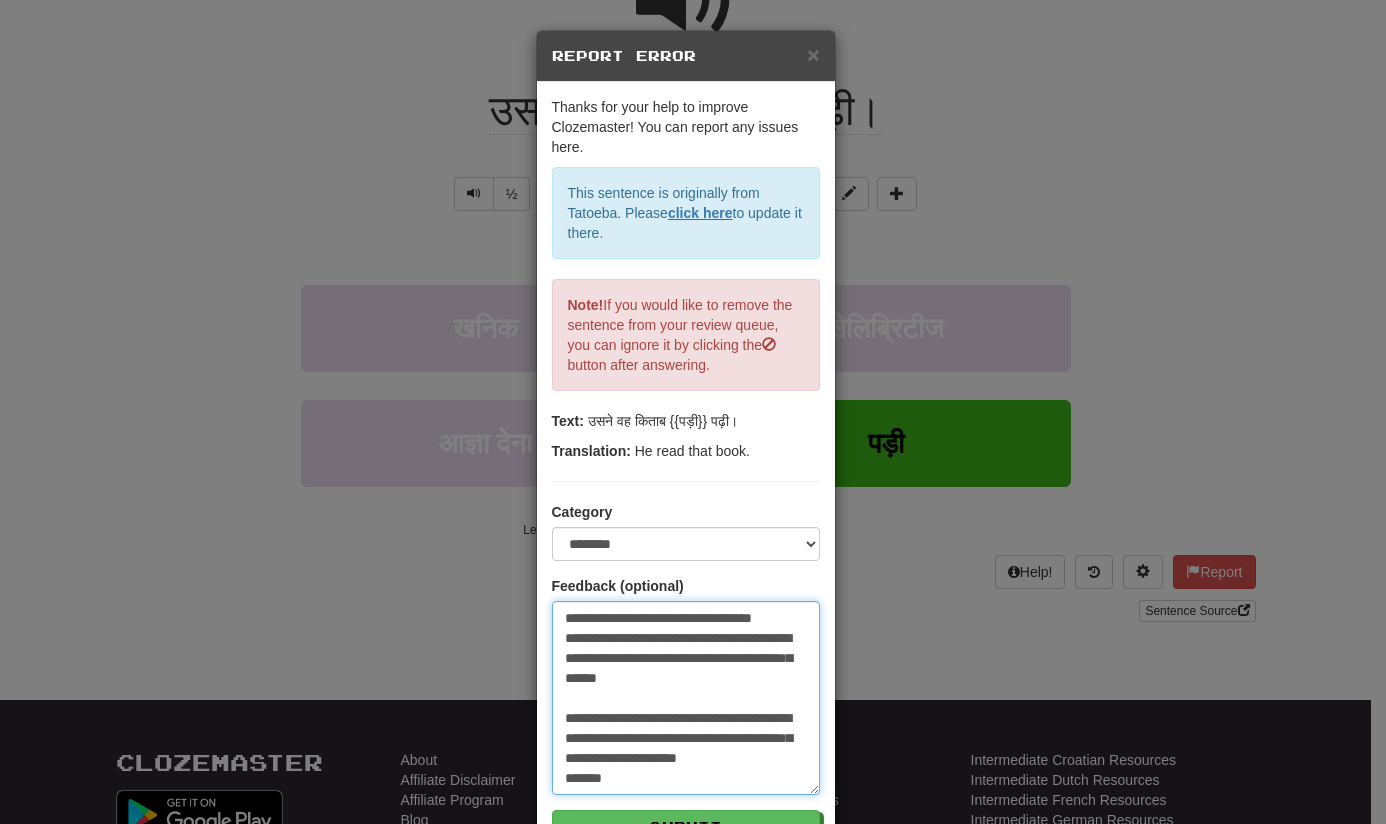 type on "*" 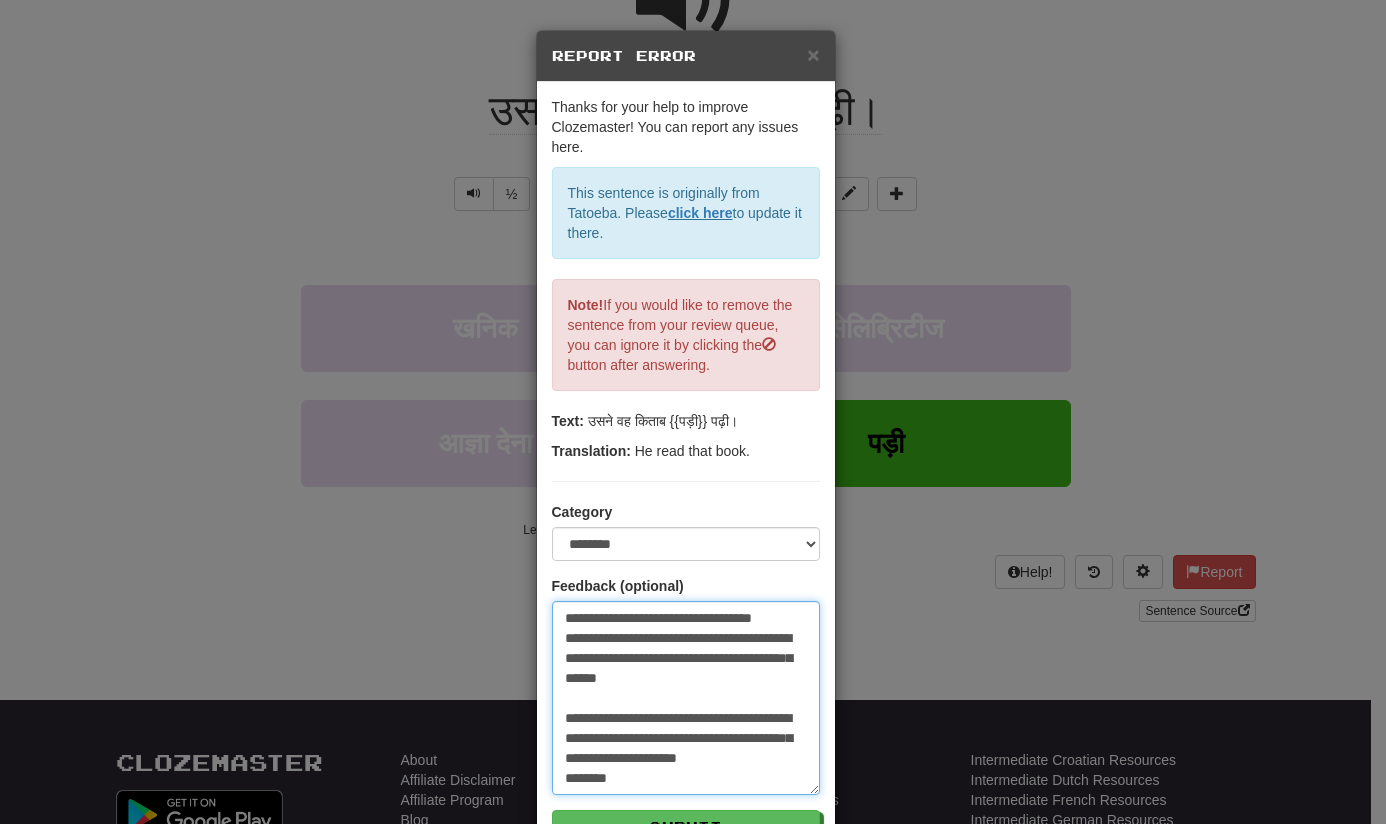 type on "**********" 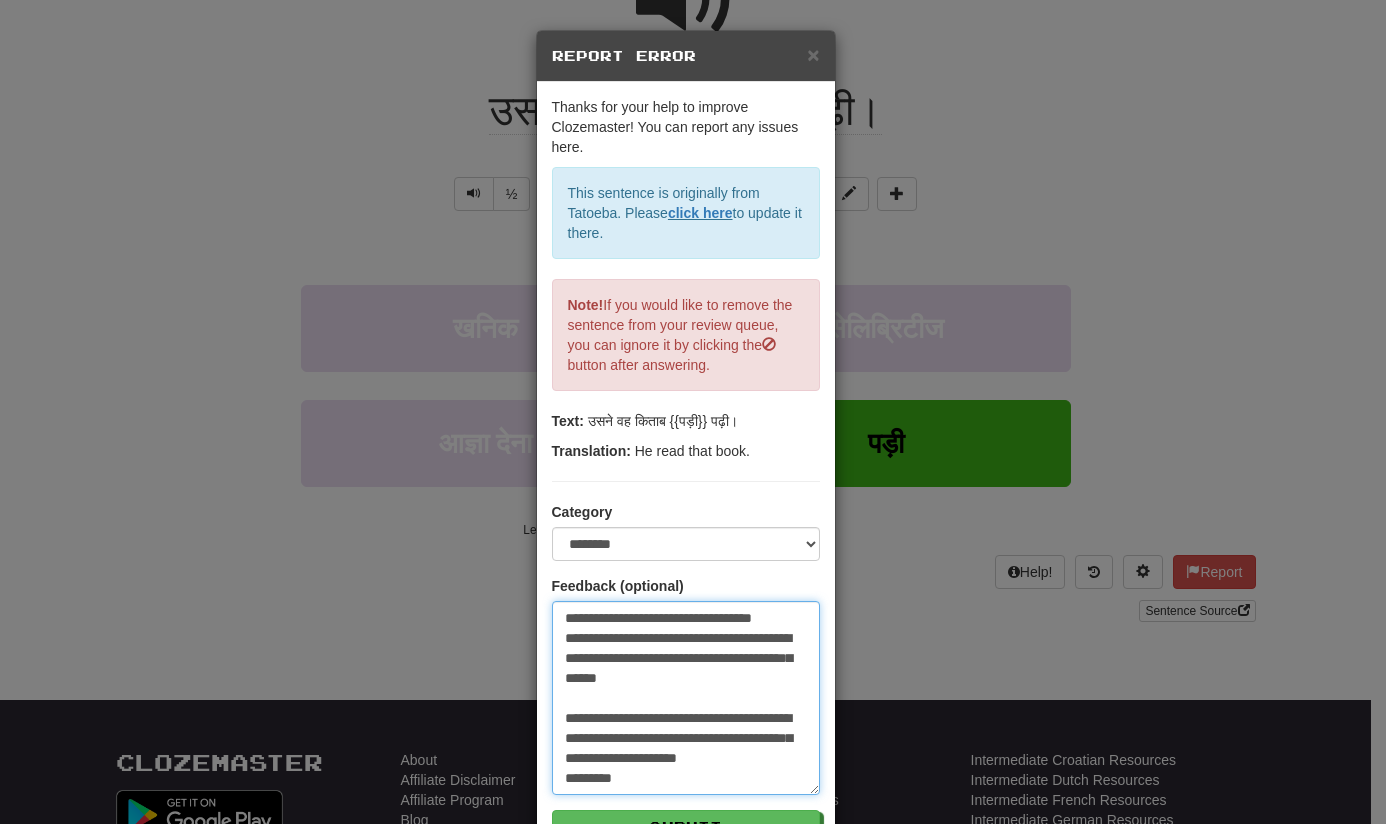 type on "**********" 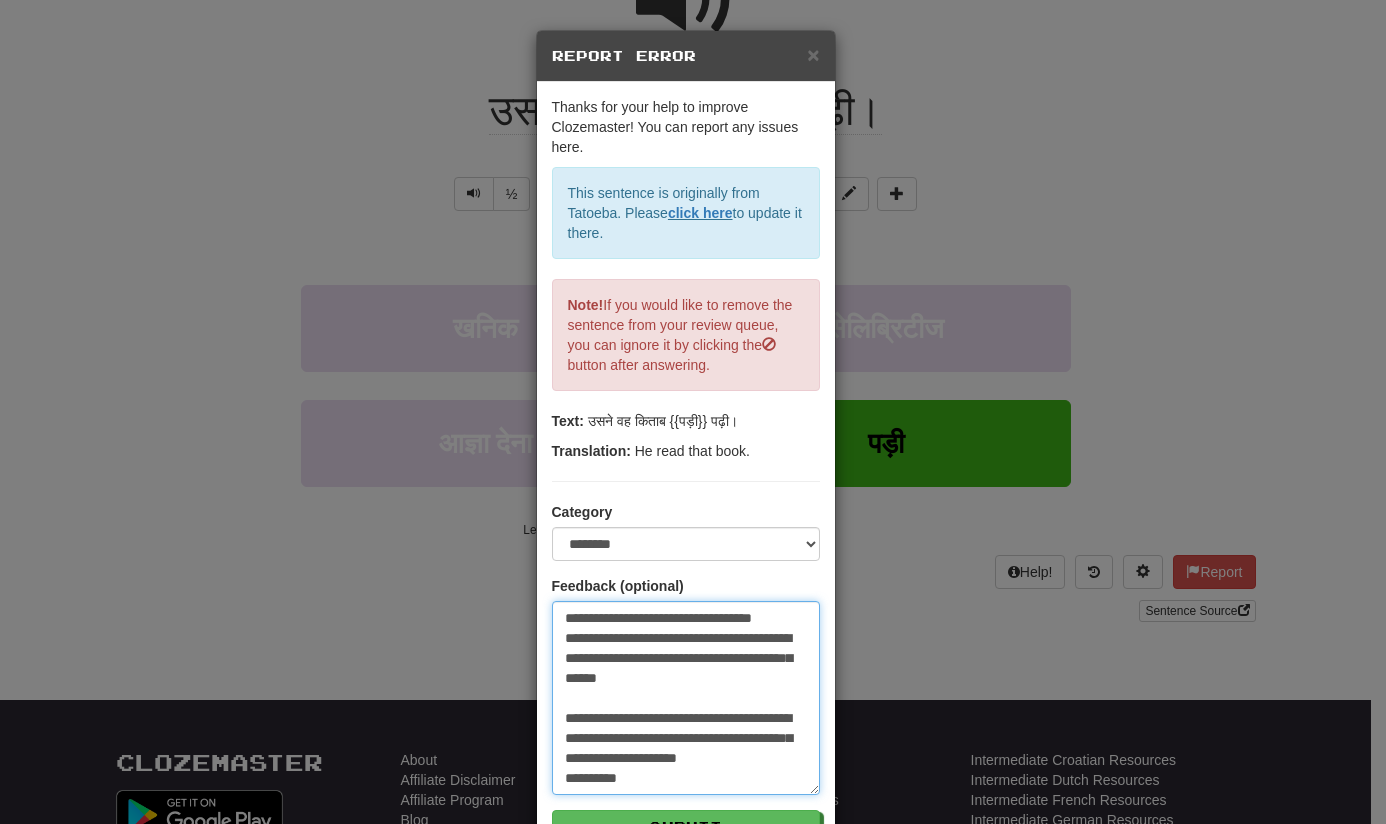 type on "**********" 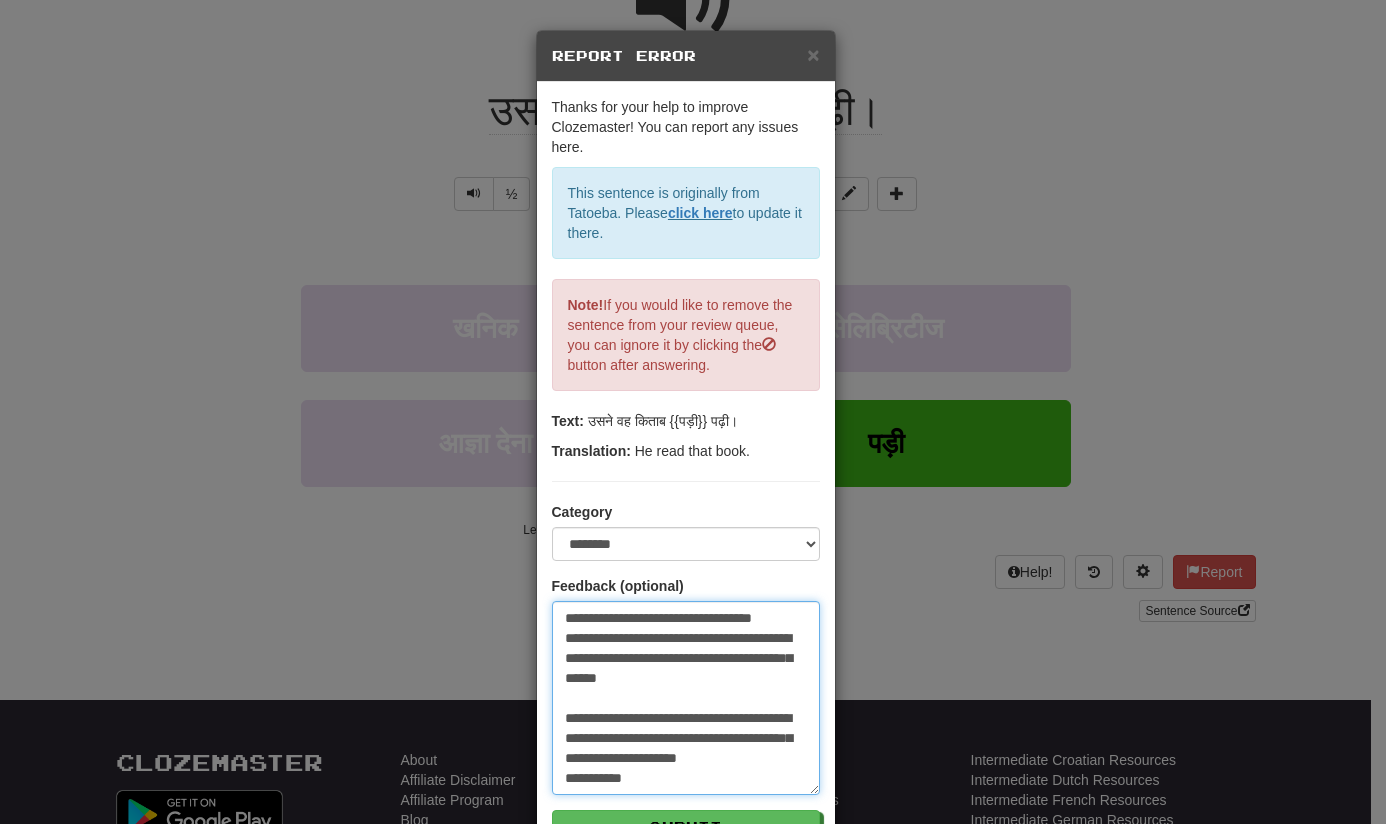 type on "**********" 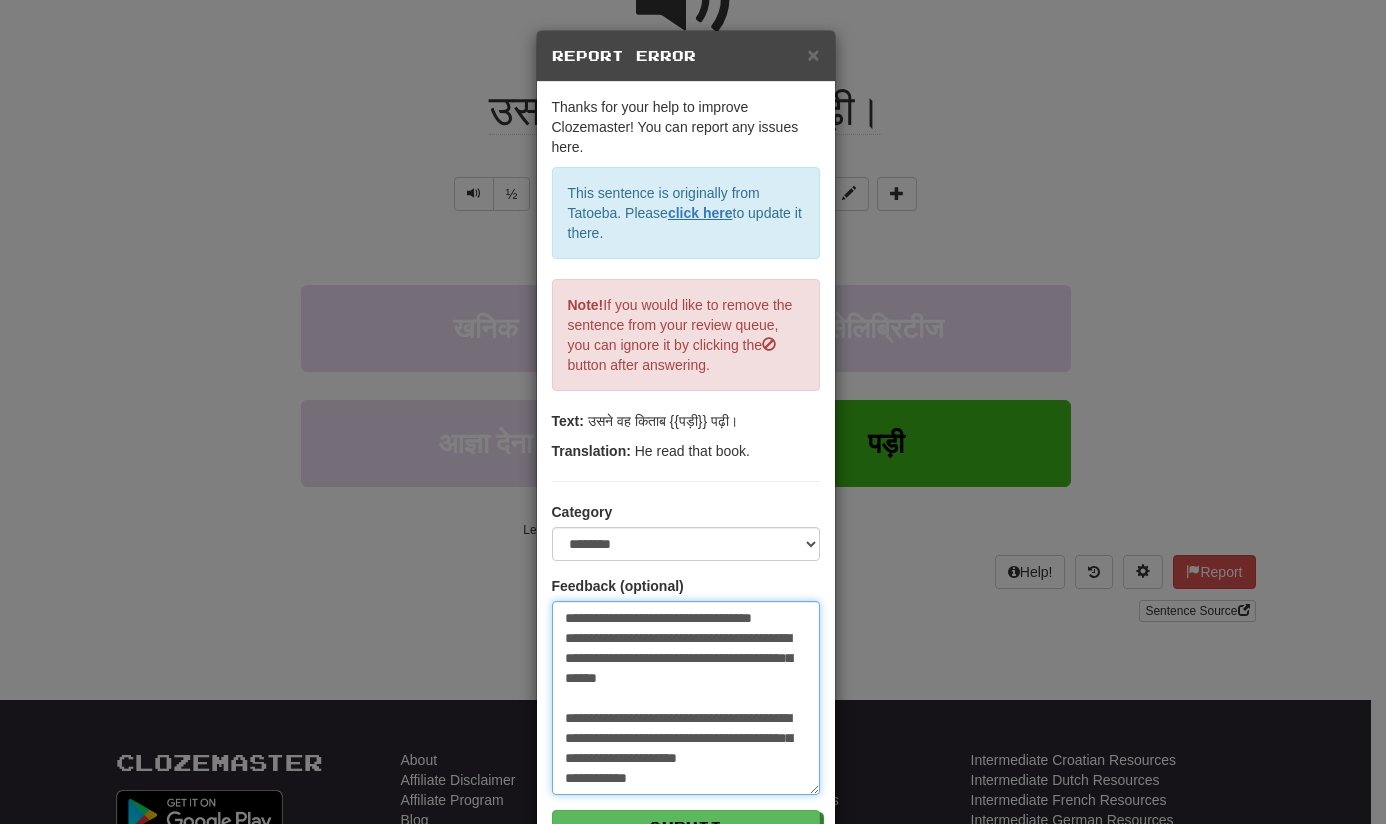 type on "**********" 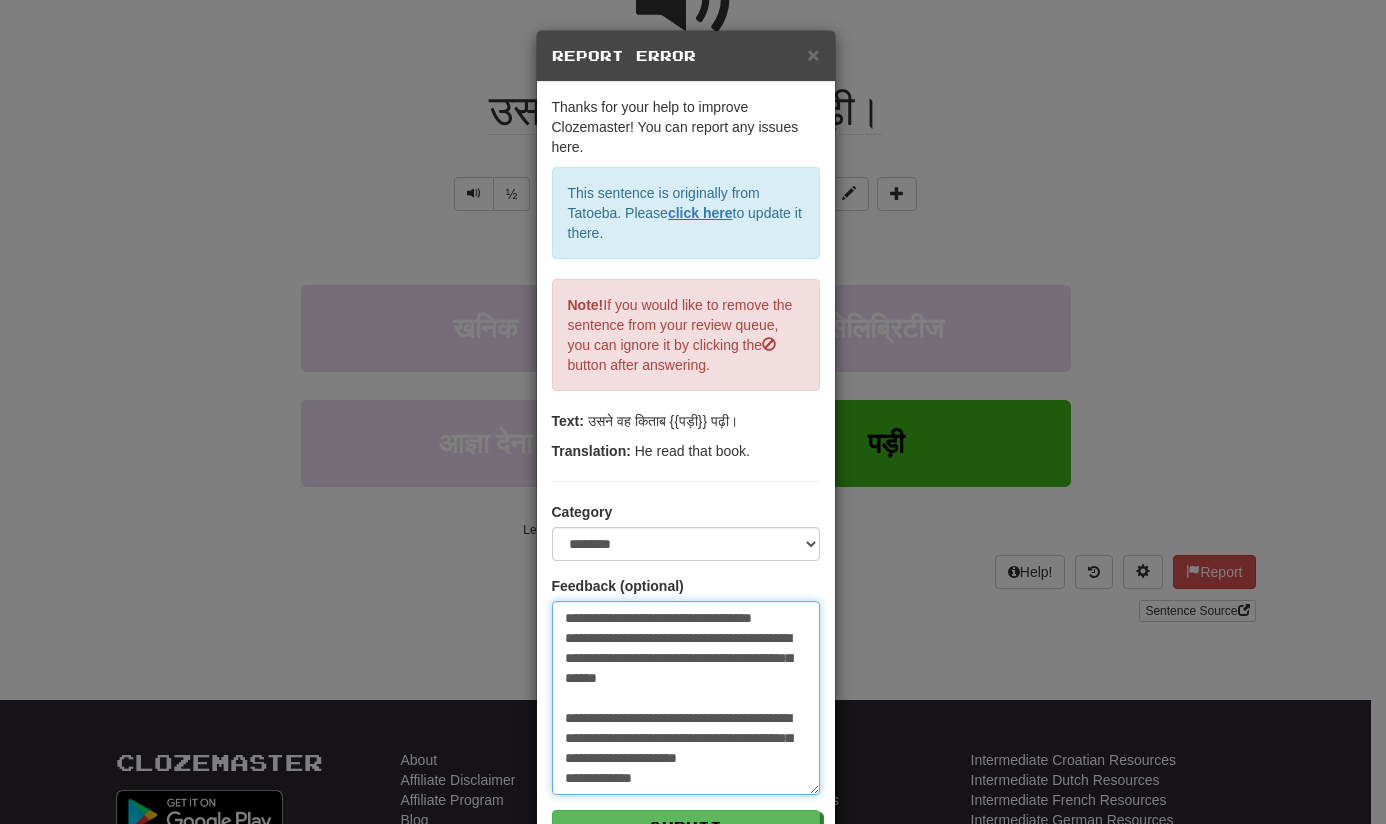 type on "**********" 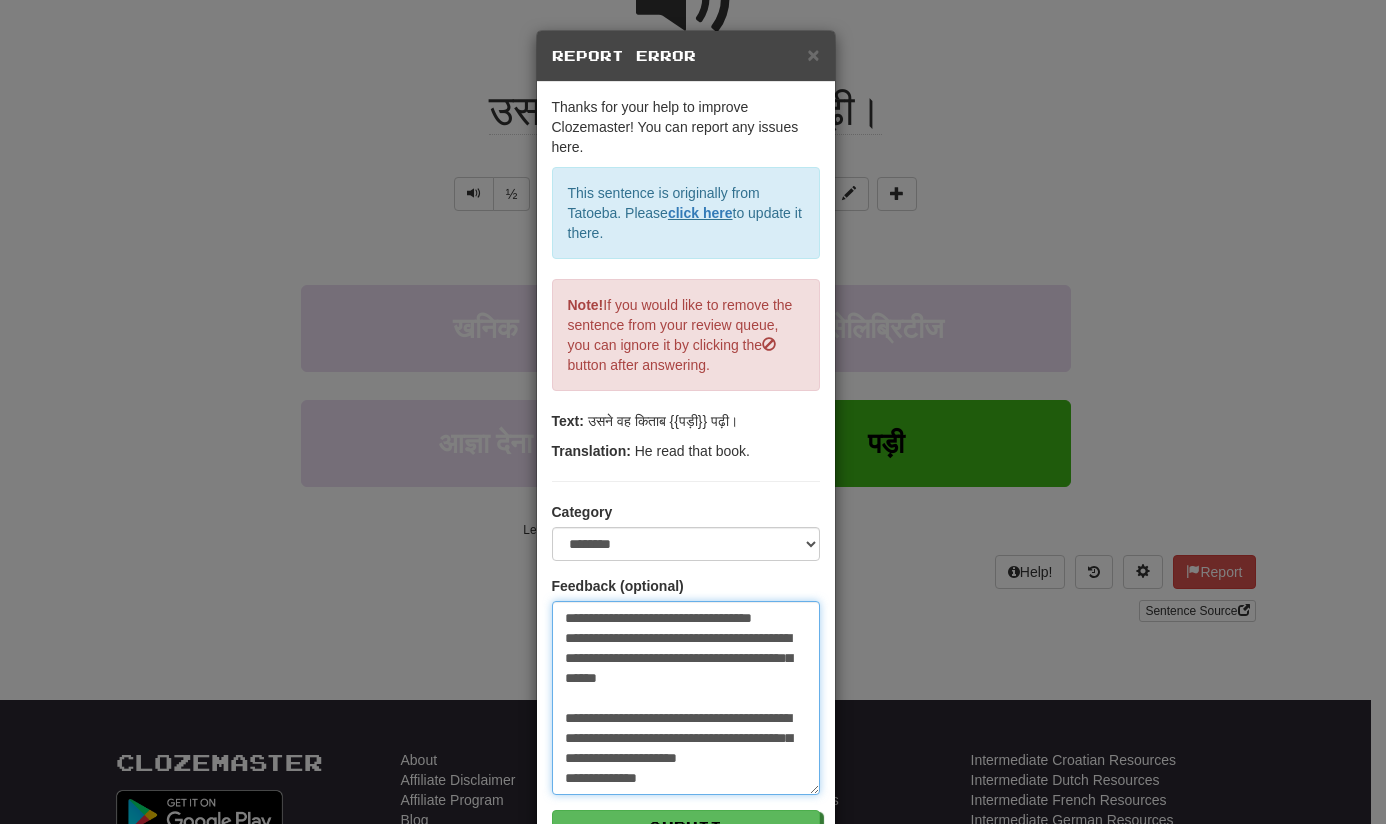 type on "**********" 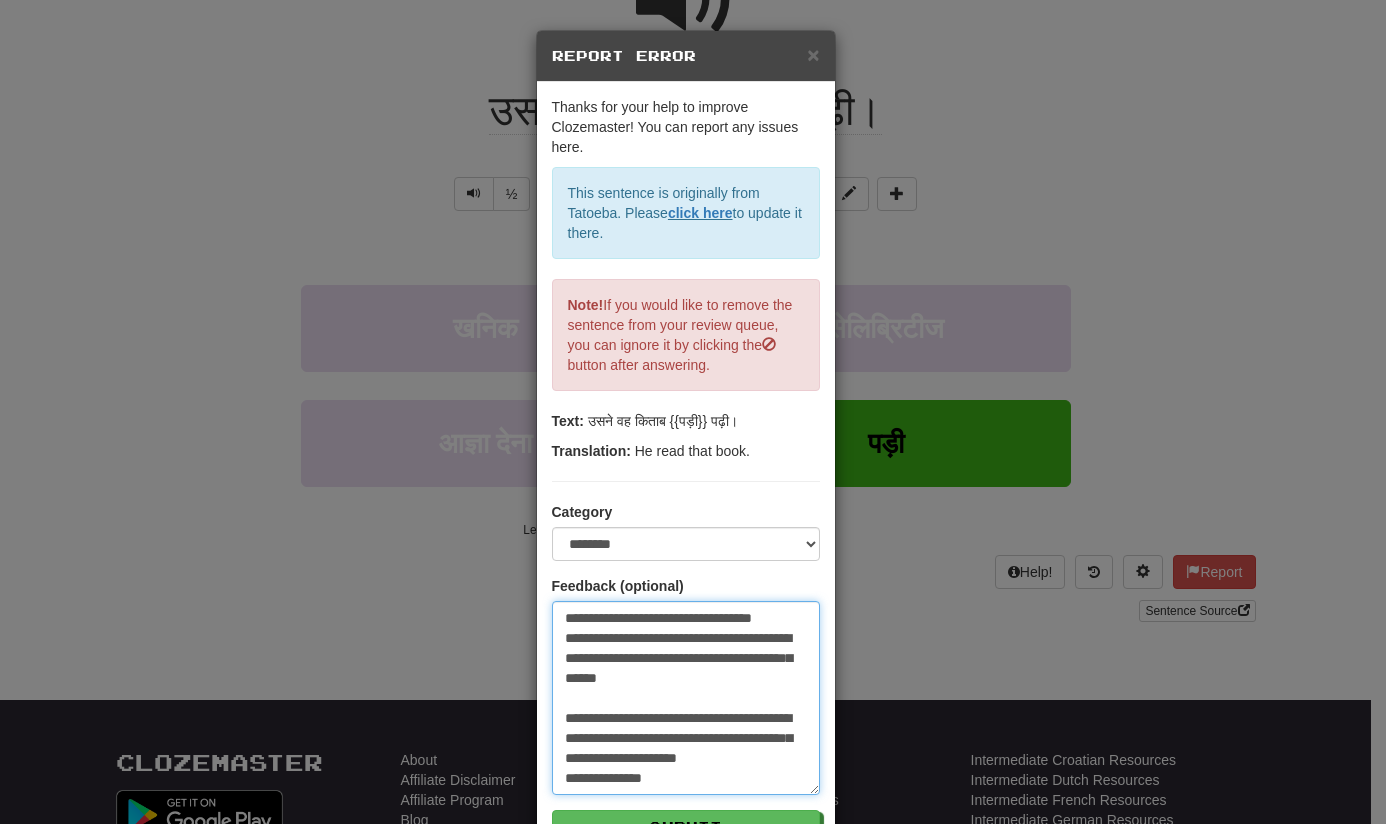 type on "**********" 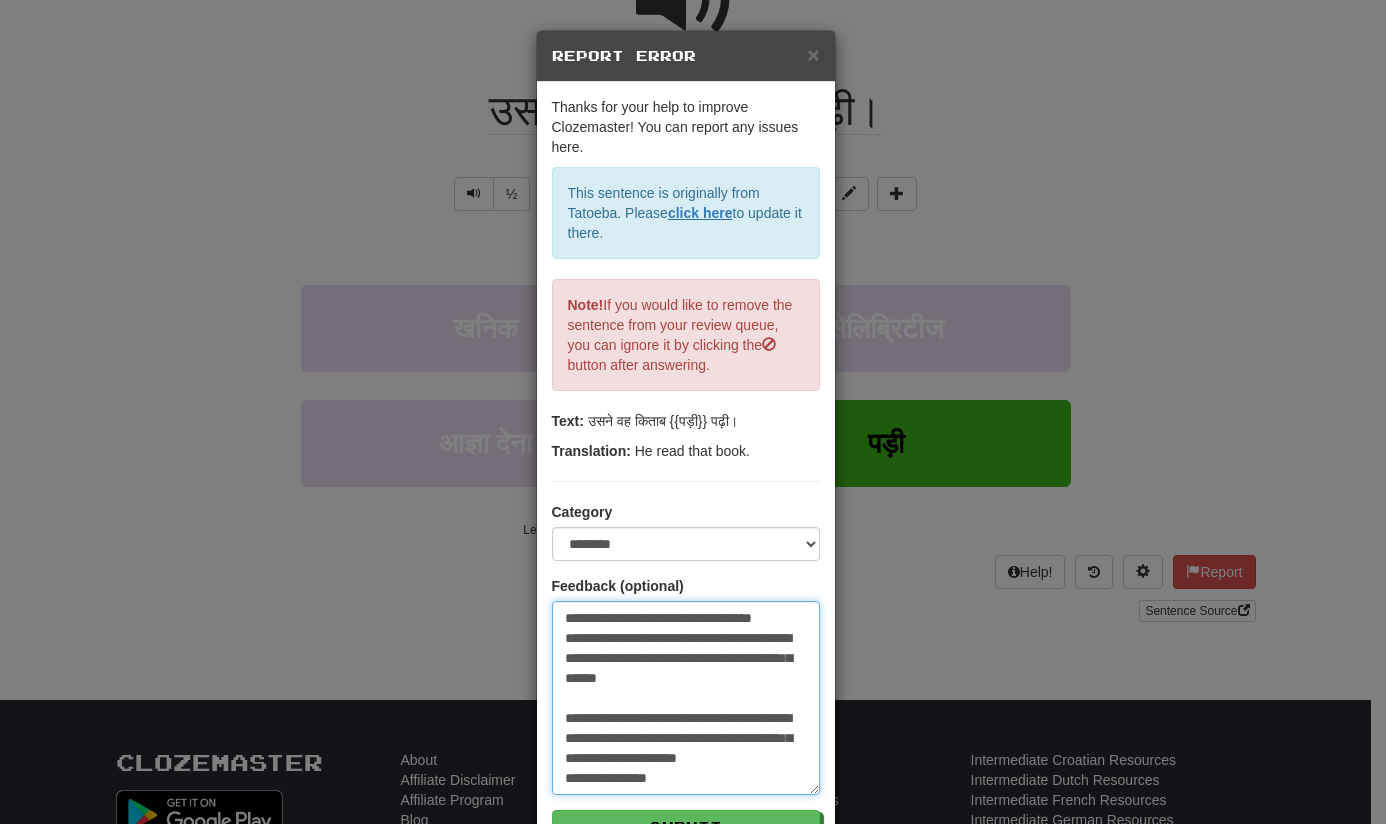 type on "**********" 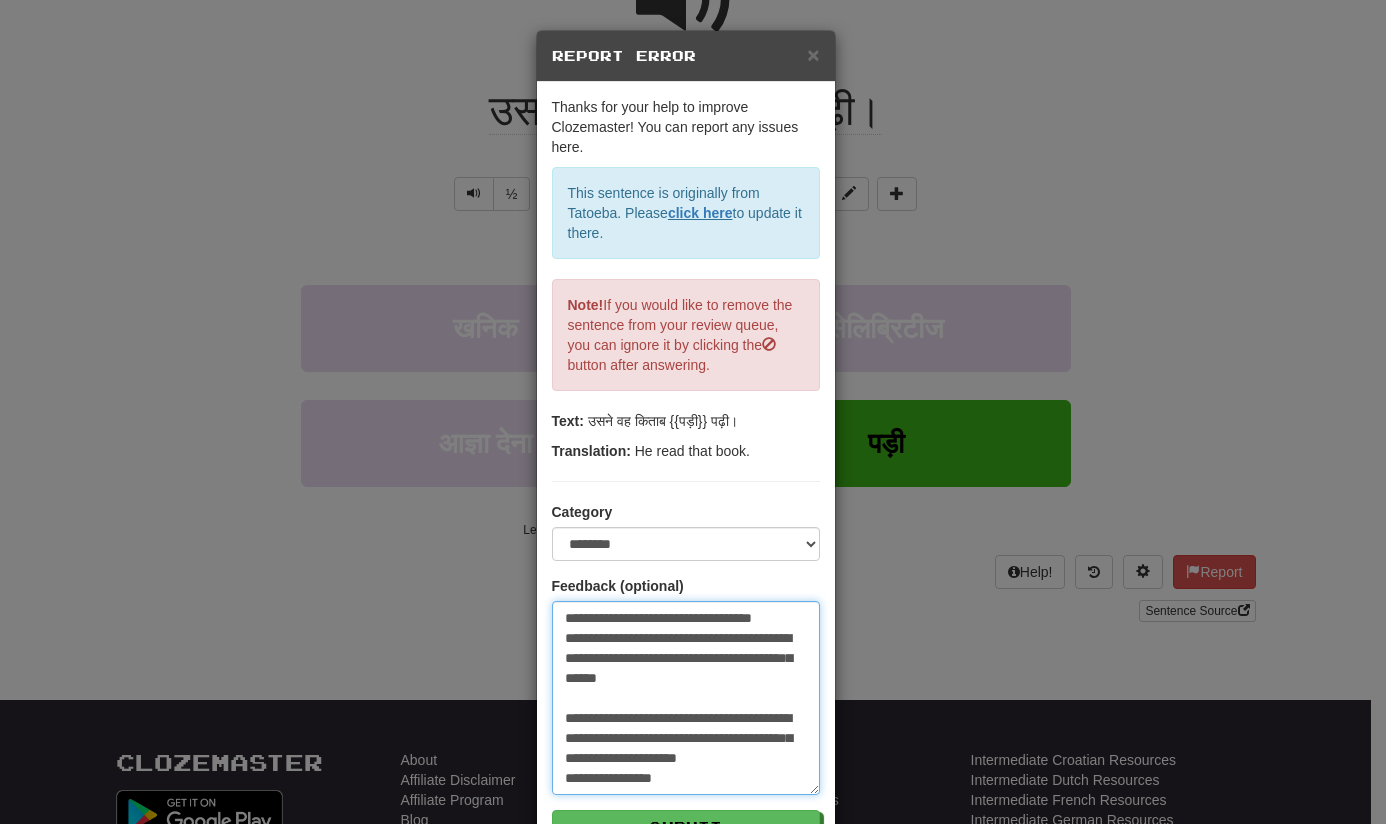 type on "**********" 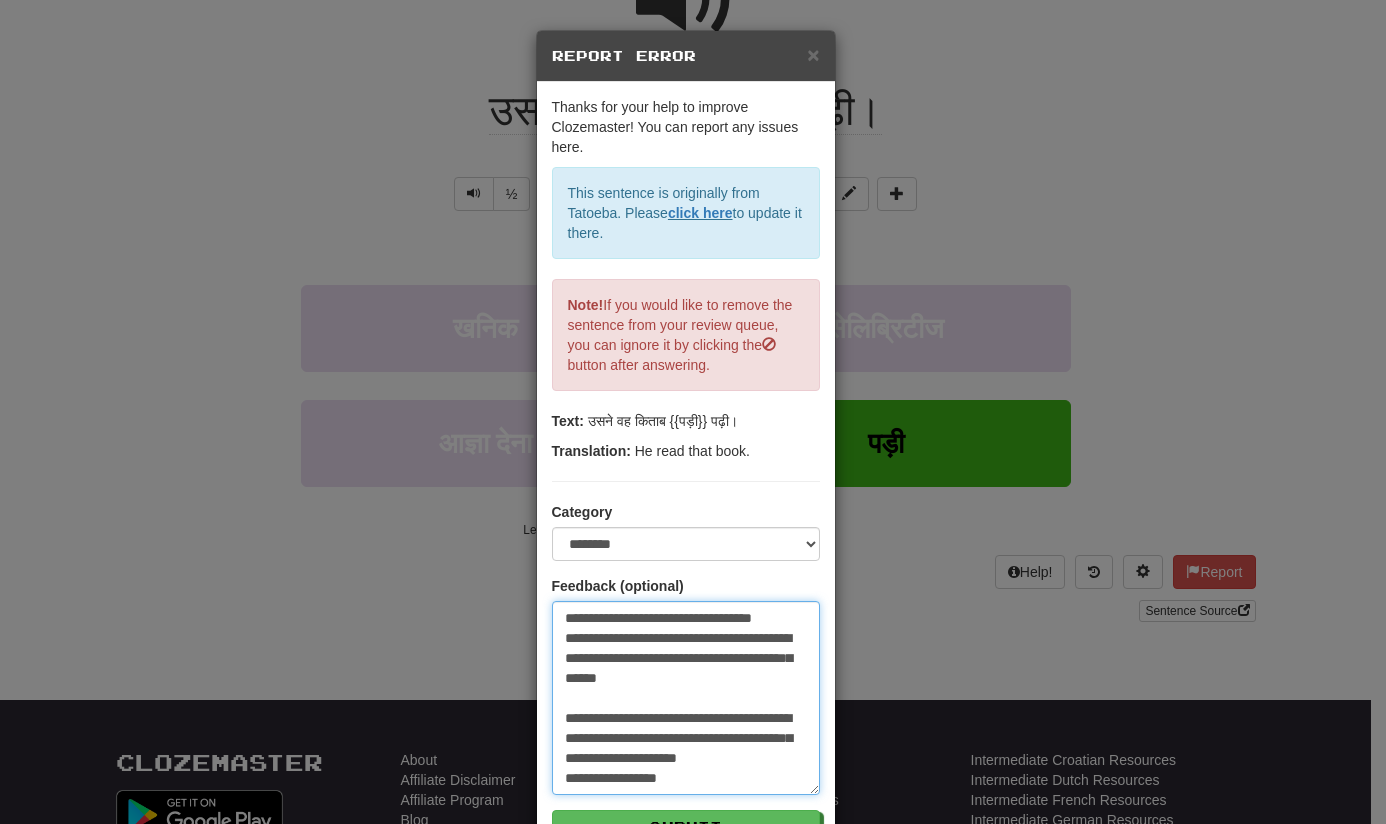 type on "**********" 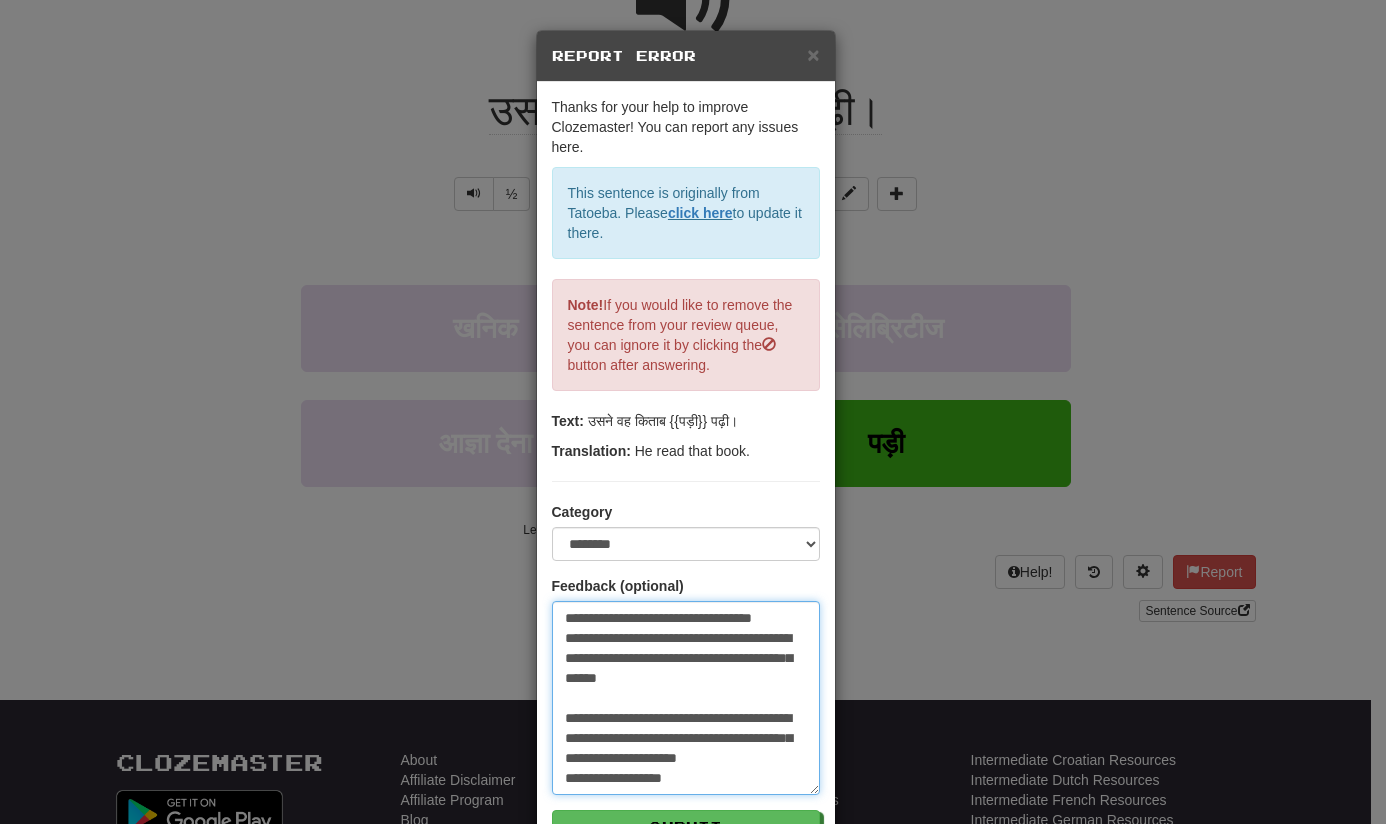 type on "**********" 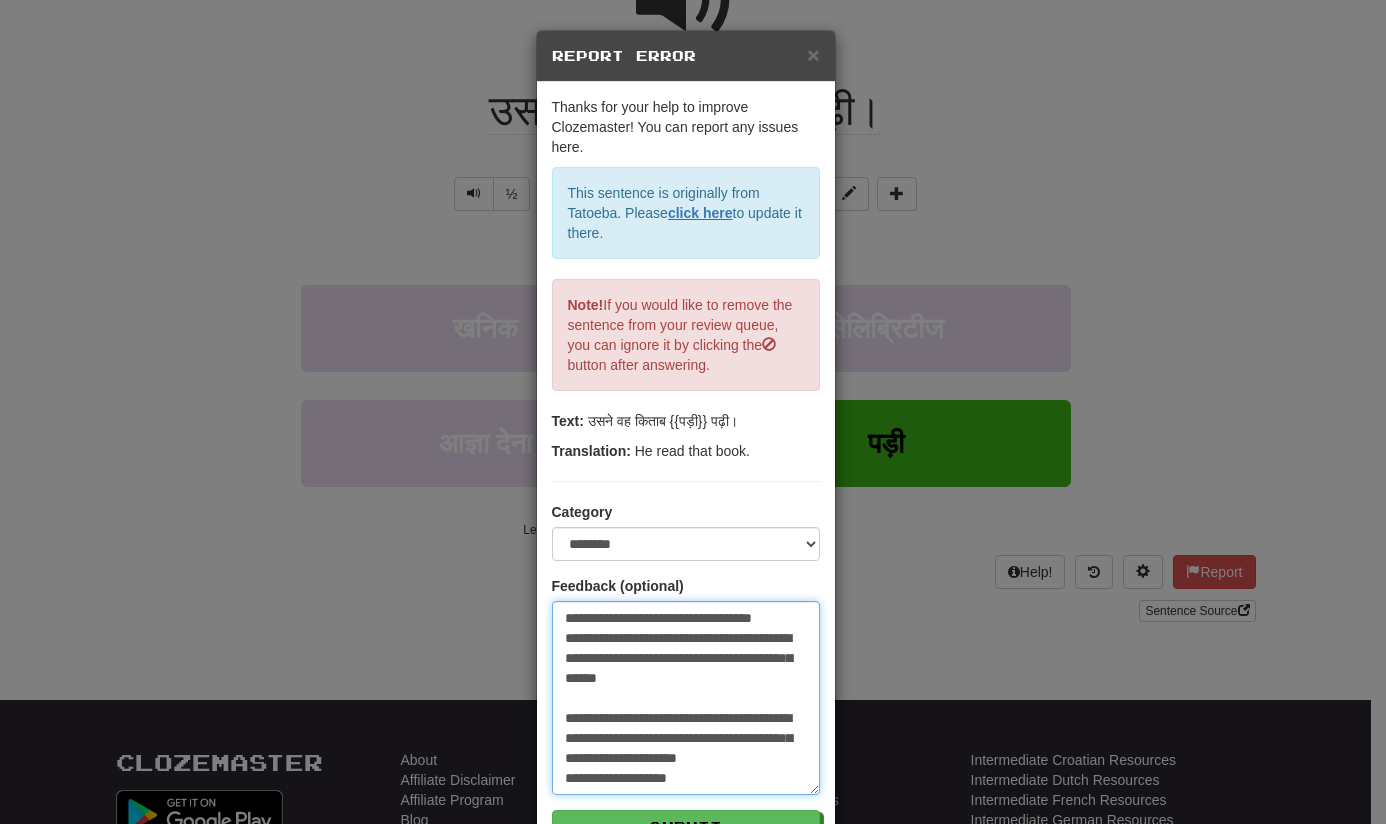 type on "**********" 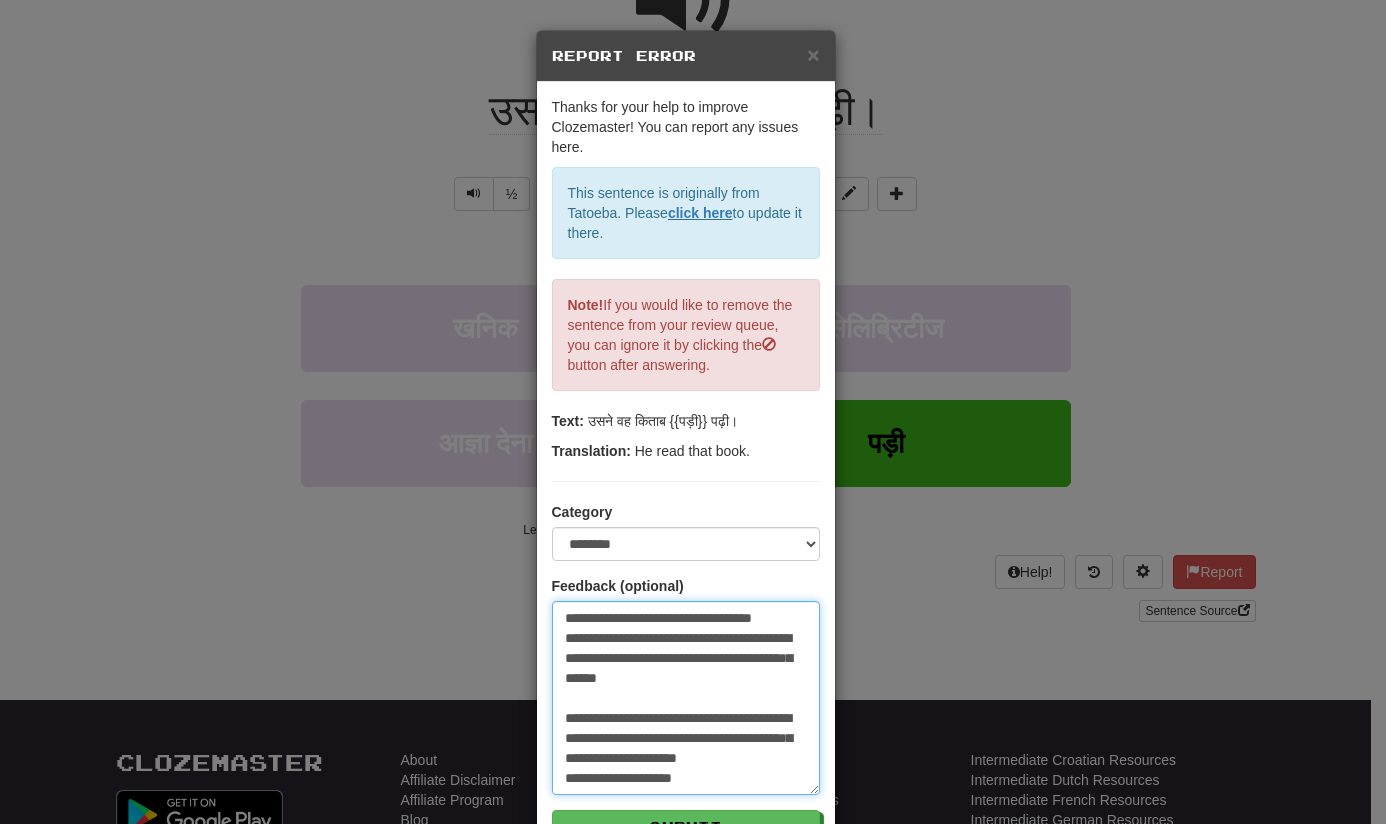 type on "**********" 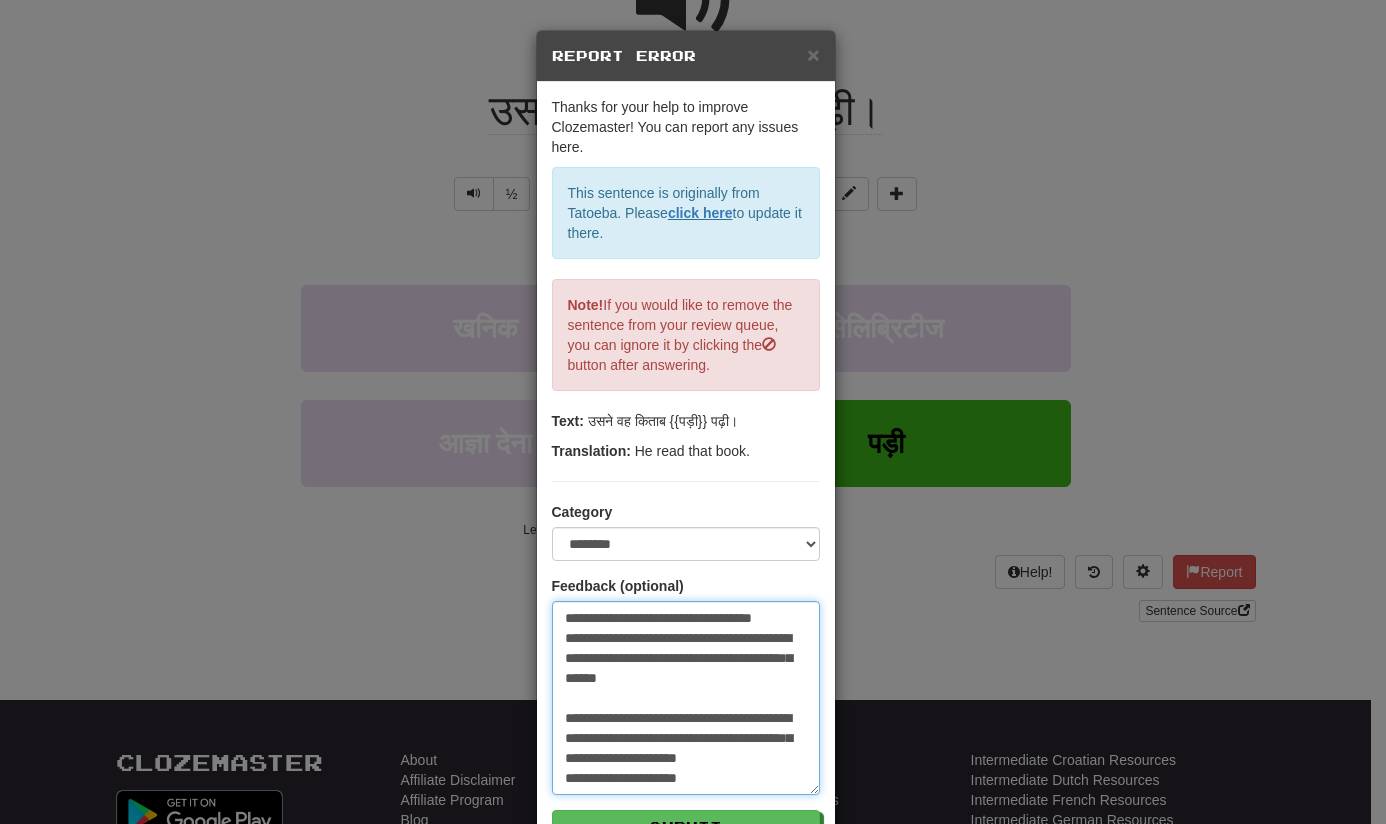 type on "**********" 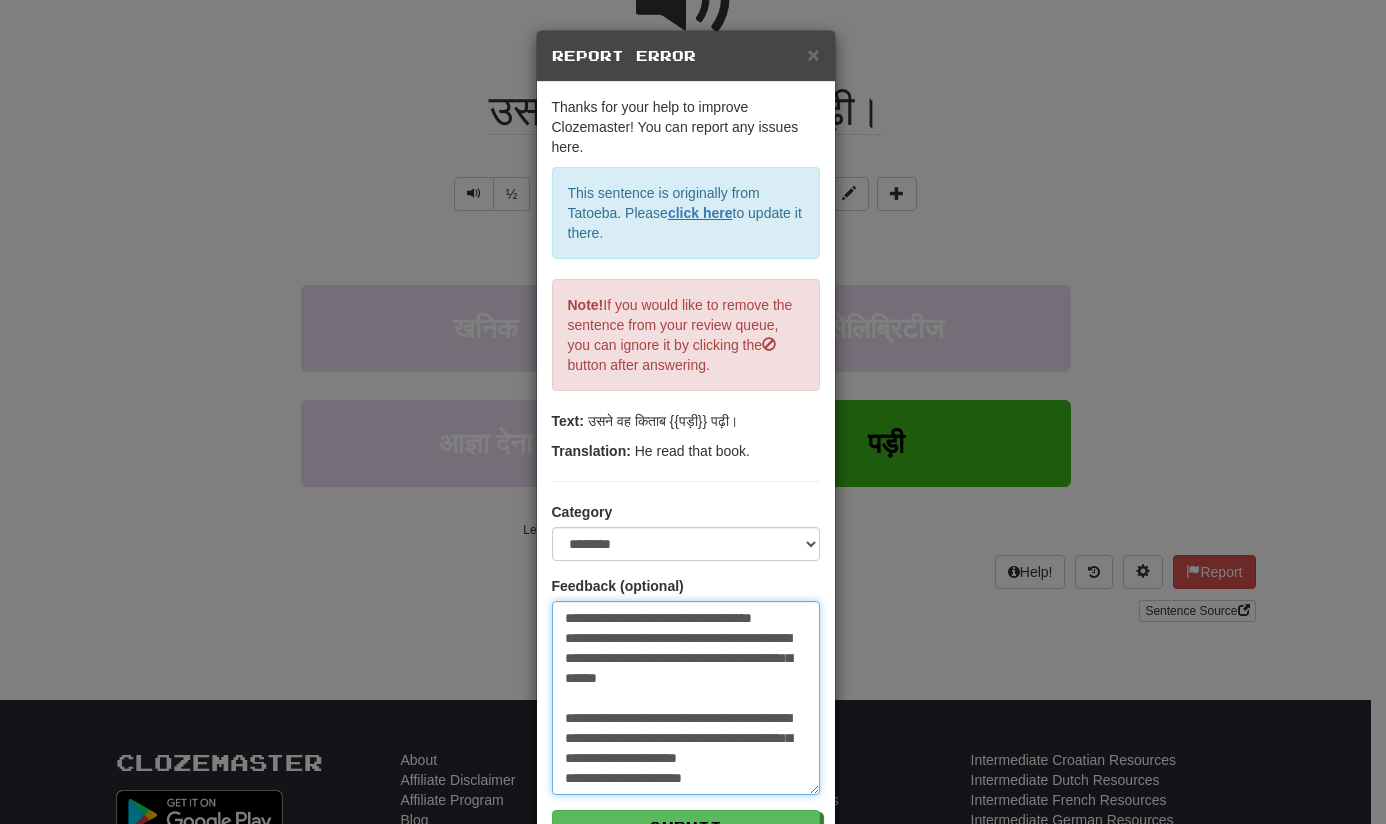 type on "**********" 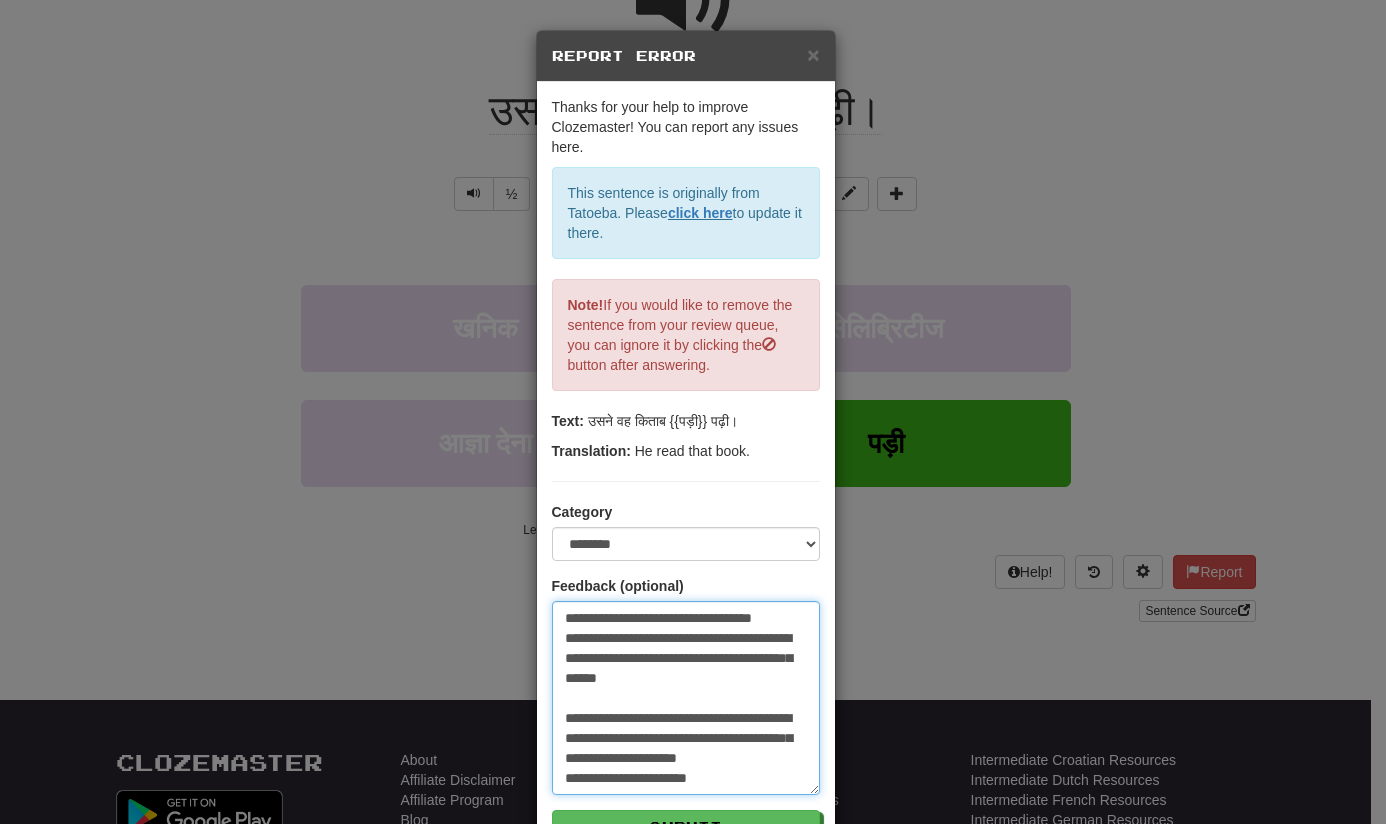 type 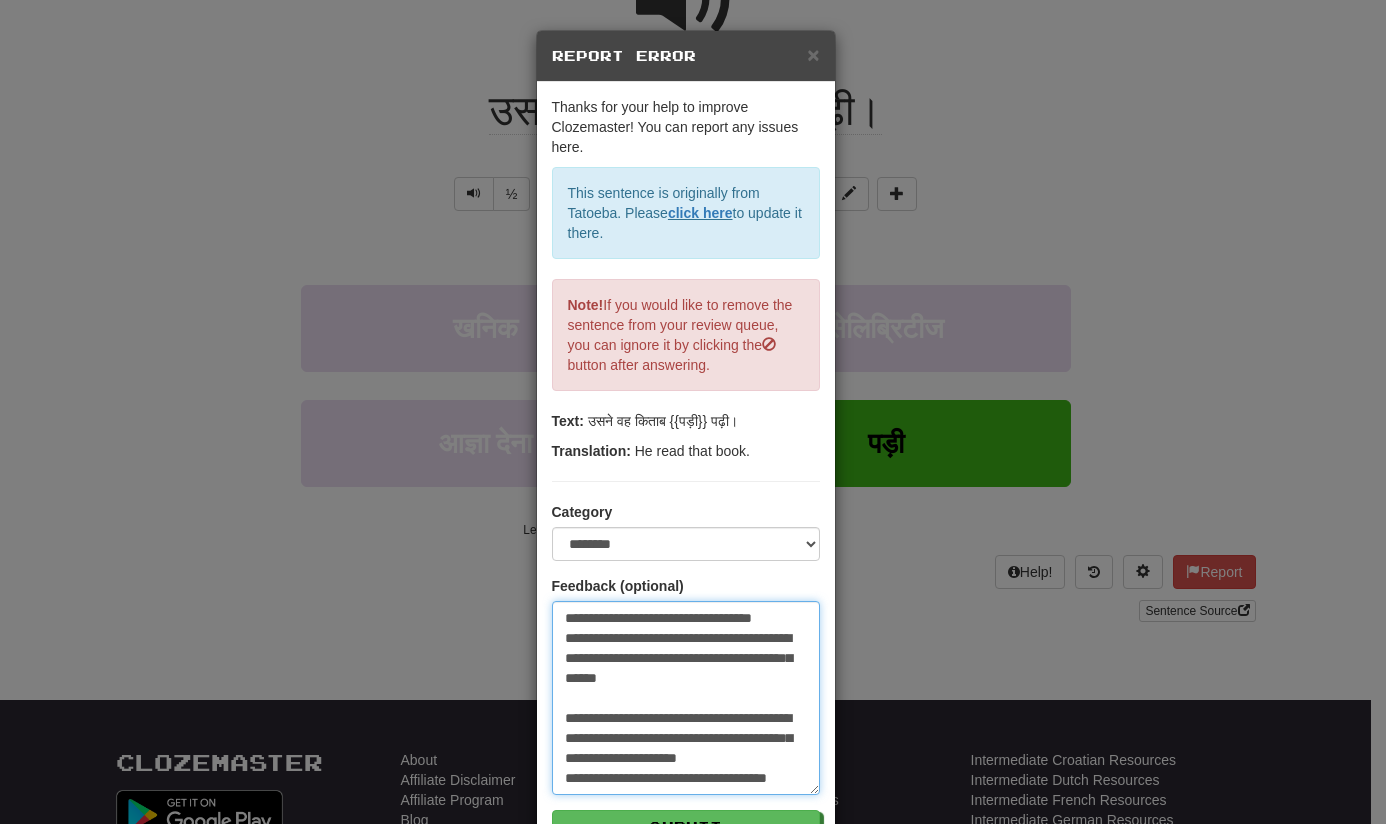 scroll, scrollTop: 40, scrollLeft: 0, axis: vertical 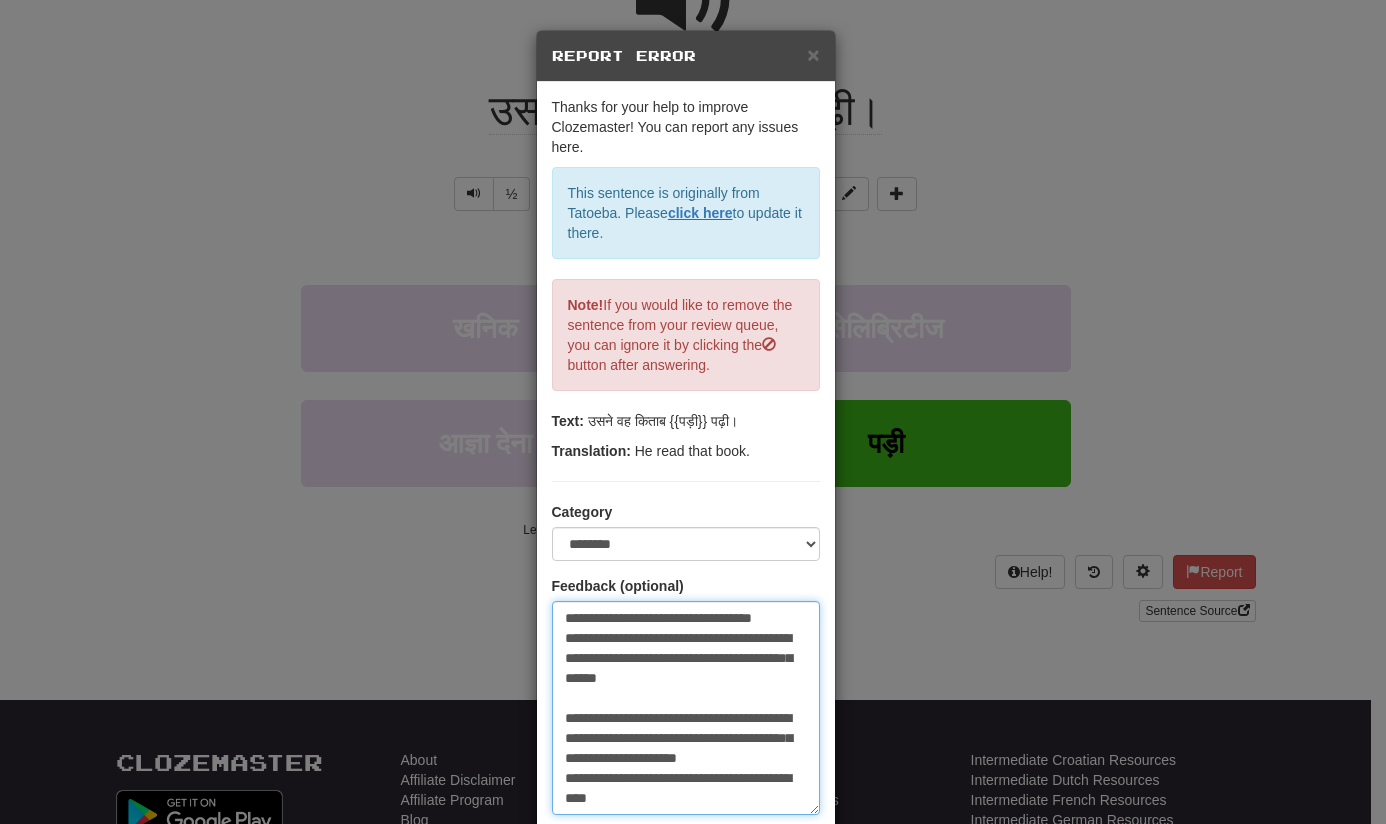 click on "**********" at bounding box center [686, 708] 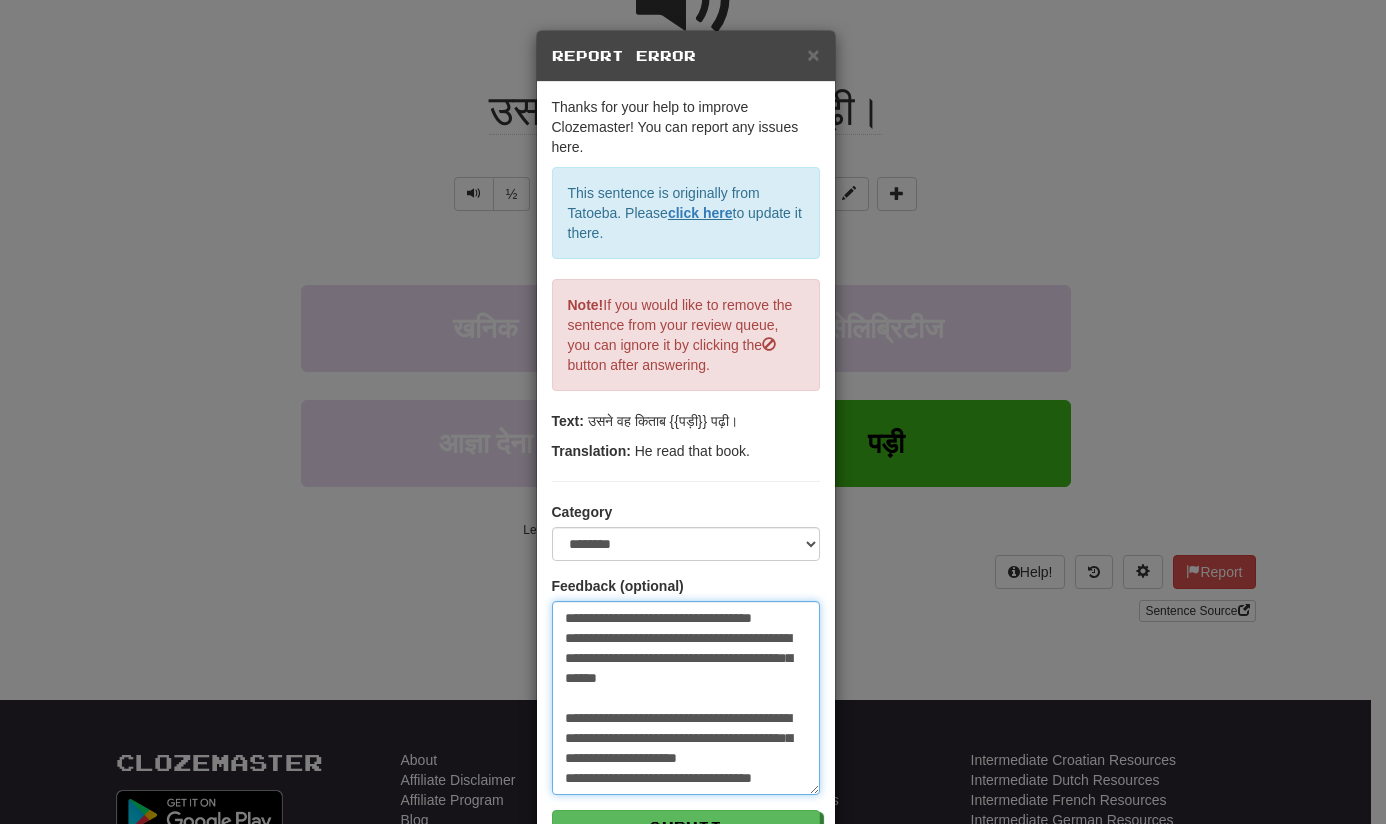 scroll, scrollTop: 40, scrollLeft: 0, axis: vertical 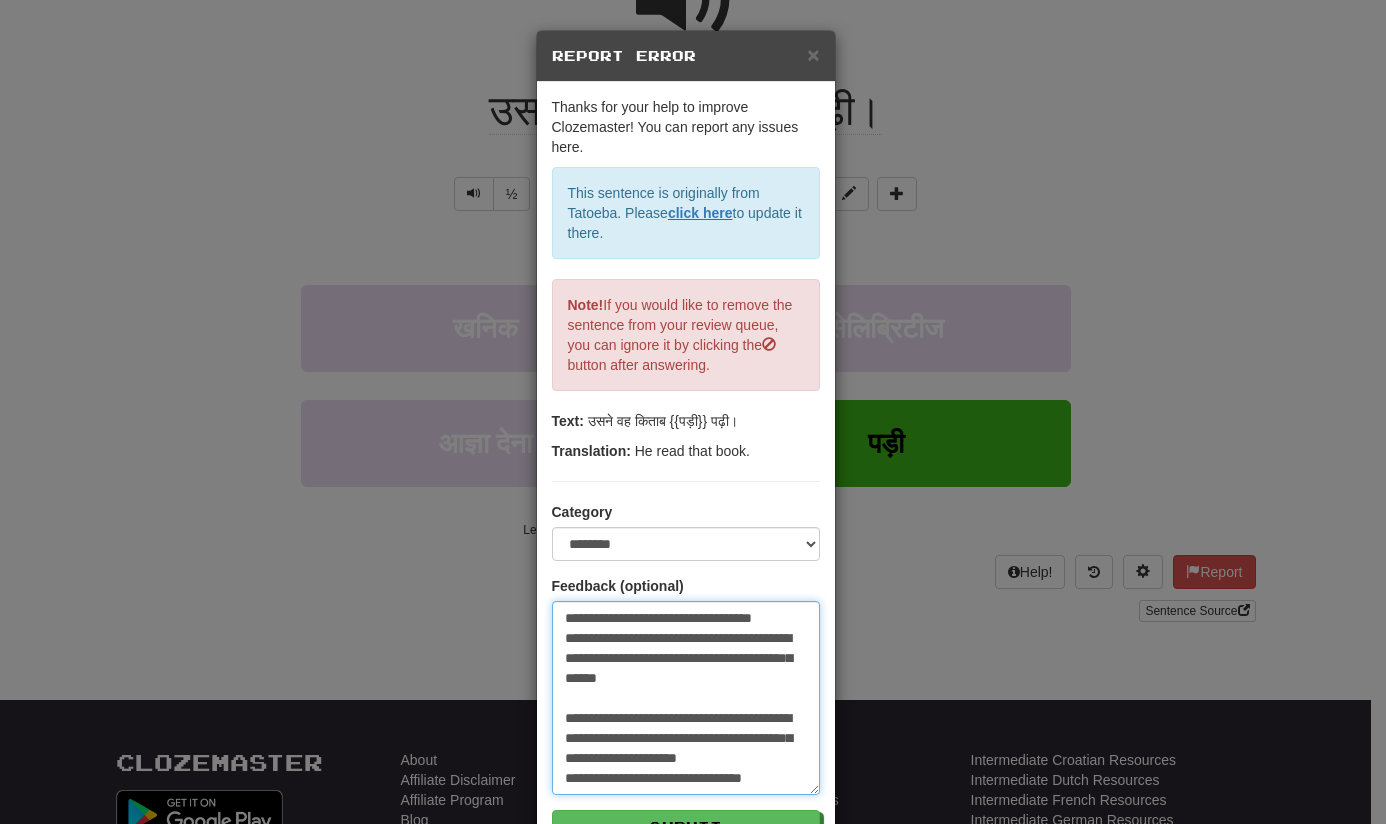 click on "**********" at bounding box center (686, 698) 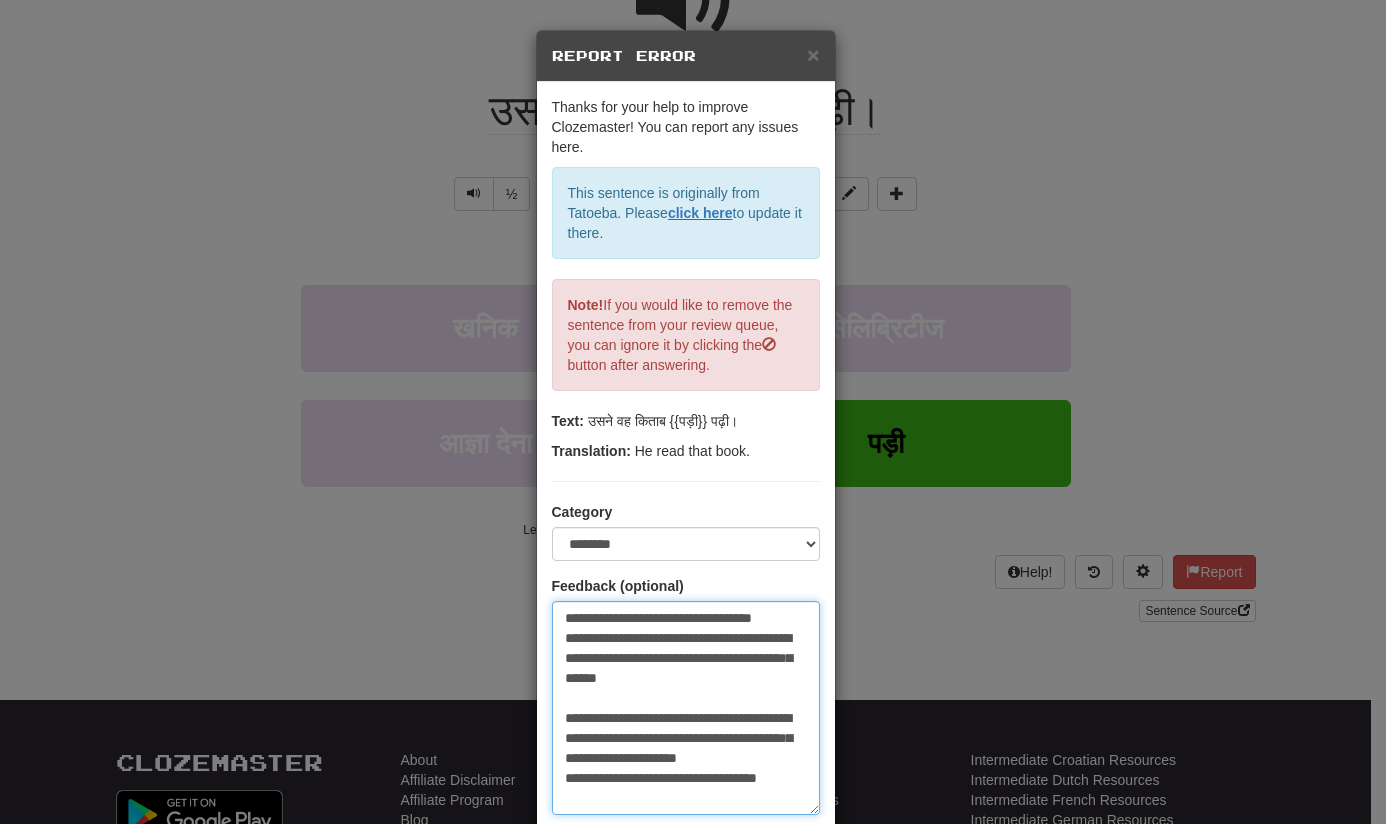 scroll, scrollTop: 2, scrollLeft: 0, axis: vertical 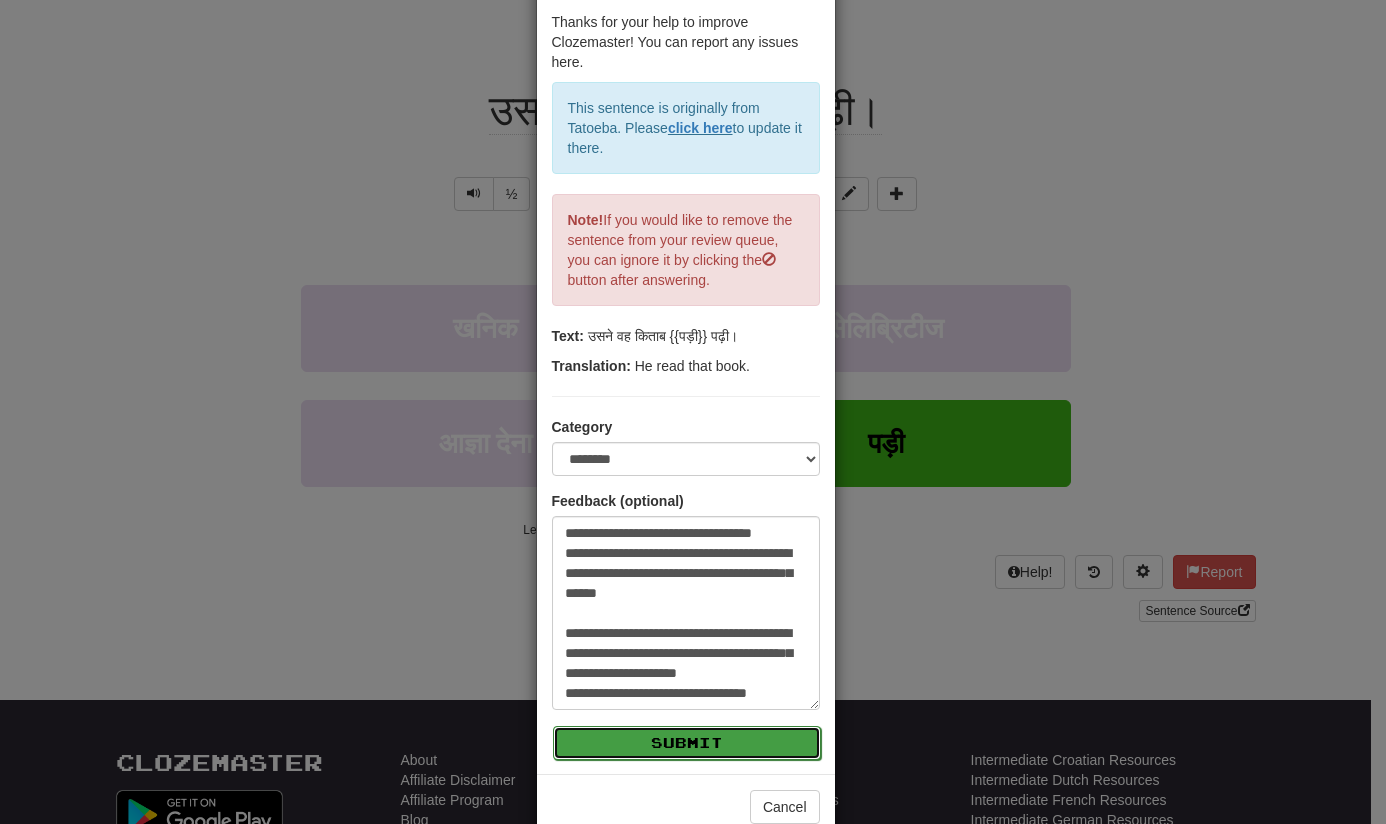 click on "Submit" at bounding box center [687, 743] 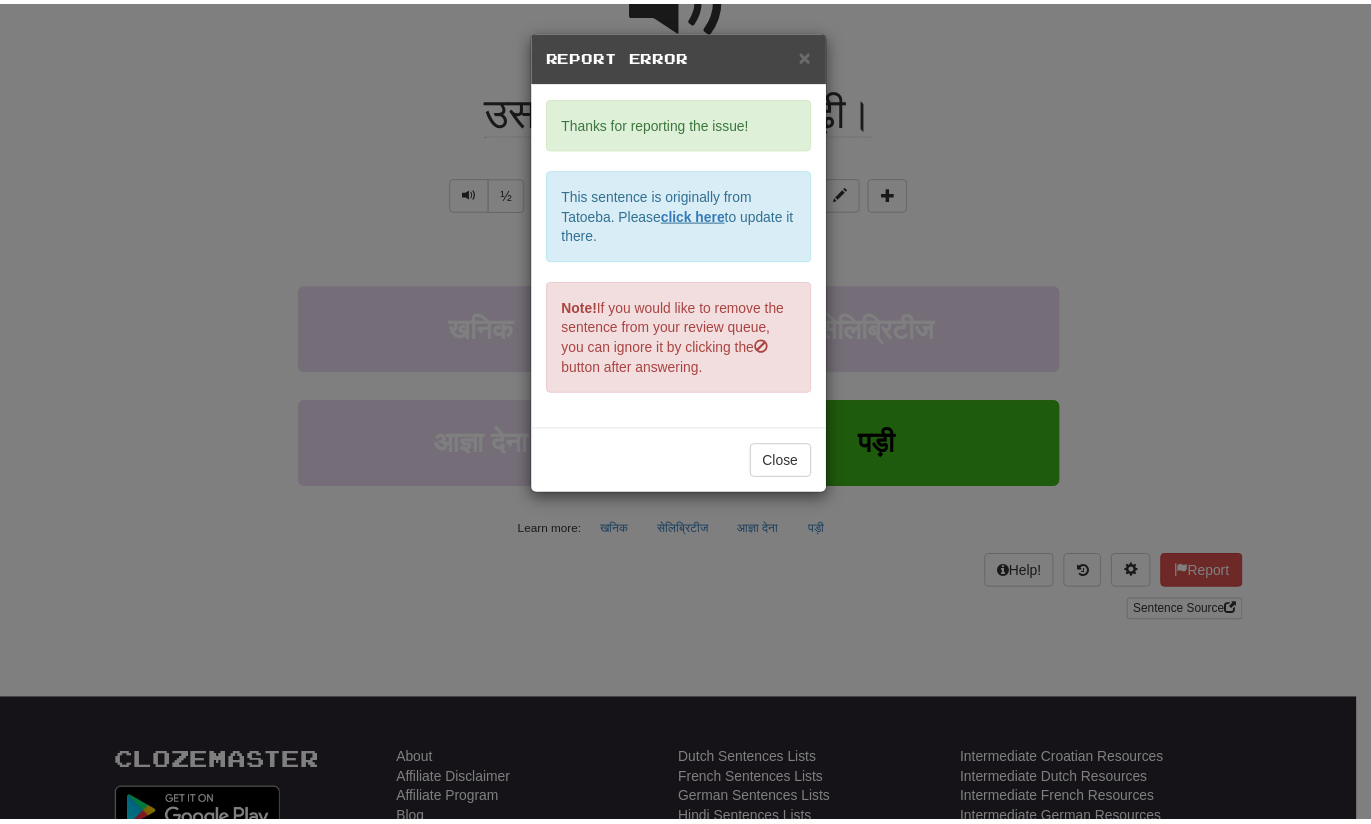 scroll, scrollTop: 0, scrollLeft: 0, axis: both 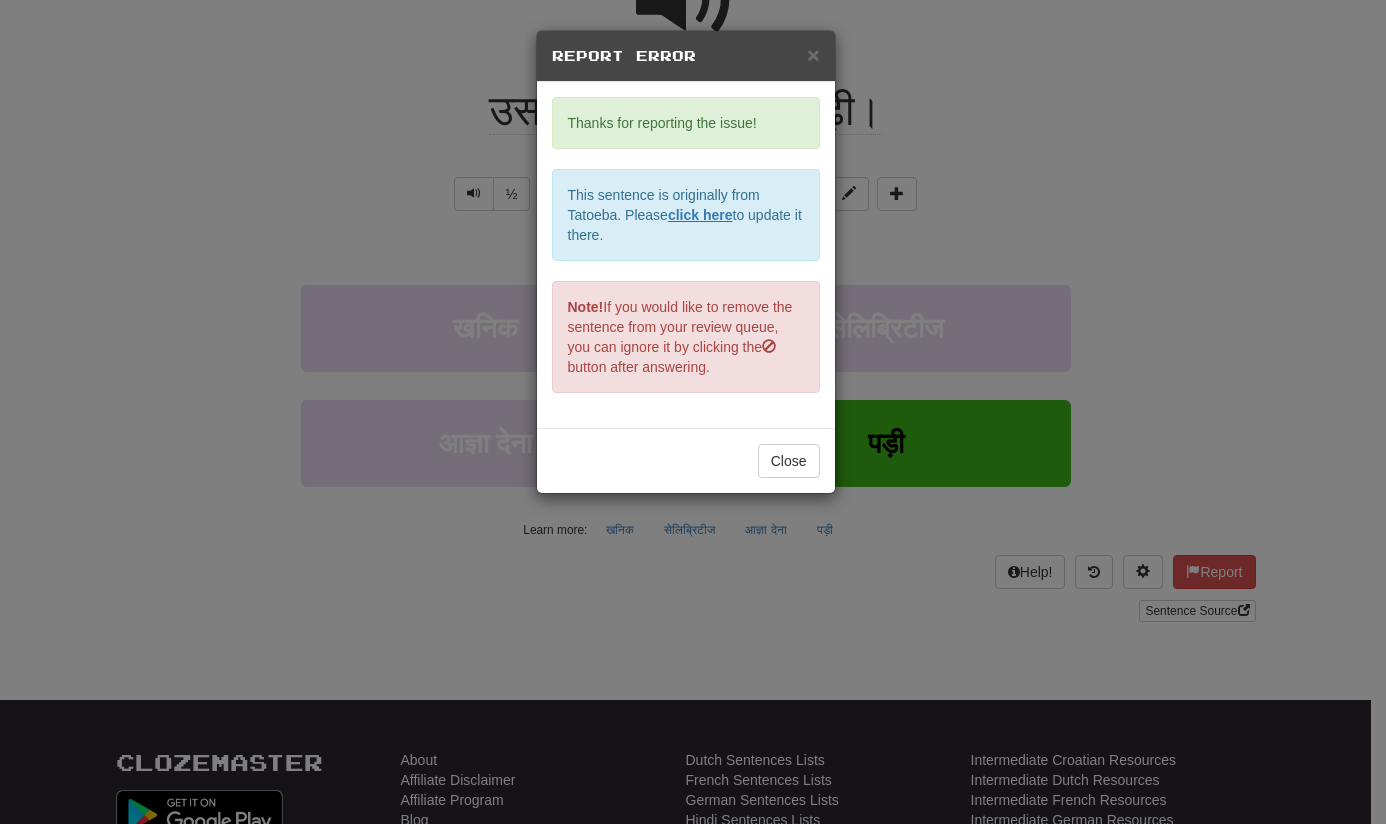 click on "× Report Error Thanks for reporting the issue! This sentence is originally from Tatoeba. Please  click here  to update it there. Note!  If you would like to remove the sentence from your review queue, you can ignore it by clicking the   button after answering. Close" at bounding box center [693, 412] 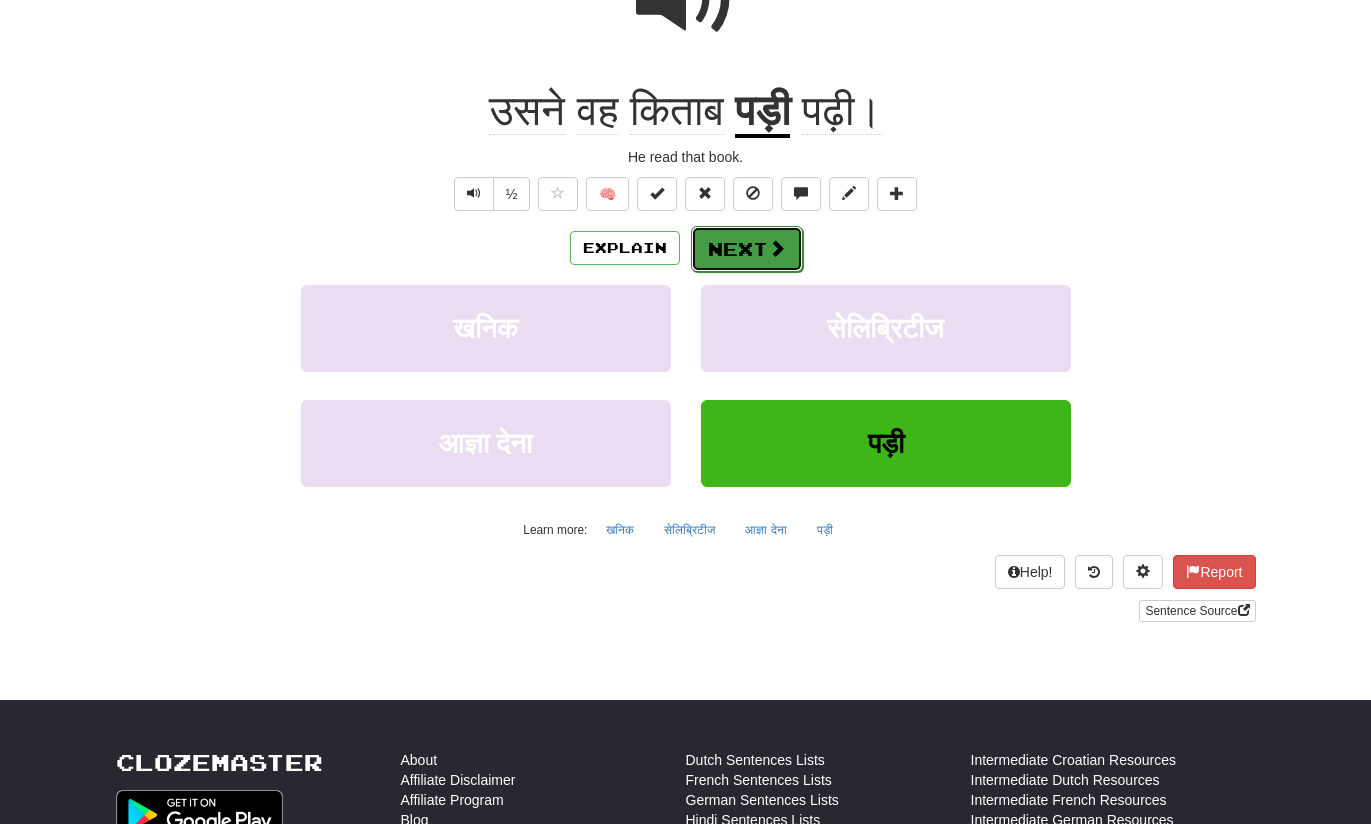 click on "Next" at bounding box center (747, 249) 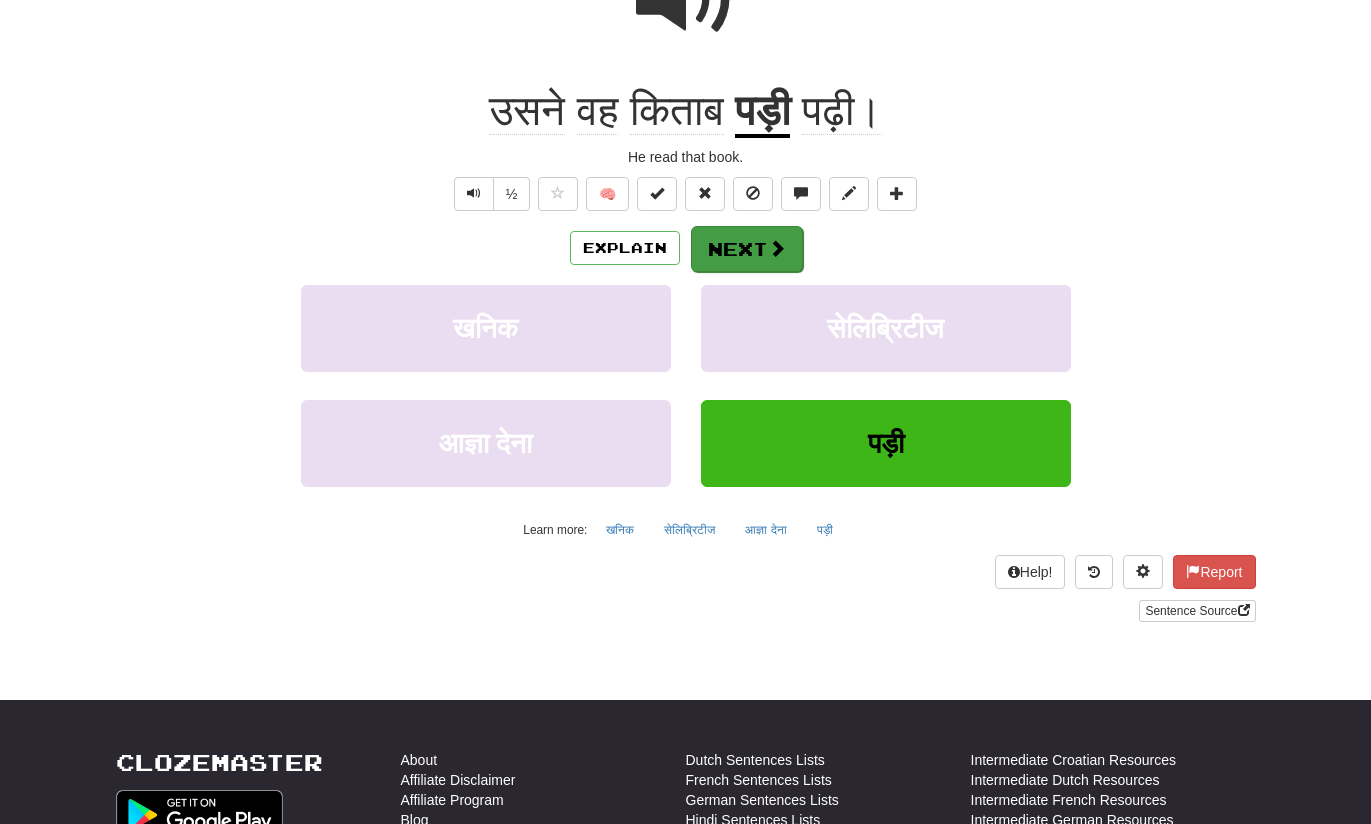 scroll, scrollTop: 0, scrollLeft: 0, axis: both 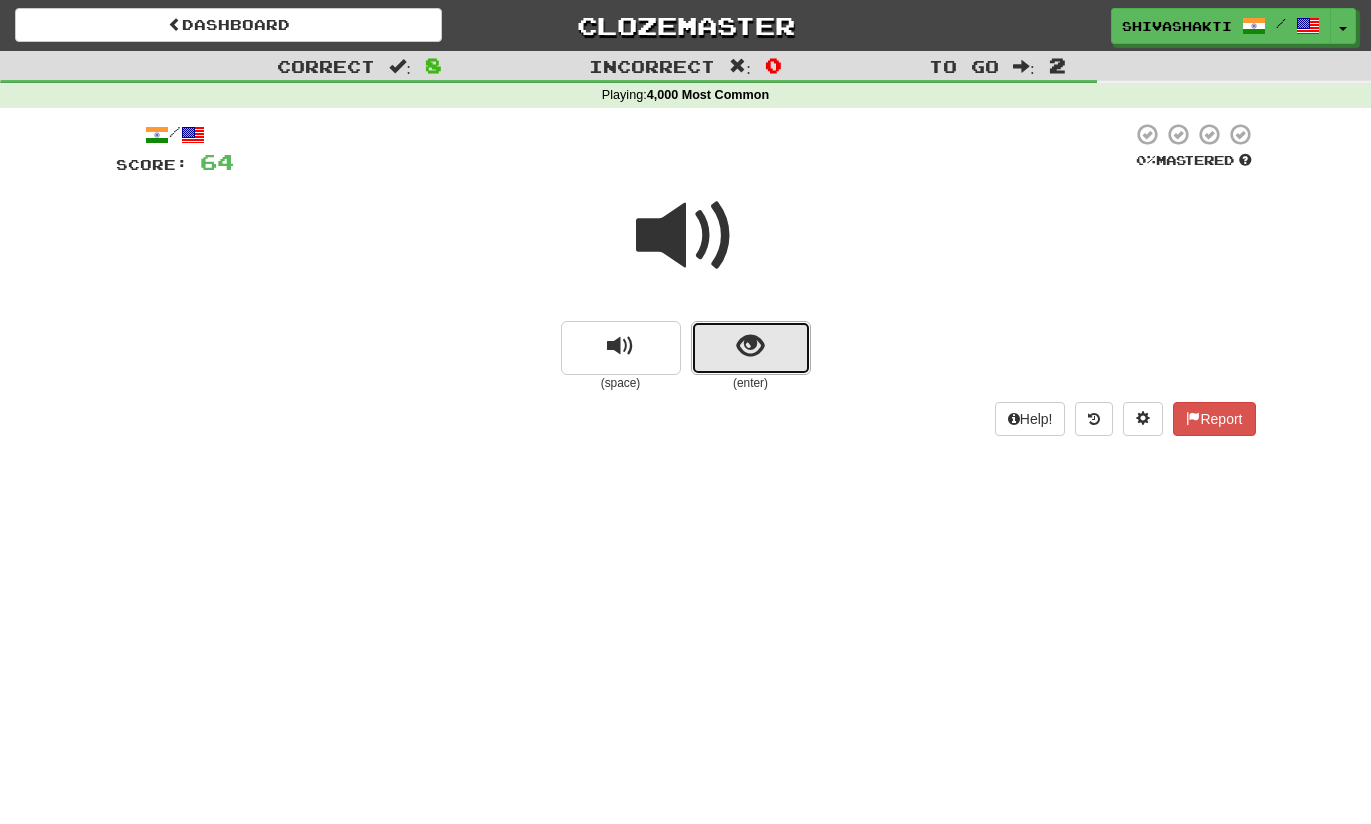 click at bounding box center [750, 346] 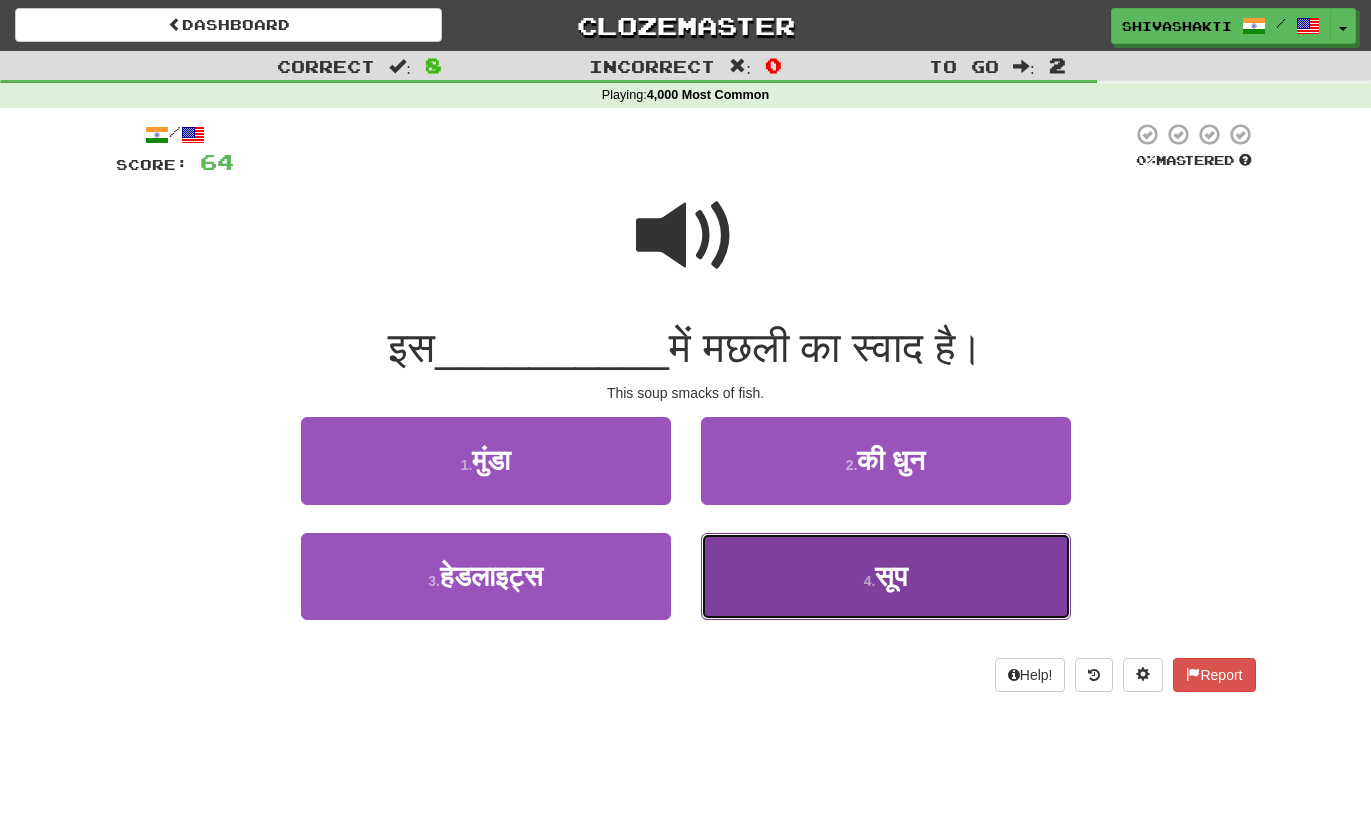 click on "4 .  सूप" at bounding box center [886, 576] 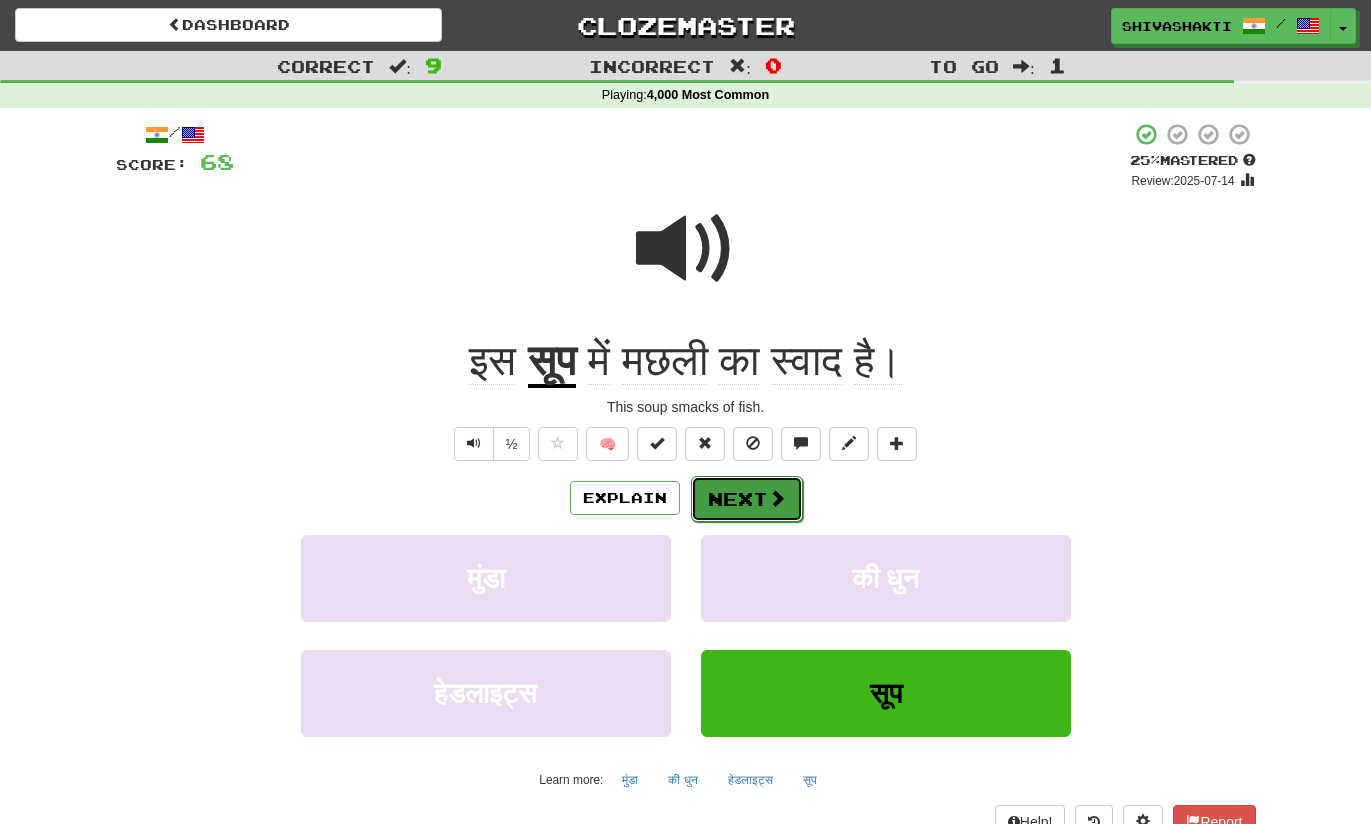 click on "Next" at bounding box center (747, 499) 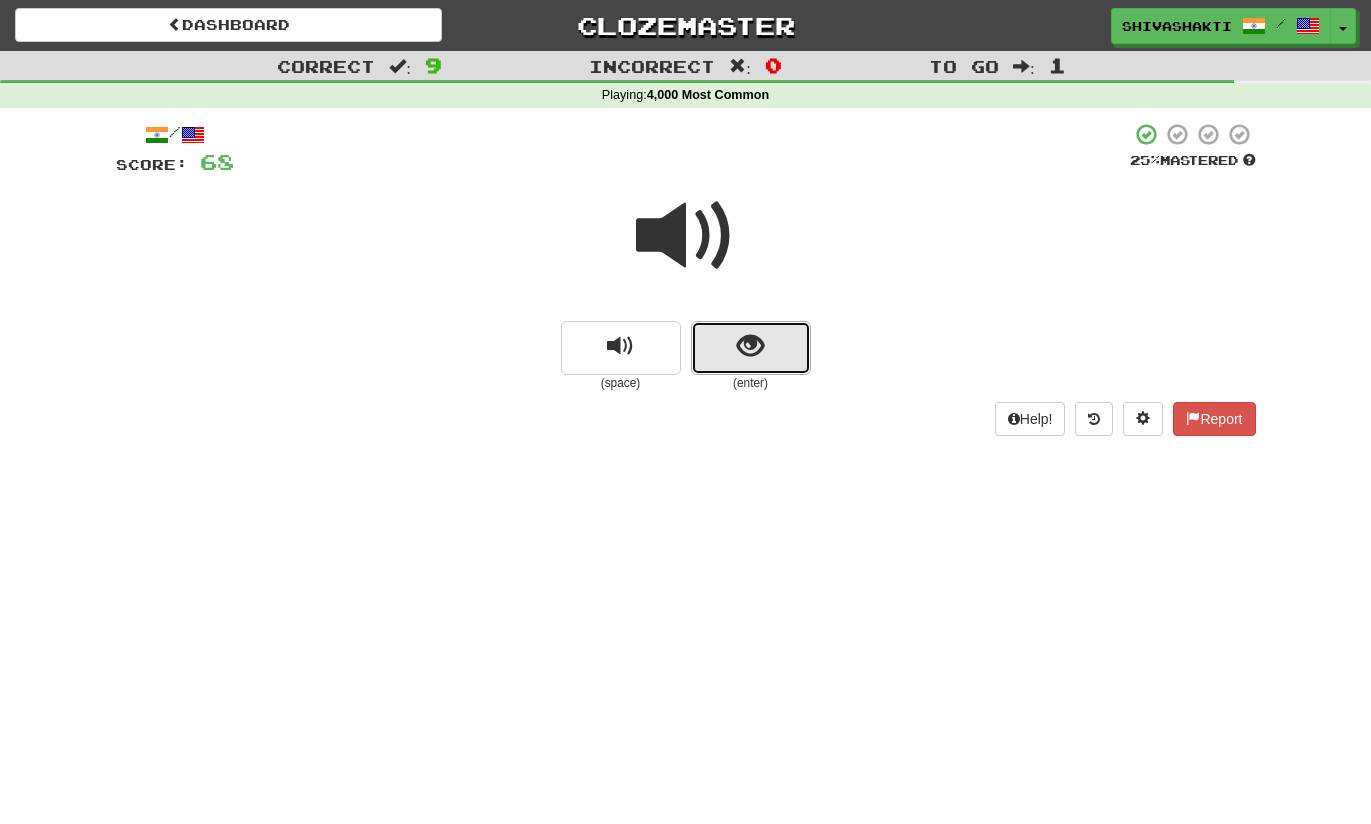 click at bounding box center (750, 346) 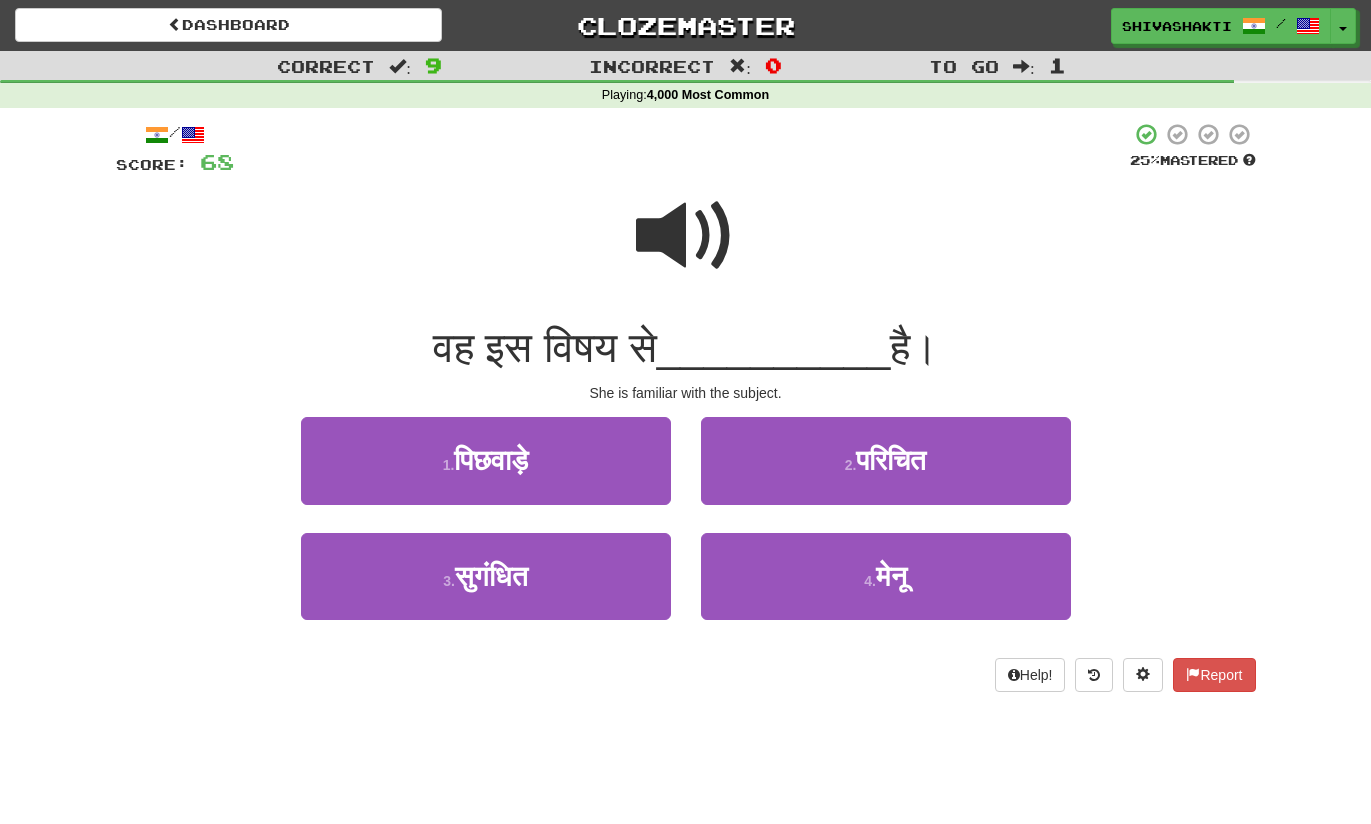 click at bounding box center (686, 236) 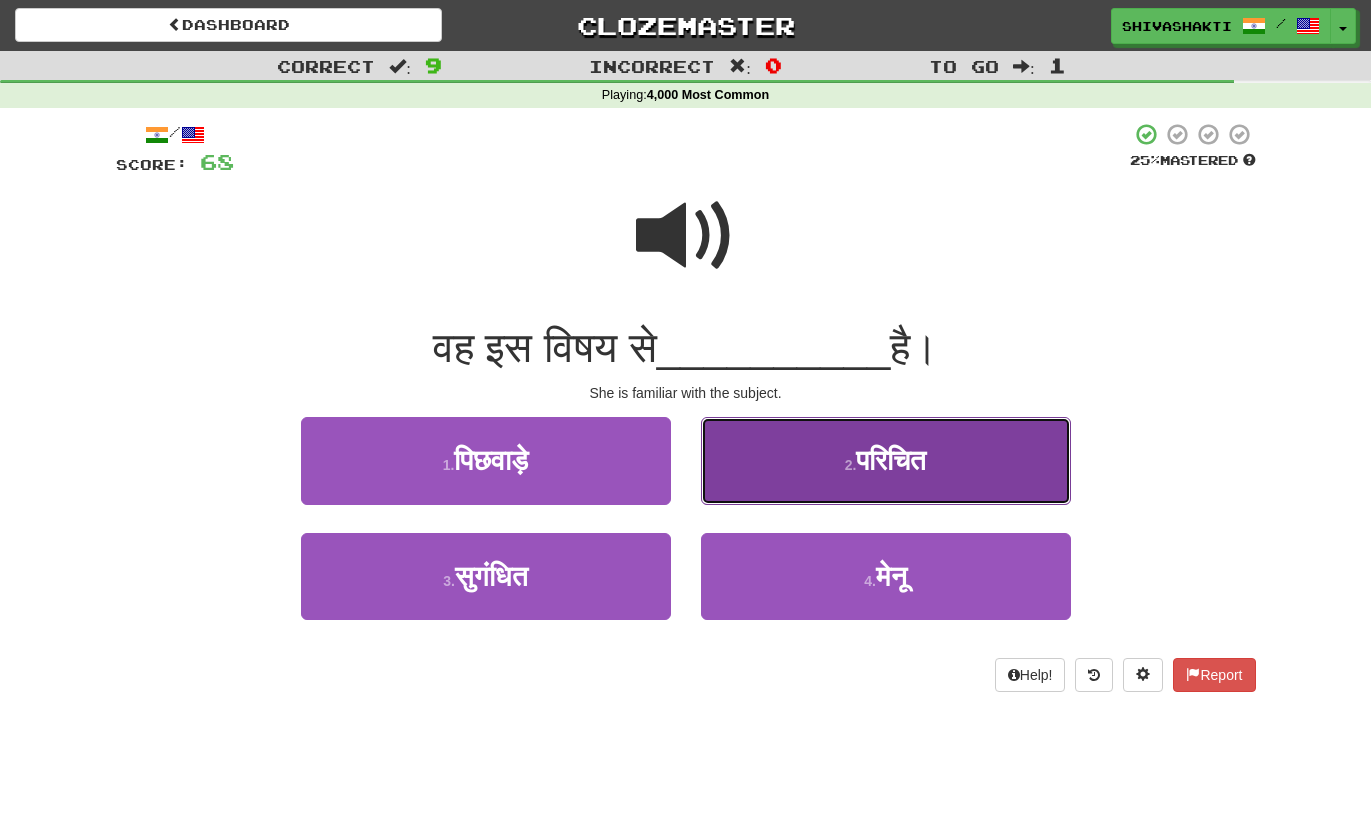 click on "2 .  परिचित" at bounding box center [886, 460] 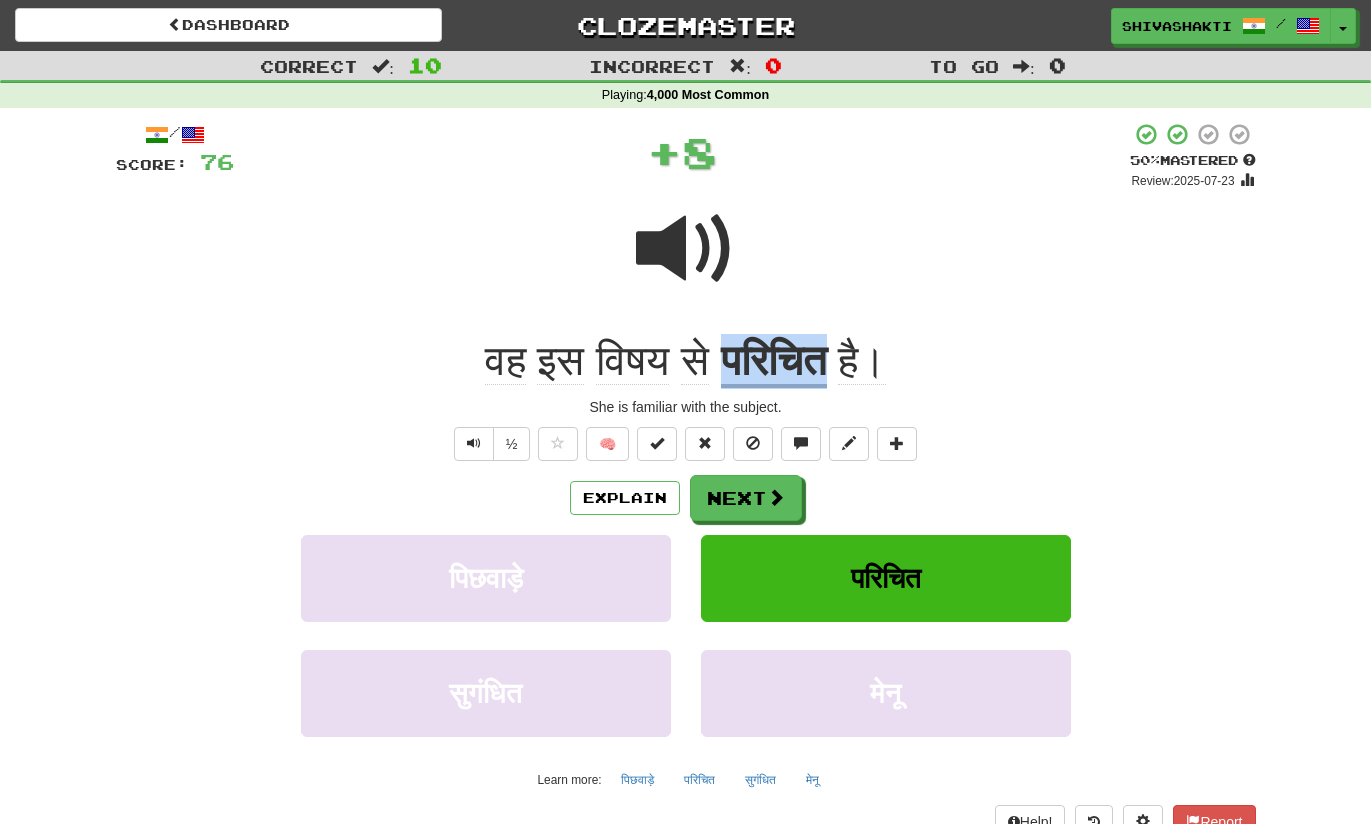 drag, startPoint x: 844, startPoint y: 361, endPoint x: 736, endPoint y: 357, distance: 108.07405 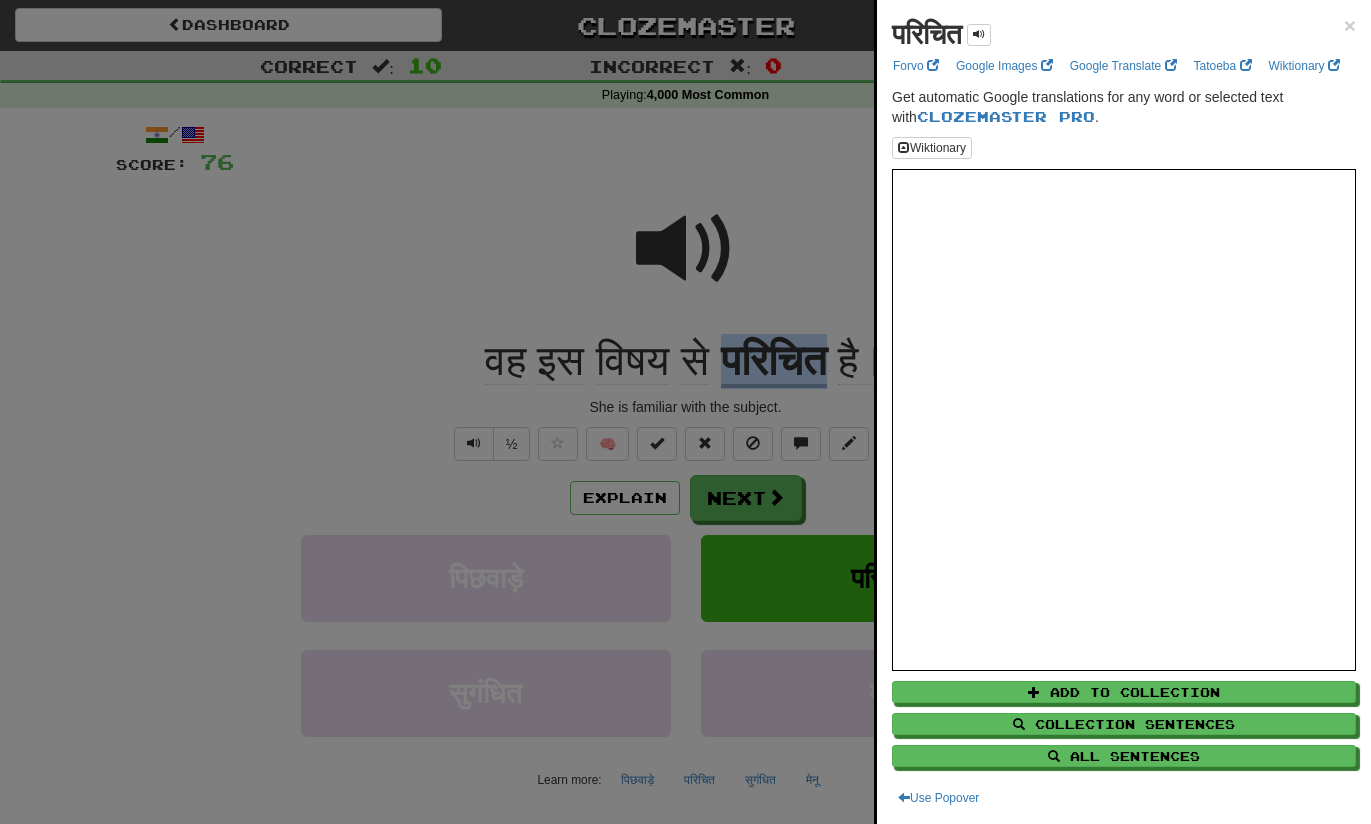 copy on "परिचित" 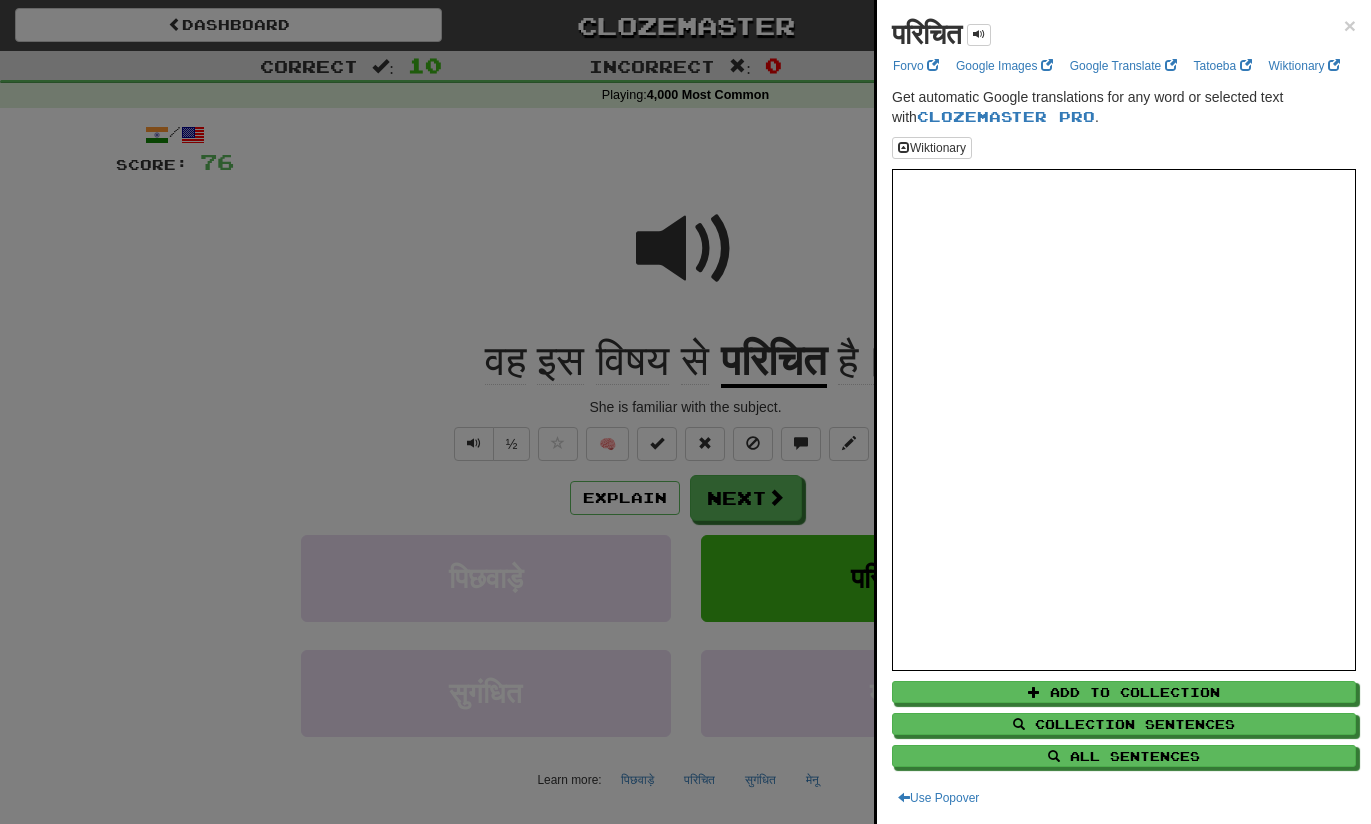 click at bounding box center [685, 412] 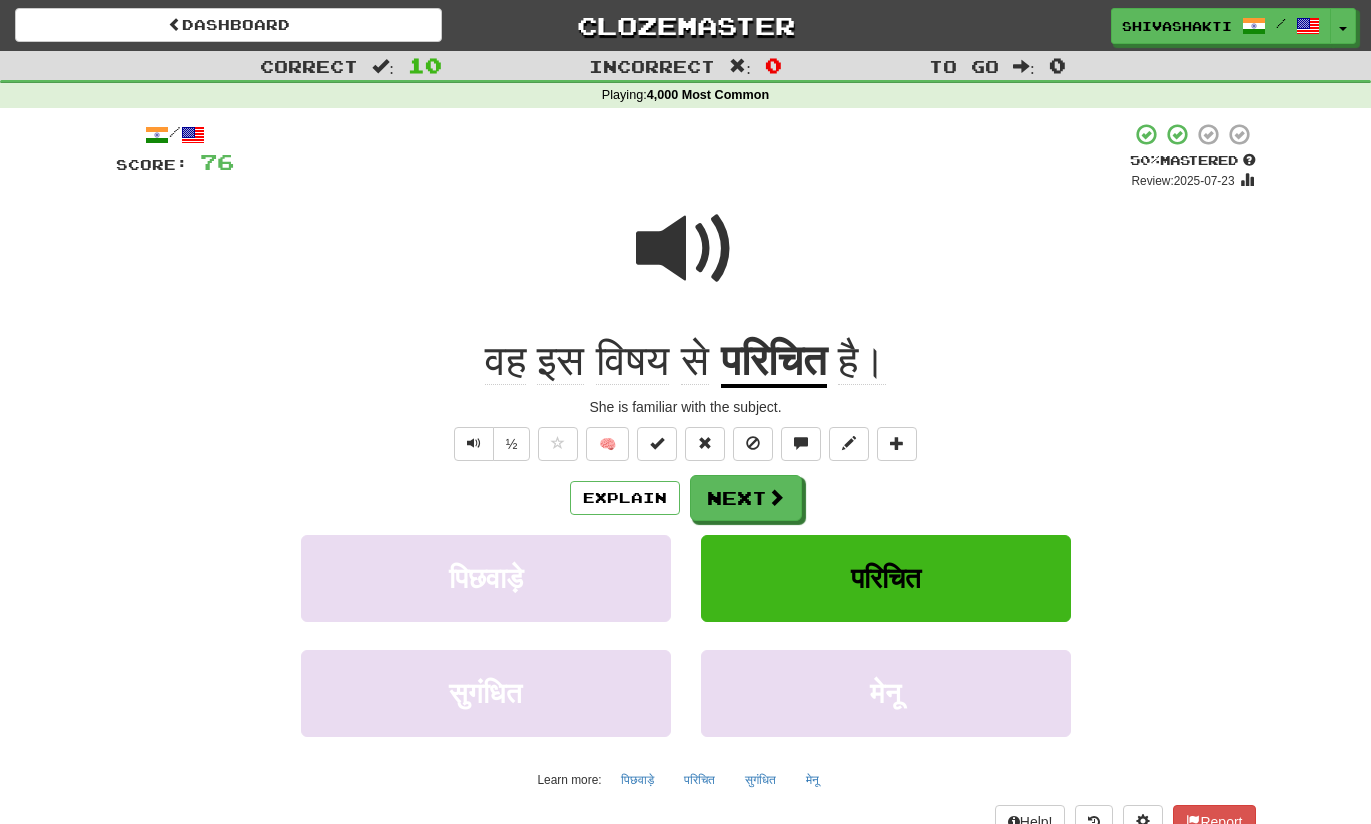 click at bounding box center [686, 249] 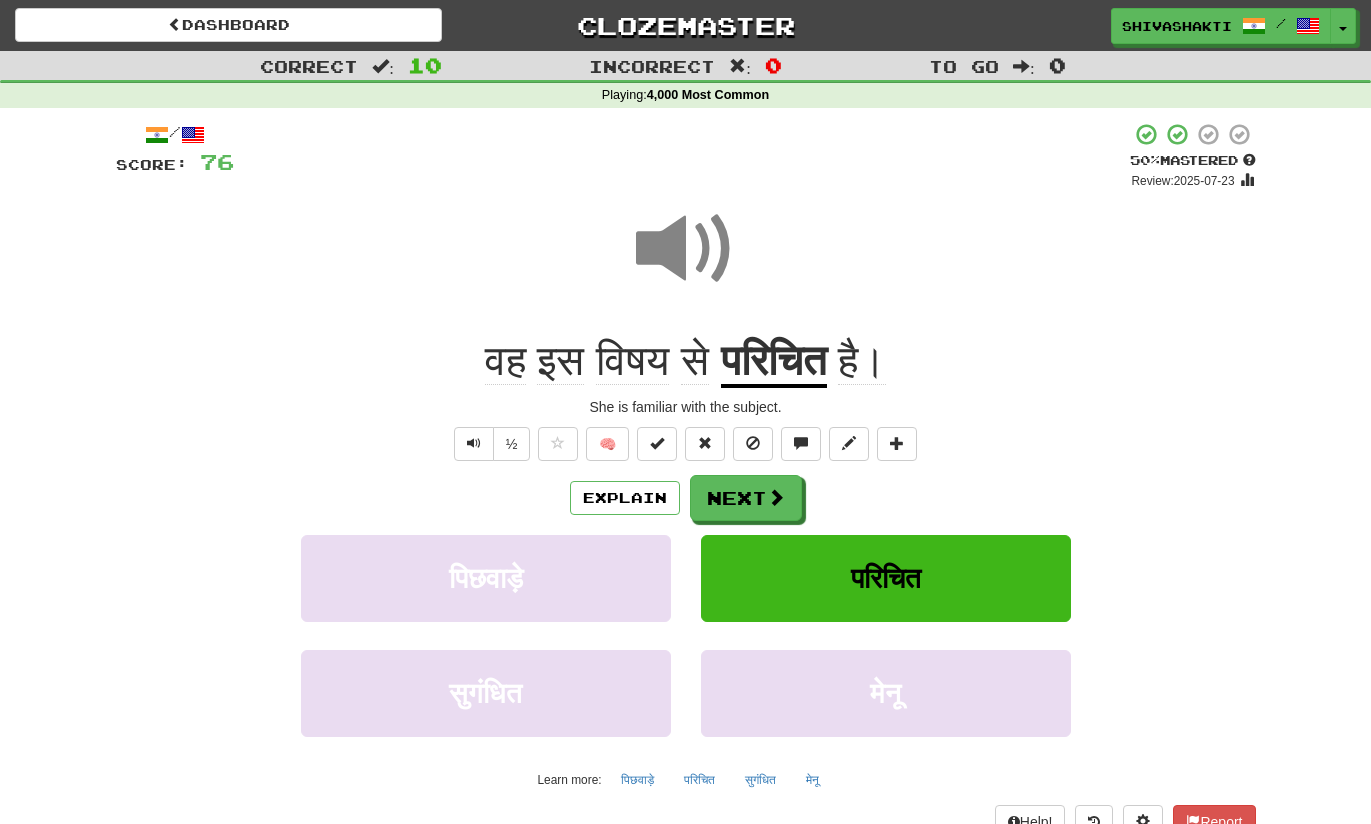 click at bounding box center (686, 249) 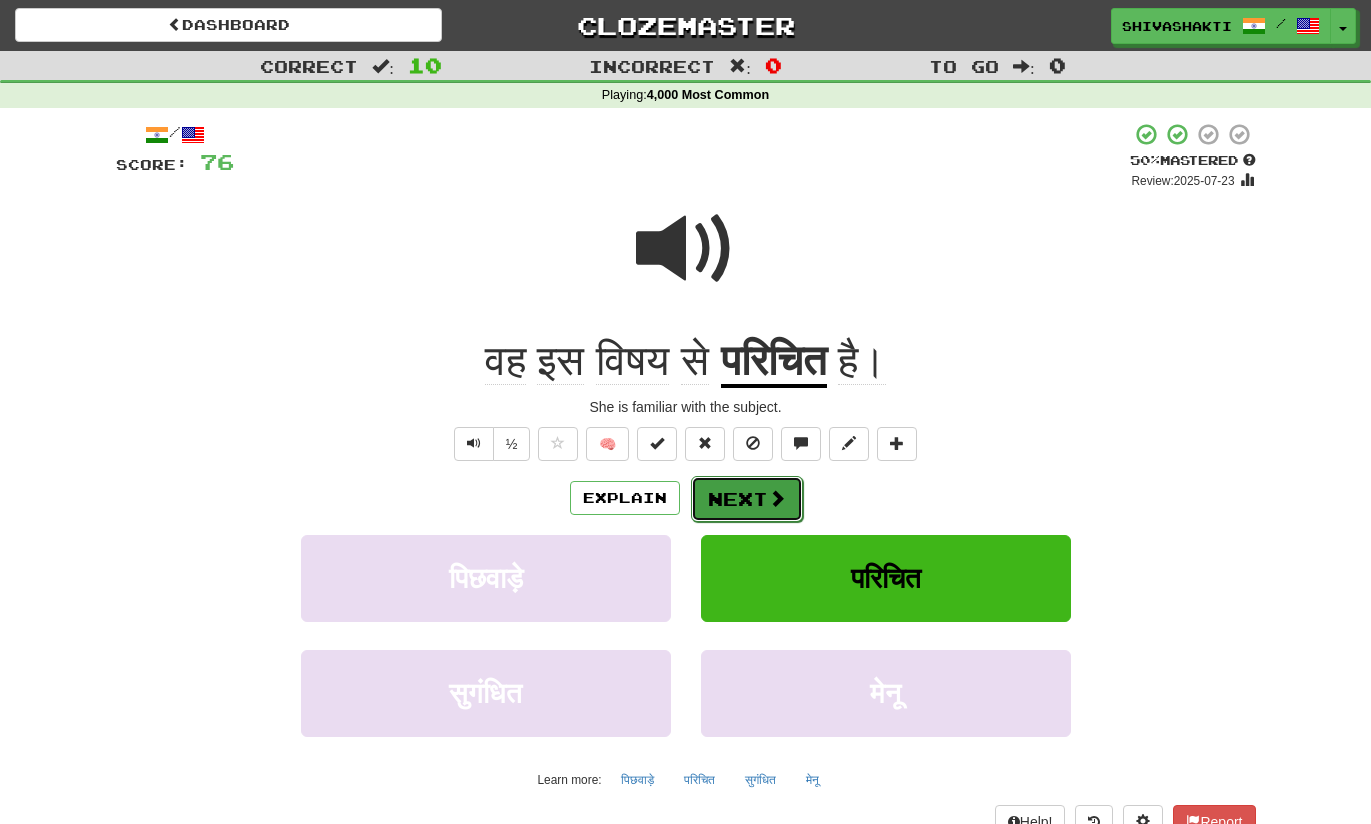 click on "Next" at bounding box center (747, 499) 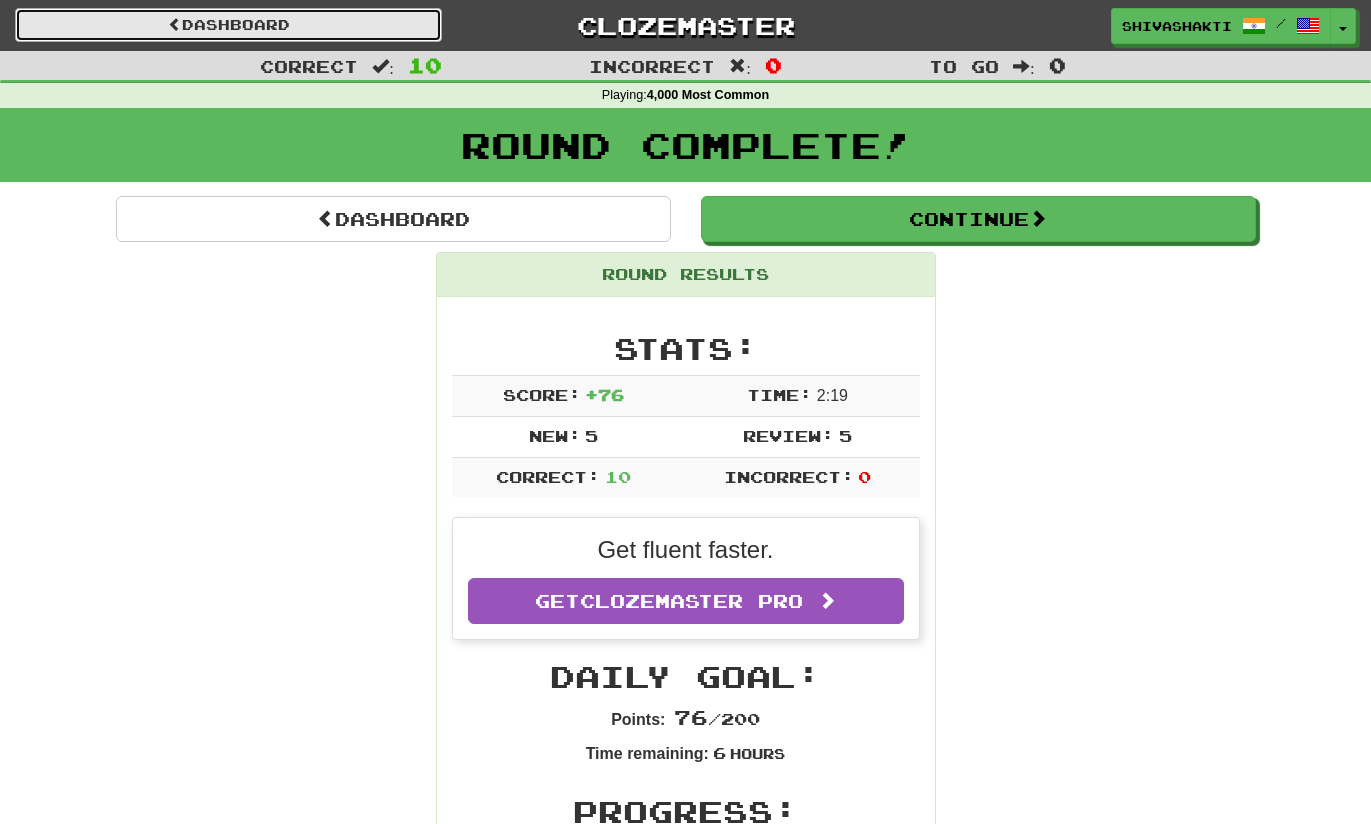 click on "Dashboard" at bounding box center [228, 25] 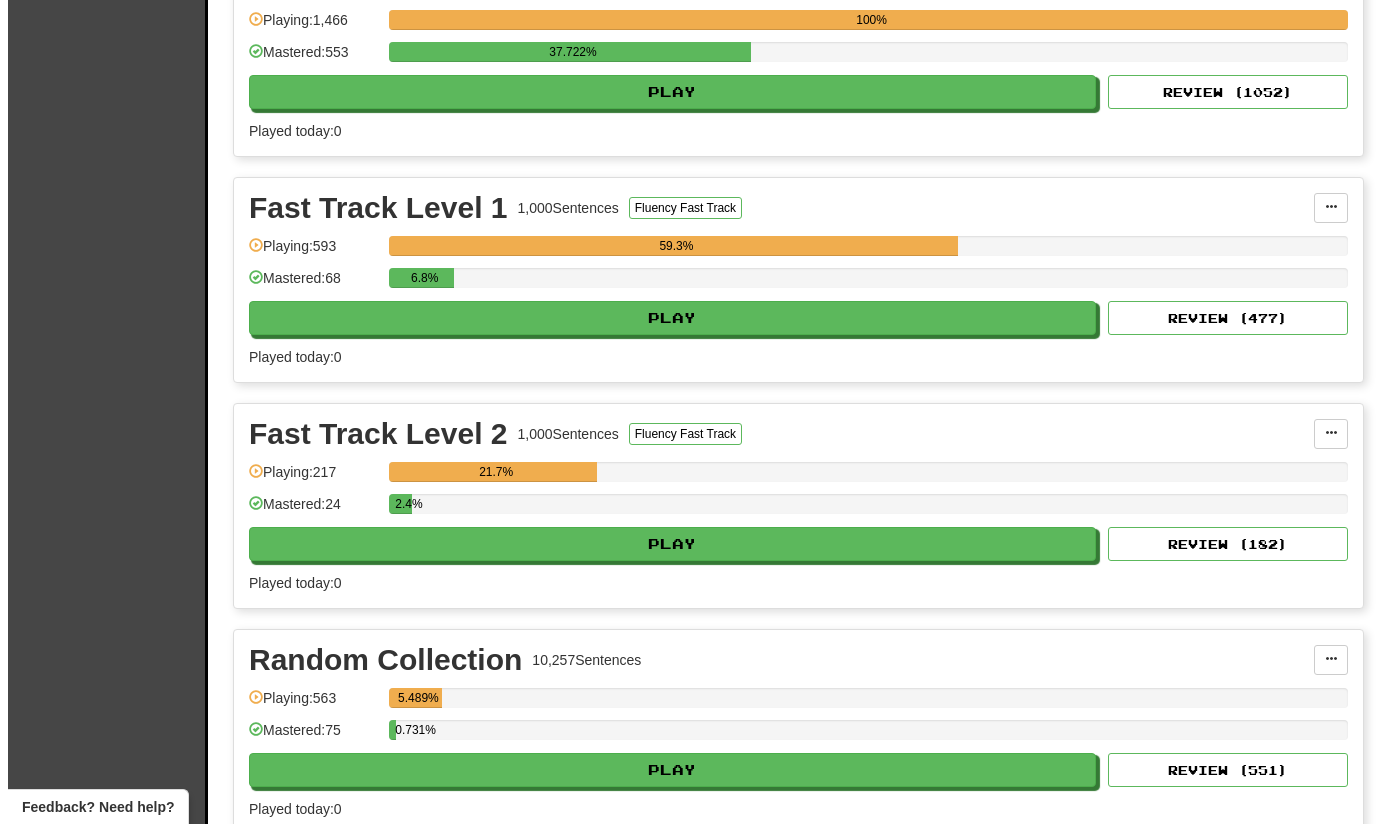 scroll, scrollTop: 2545, scrollLeft: 0, axis: vertical 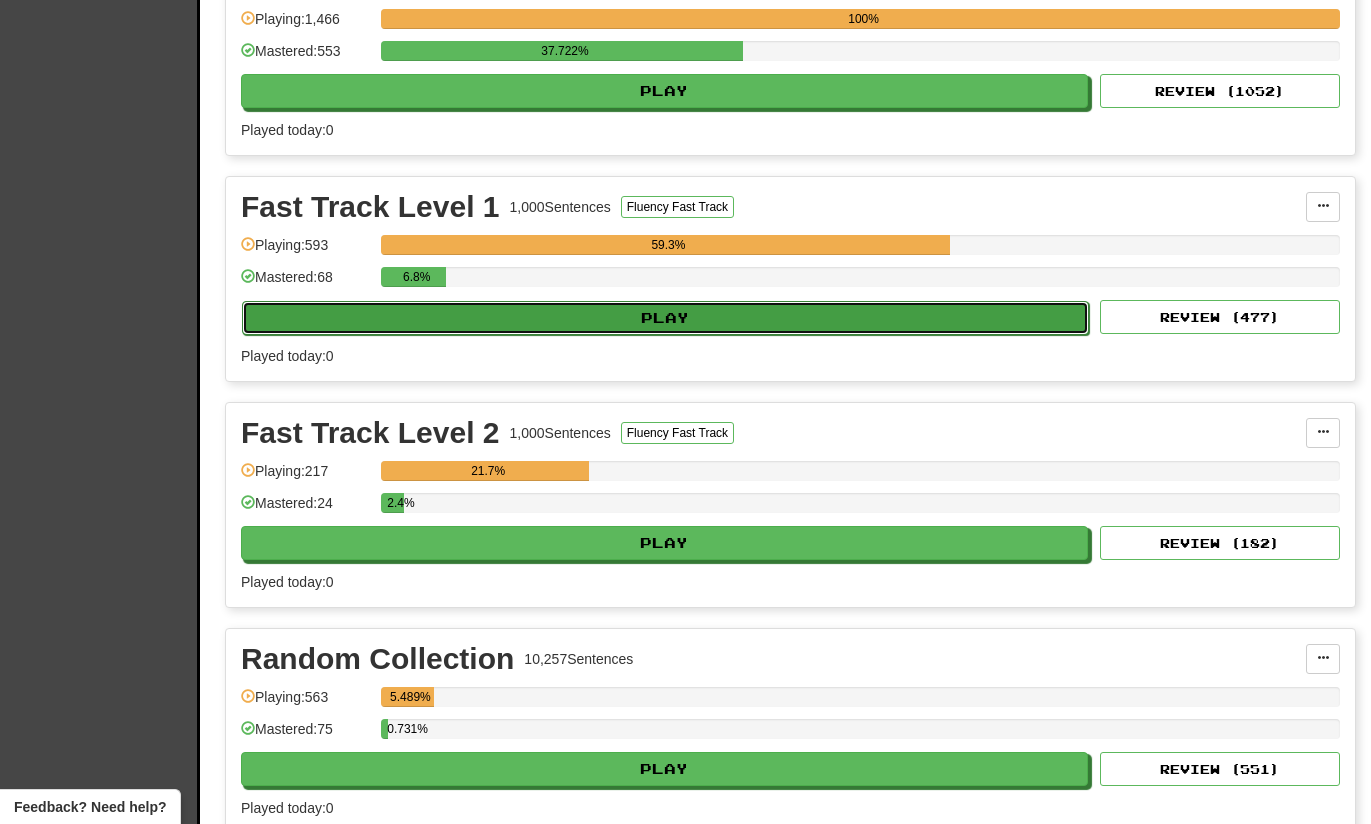 click on "Play" at bounding box center [665, 318] 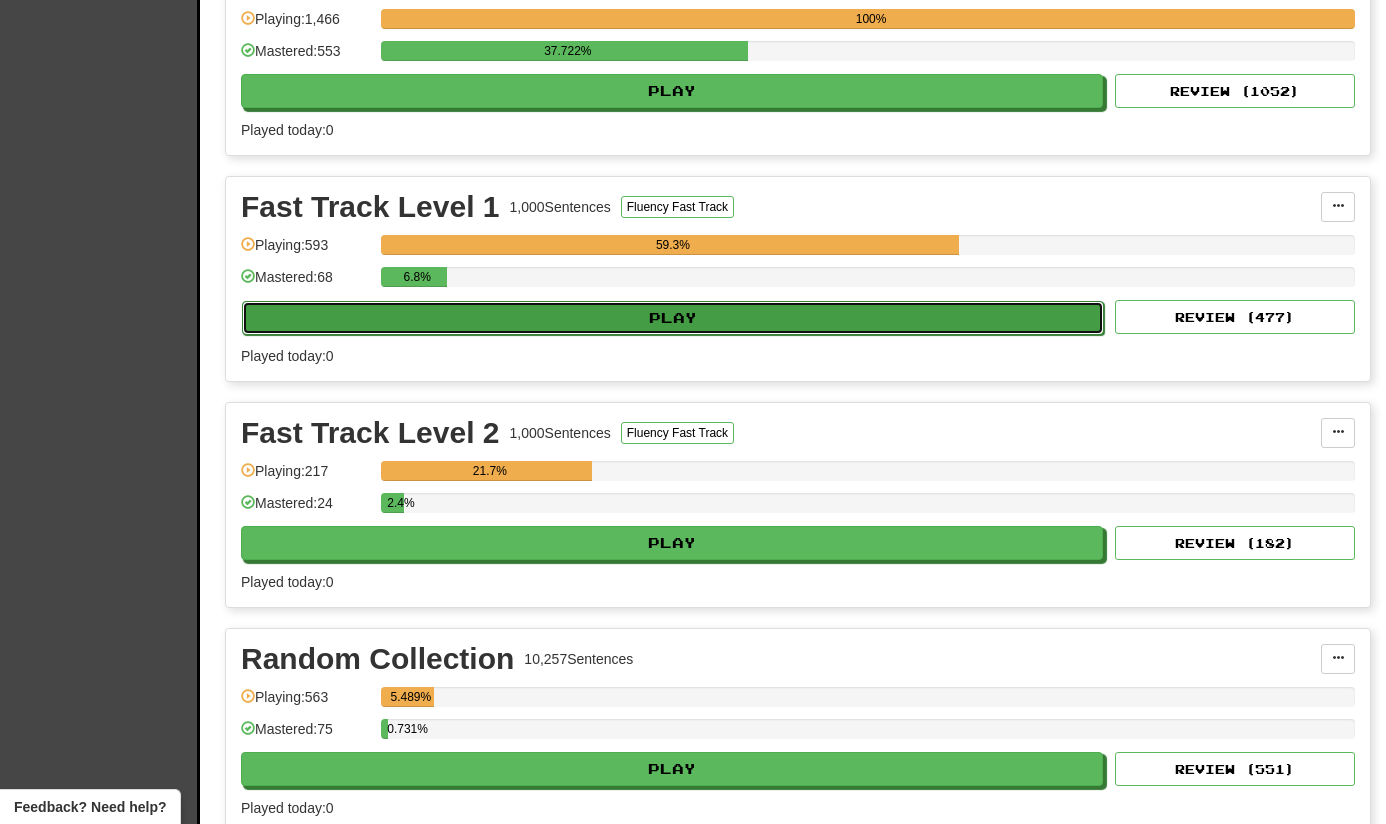select on "**" 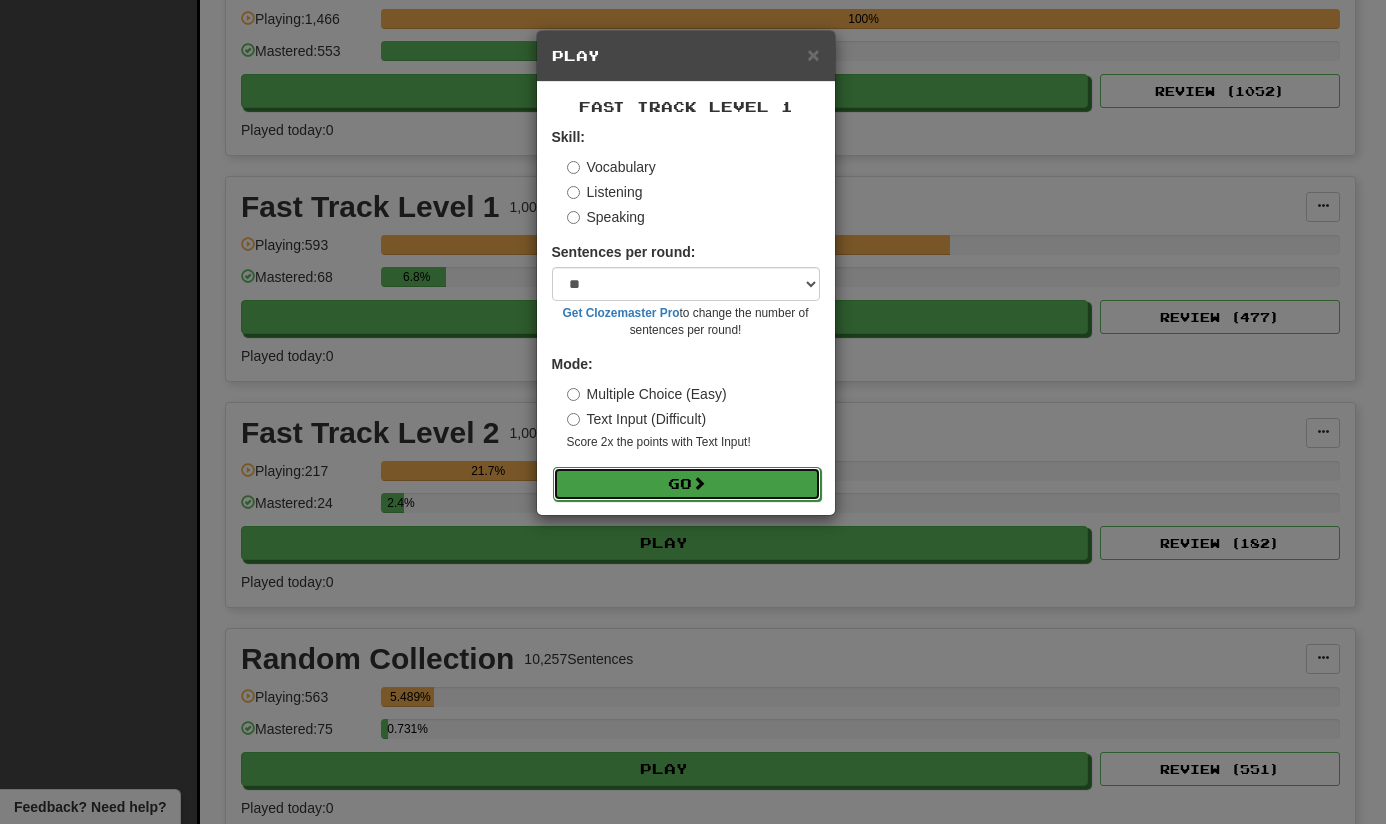 click on "Go" at bounding box center (687, 484) 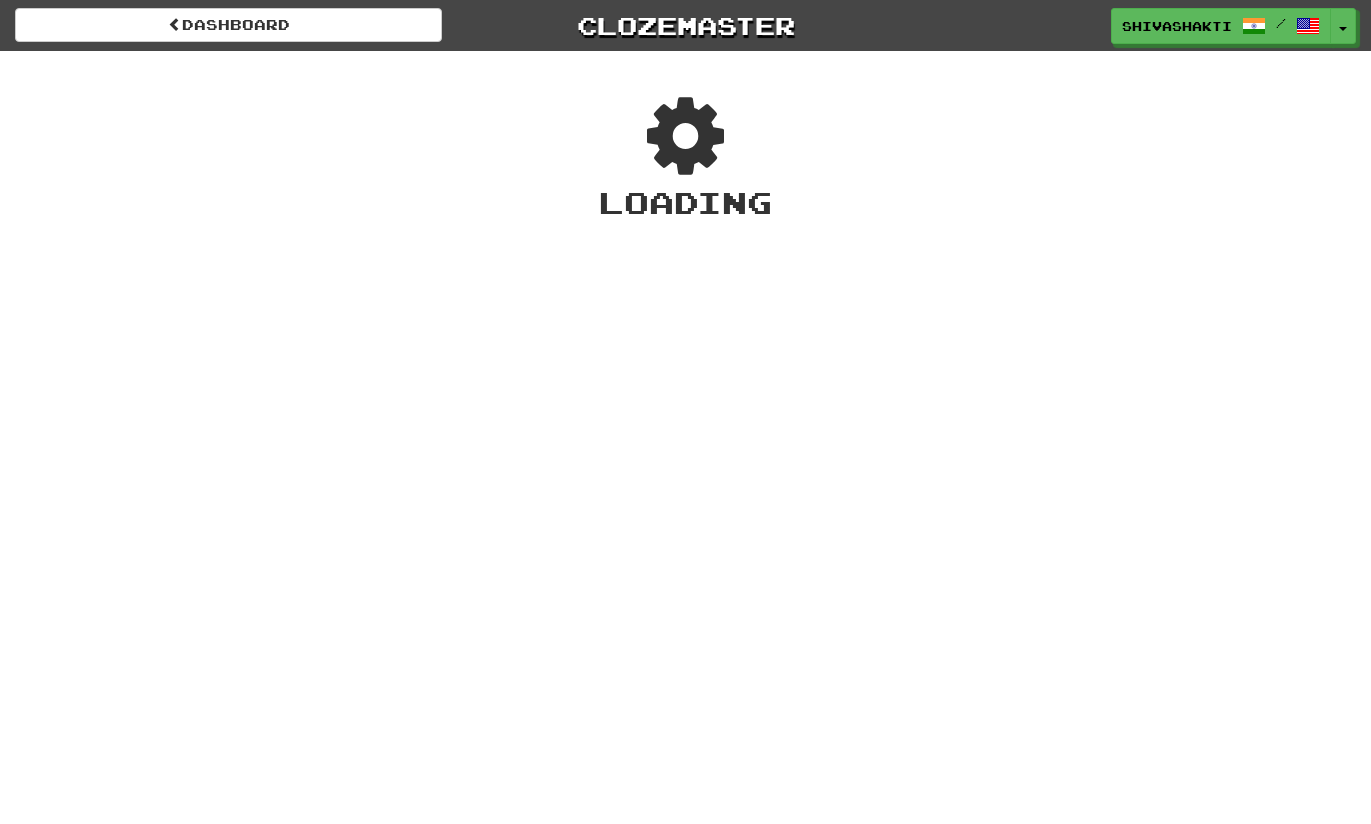 scroll, scrollTop: 0, scrollLeft: 0, axis: both 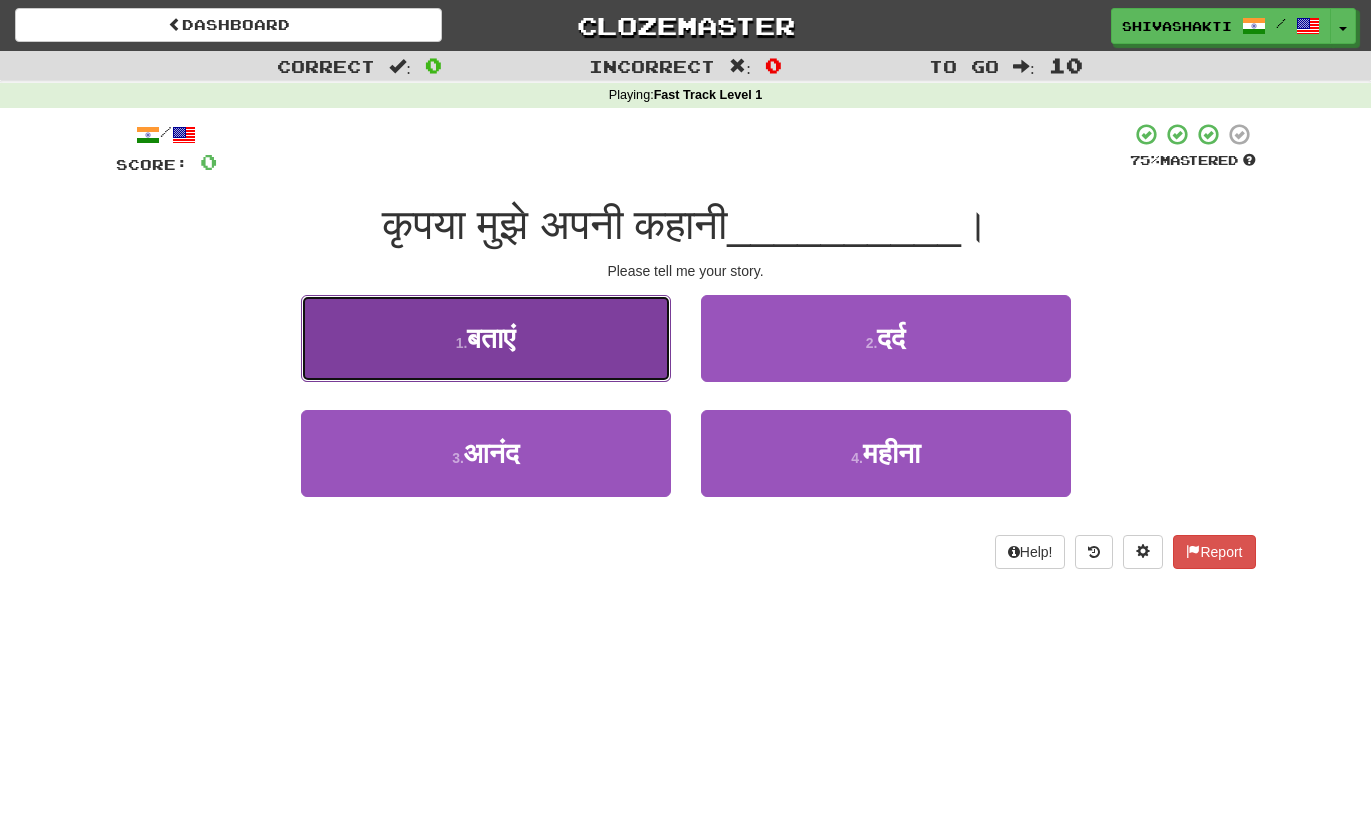 click on "1 .  बताएं" at bounding box center [486, 338] 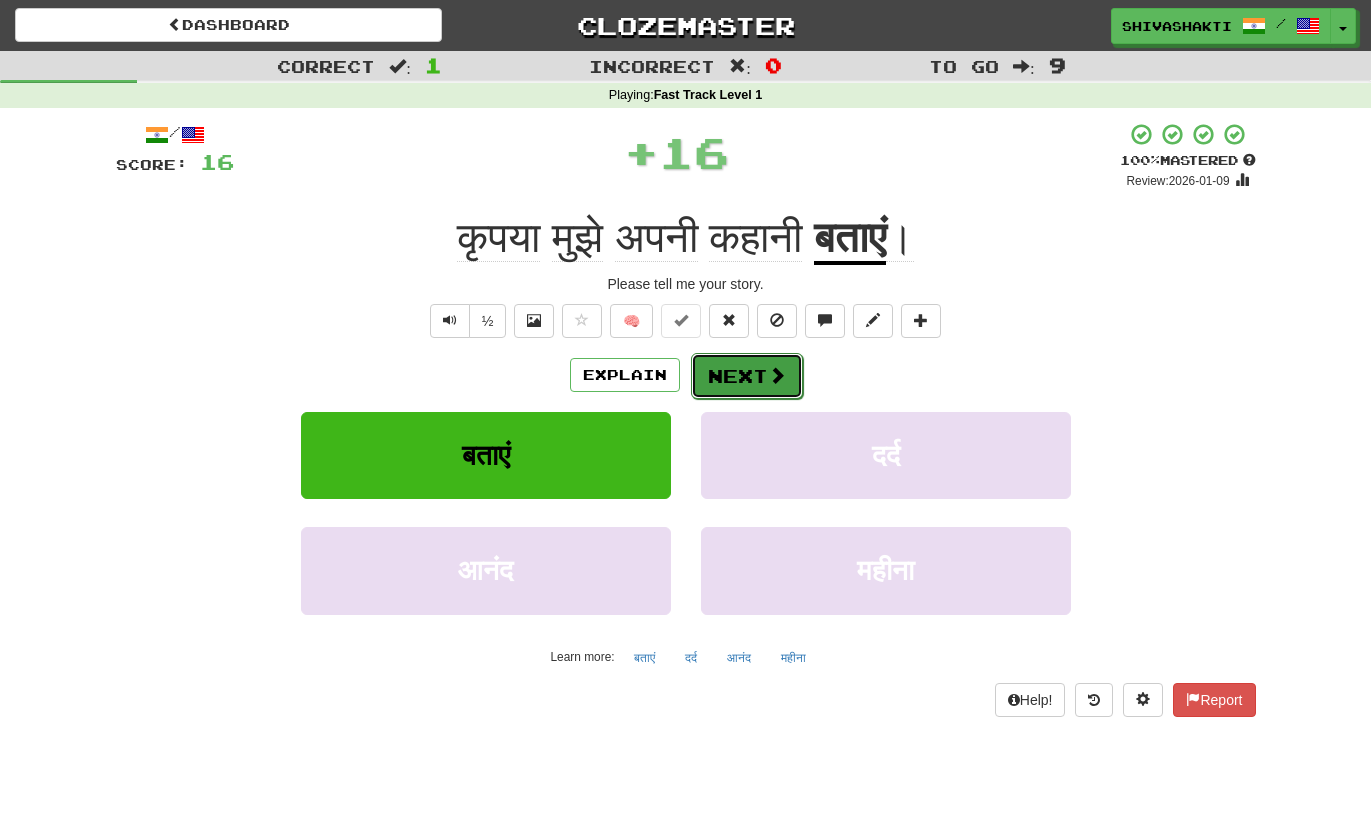 click on "Next" at bounding box center (747, 376) 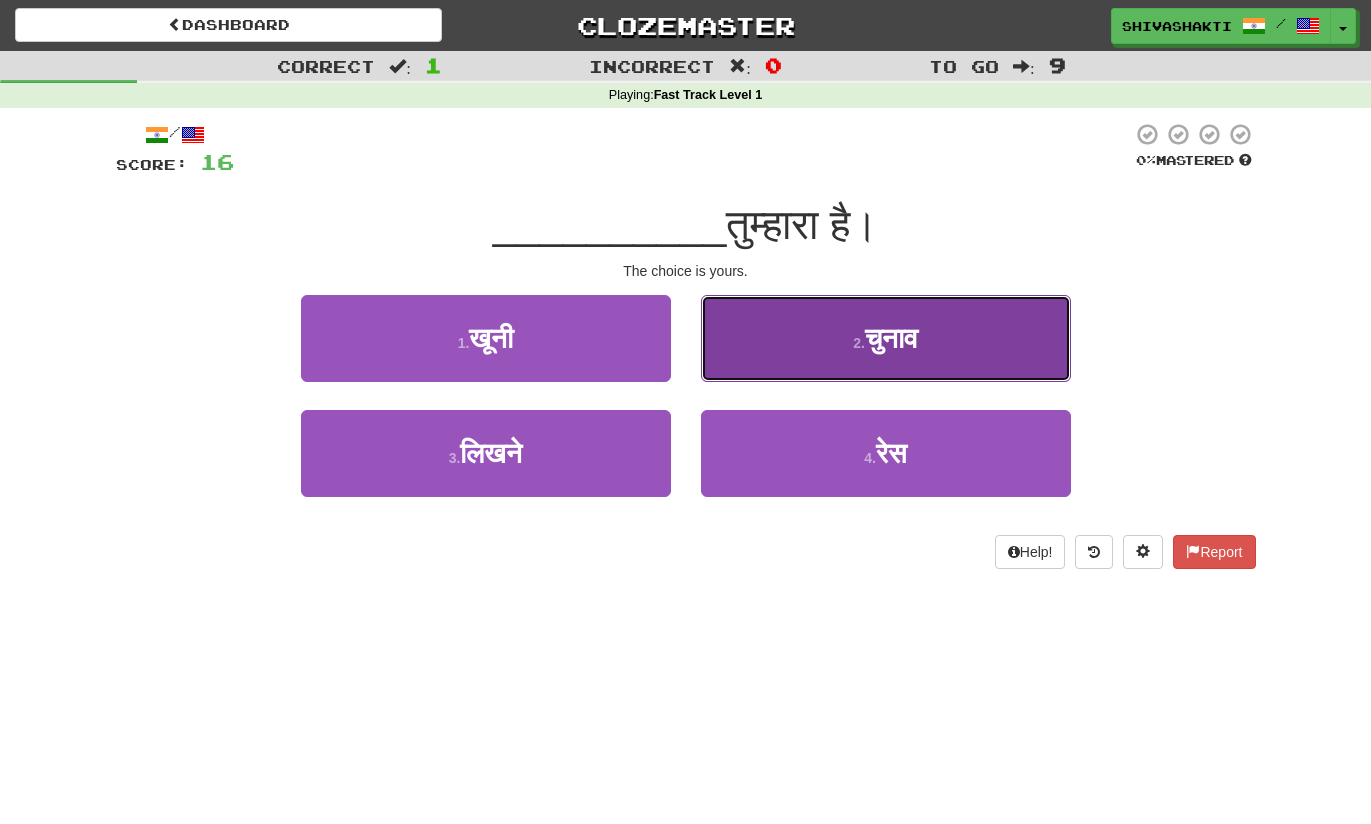 click on "2 .  चुनाव" at bounding box center (886, 338) 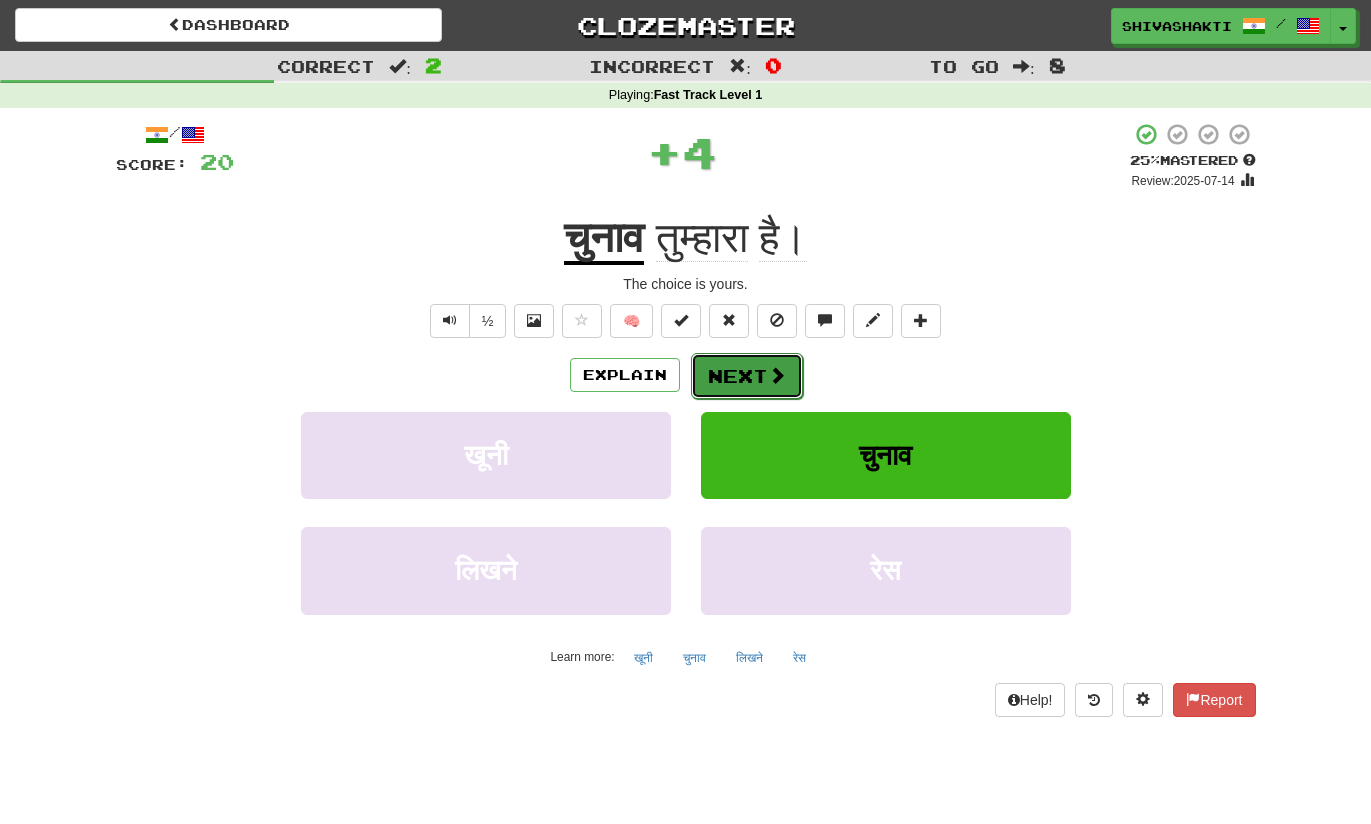 click on "Next" at bounding box center [747, 376] 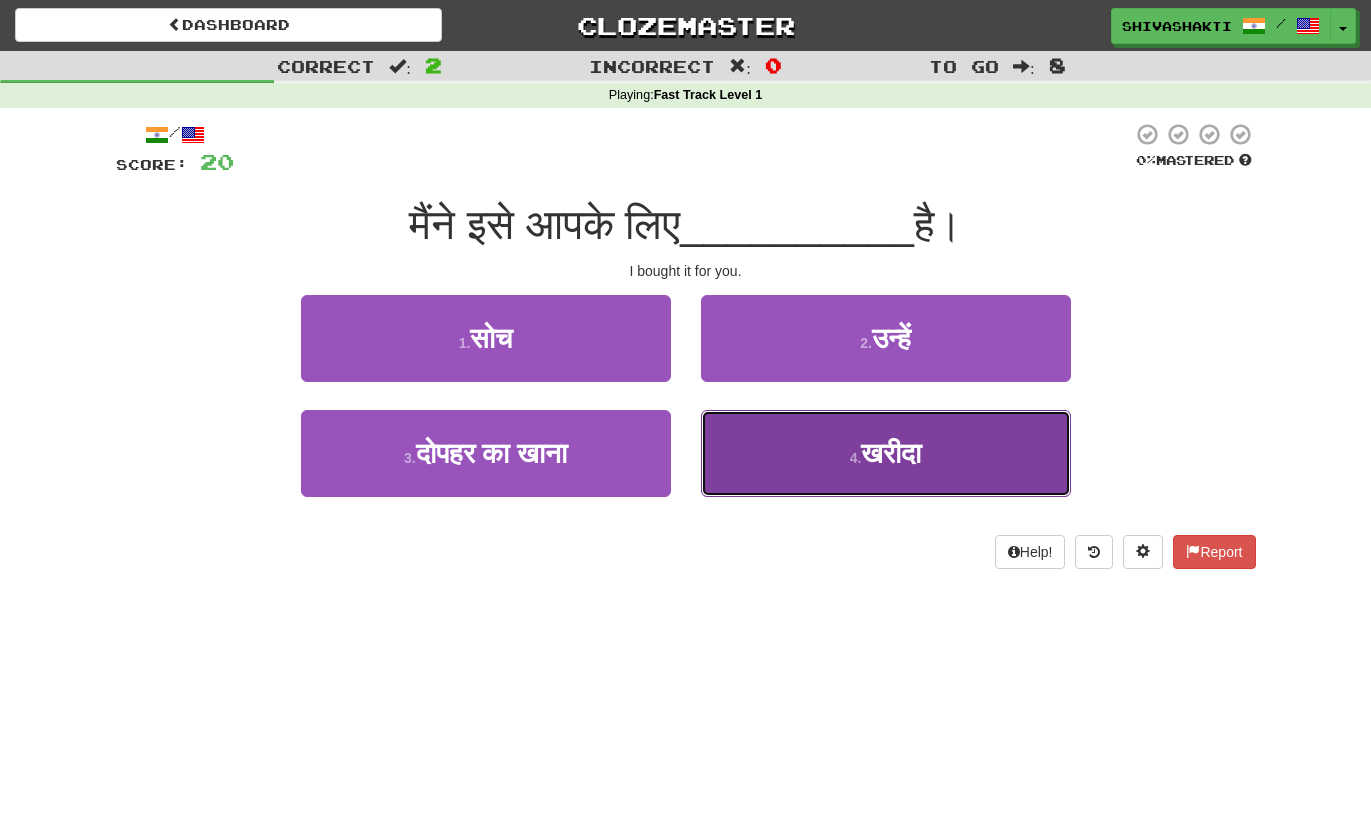 click on "4 .  खरीदा" at bounding box center [886, 453] 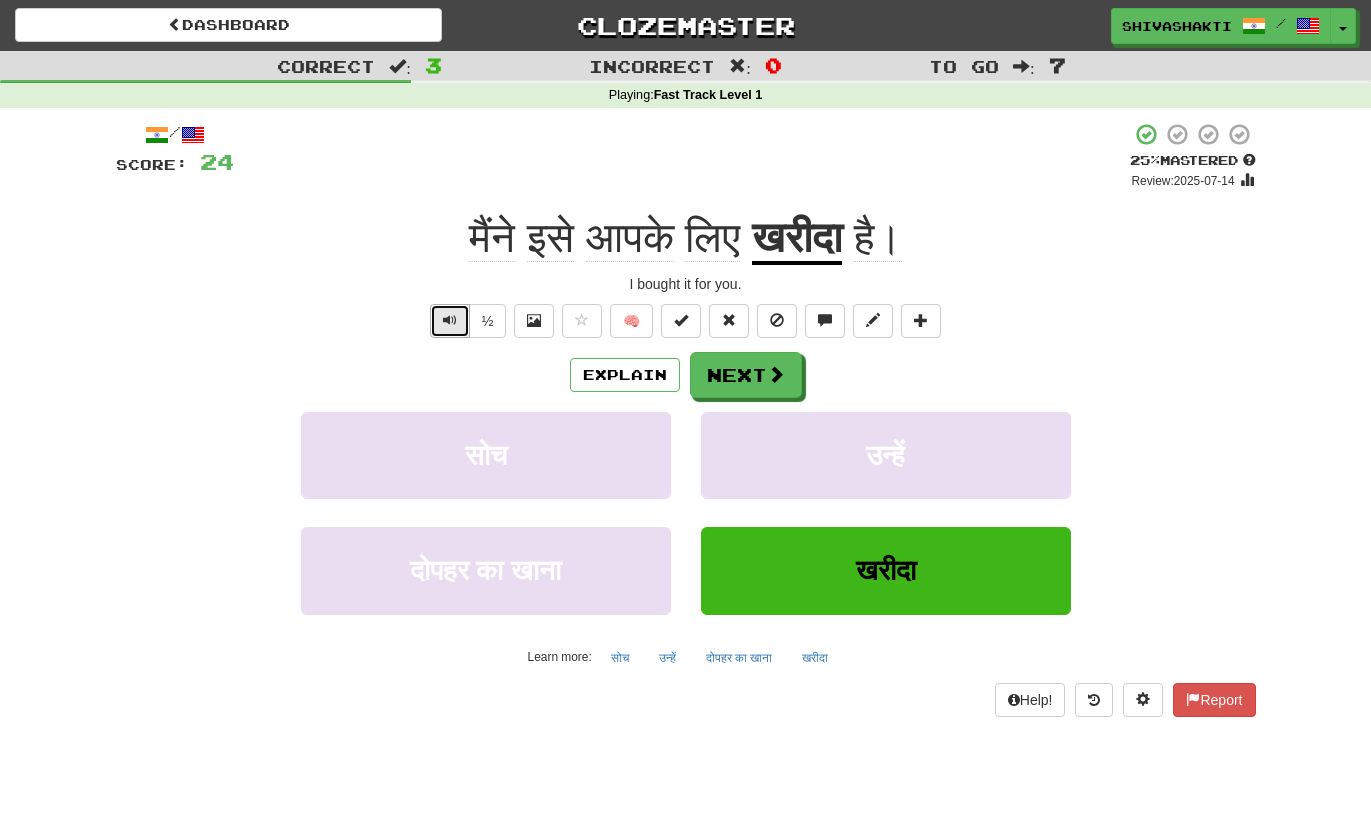click at bounding box center (450, 320) 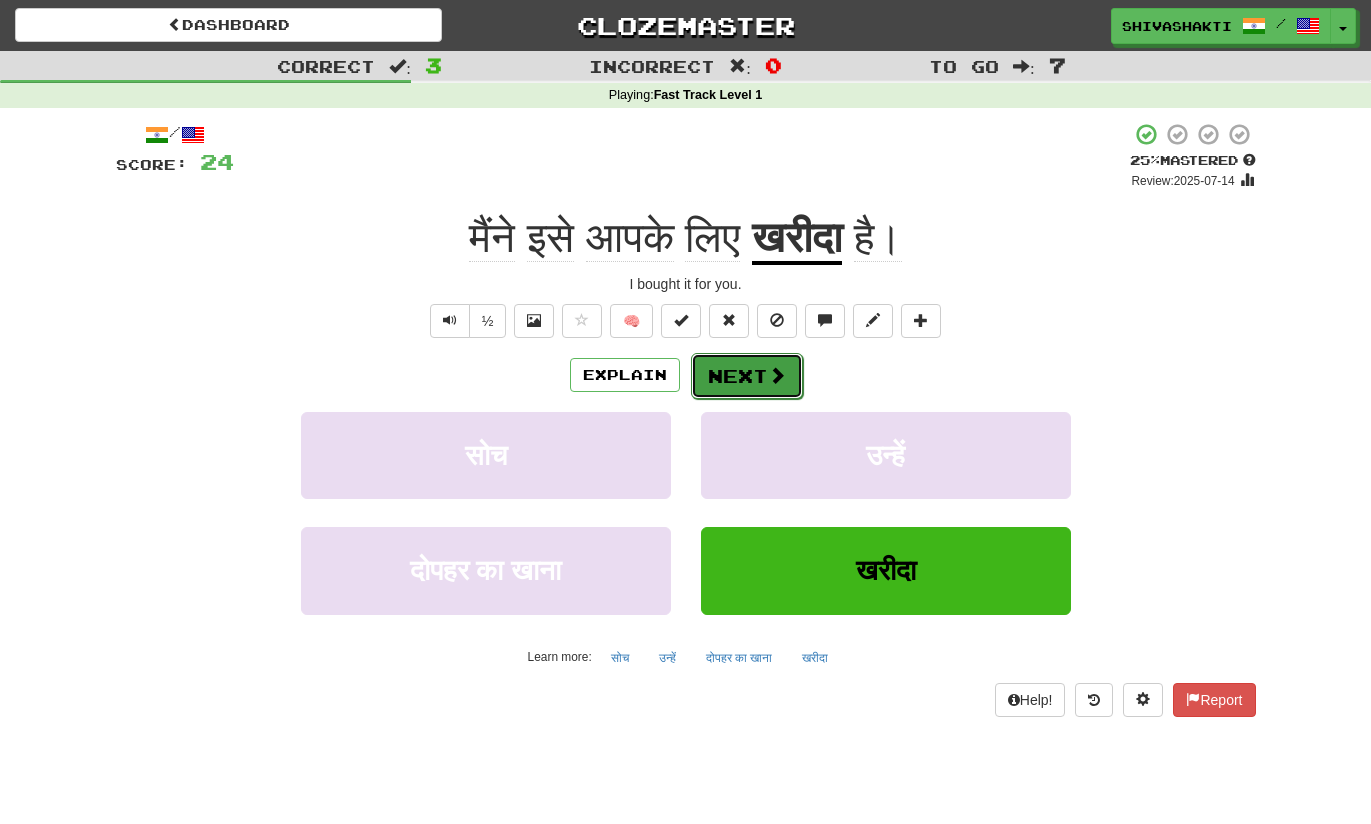 click on "Next" at bounding box center (747, 376) 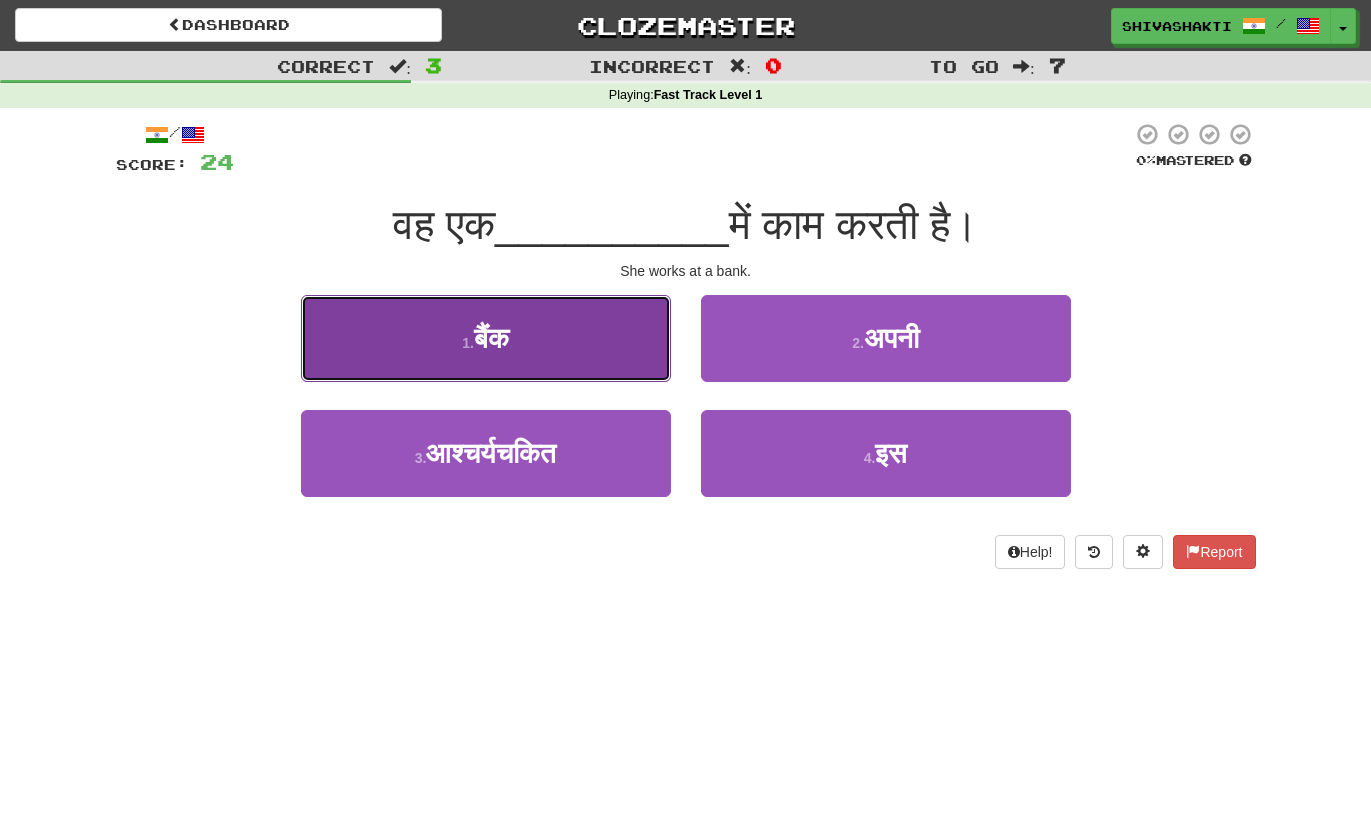 click on "बैंक" at bounding box center [491, 338] 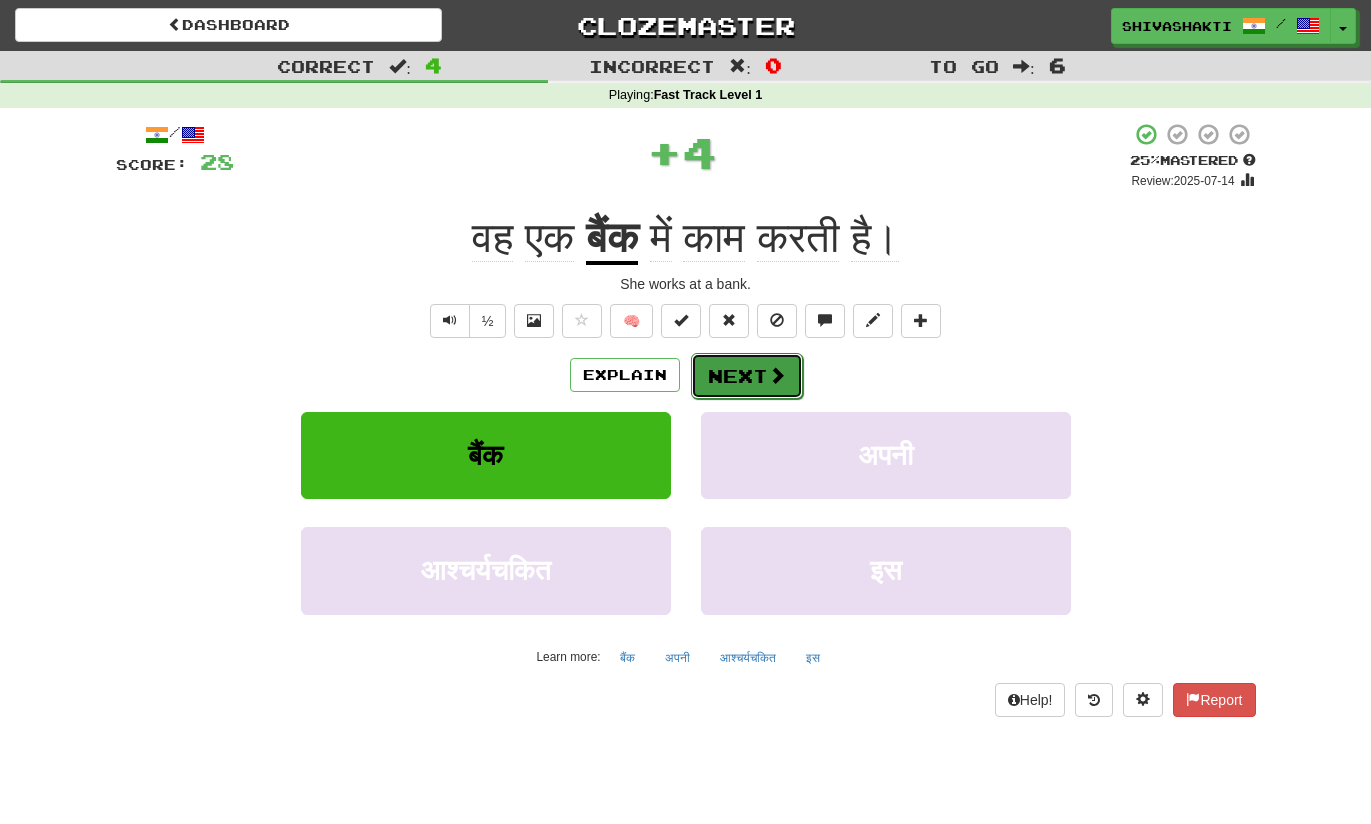 click on "Next" at bounding box center [747, 376] 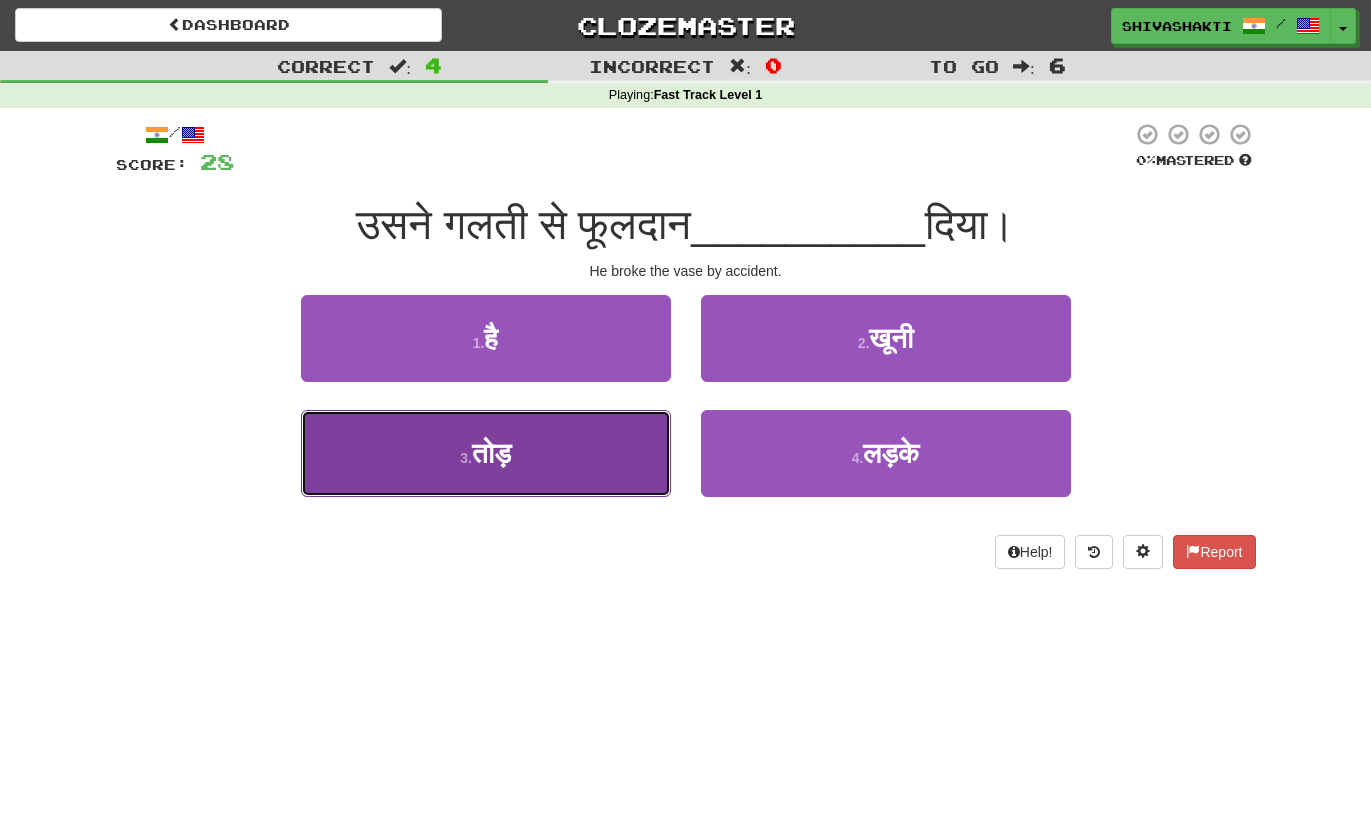 click on "3 .  तोड़" at bounding box center (486, 453) 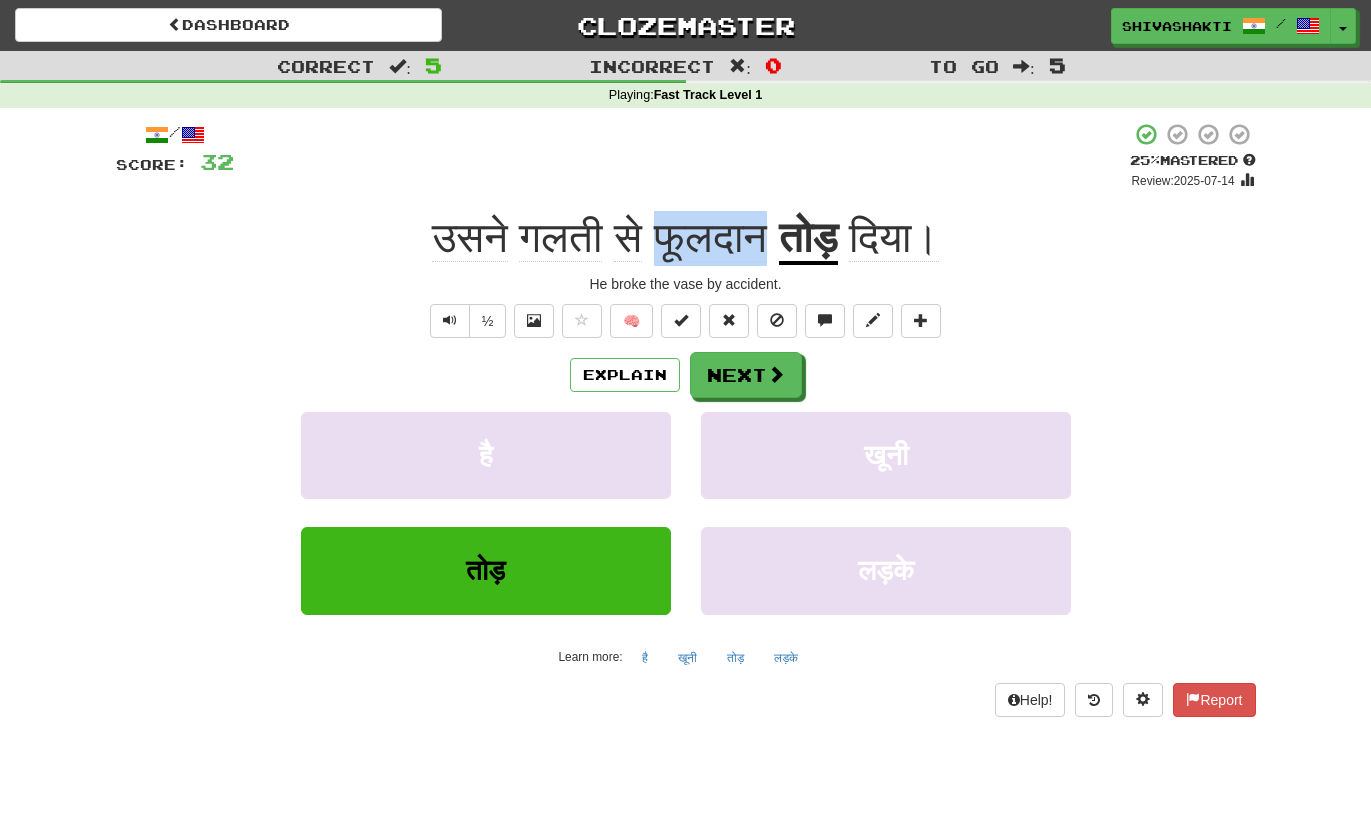 drag, startPoint x: 768, startPoint y: 237, endPoint x: 657, endPoint y: 237, distance: 111 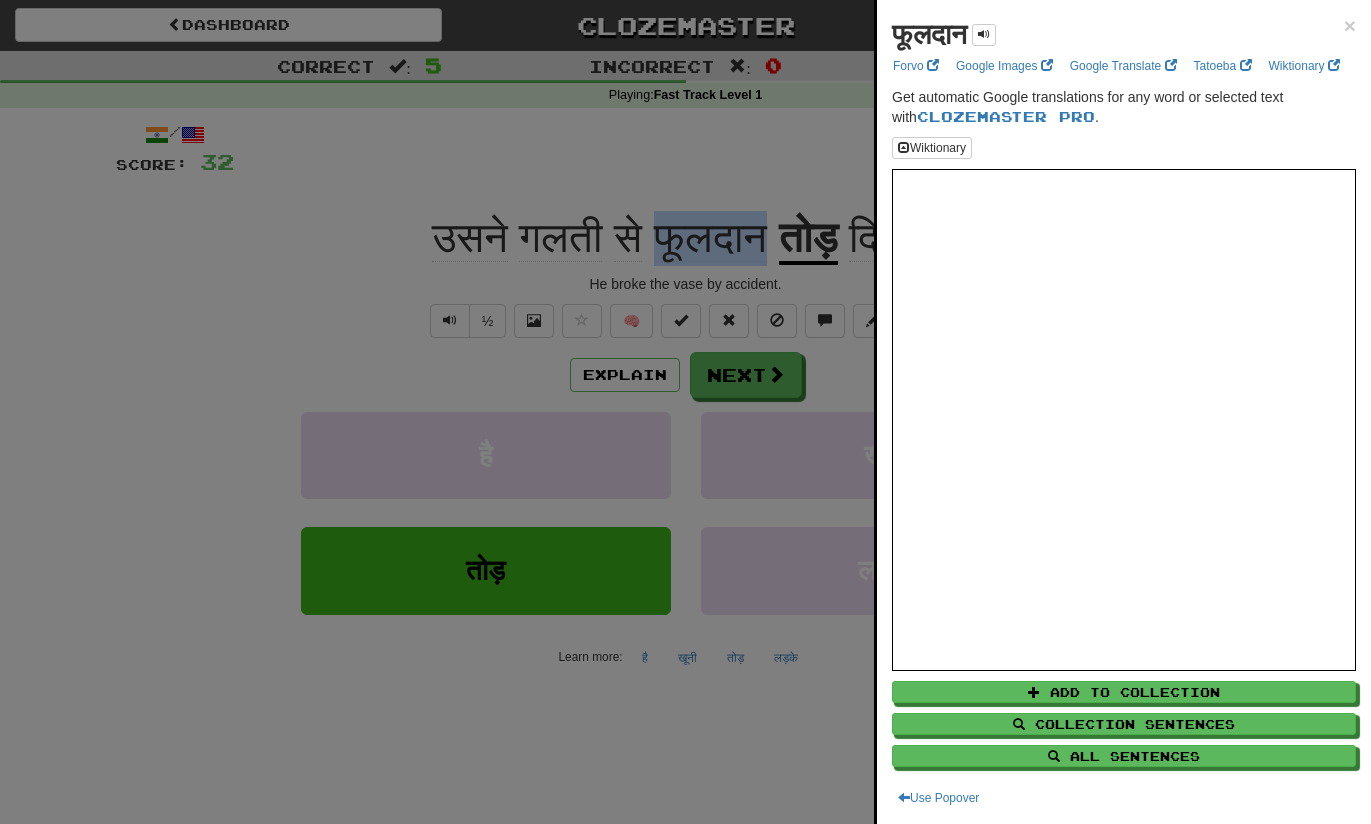 copy on "फूलदान" 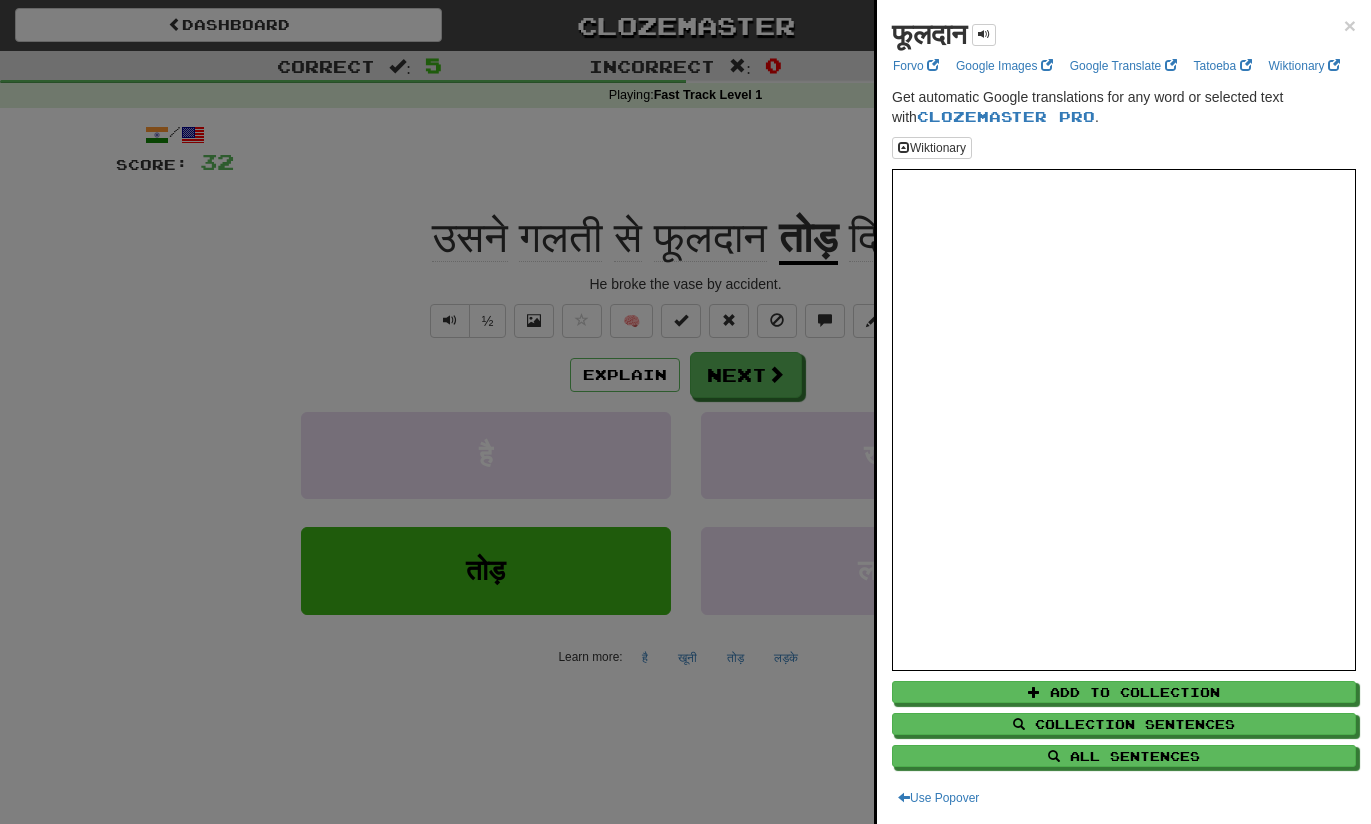 click at bounding box center [685, 412] 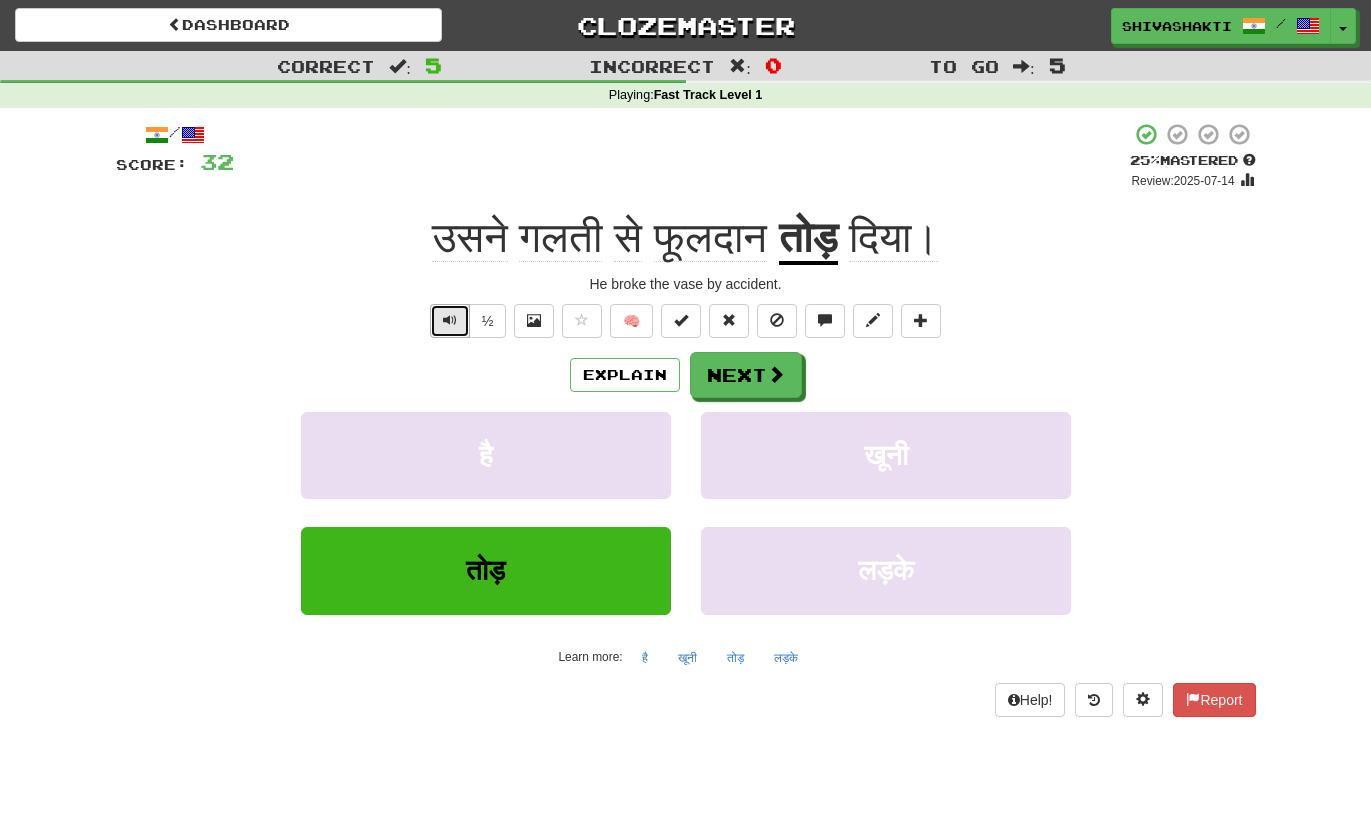 click at bounding box center (450, 321) 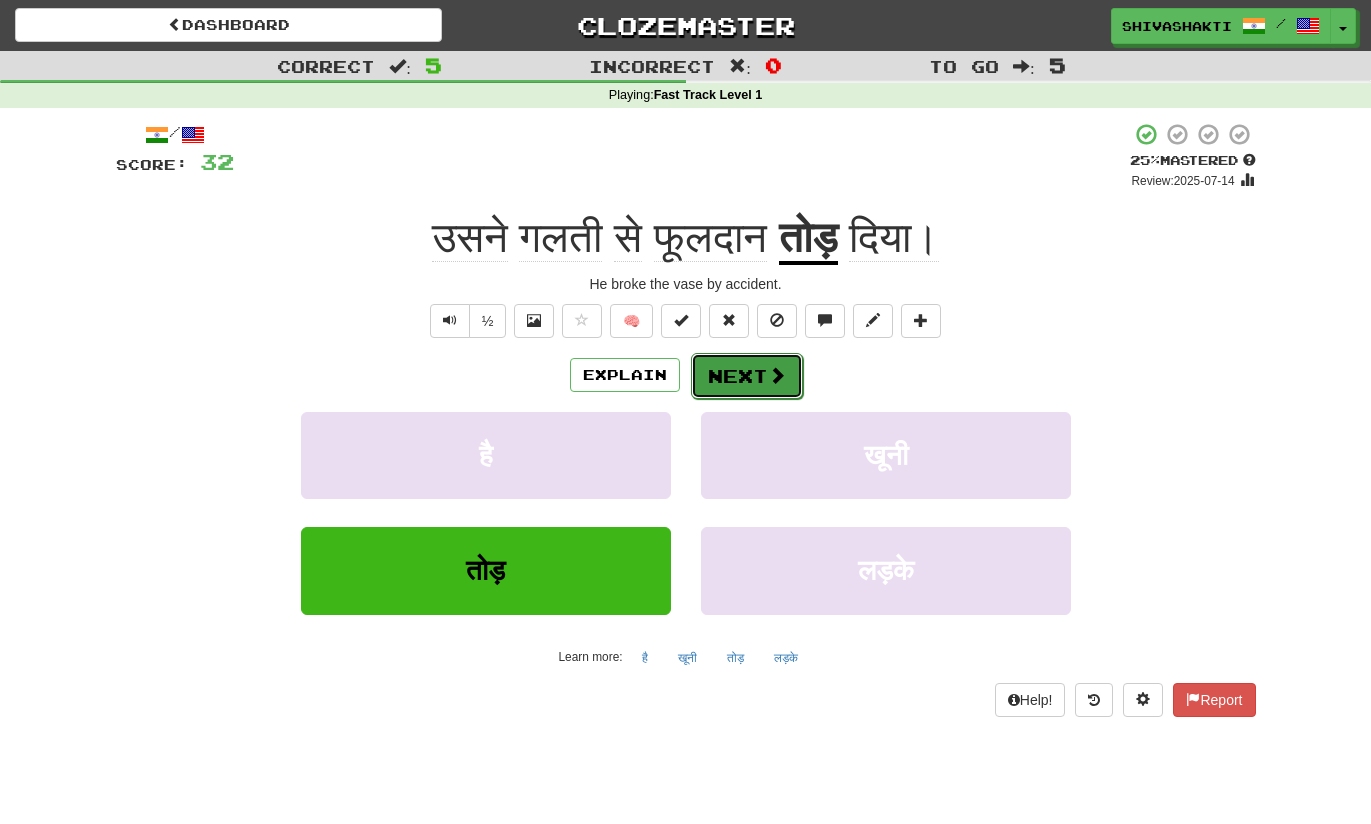 click on "Next" at bounding box center (747, 376) 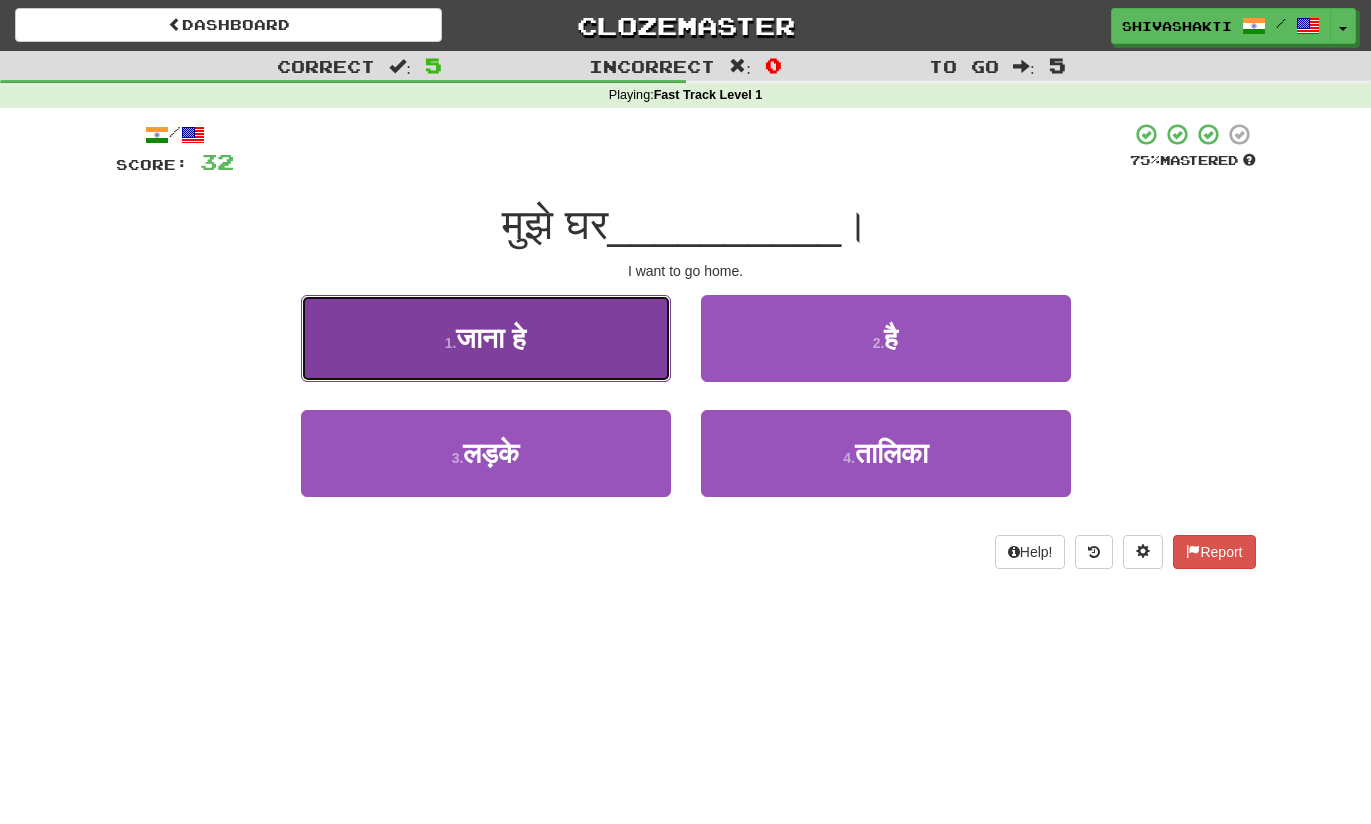 click on "1 .  जाना हे" at bounding box center [486, 338] 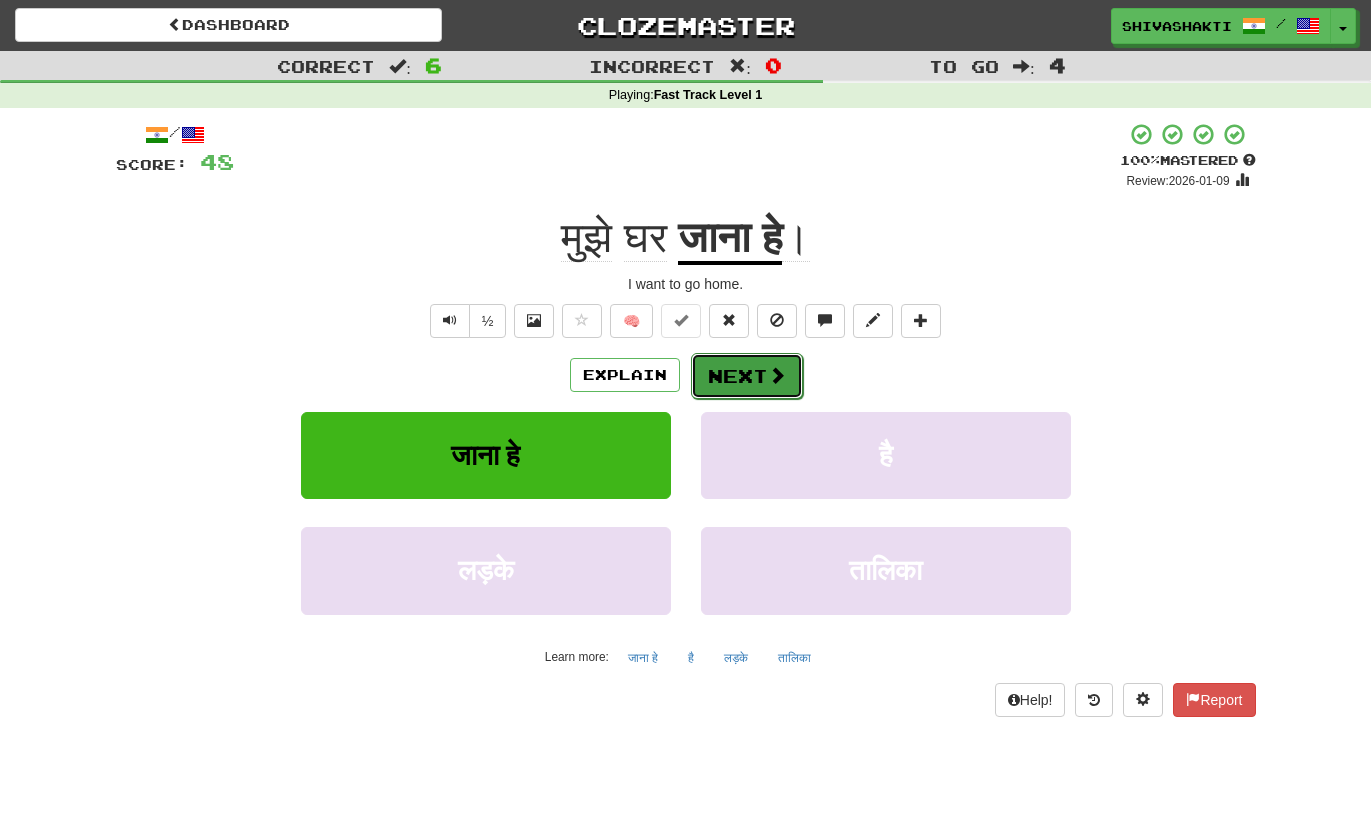 click at bounding box center [777, 375] 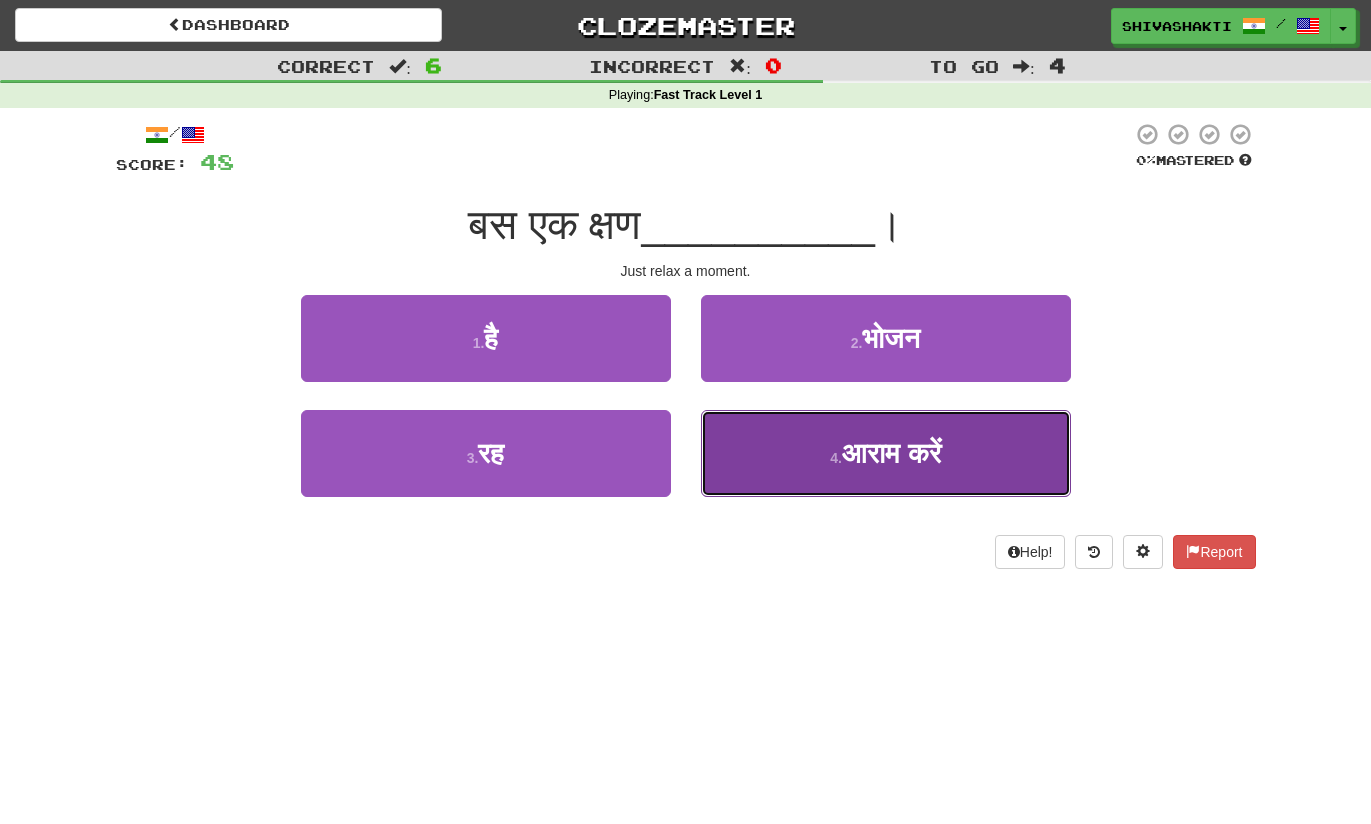 click on "आराम करें" at bounding box center (891, 453) 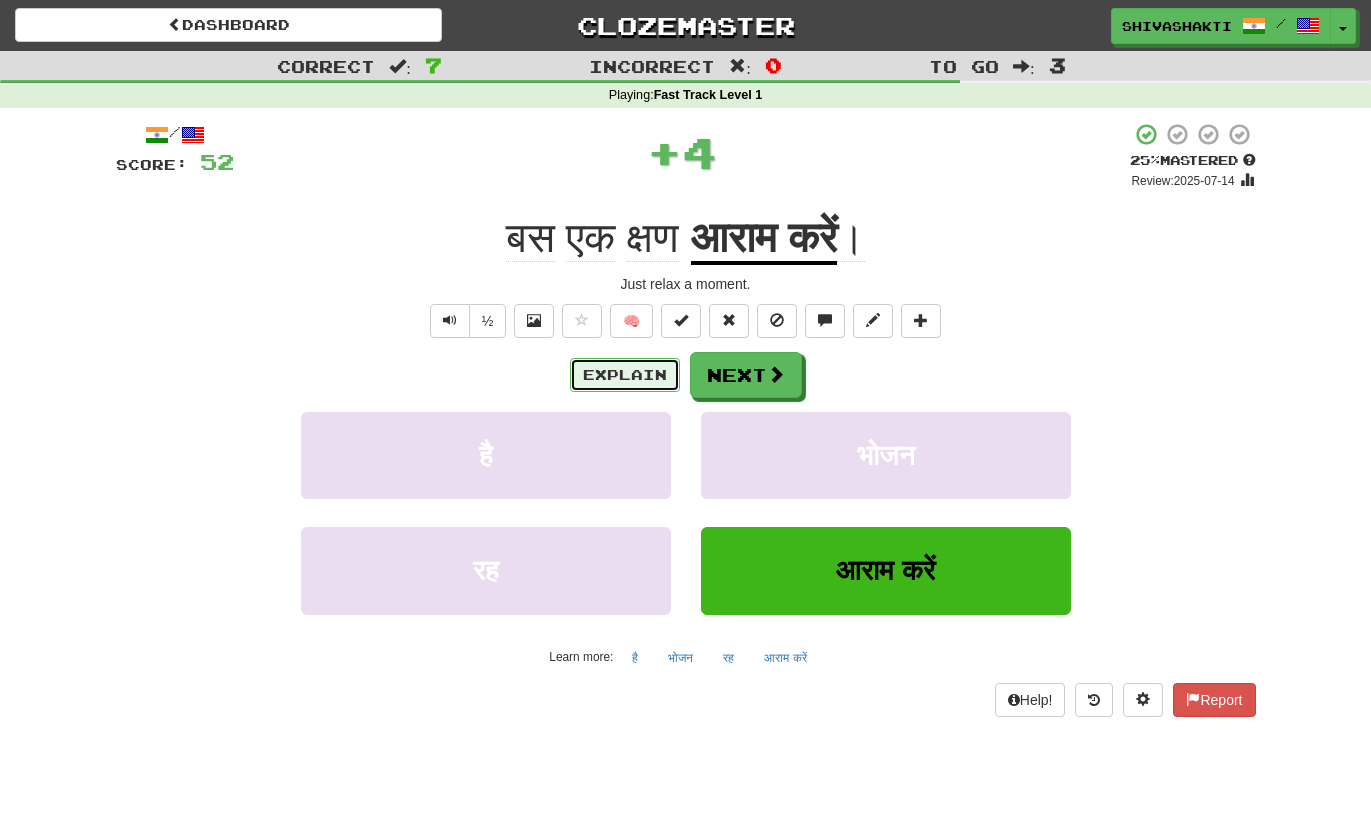 click on "Explain" at bounding box center [625, 375] 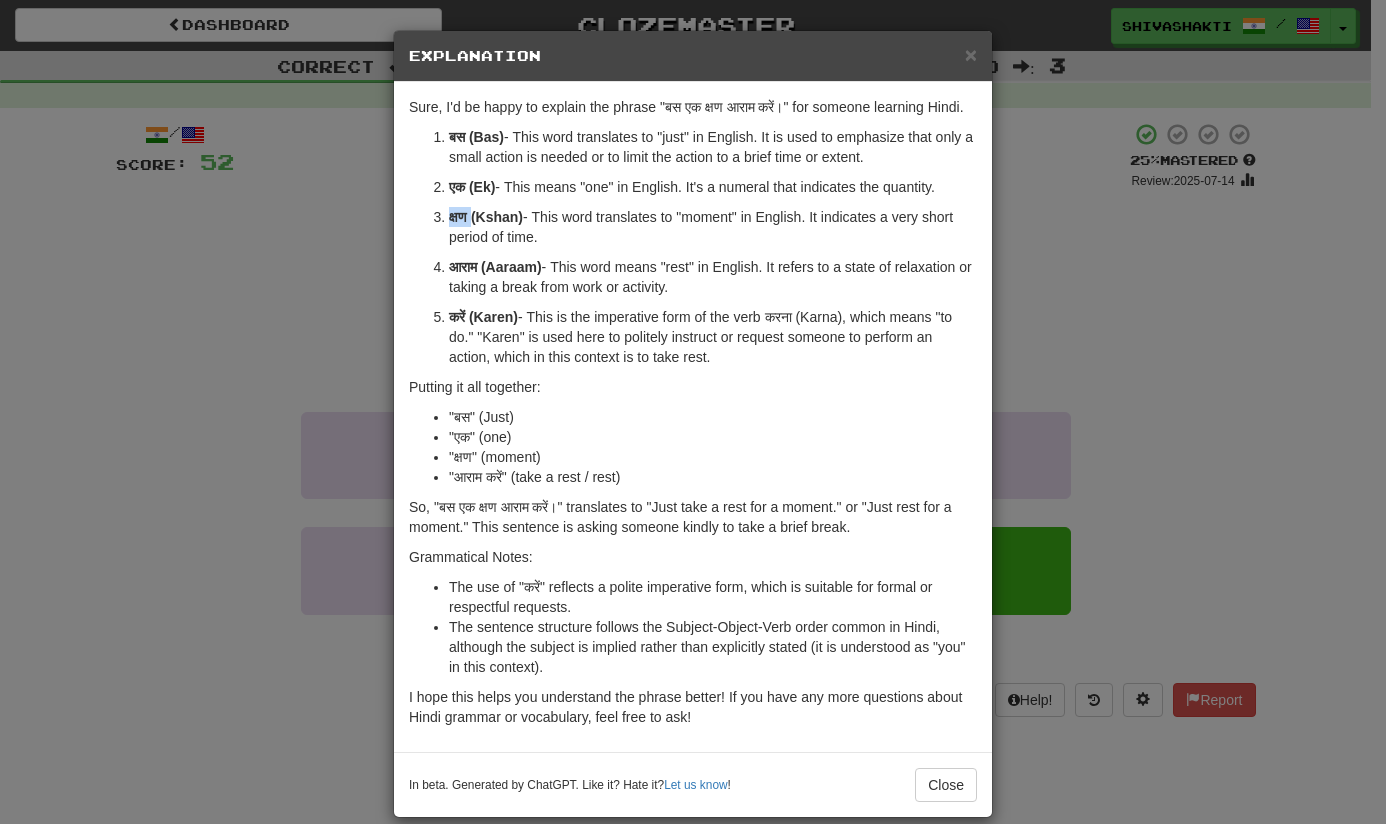 drag, startPoint x: 466, startPoint y: 234, endPoint x: 437, endPoint y: 238, distance: 29.274563 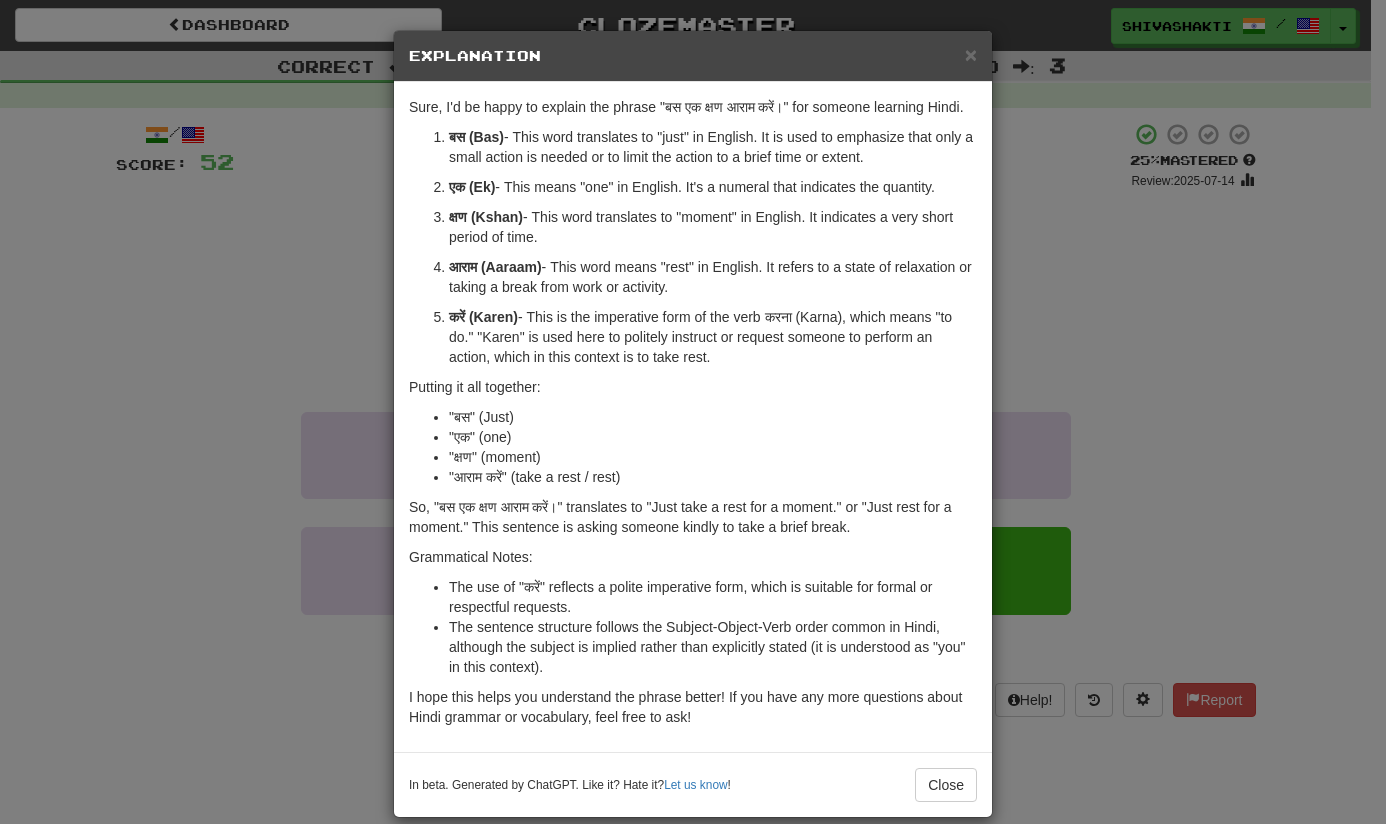 click on "× Explanation Sure, I'd be happy to explain the phrase "बस एक क्षण आराम करें।" for someone learning Hindi.
बस (Bas)  - This word translates to "just" in English. It is used to emphasize that only a small action is needed or to limit the action to a brief time or extent.
एक (Ek)  - This means "one" in English. It's a numeral that indicates the quantity.
क्षण (Kshan)  - This word translates to "moment" in English. It indicates a very short period of time.
आराम (Aaraam)  - This word means "rest" in English. It refers to a state of relaxation or taking a break from work or activity.
करें (Karen)  - This is the imperative form of the verb करना (Karna), which means "to do." "Karen" is used here to politely instruct or request someone to perform an action, which in this context is to take rest.
Putting it all together:
"बस" (Just)
"एक" (one)
"क्षण" (moment)
Grammatical Notes:" at bounding box center [693, 412] 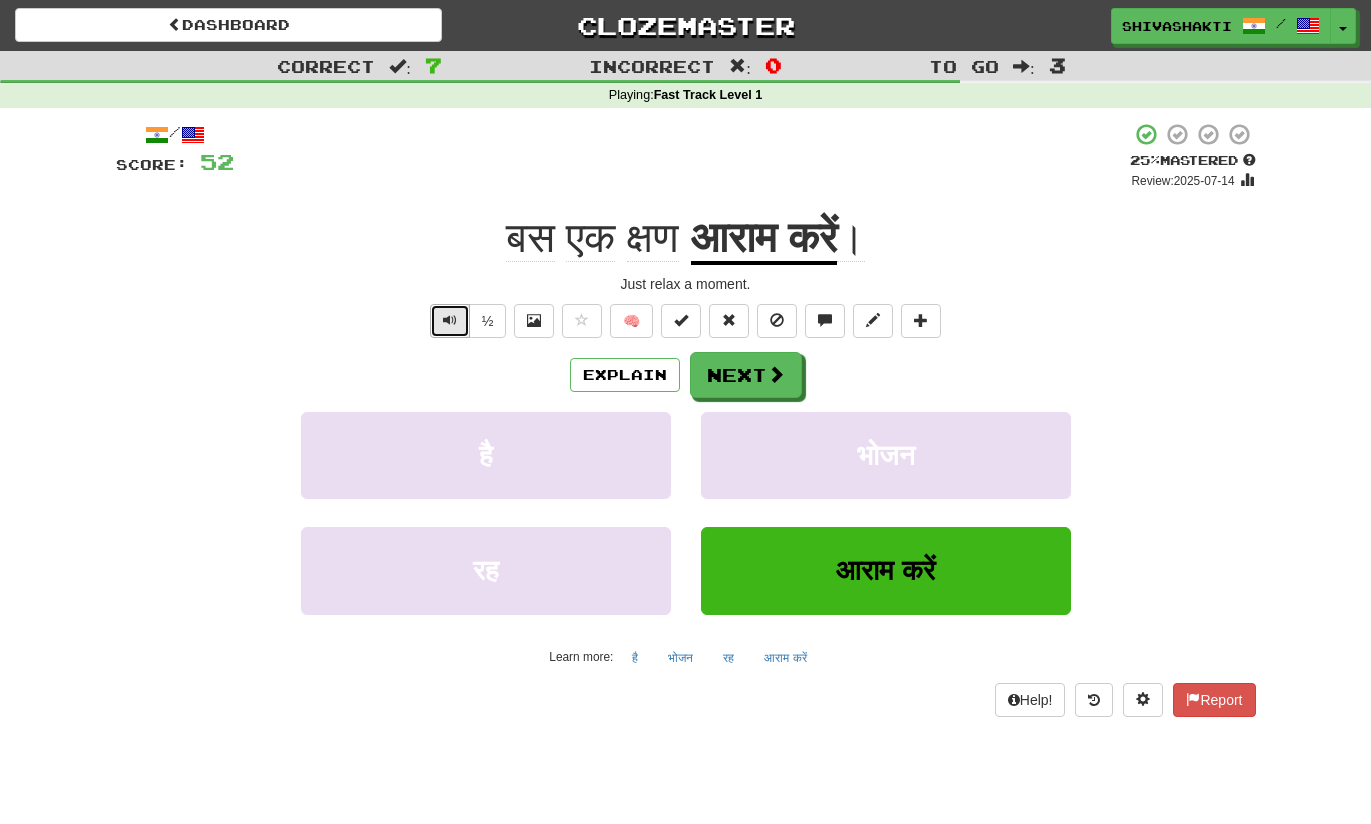 click at bounding box center (450, 320) 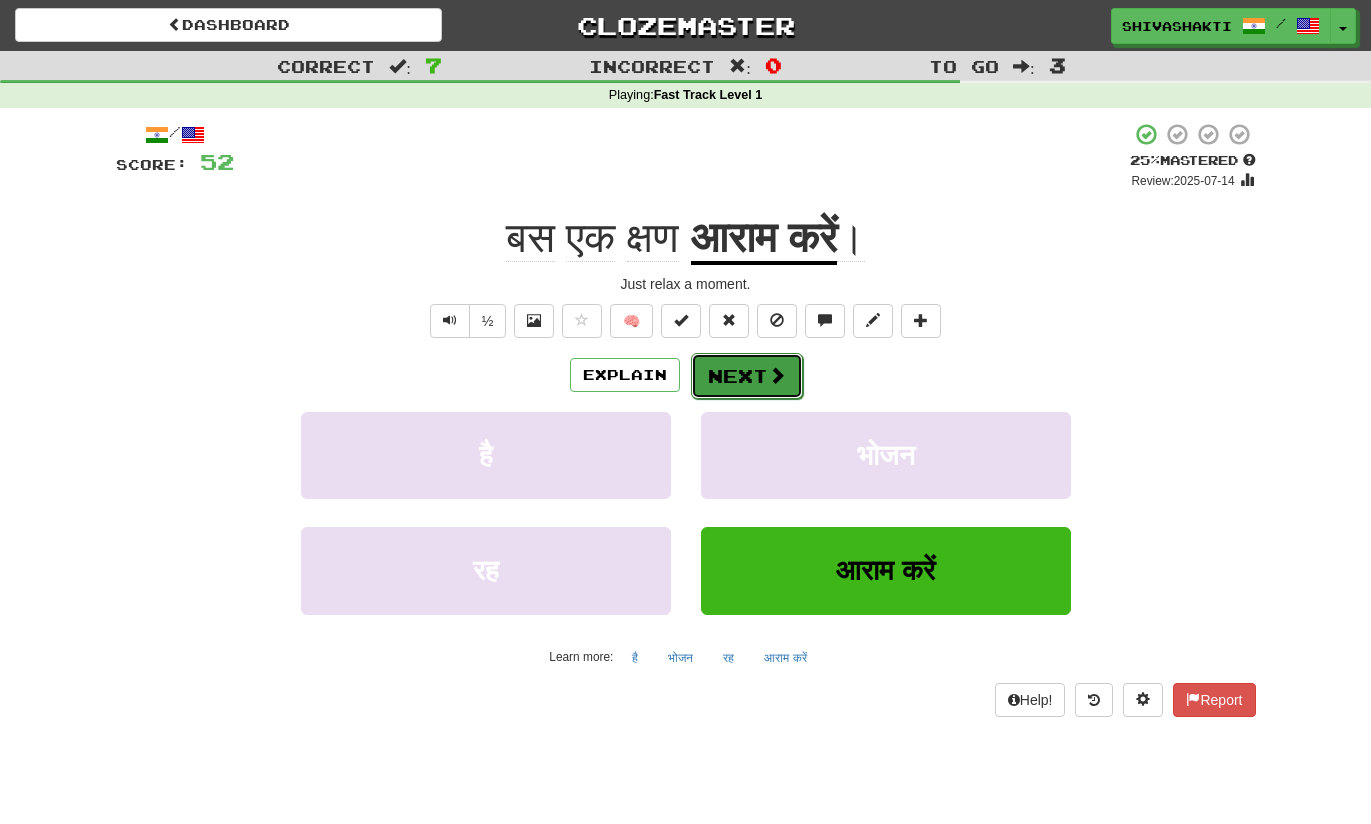 click on "Next" at bounding box center [747, 376] 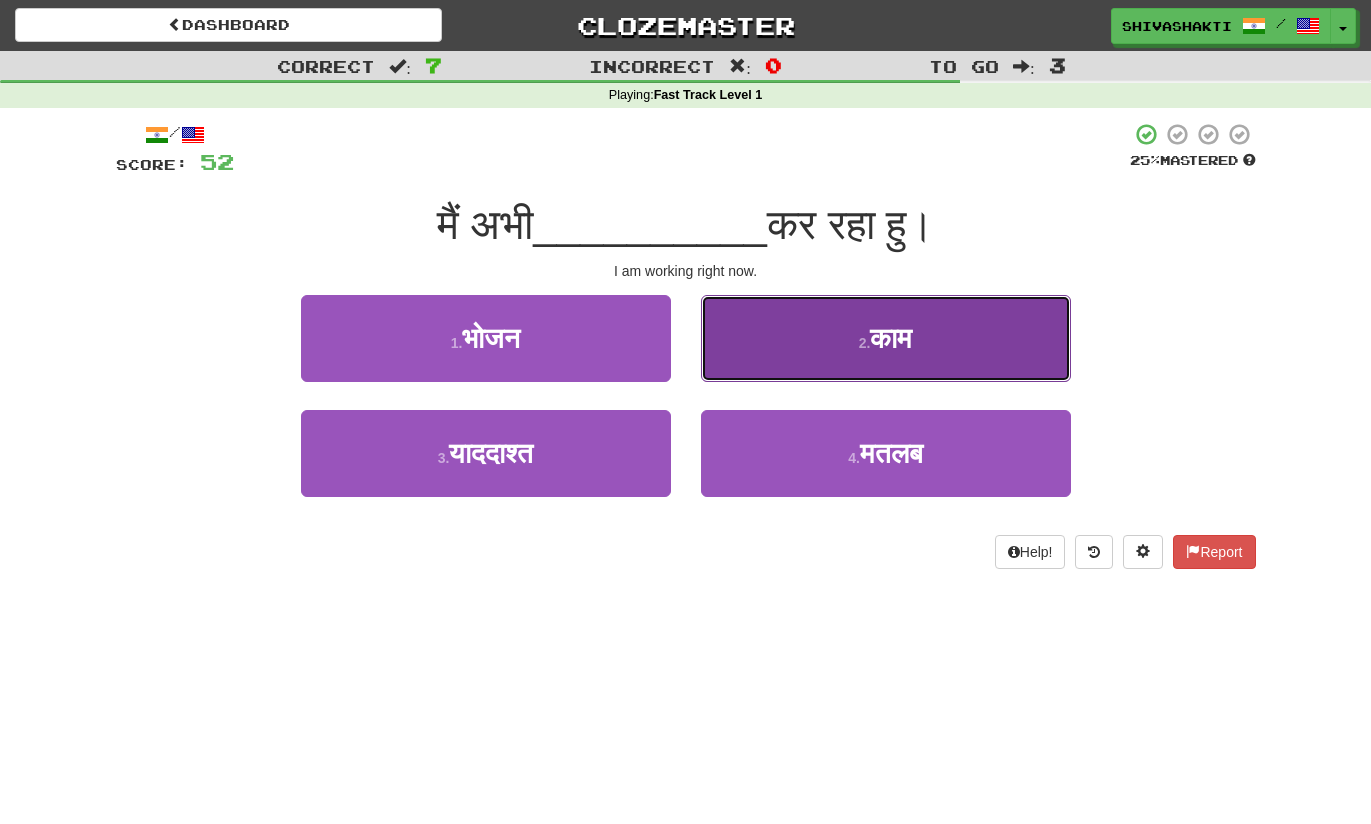 click on "2 .  काम" at bounding box center (886, 338) 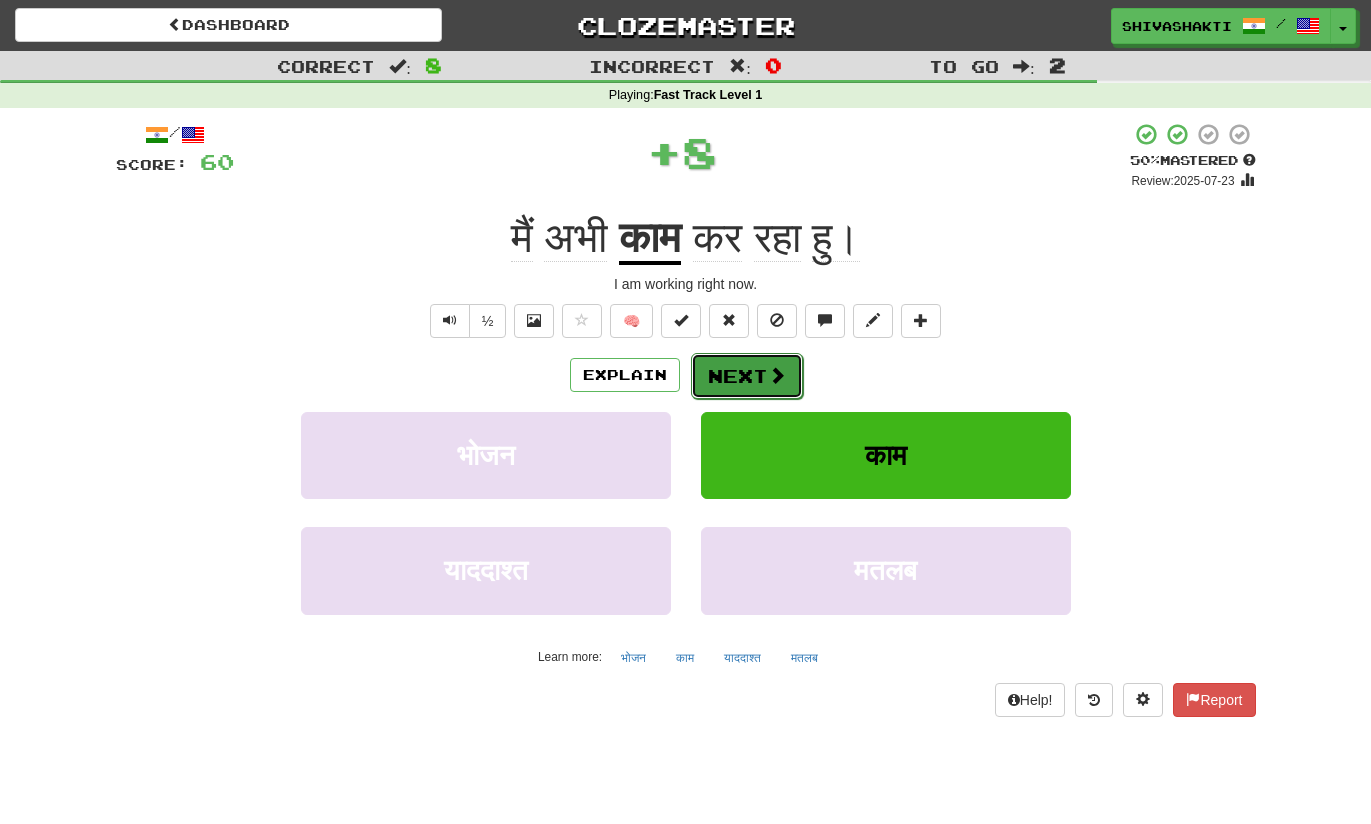 click on "Next" at bounding box center [747, 376] 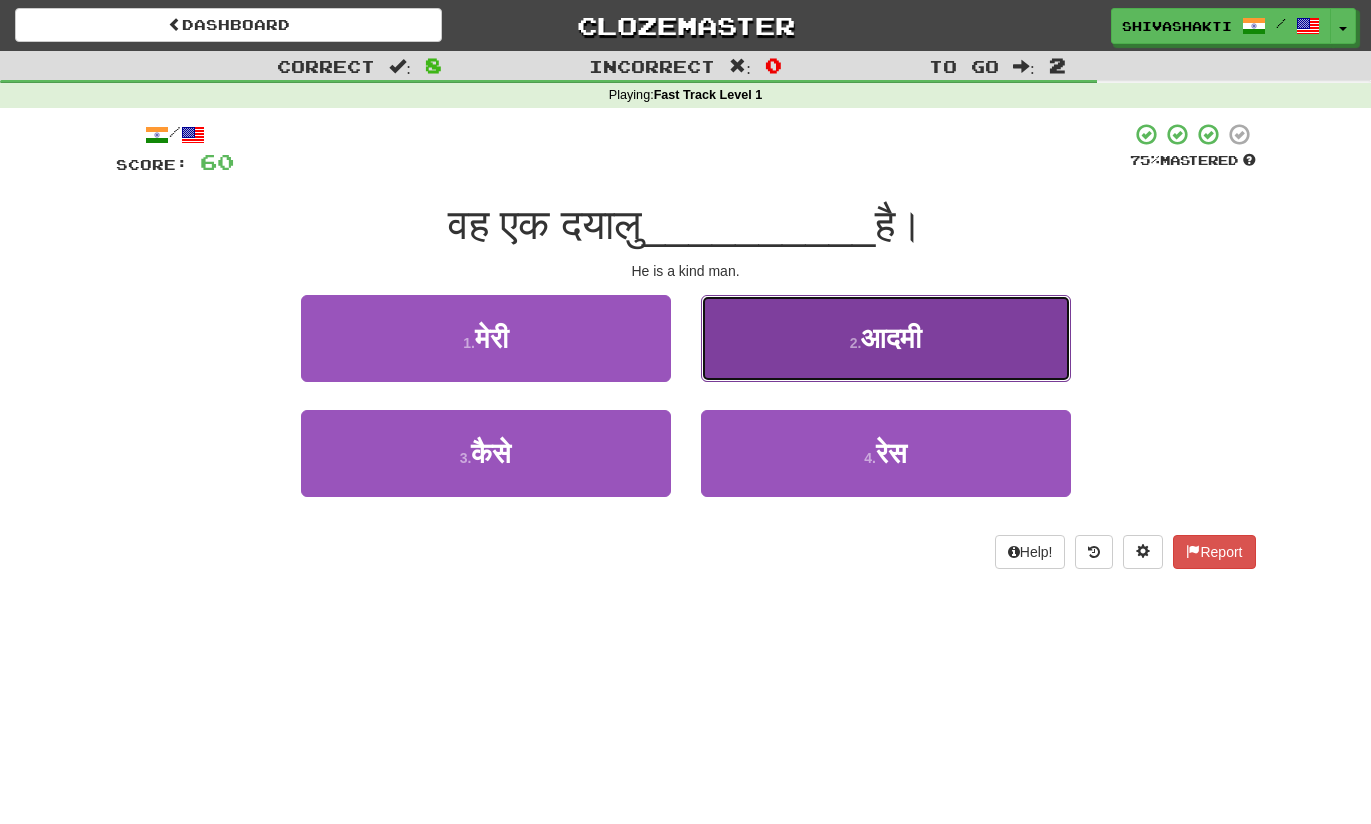 click on "2 .  आदमी" at bounding box center (886, 338) 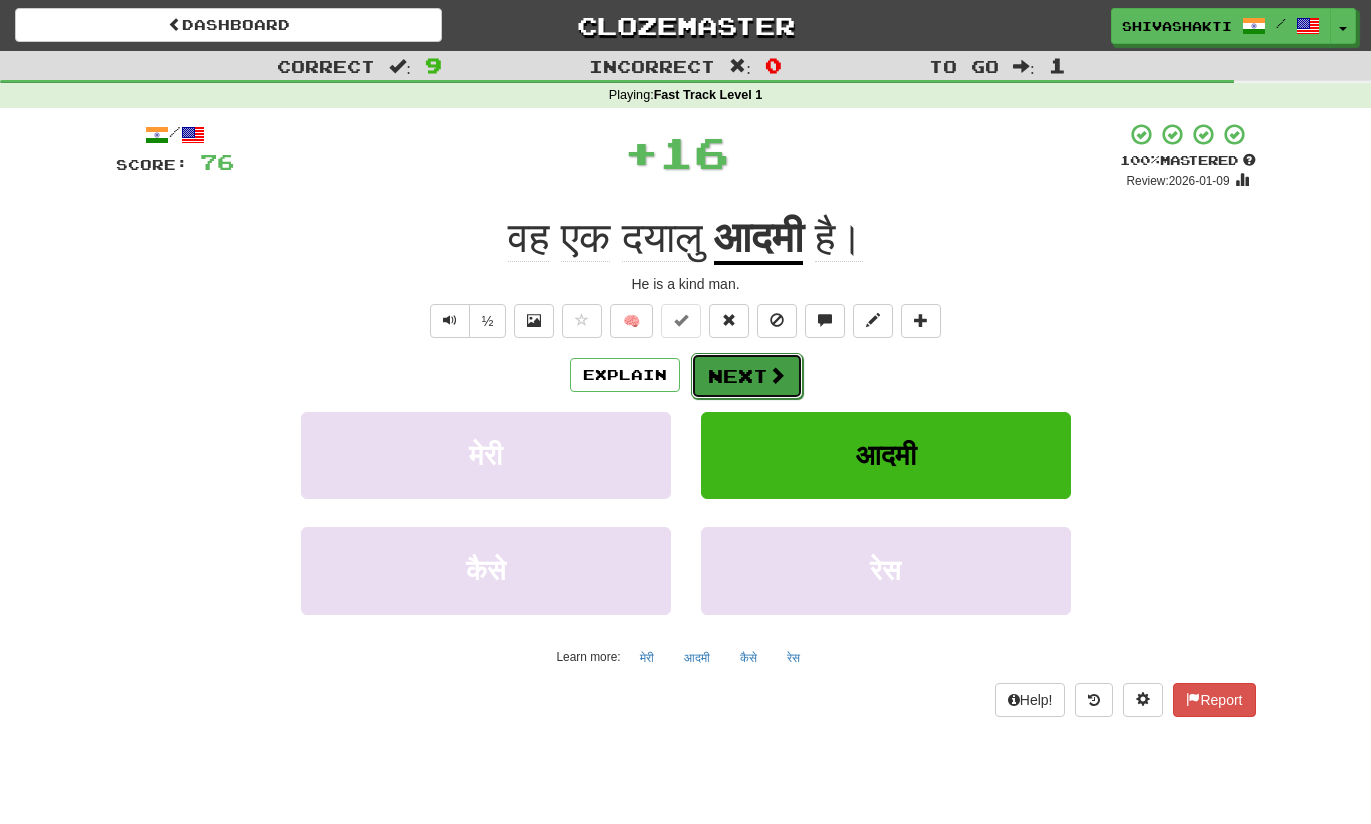 click on "Next" at bounding box center (747, 376) 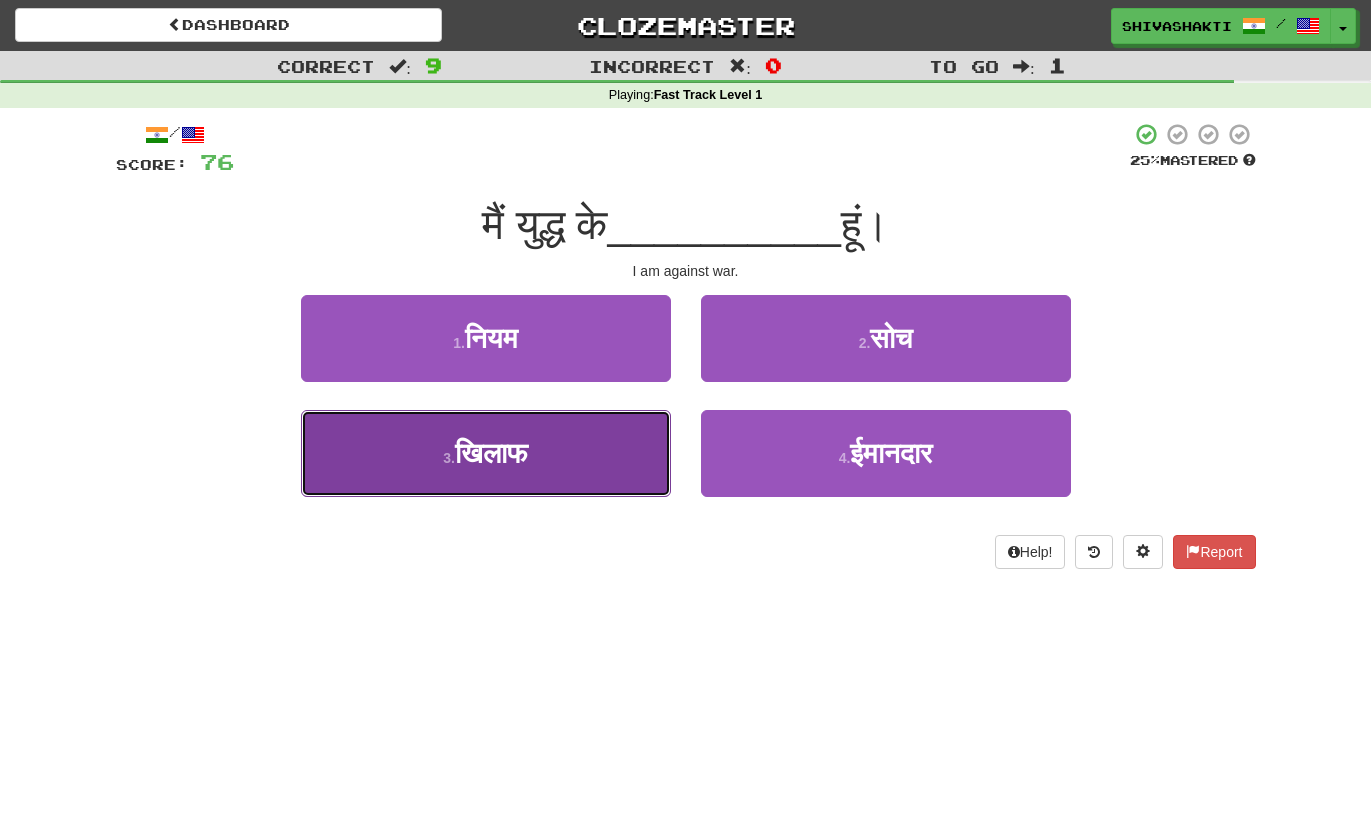 click on "खिलाफ" at bounding box center (491, 453) 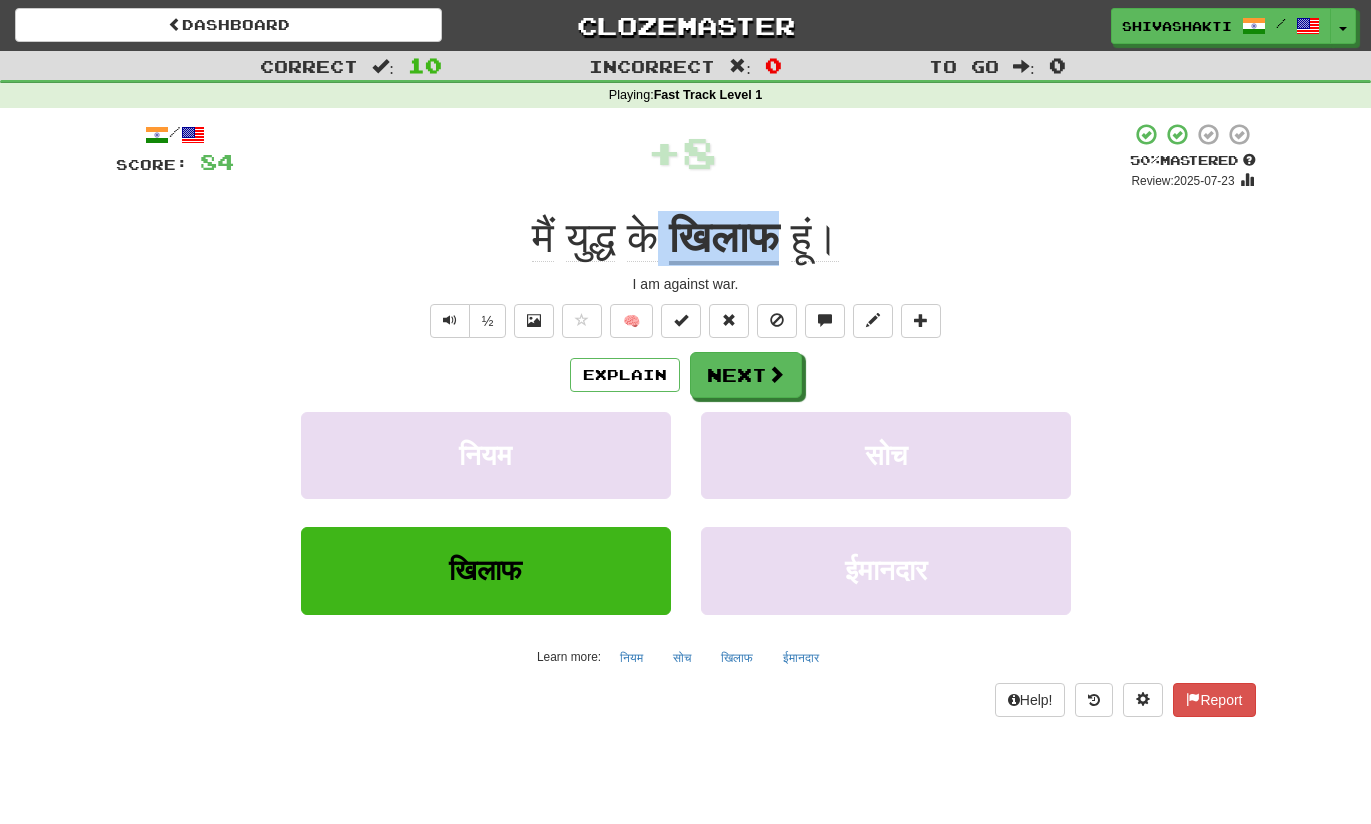 drag, startPoint x: 799, startPoint y: 238, endPoint x: 657, endPoint y: 237, distance: 142.00352 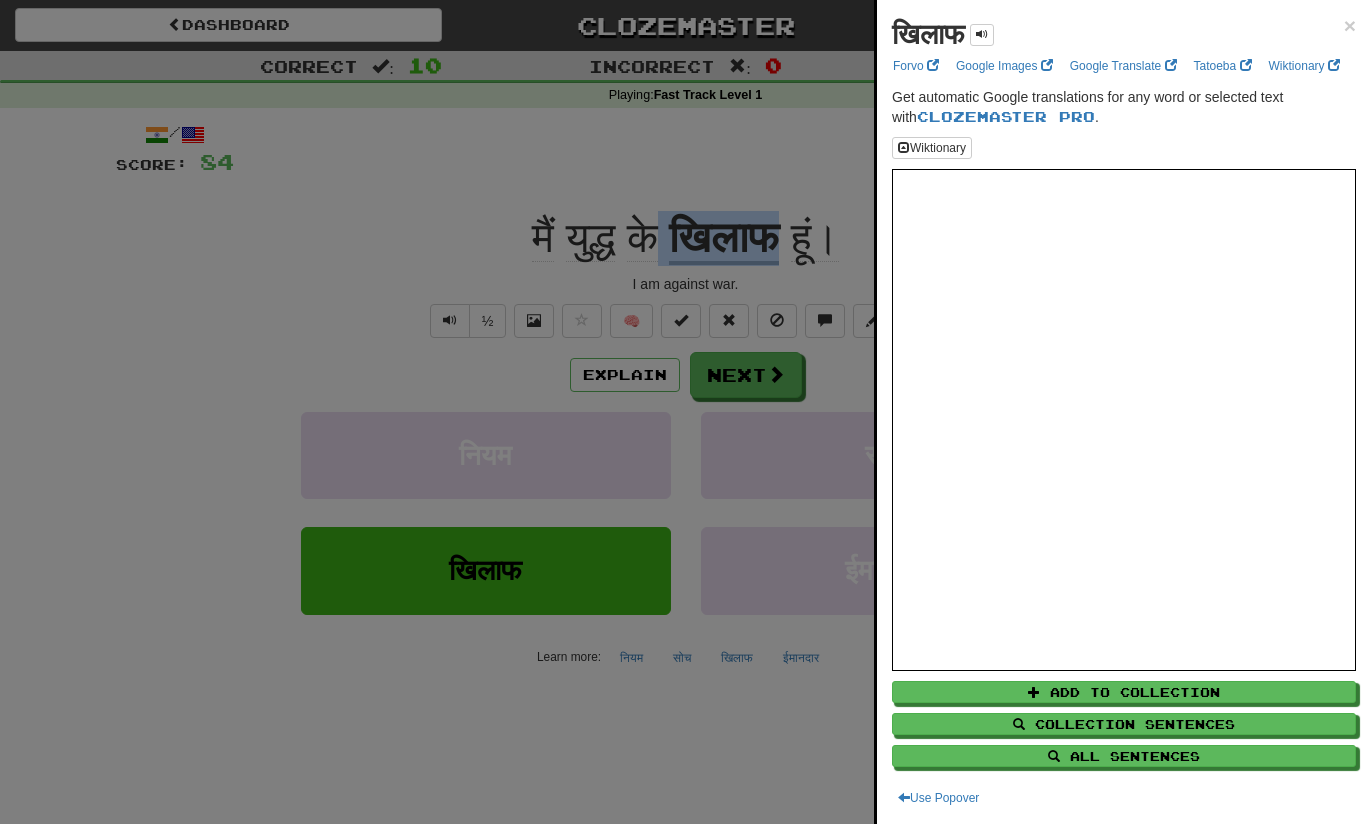 copy on "खिलाफ" 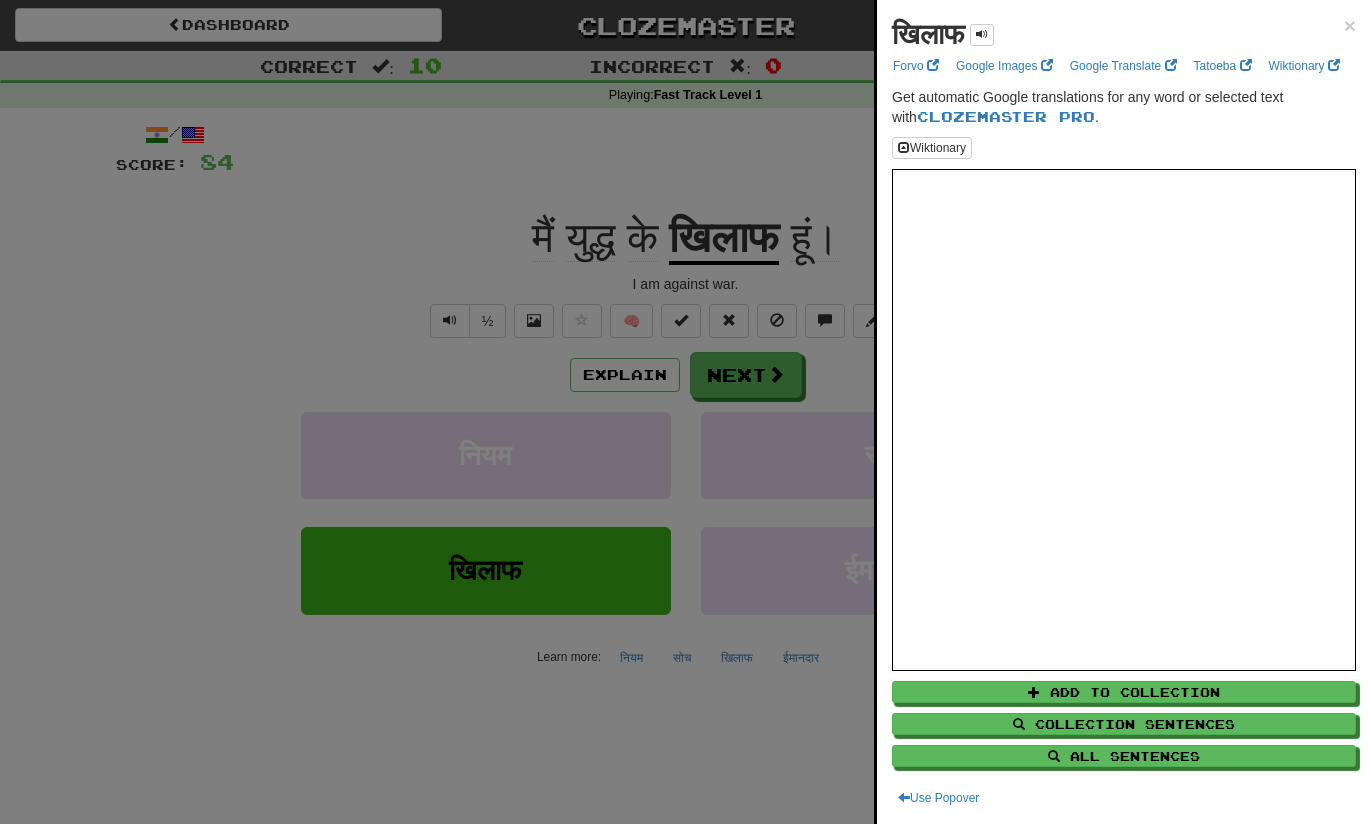 click at bounding box center (685, 412) 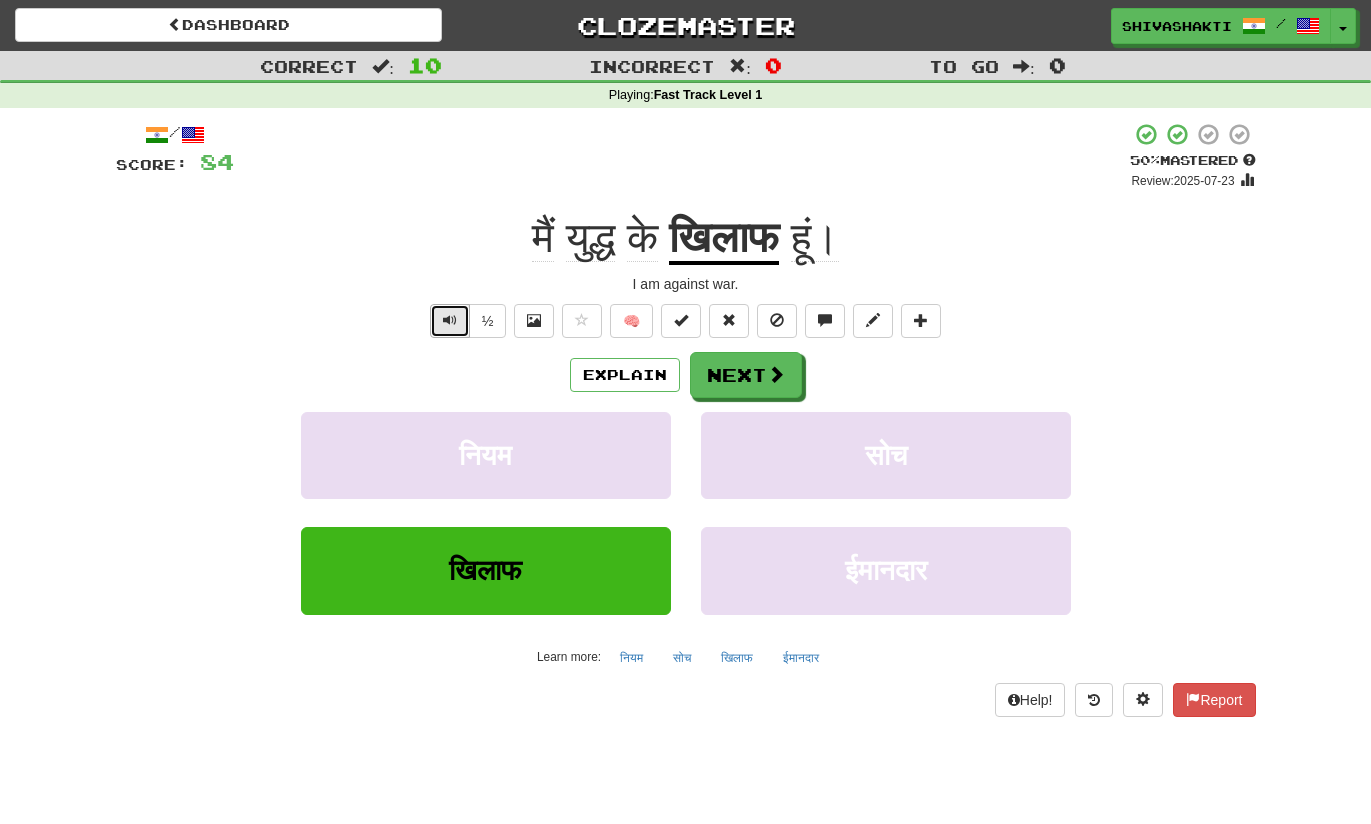 click at bounding box center [450, 320] 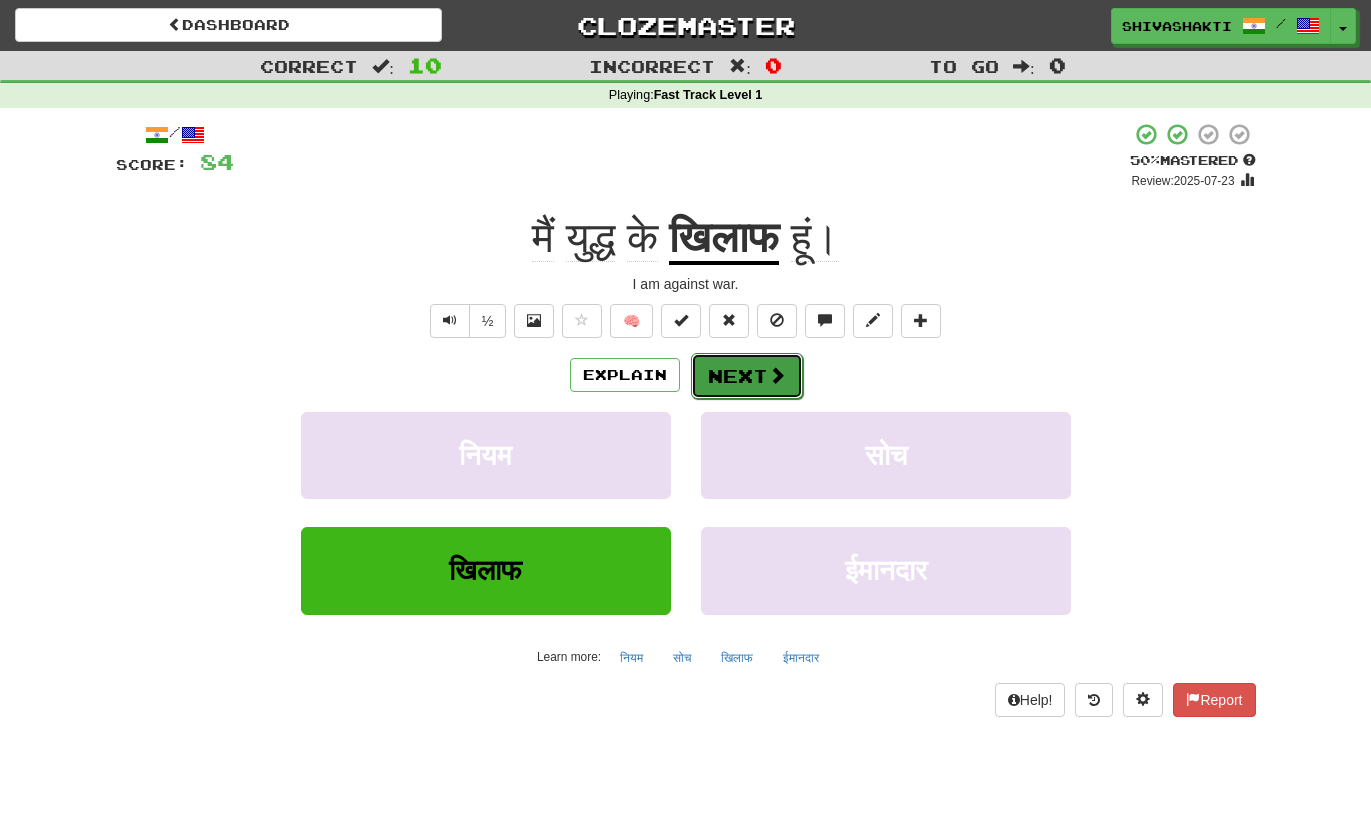 click on "Next" at bounding box center [747, 376] 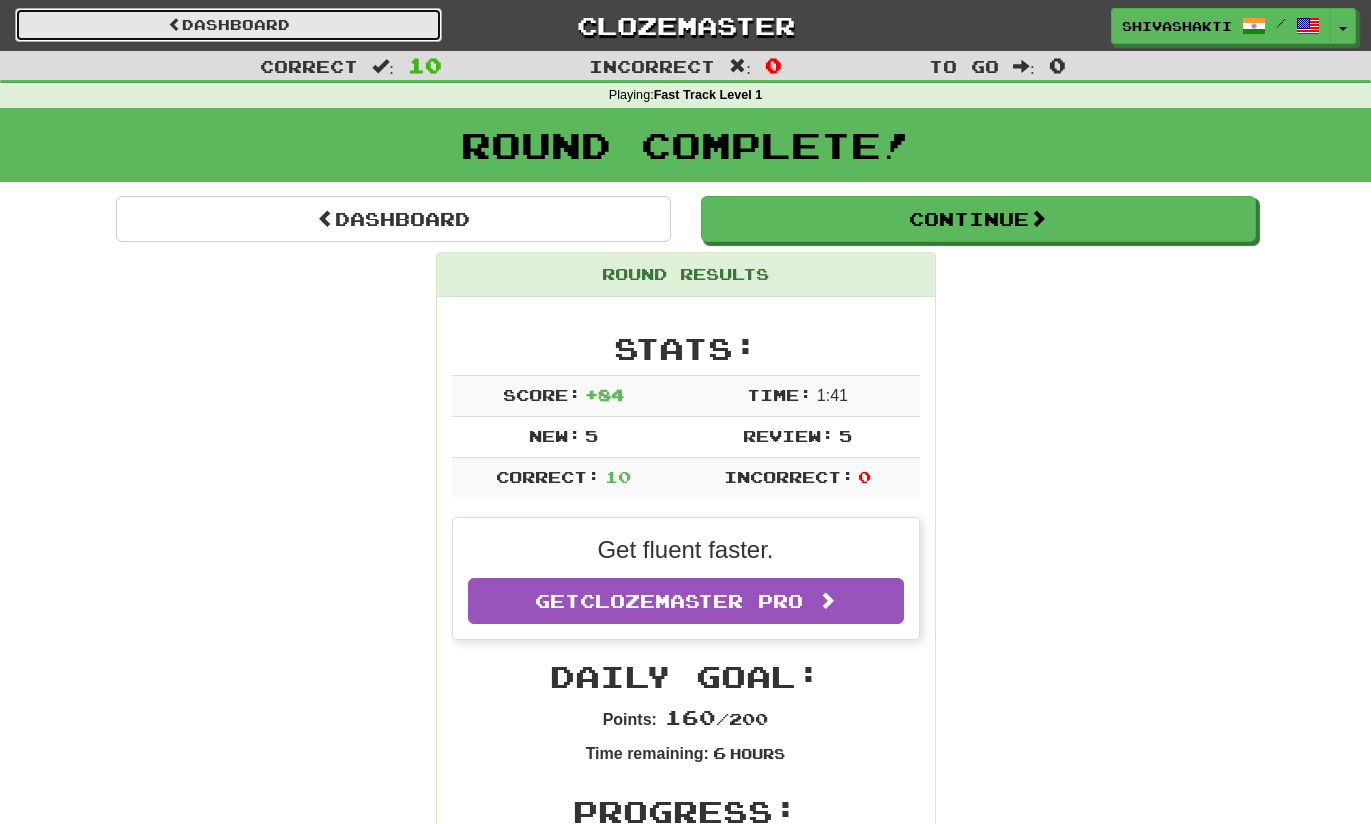 click on "Dashboard" at bounding box center [228, 25] 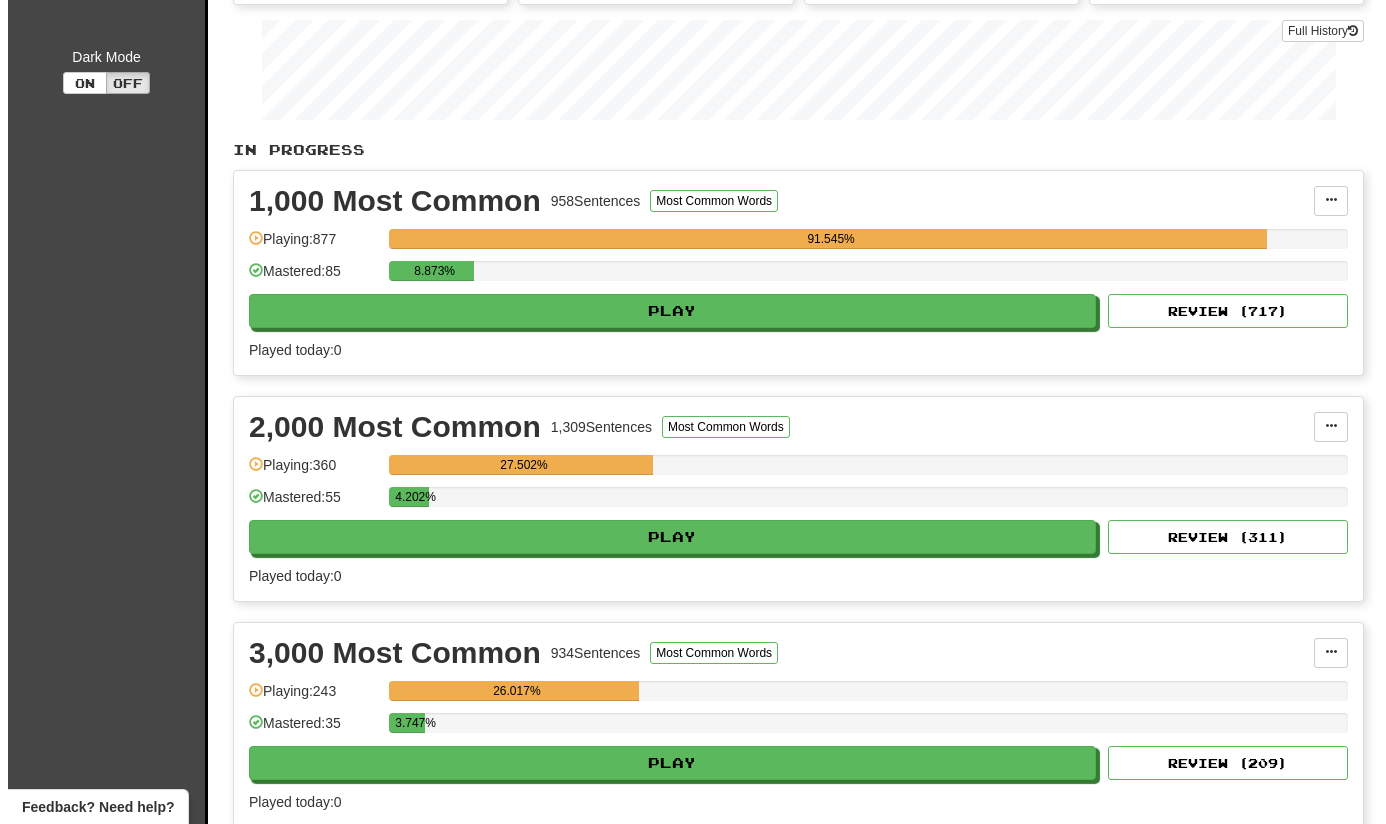 scroll, scrollTop: 293, scrollLeft: 0, axis: vertical 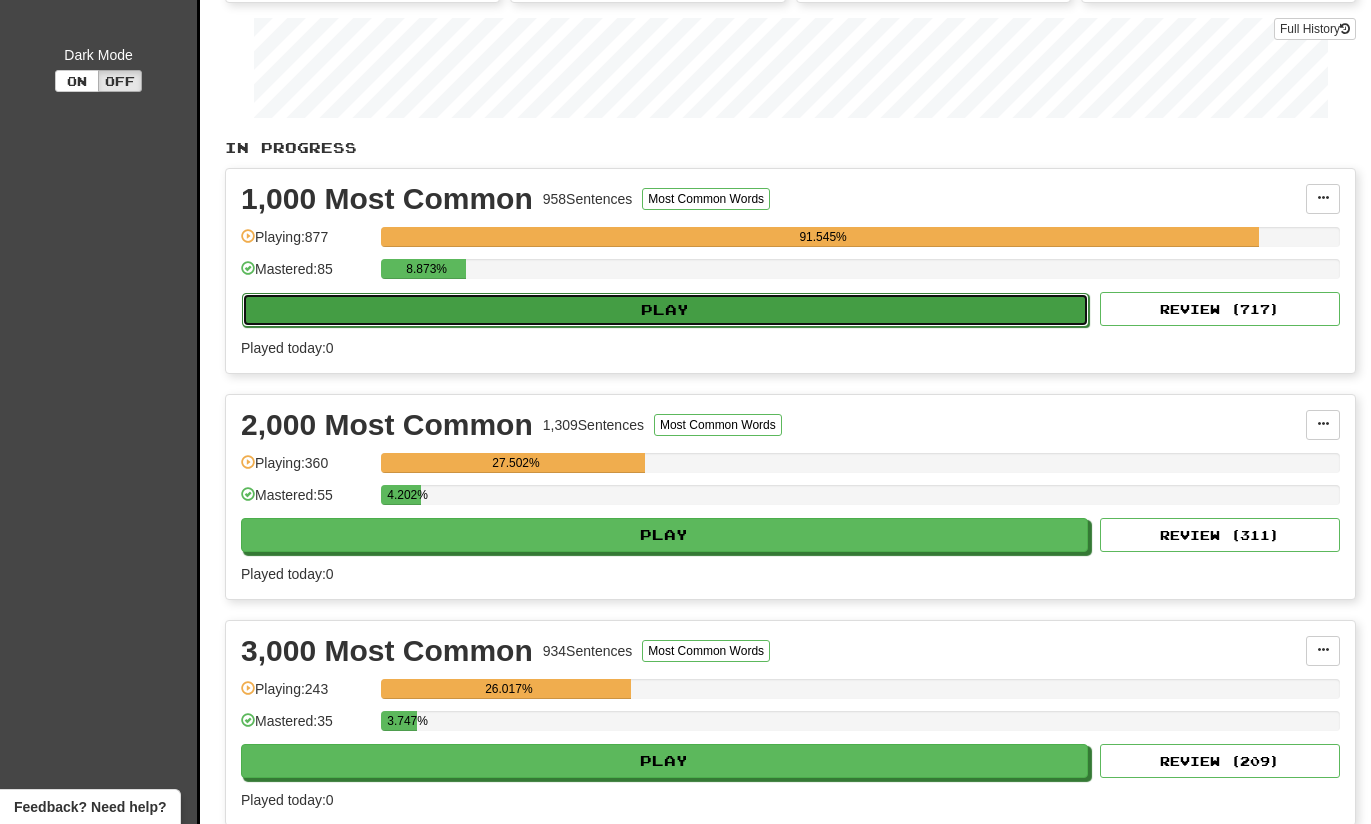 click on "Play" at bounding box center (665, 310) 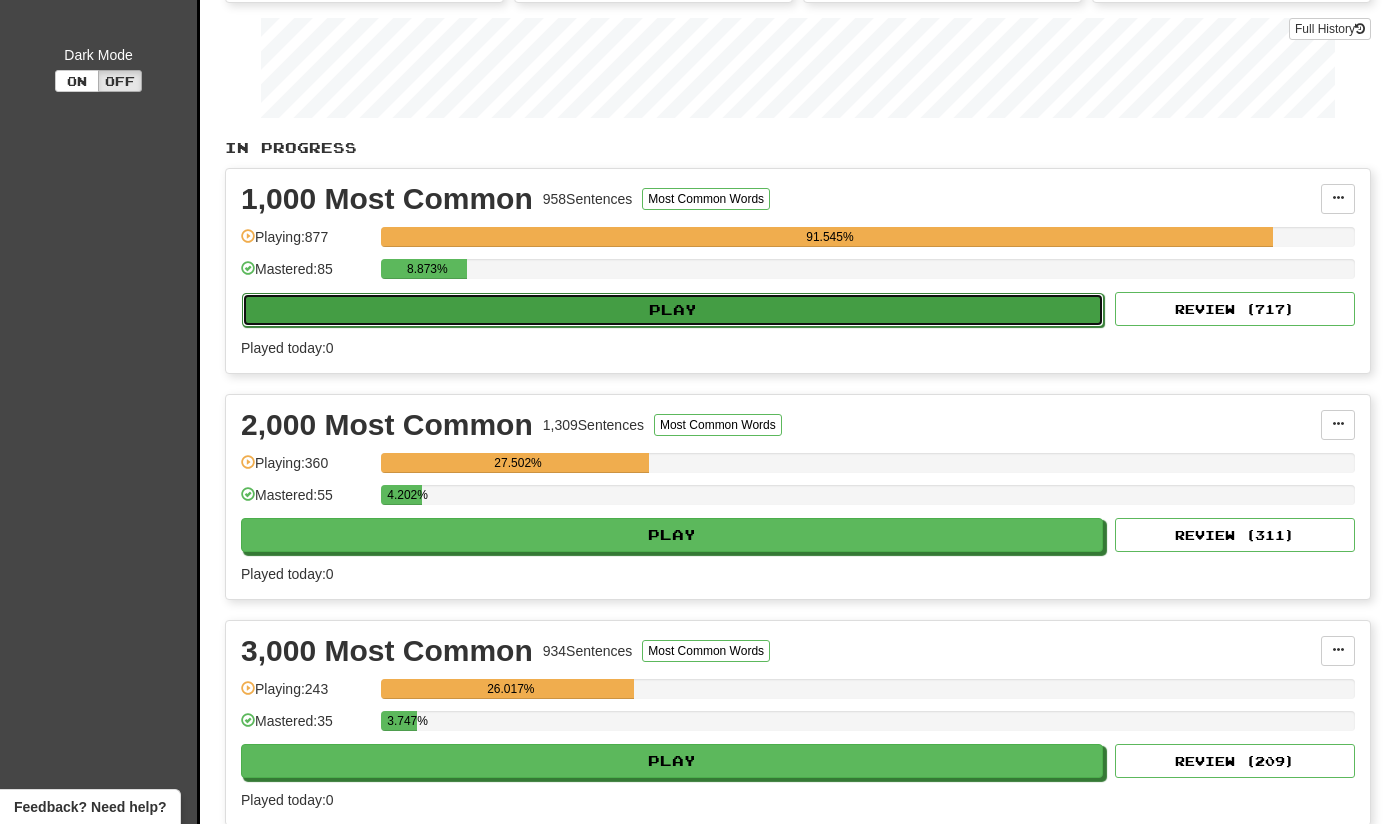 select on "**" 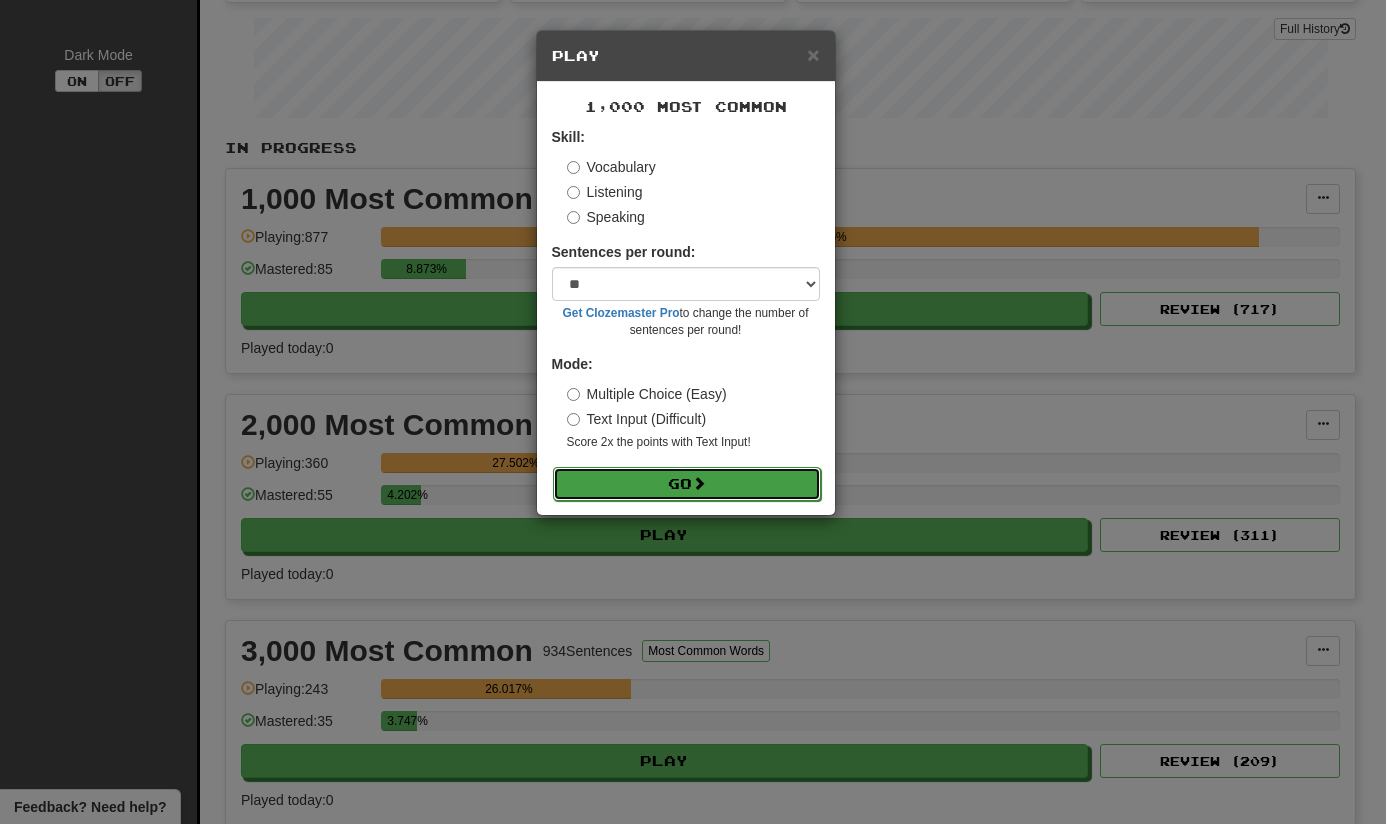 click on "Go" at bounding box center [687, 484] 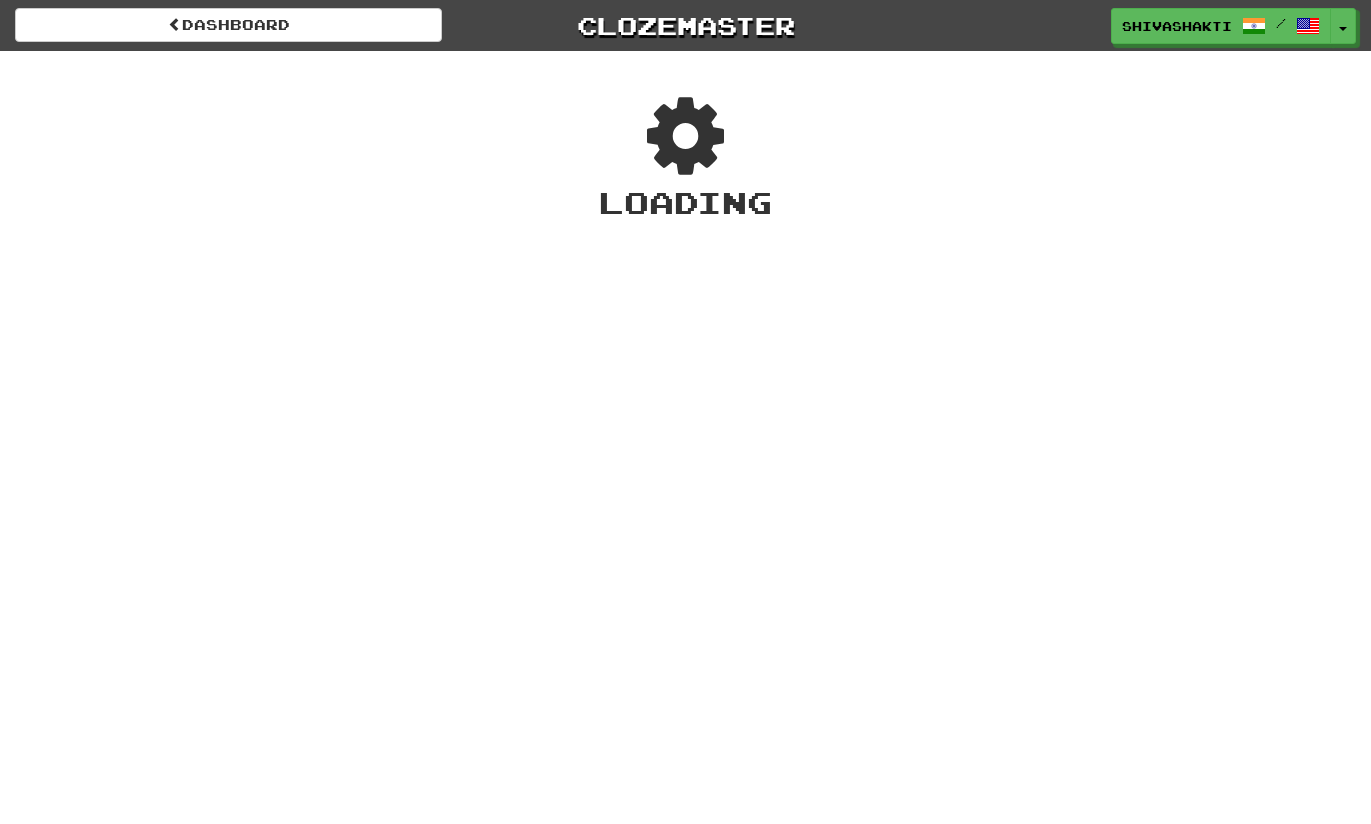 scroll, scrollTop: 0, scrollLeft: 0, axis: both 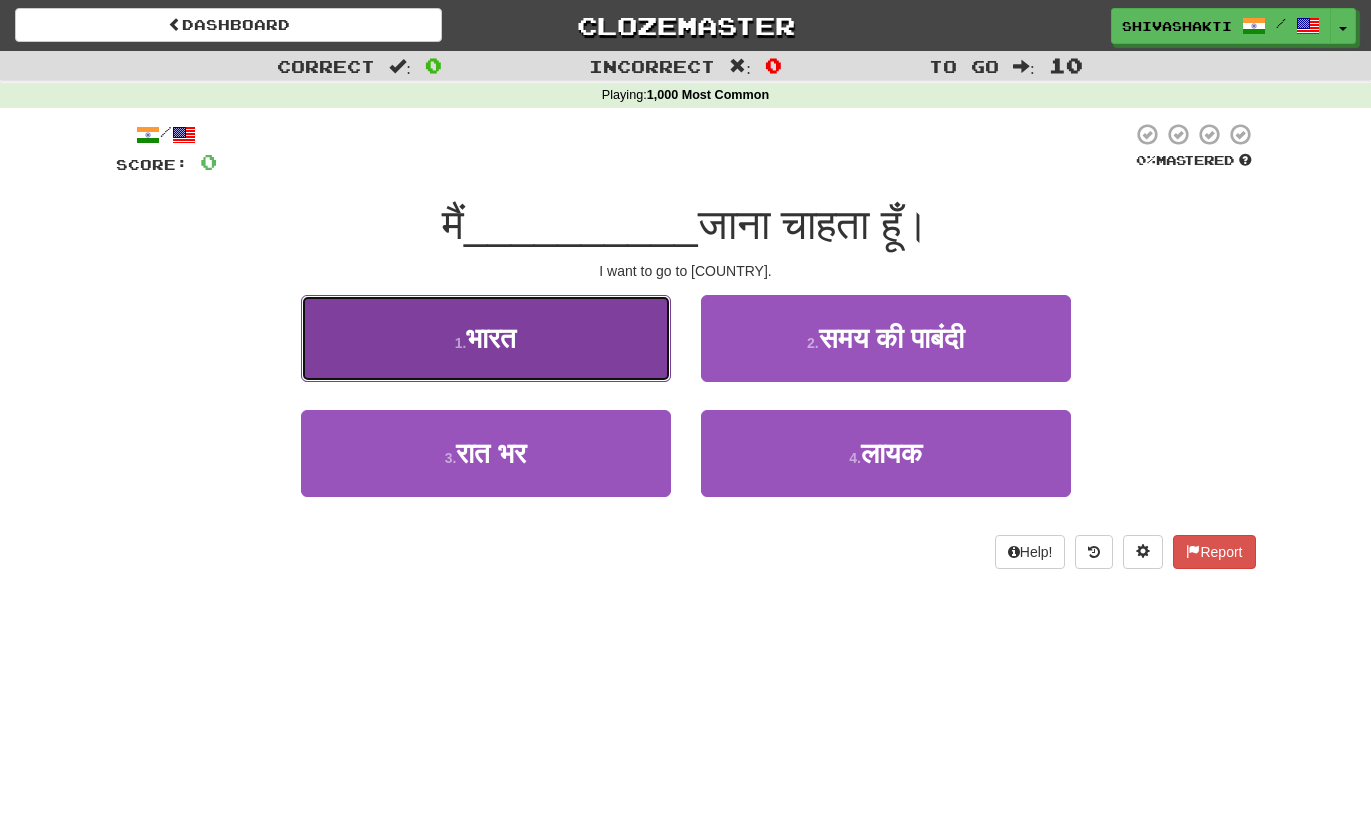 click on "1 .  भारत" at bounding box center (486, 338) 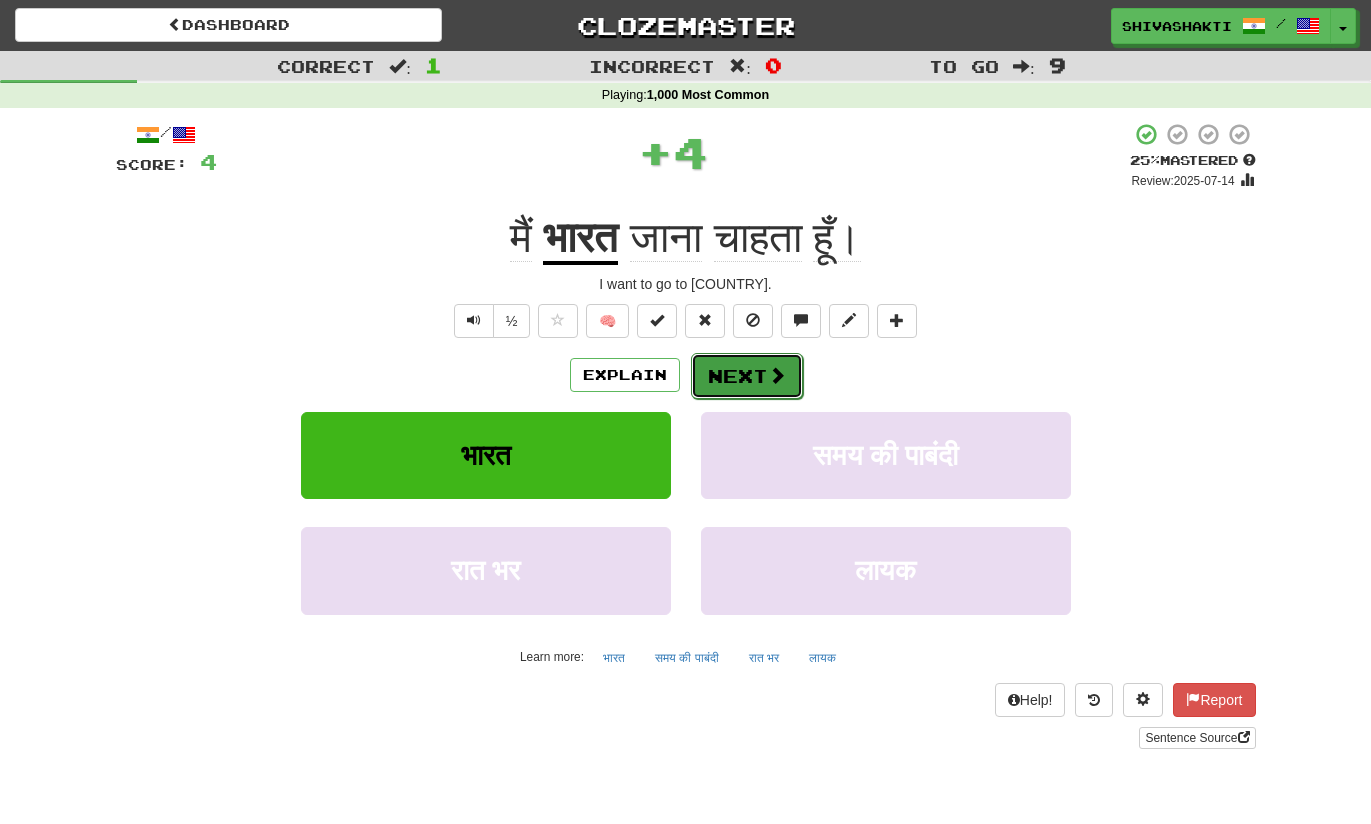 click on "Next" at bounding box center (747, 376) 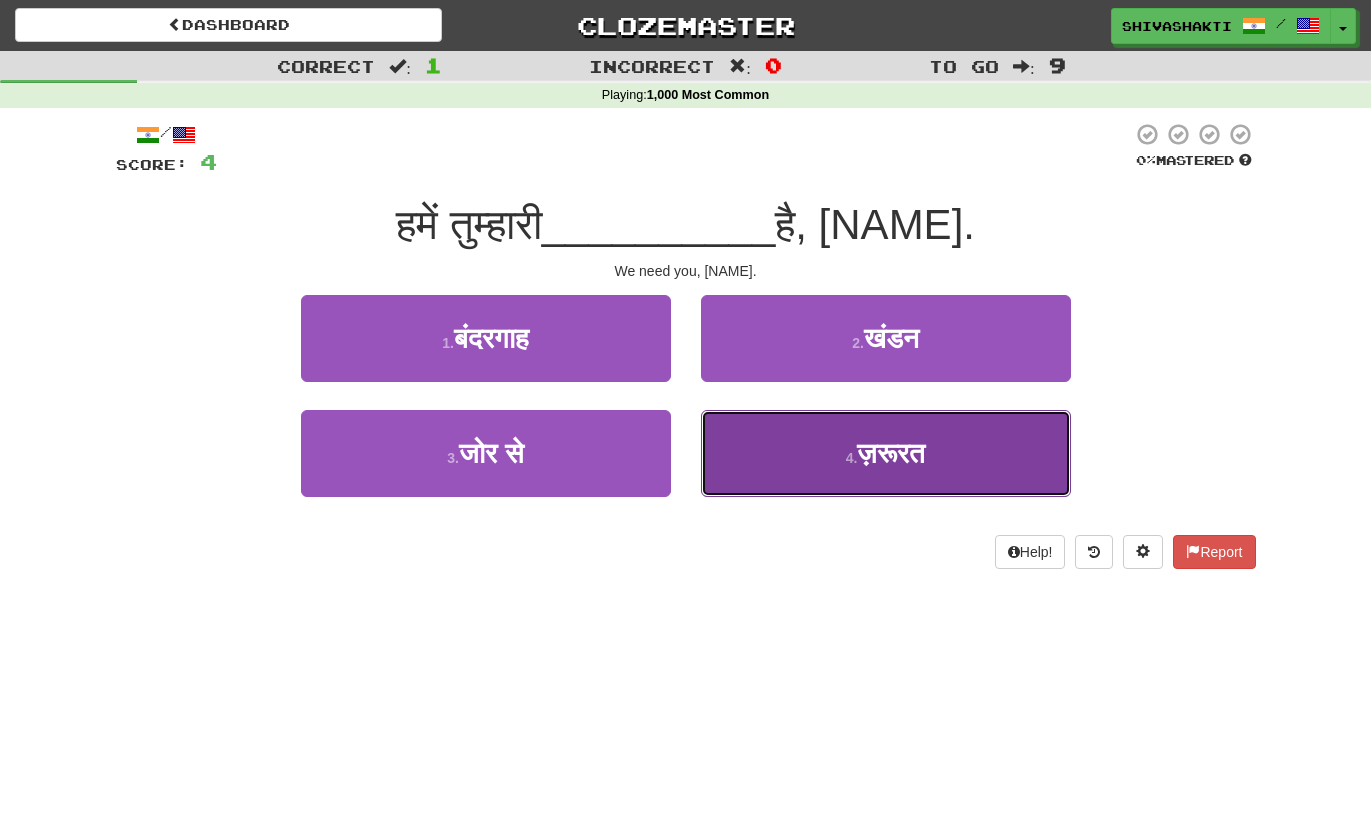 click on "ज़रूरत" at bounding box center (891, 453) 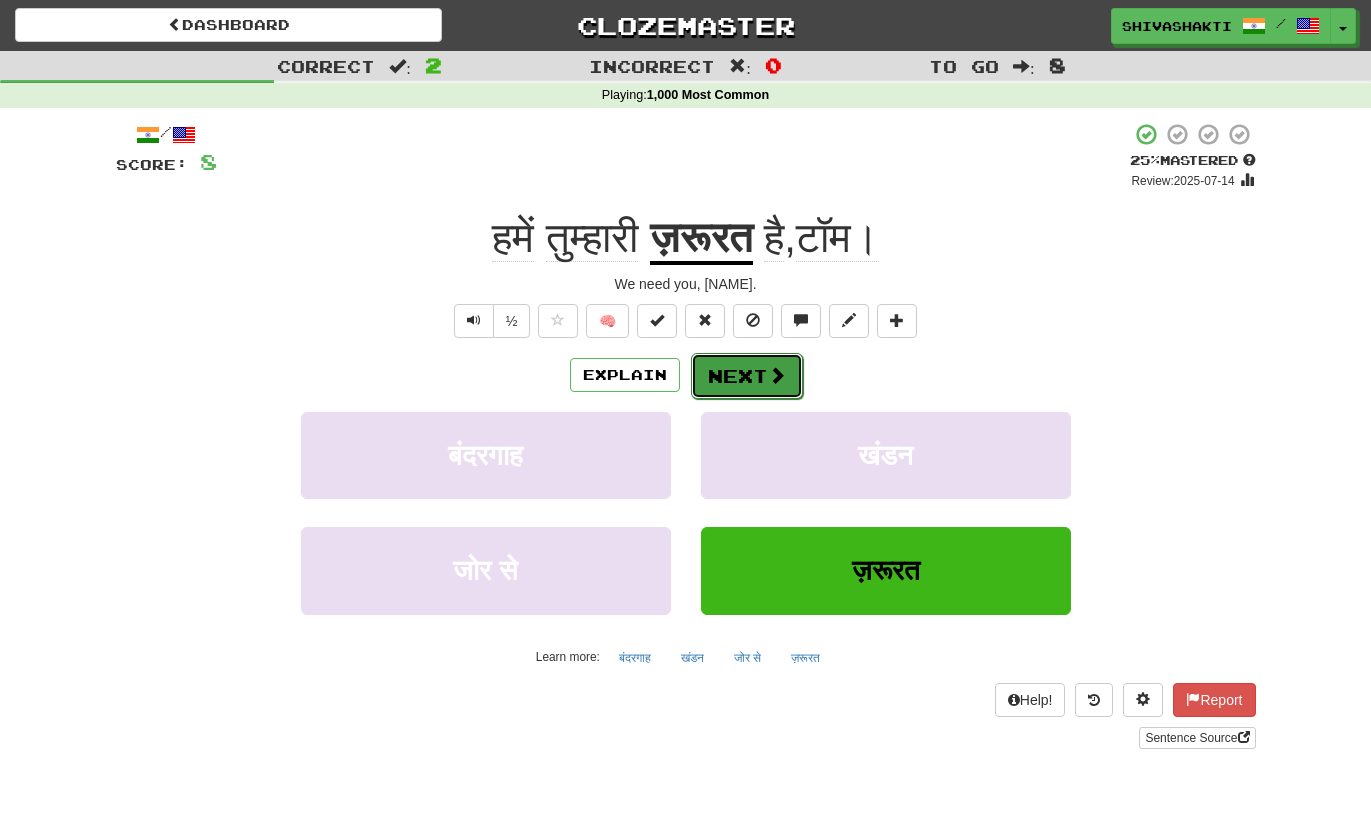 click on "Next" at bounding box center (747, 376) 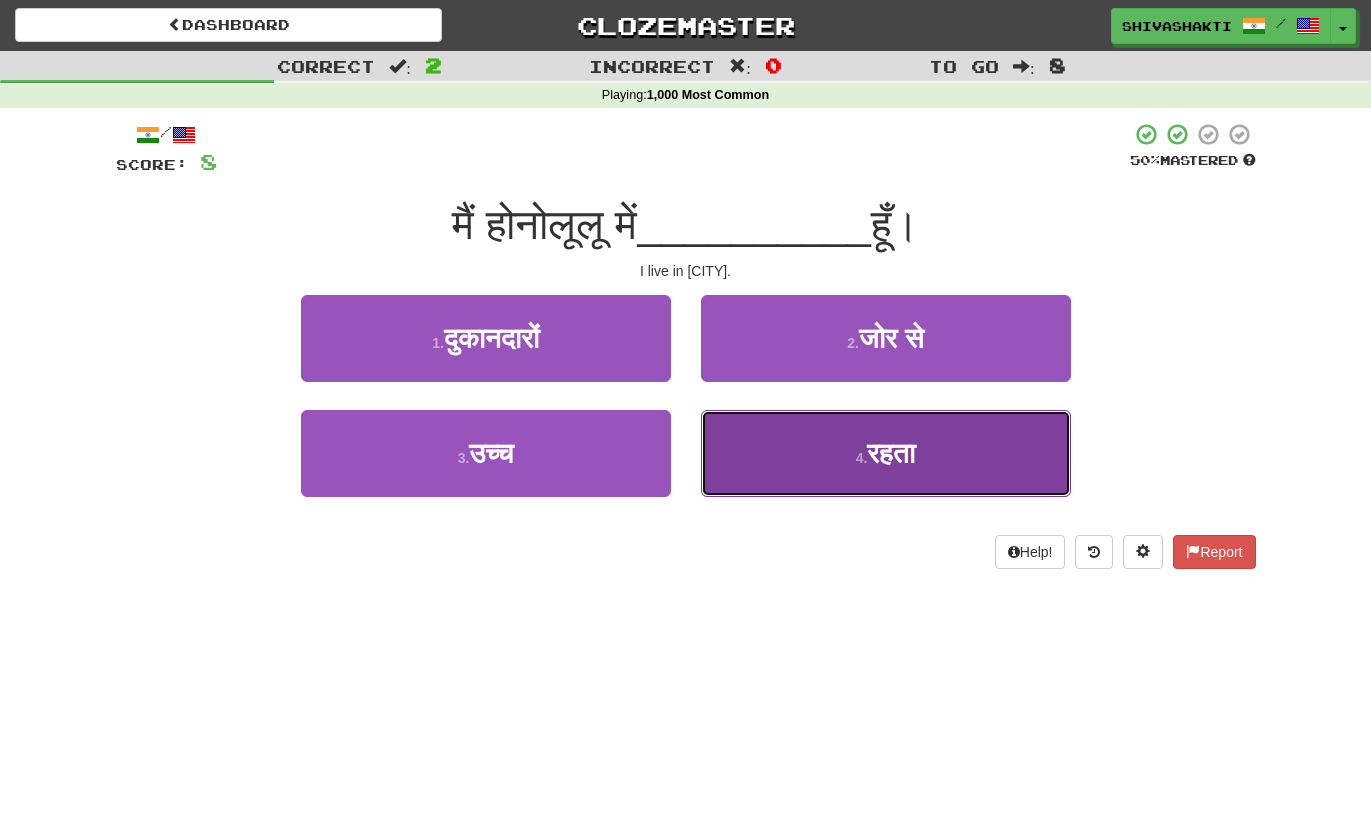 click on "रहता" at bounding box center [891, 453] 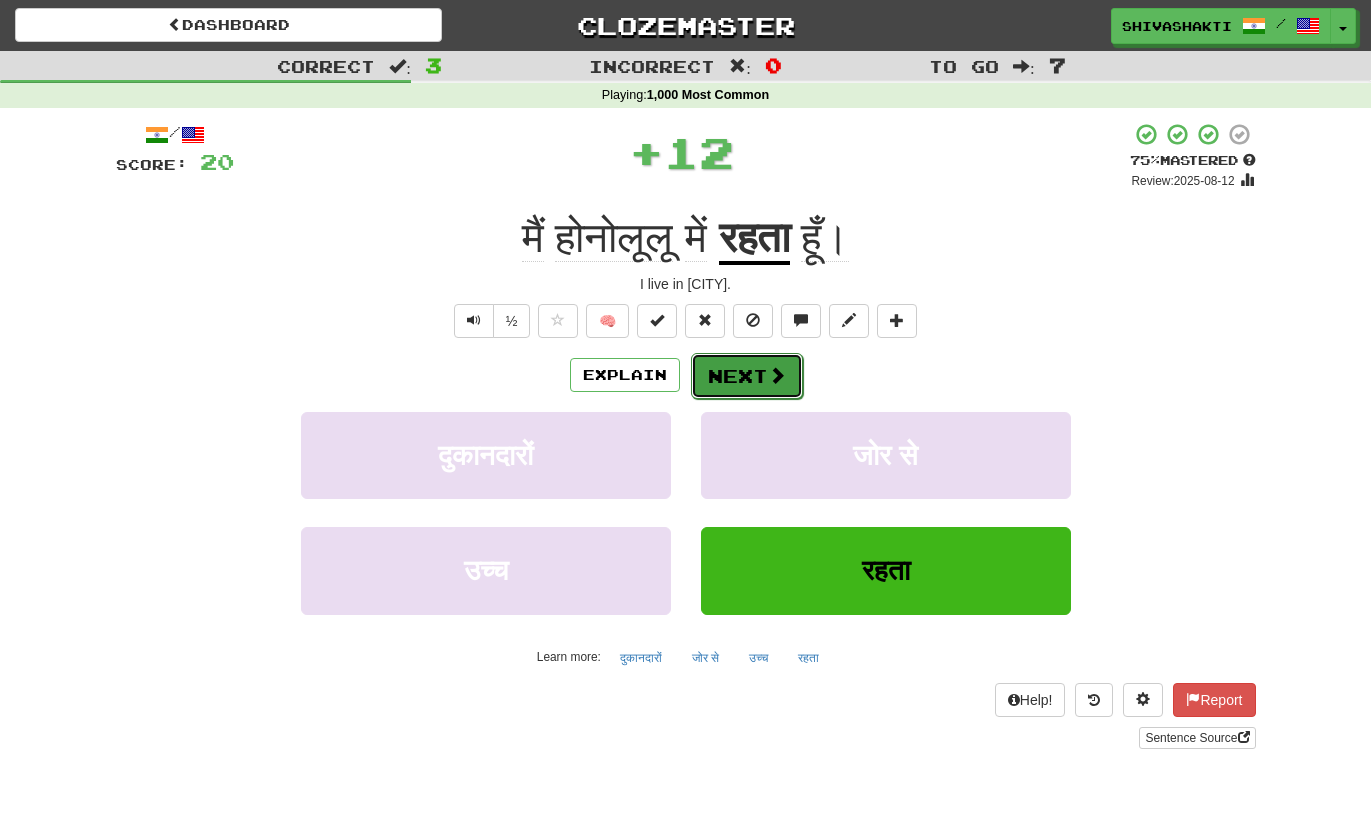 click on "Next" at bounding box center (747, 376) 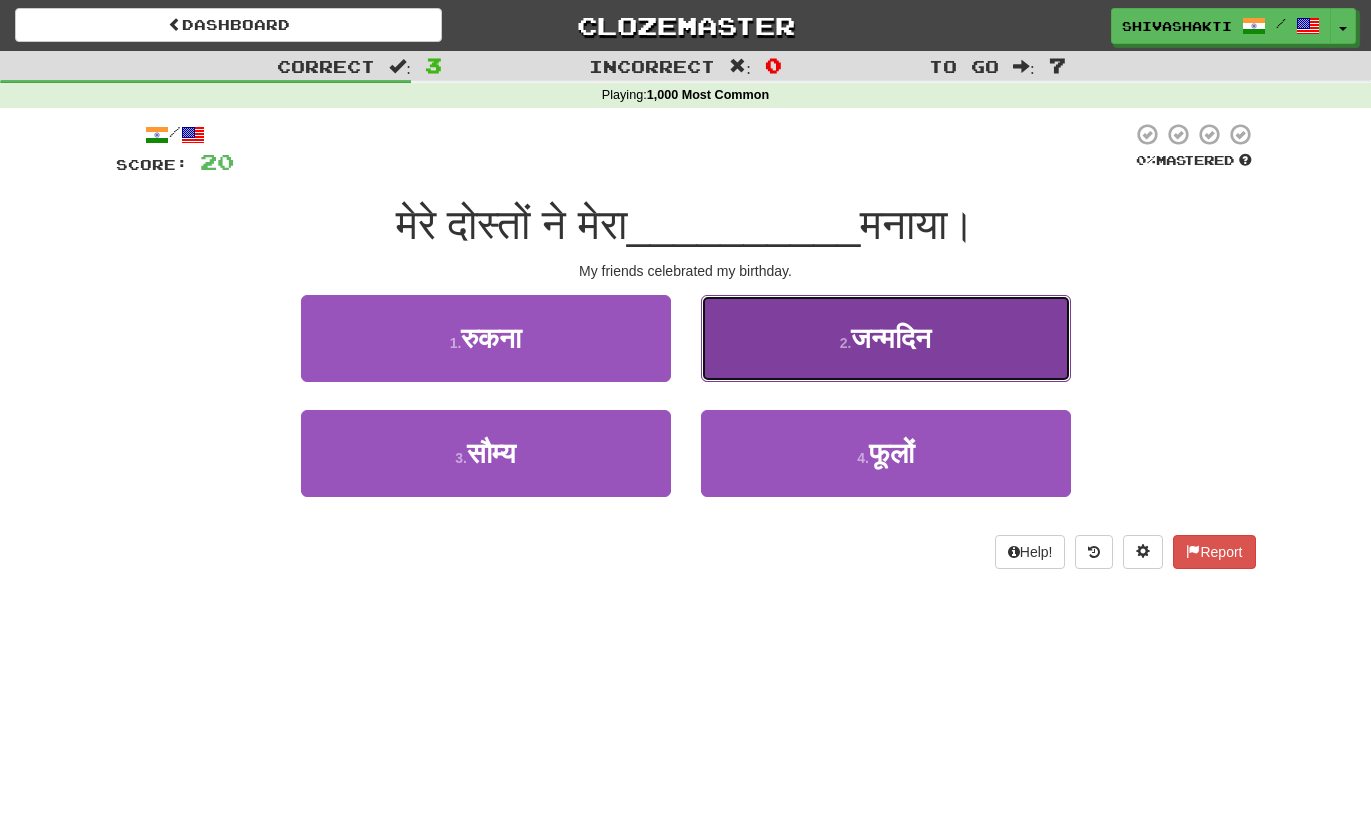 click on "2 .  जन्मदिन" at bounding box center [886, 338] 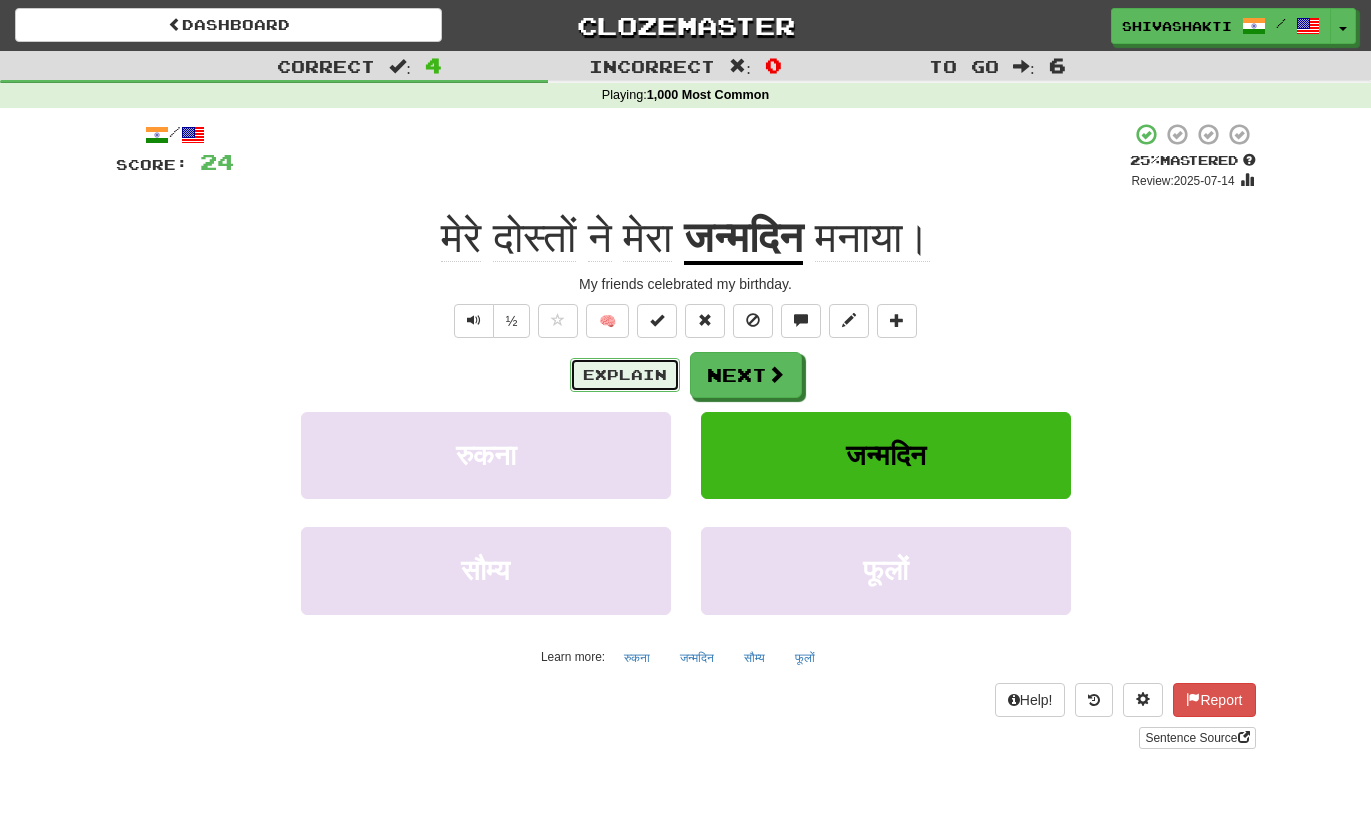 click on "Explain" at bounding box center [625, 375] 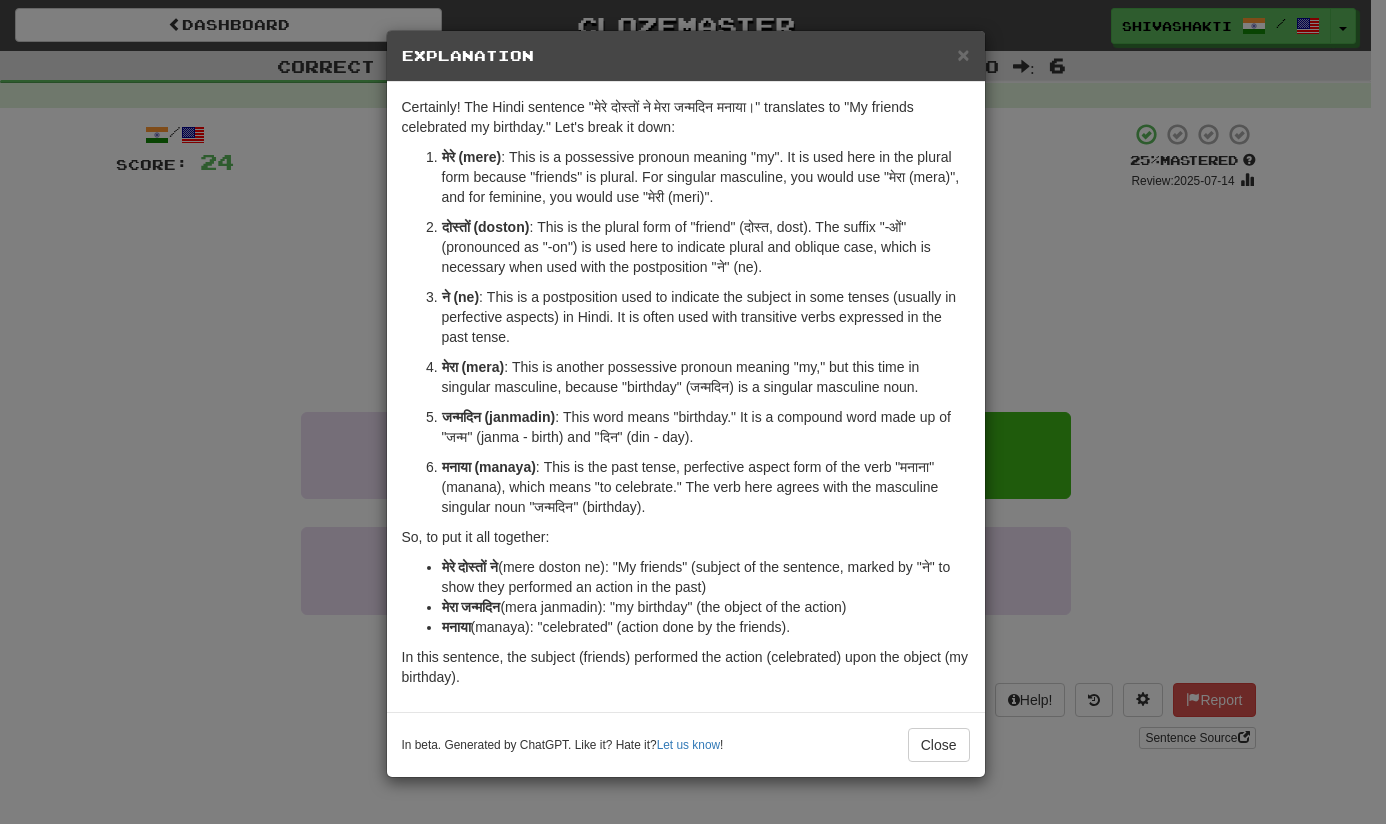 click on "× Explanation Certainly! The Hindi sentence "मेरे दोस्तों ने मेरा जन्मदिन मनाया।" translates to "My friends celebrated my birthday." Let's break it down:
मेरे (mere) : This is a possessive pronoun meaning "my". It is used here in the plural form because "friends" is plural. For singular masculine, you would use "मेरा (mera)", and for feminine, you would use "मेरी (meri)".
दोस्तों (doston) : This is the plural form of "friend" (दोस्त, dost). The suffix "-ओं" (pronounced as "-on") is used here to indicate plural and oblique case, which is necessary when used with the postposition "ने" (ne).
ने (ne) : This is a postposition used to indicate the subject in some tenses (usually in perfective aspects) in Hindi. It is often used with transitive verbs expressed in the past tense.
मेरा (mera)
जन्मदिन (janmadin)
मनाया (manaya)" at bounding box center (693, 412) 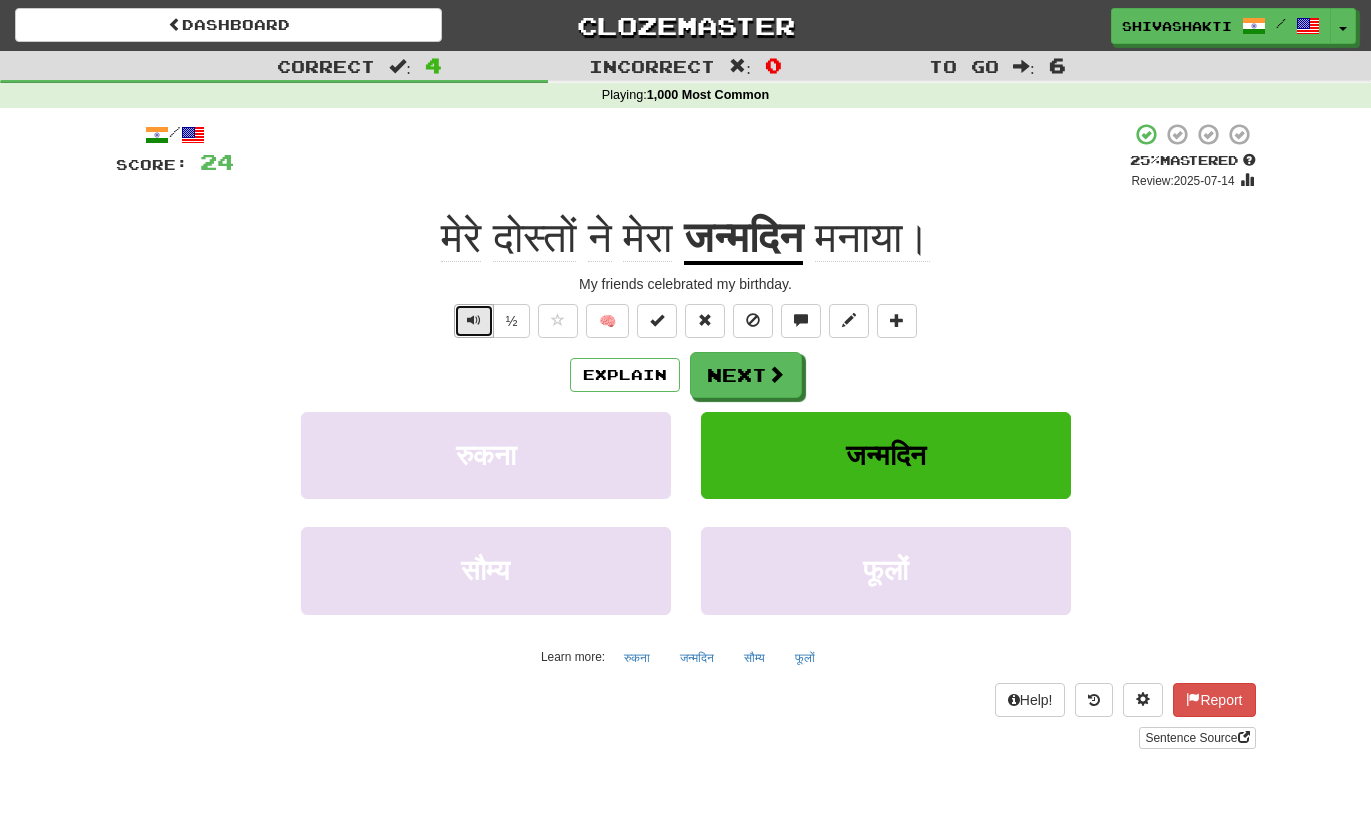 click at bounding box center (474, 321) 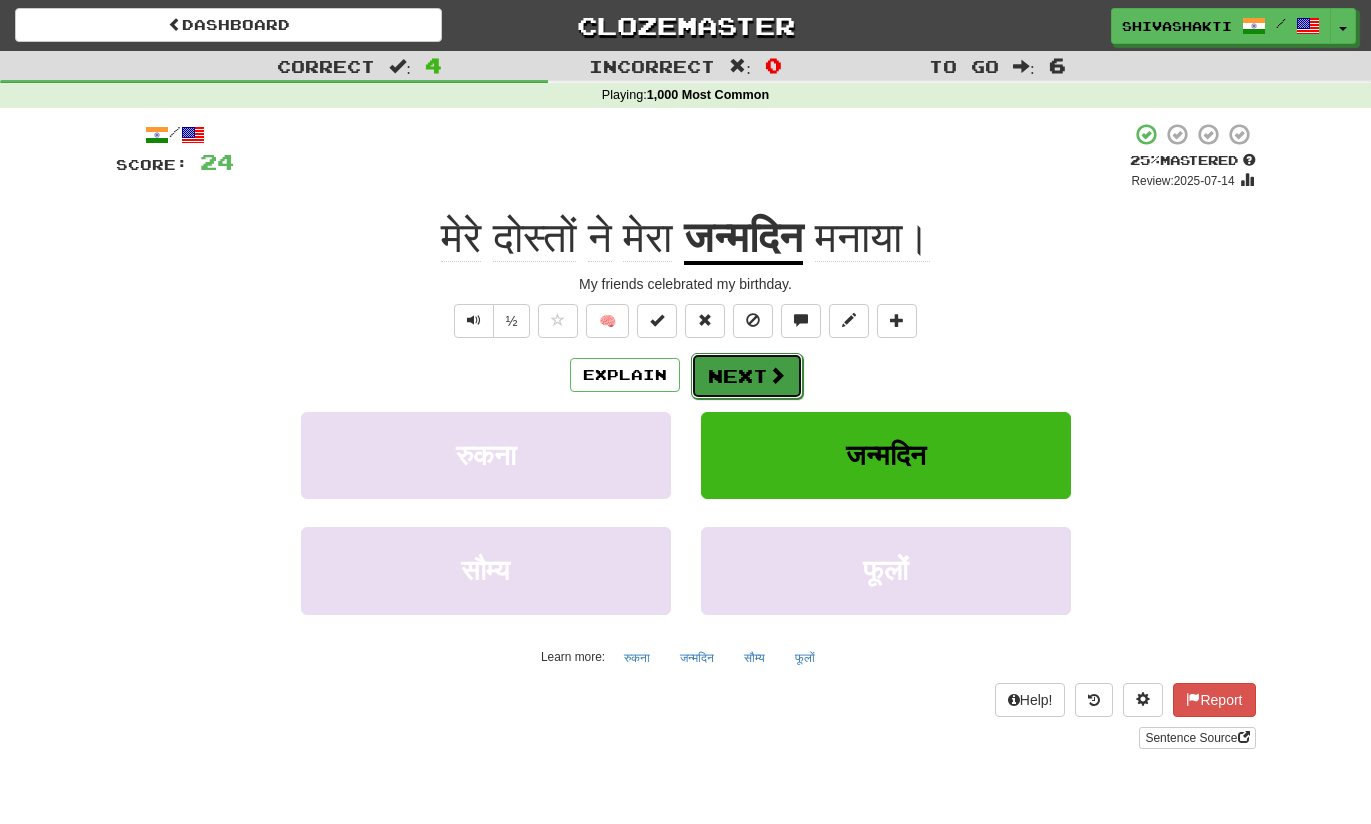 click on "Next" at bounding box center (747, 376) 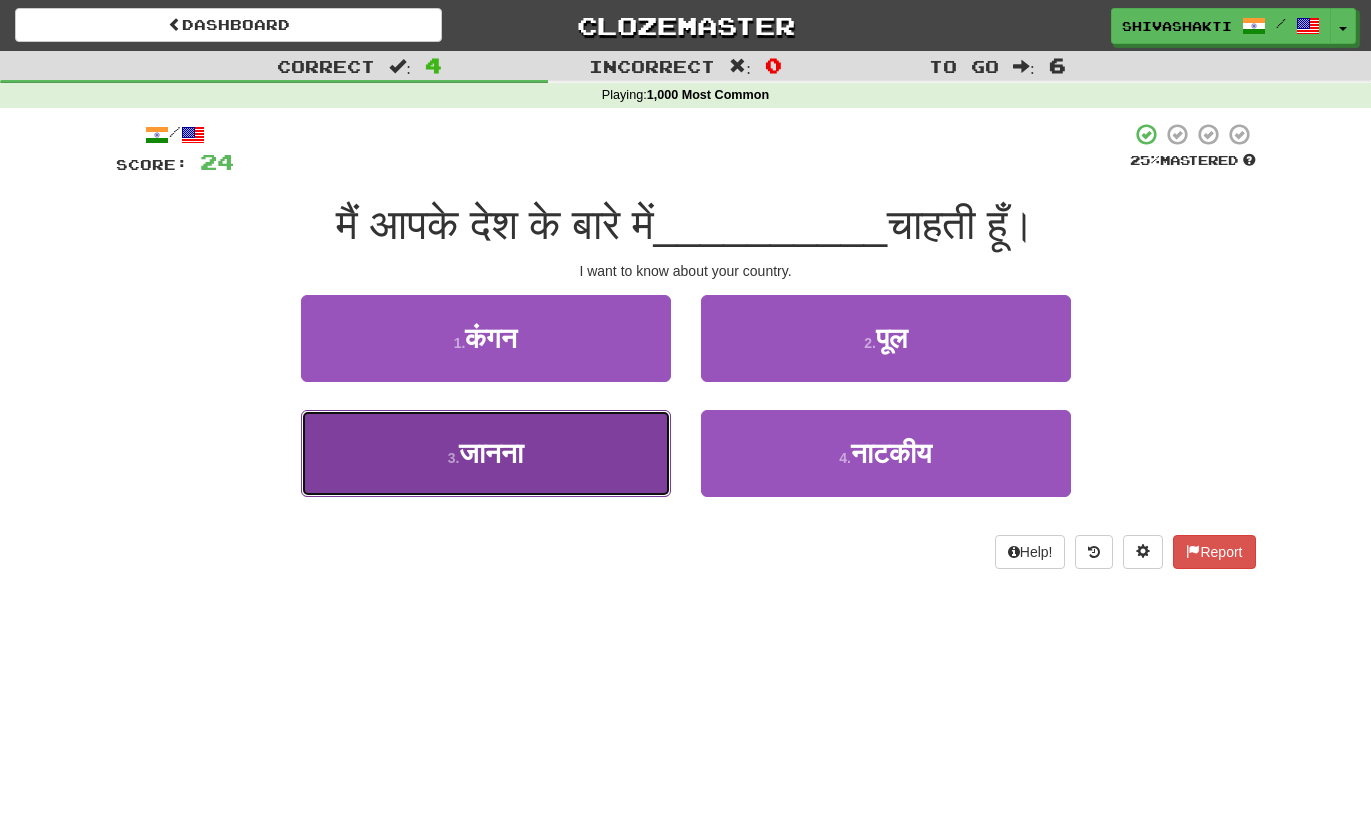 click on "जानना" at bounding box center (491, 453) 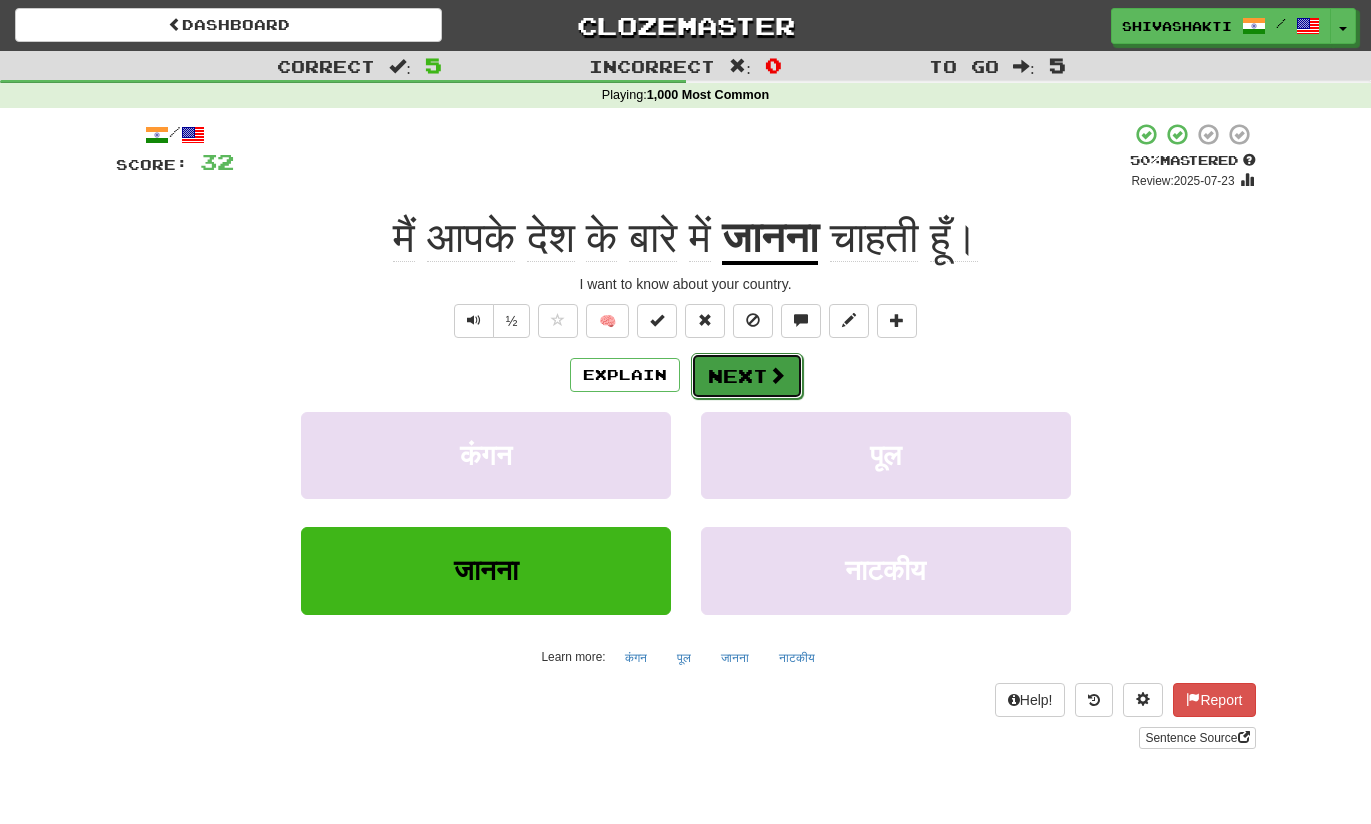 click on "Next" at bounding box center [747, 376] 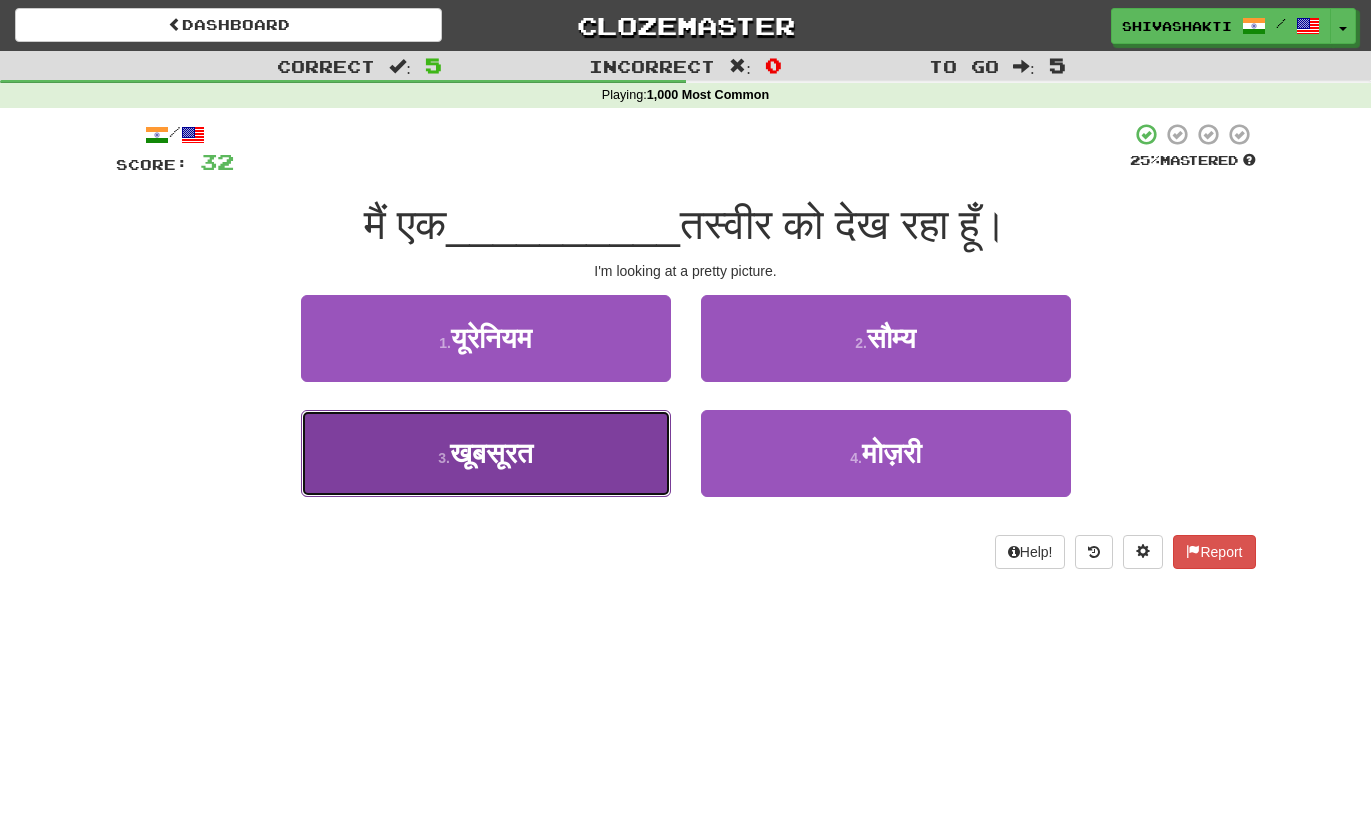 click on "खूबसूरत" at bounding box center [491, 453] 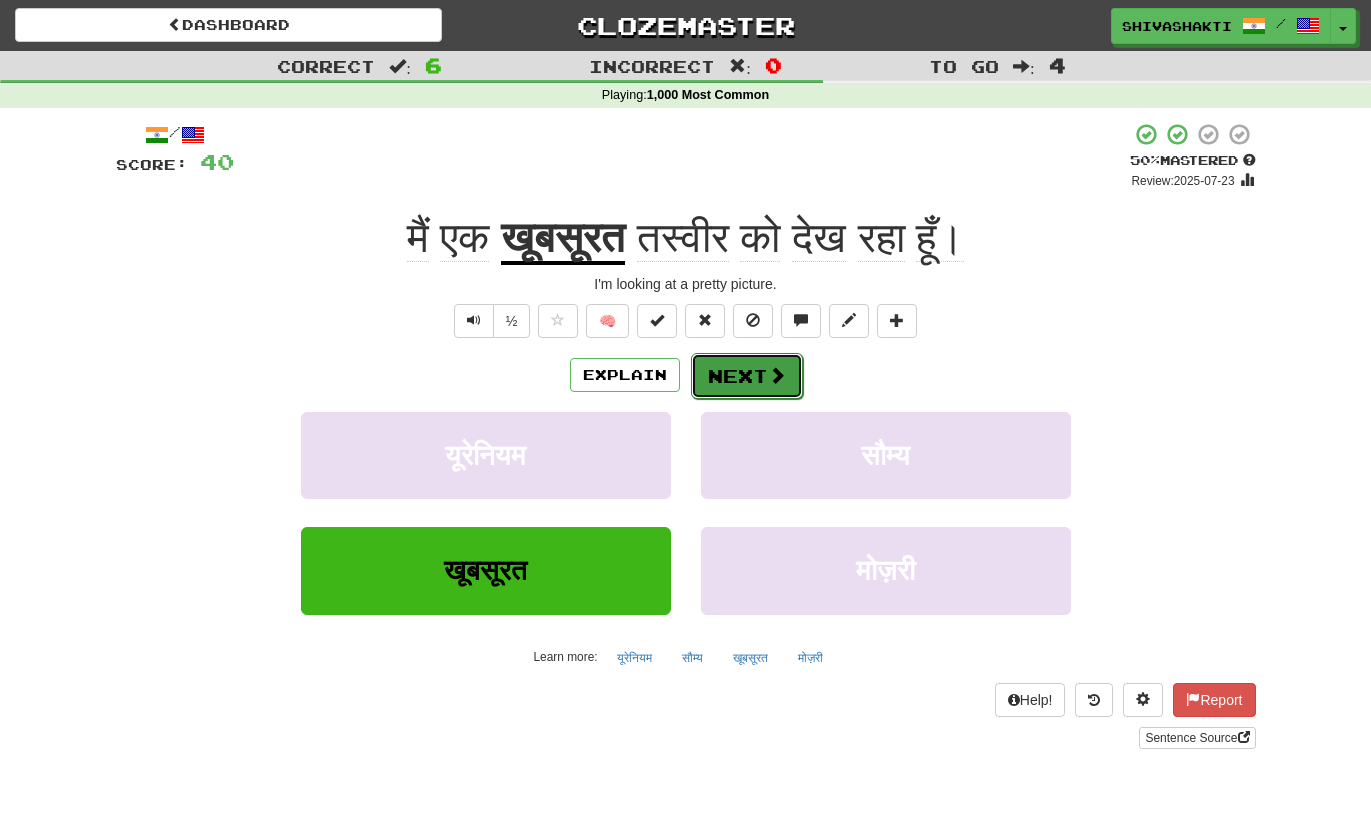 click on "Next" at bounding box center [747, 376] 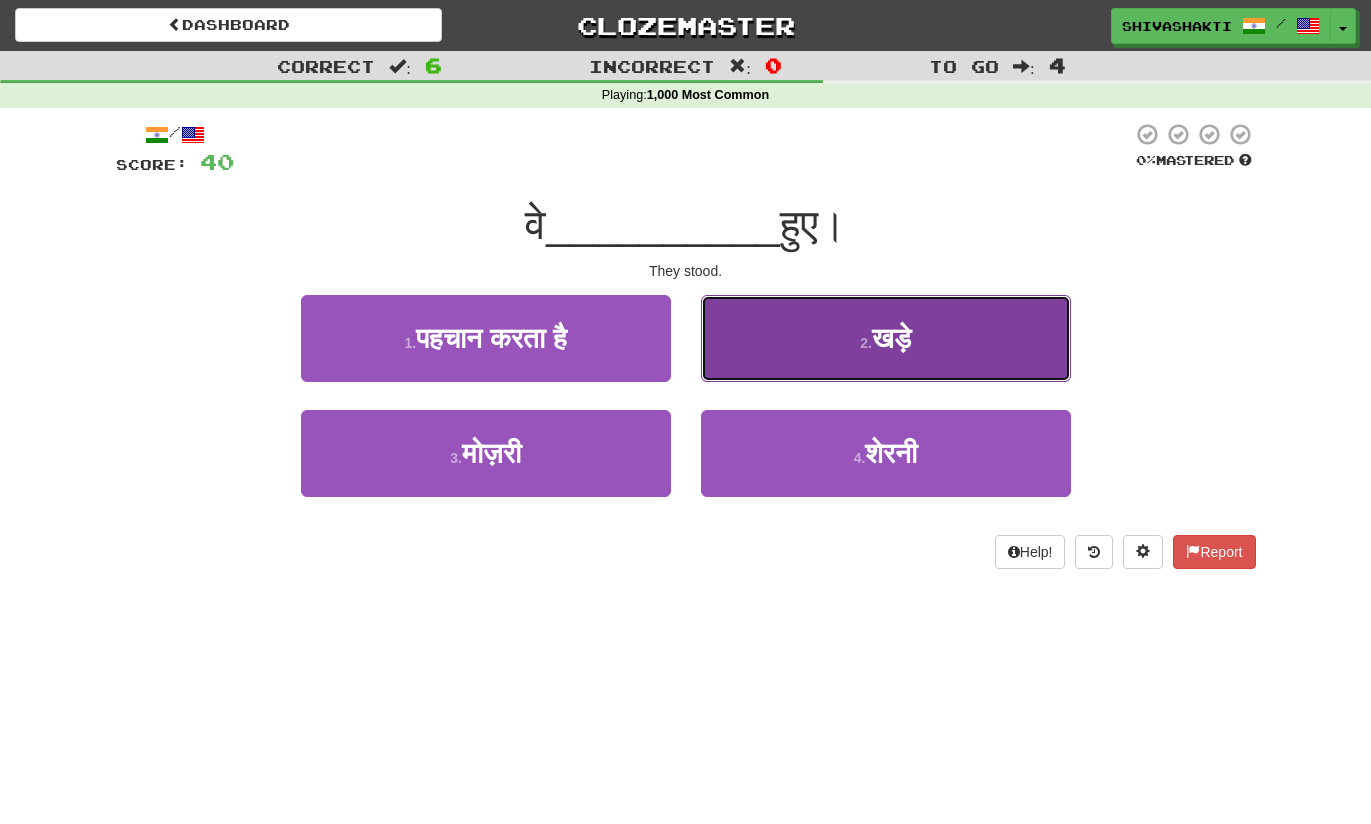 click on "2 .  खड़े" at bounding box center (886, 338) 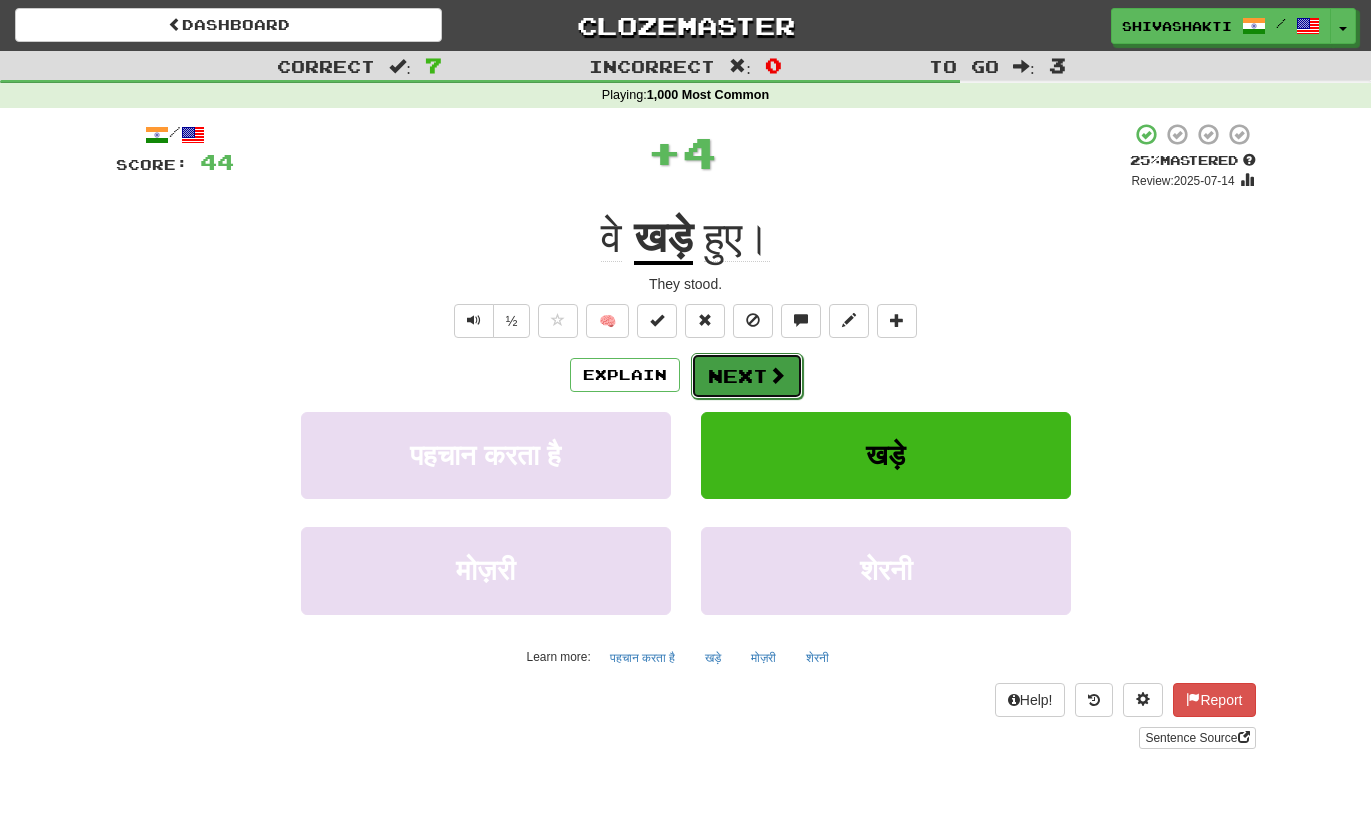 click on "Next" at bounding box center [747, 376] 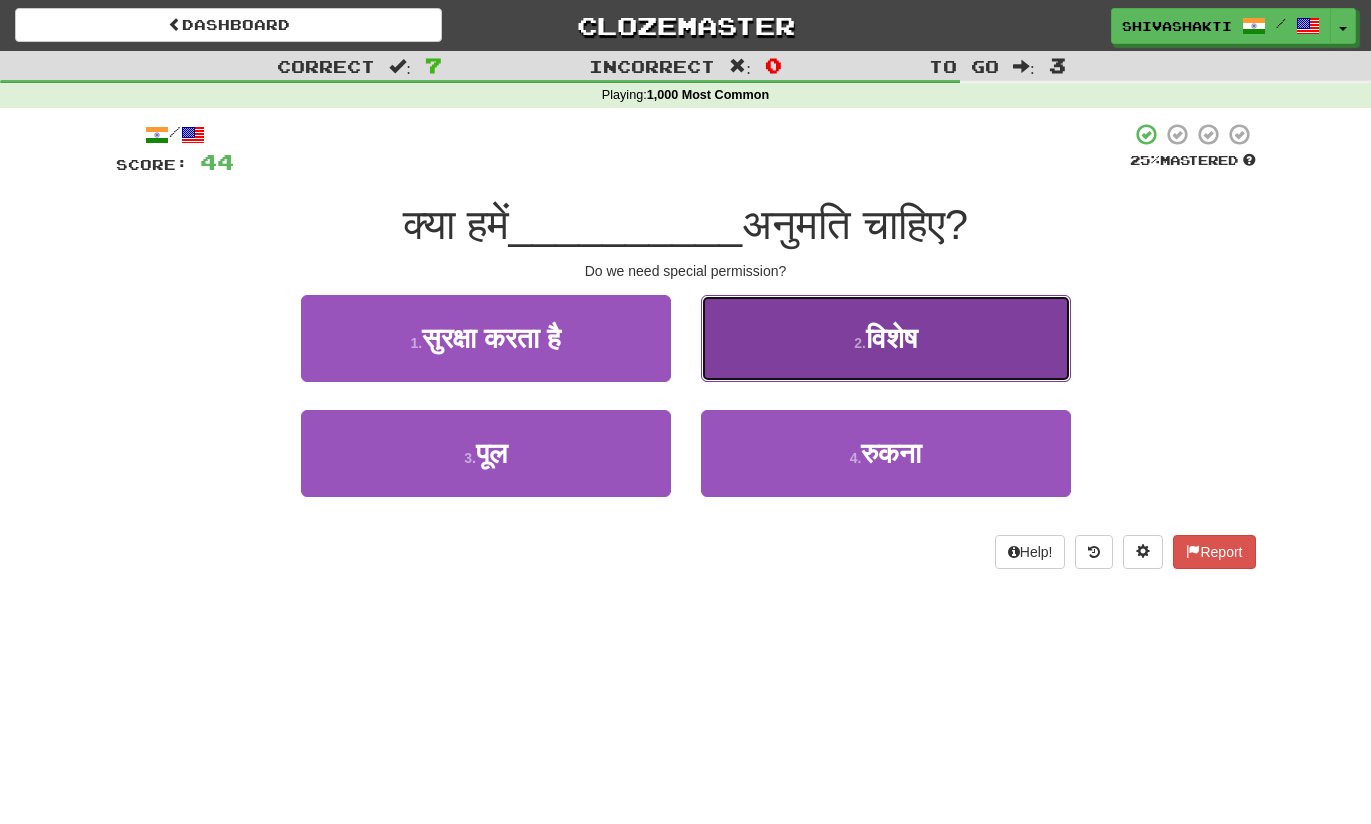 click on "विशेष" at bounding box center (891, 338) 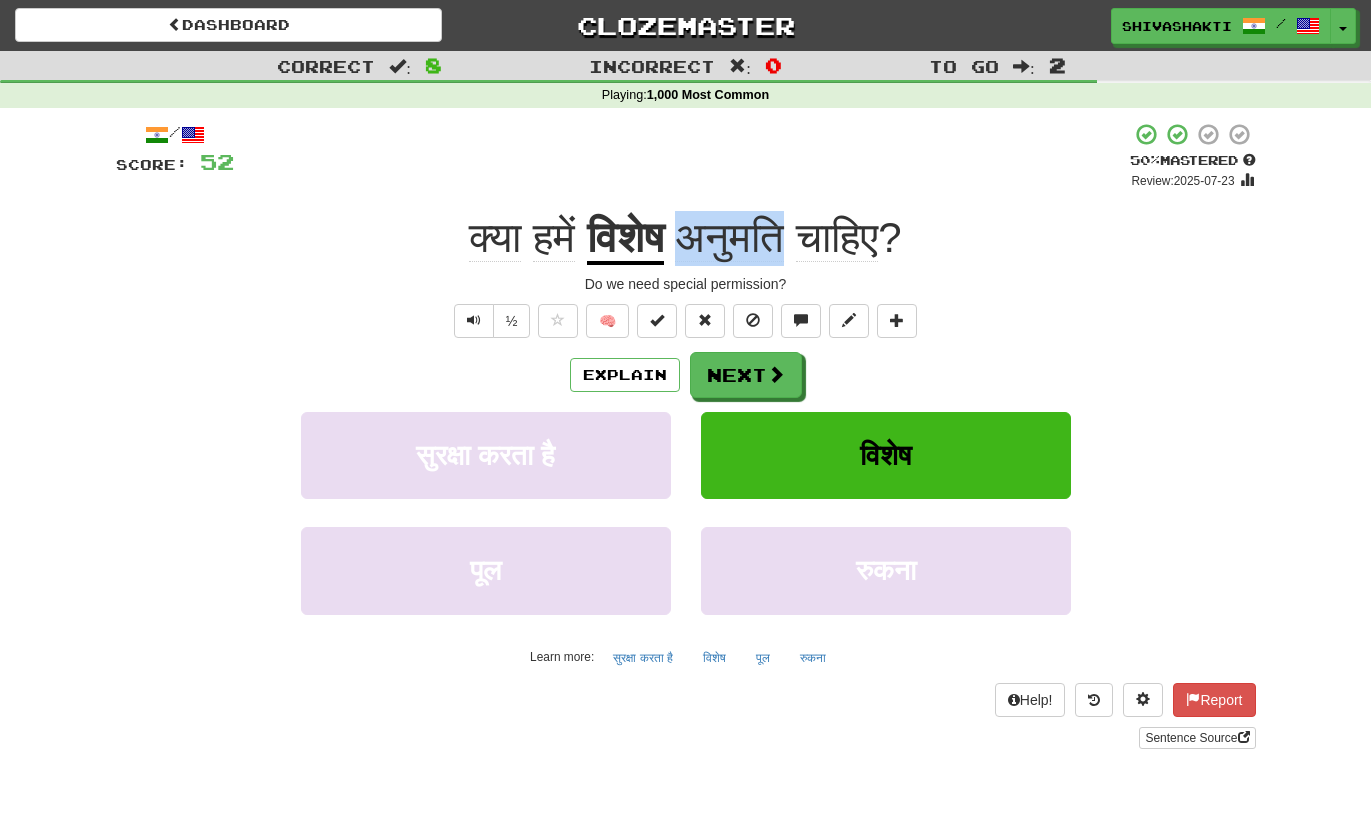 drag, startPoint x: 785, startPoint y: 237, endPoint x: 684, endPoint y: 234, distance: 101.04455 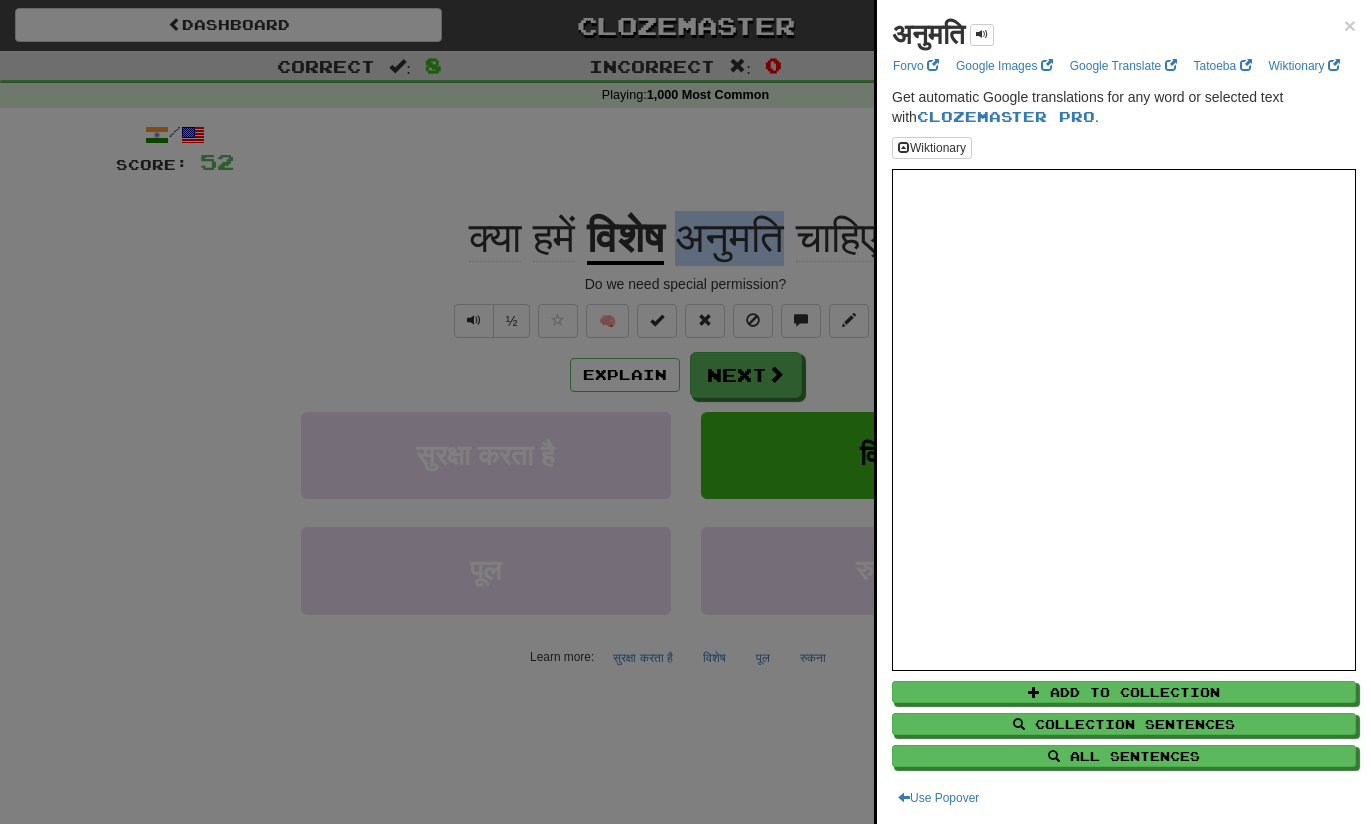 copy on "अनुमति" 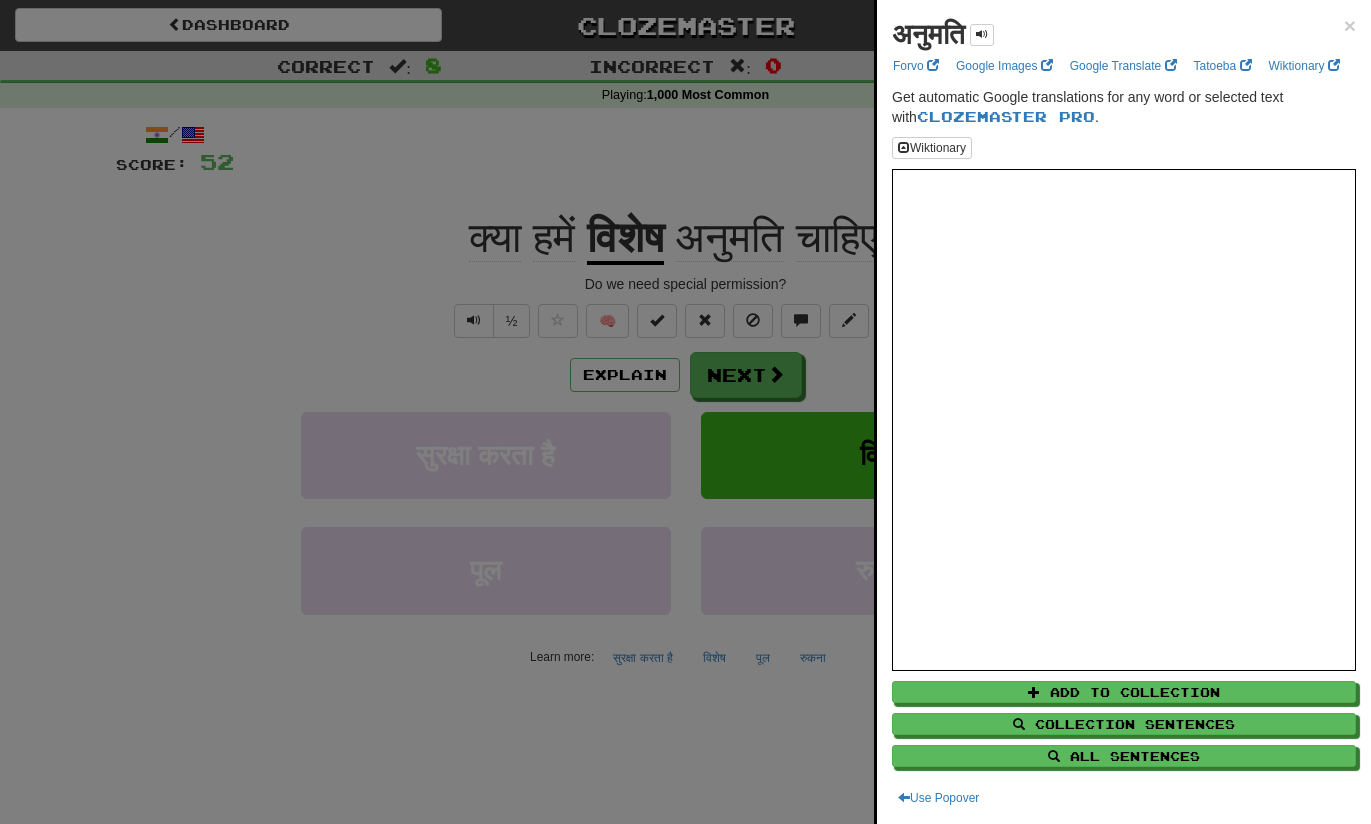 click at bounding box center [685, 412] 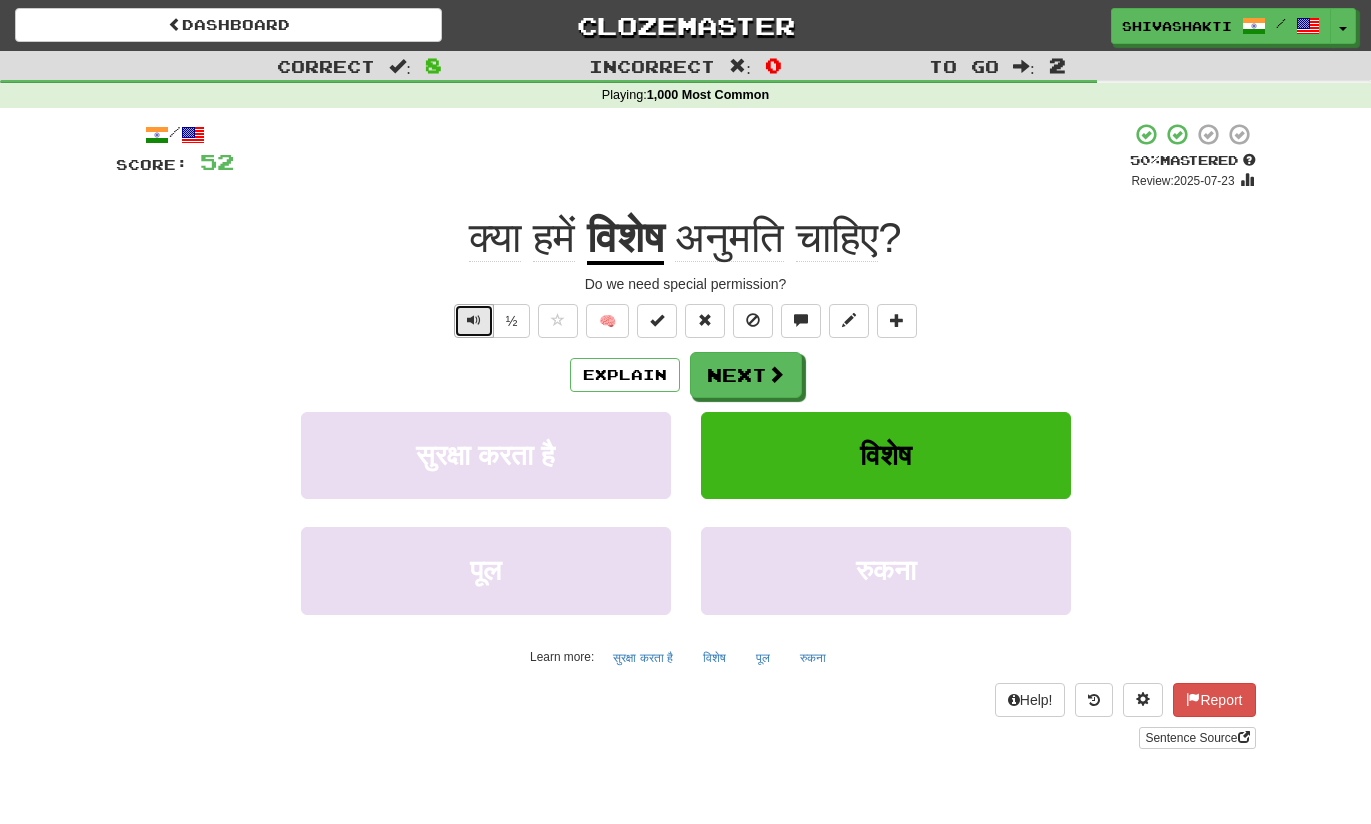 click at bounding box center [474, 321] 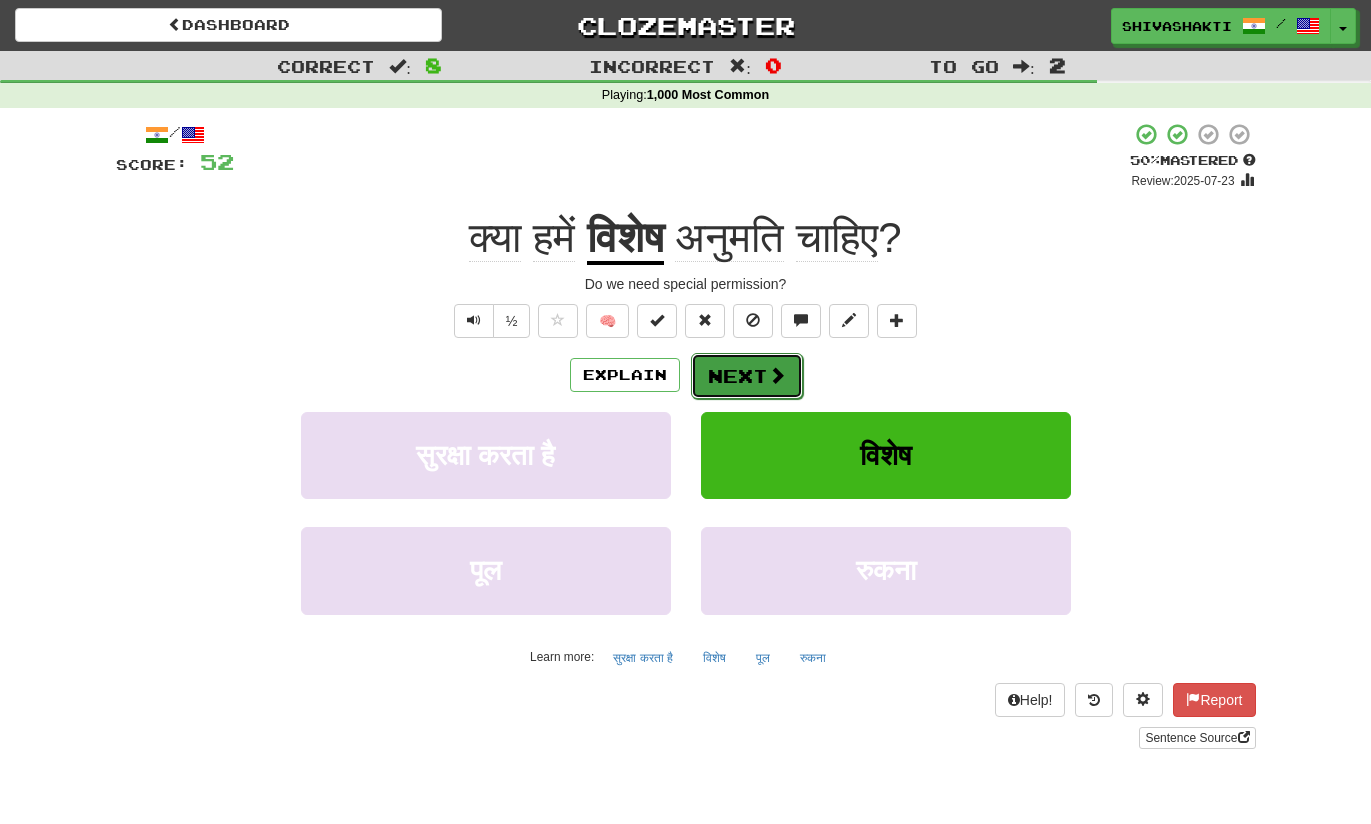click on "Next" at bounding box center [747, 376] 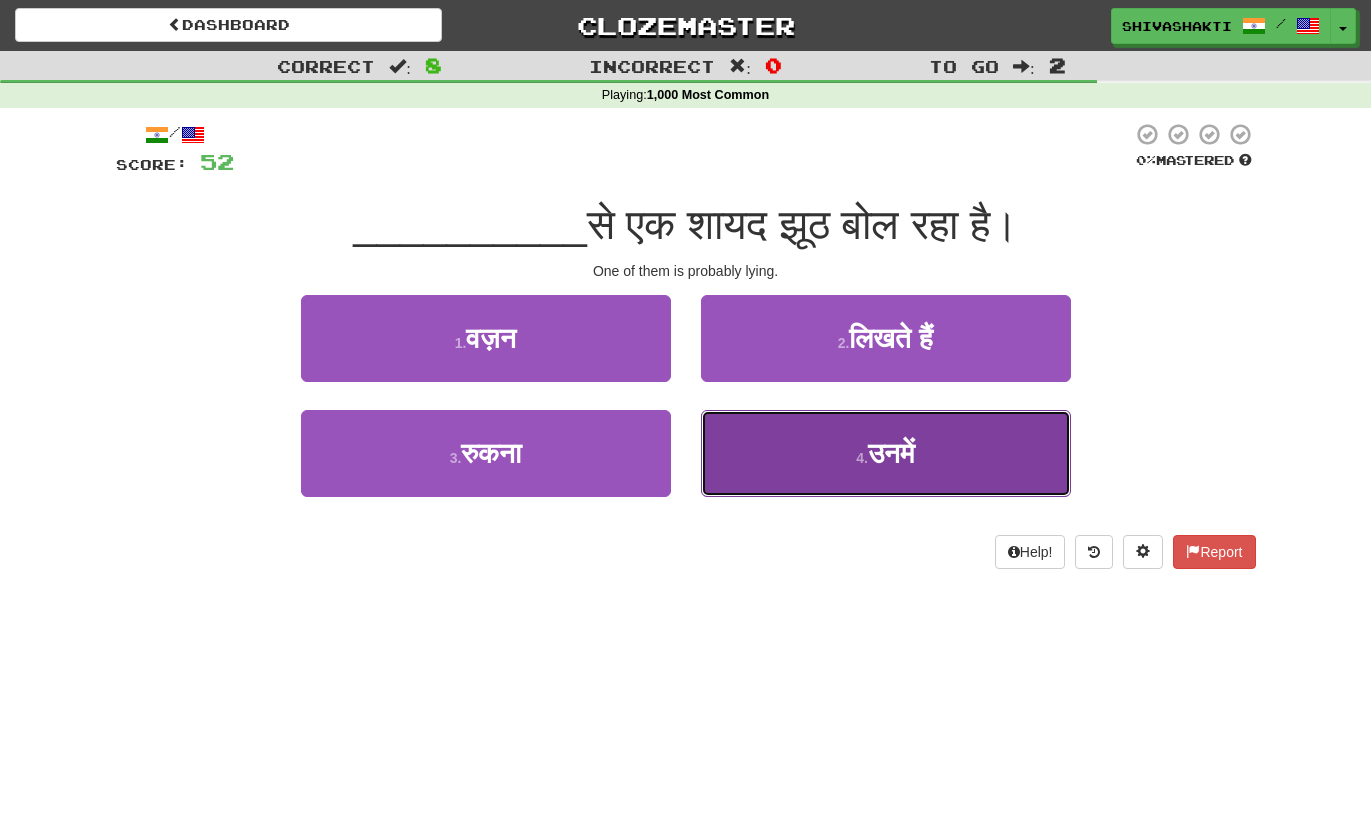 click on "4 .  उनमें" at bounding box center [886, 453] 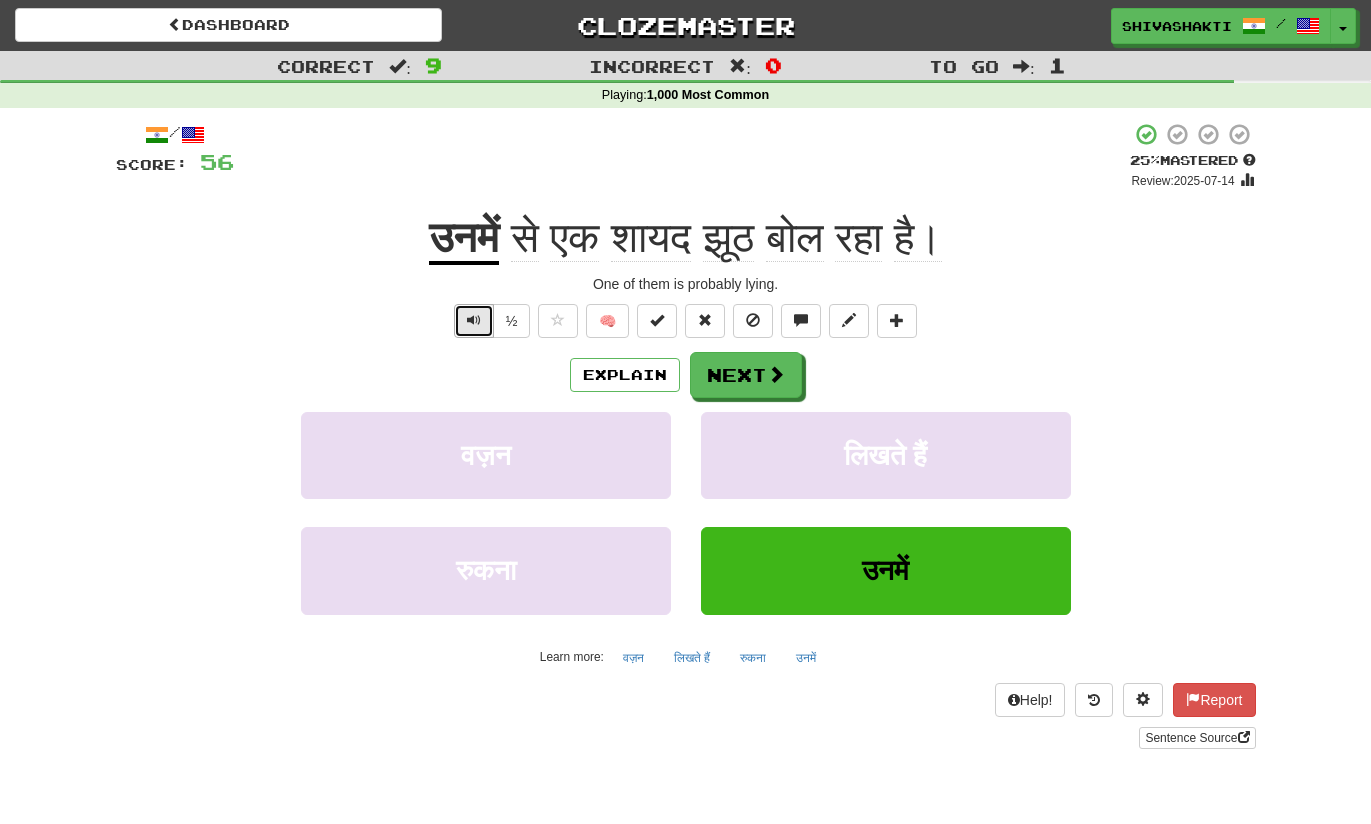 click at bounding box center [474, 320] 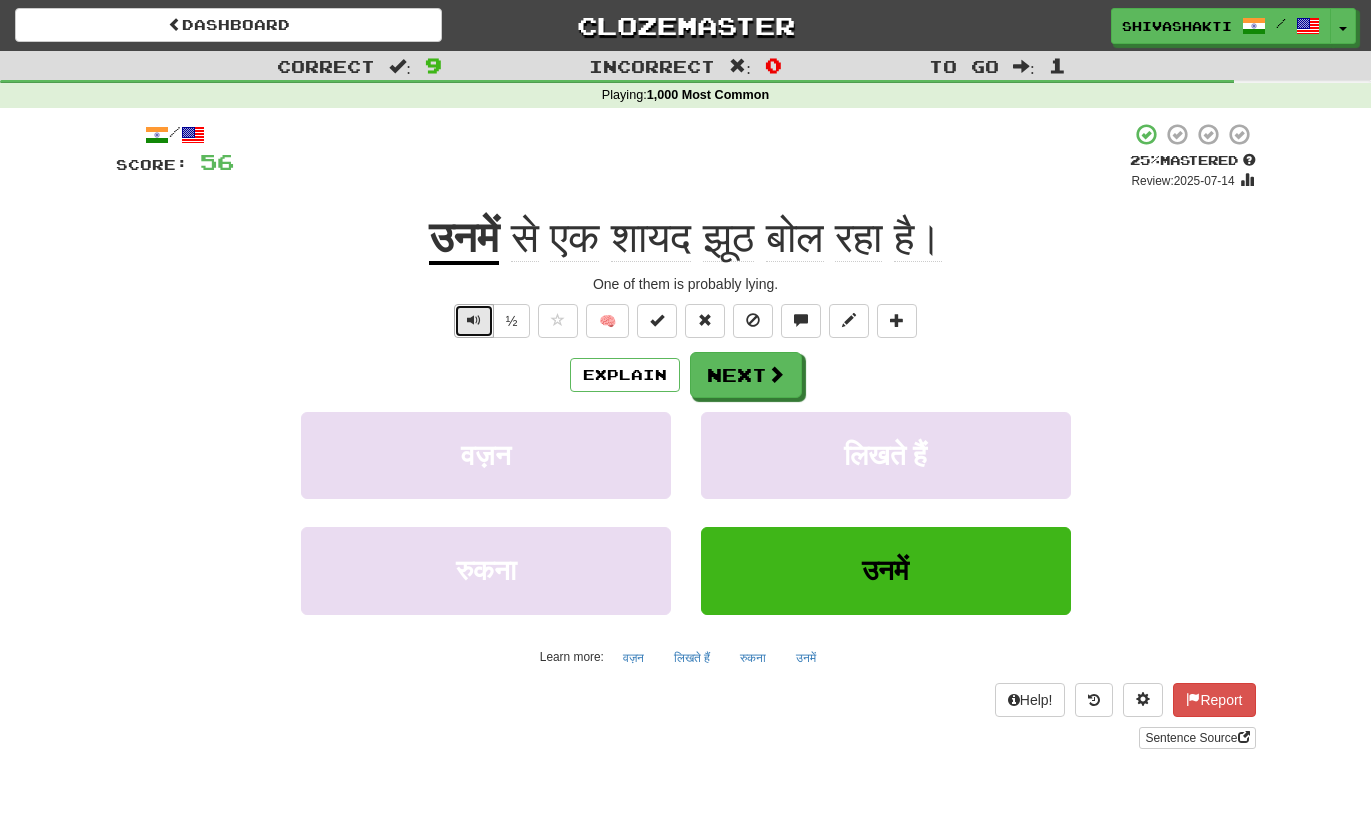 click at bounding box center (474, 320) 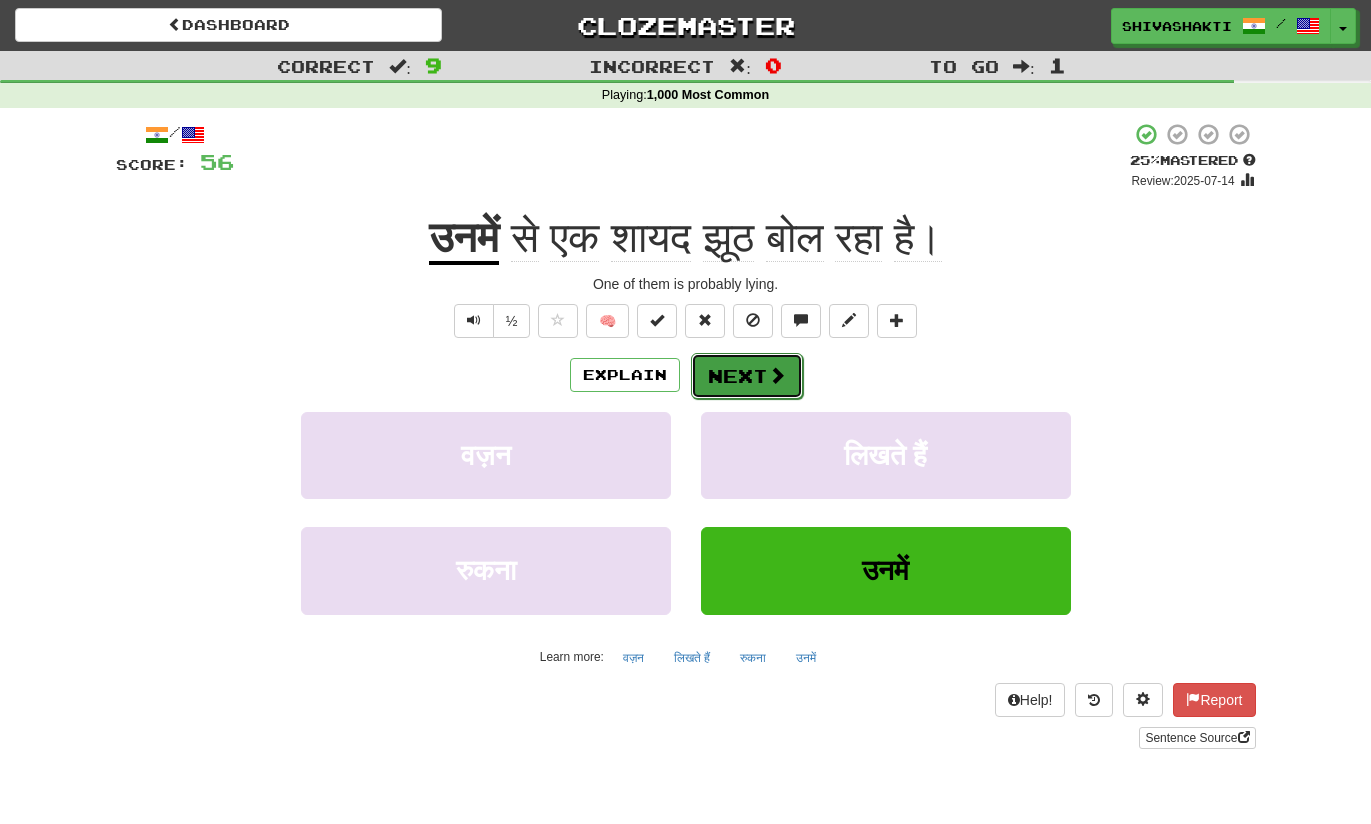 click on "Next" at bounding box center [747, 376] 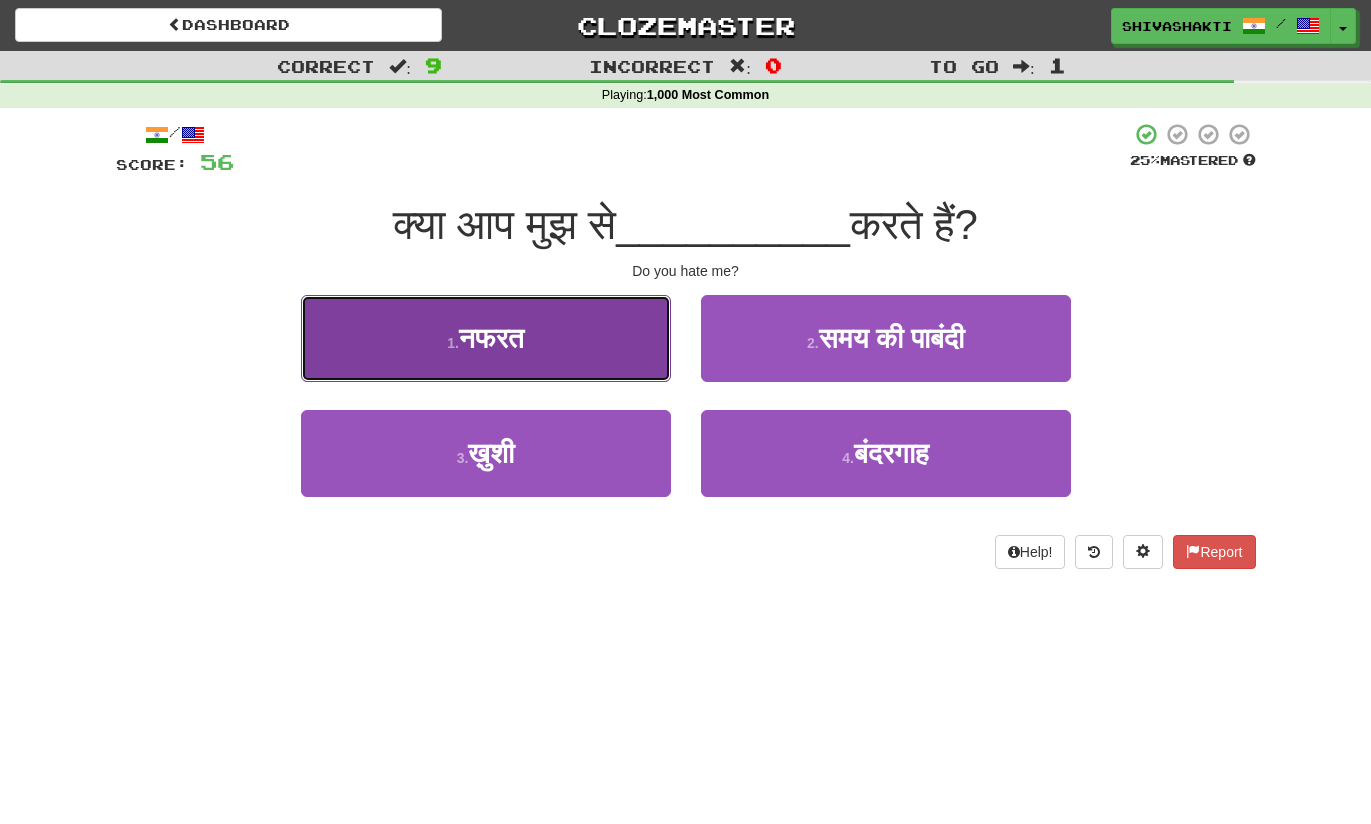 click on "1 .  नफरत" at bounding box center (486, 338) 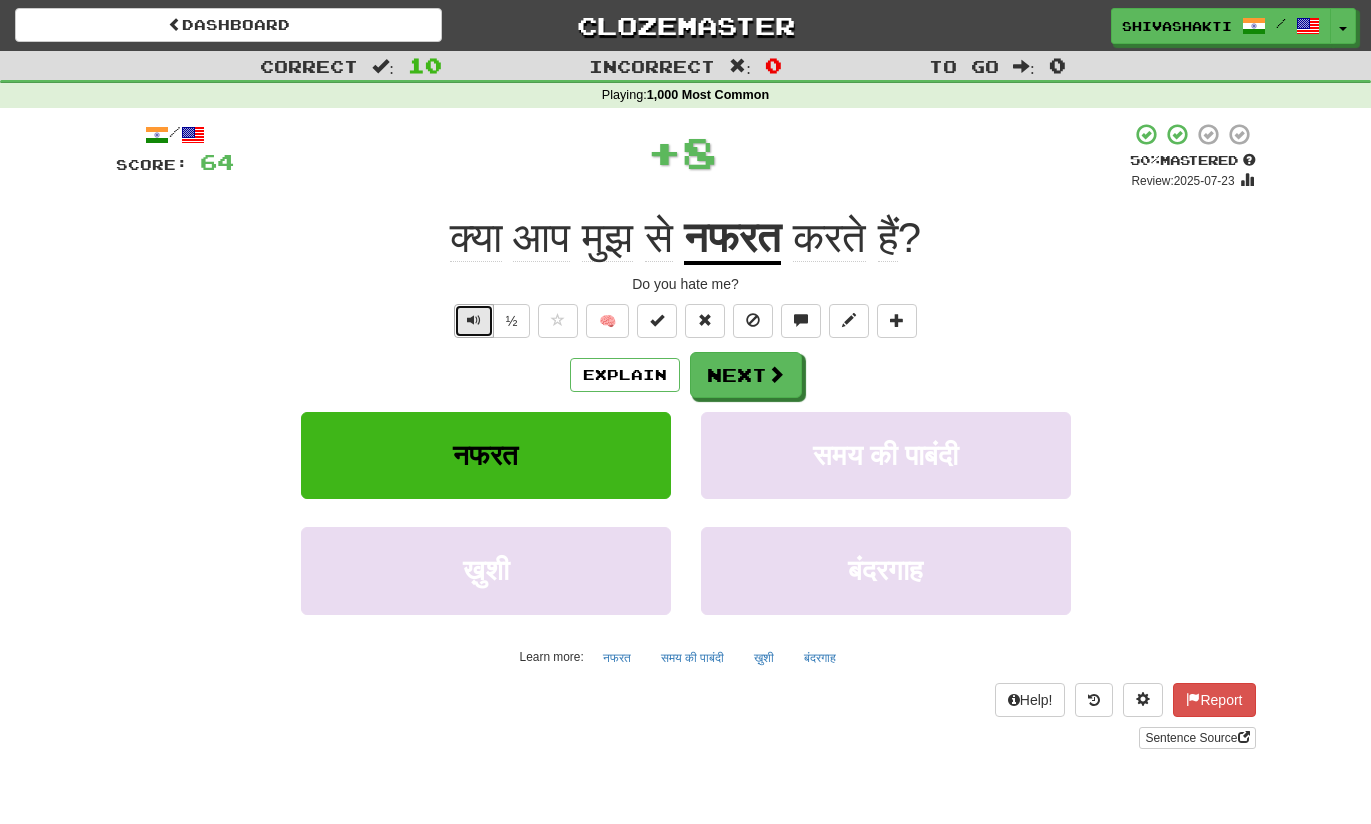 click at bounding box center [474, 320] 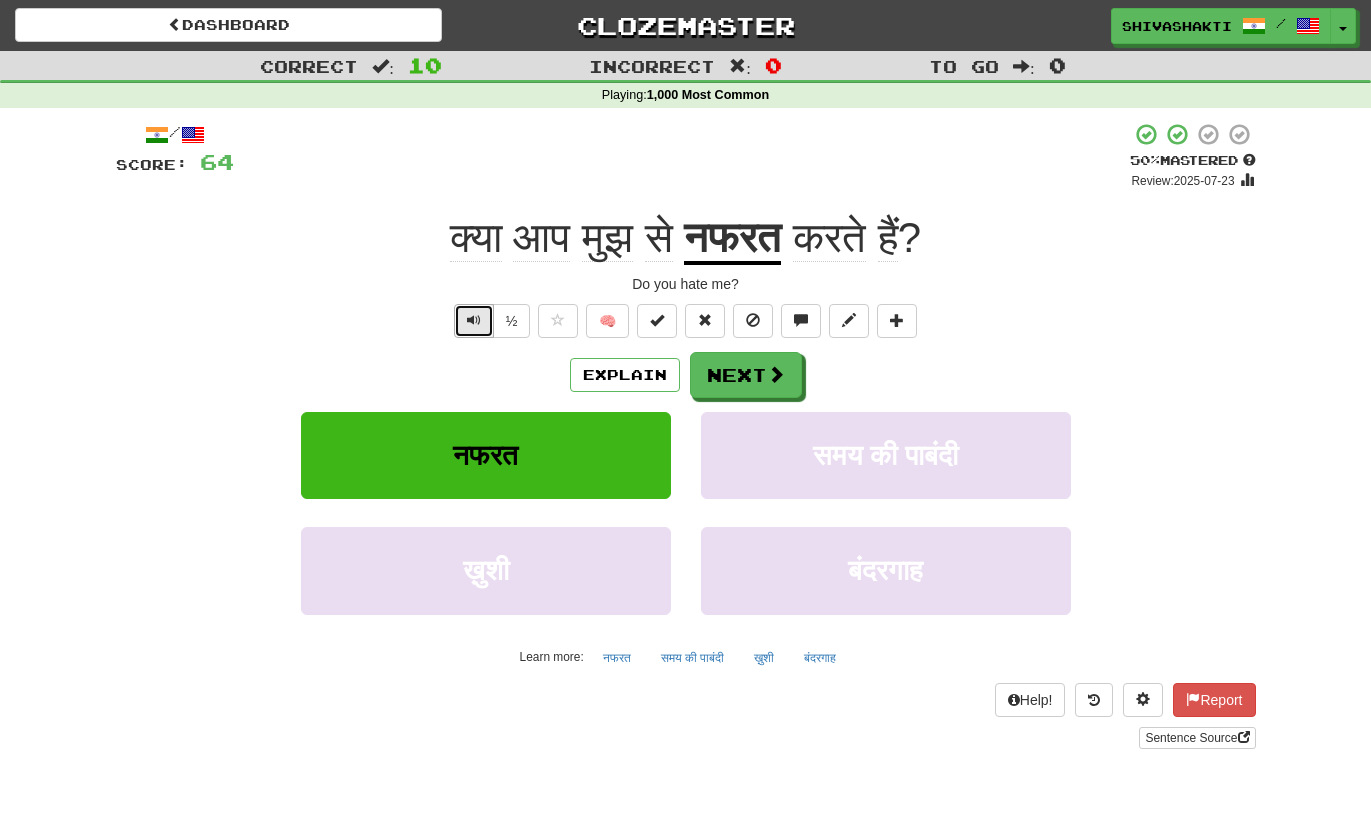 click at bounding box center [474, 320] 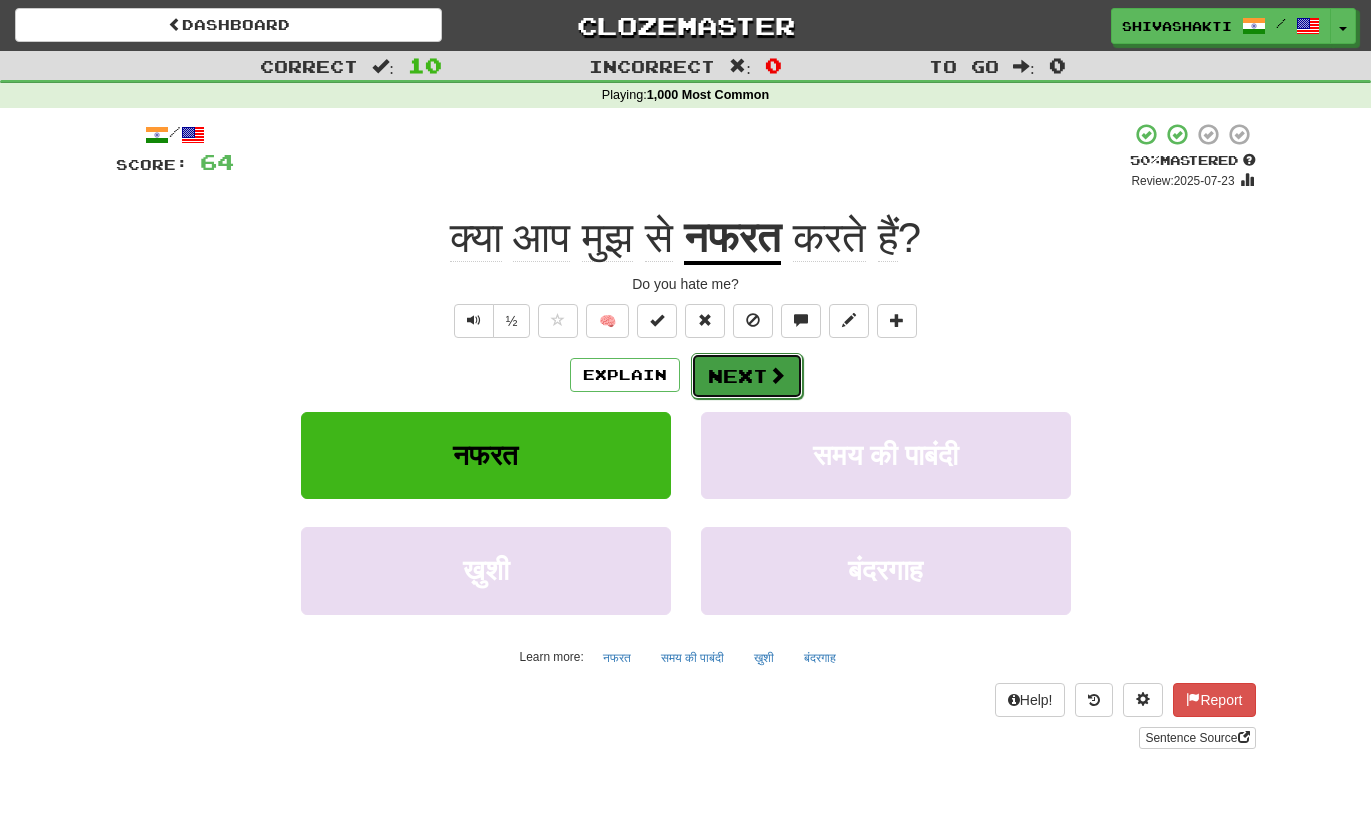 click on "Next" at bounding box center (747, 376) 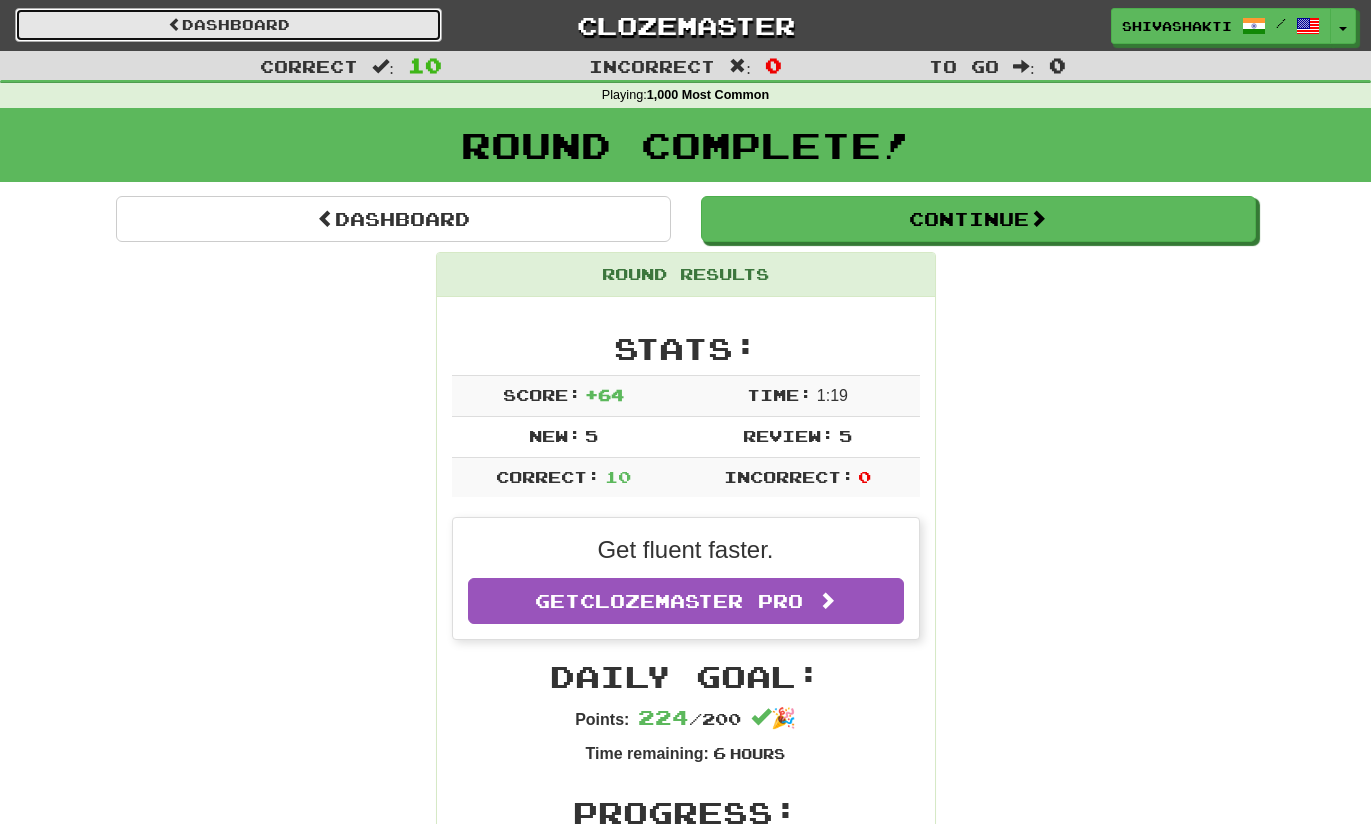 click on "Dashboard" at bounding box center [228, 25] 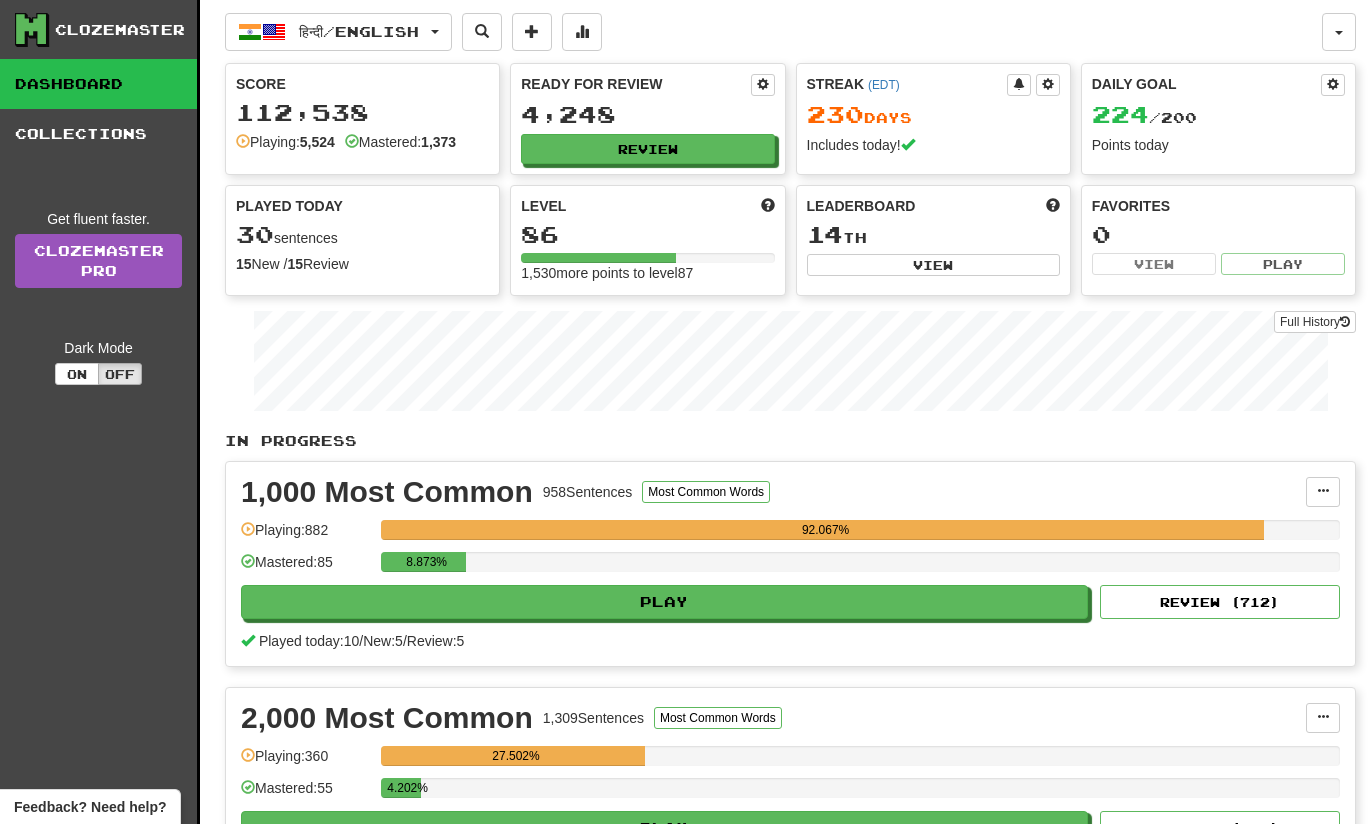 scroll, scrollTop: 0, scrollLeft: 0, axis: both 